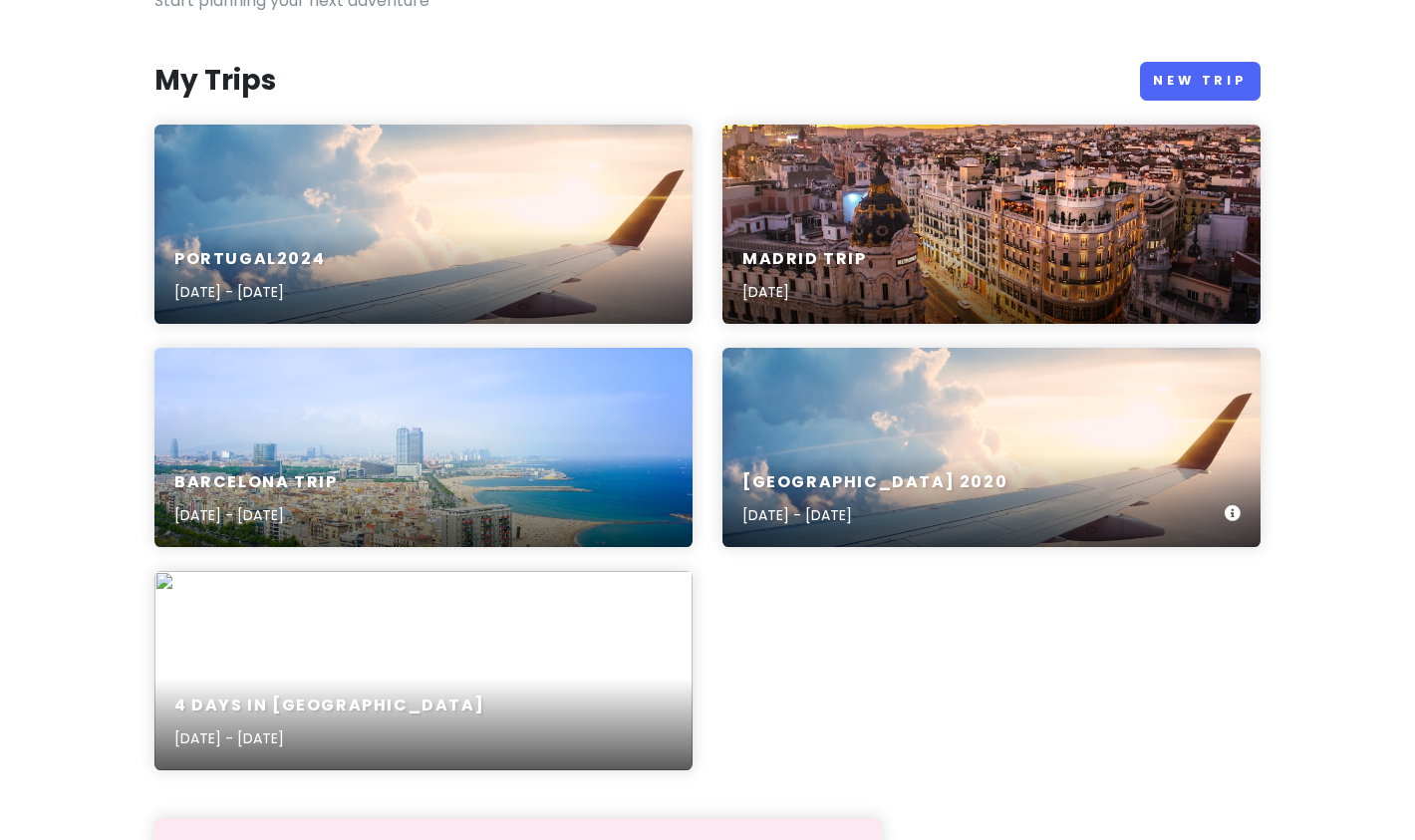 scroll, scrollTop: 199, scrollLeft: 0, axis: vertical 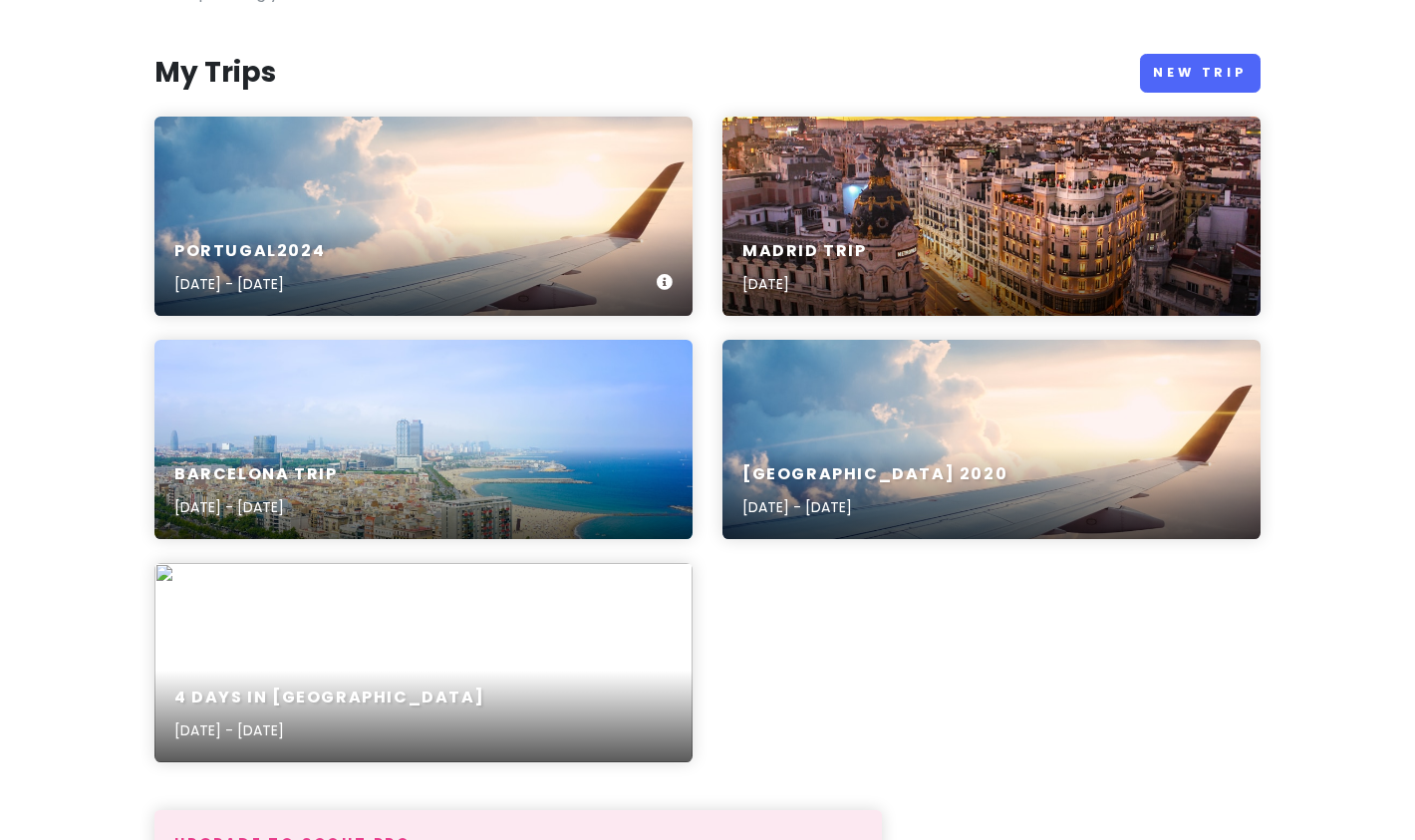click on "Portugal2024 Nov 1, 2024 - Nov 16, 2024" at bounding box center (424, 268) 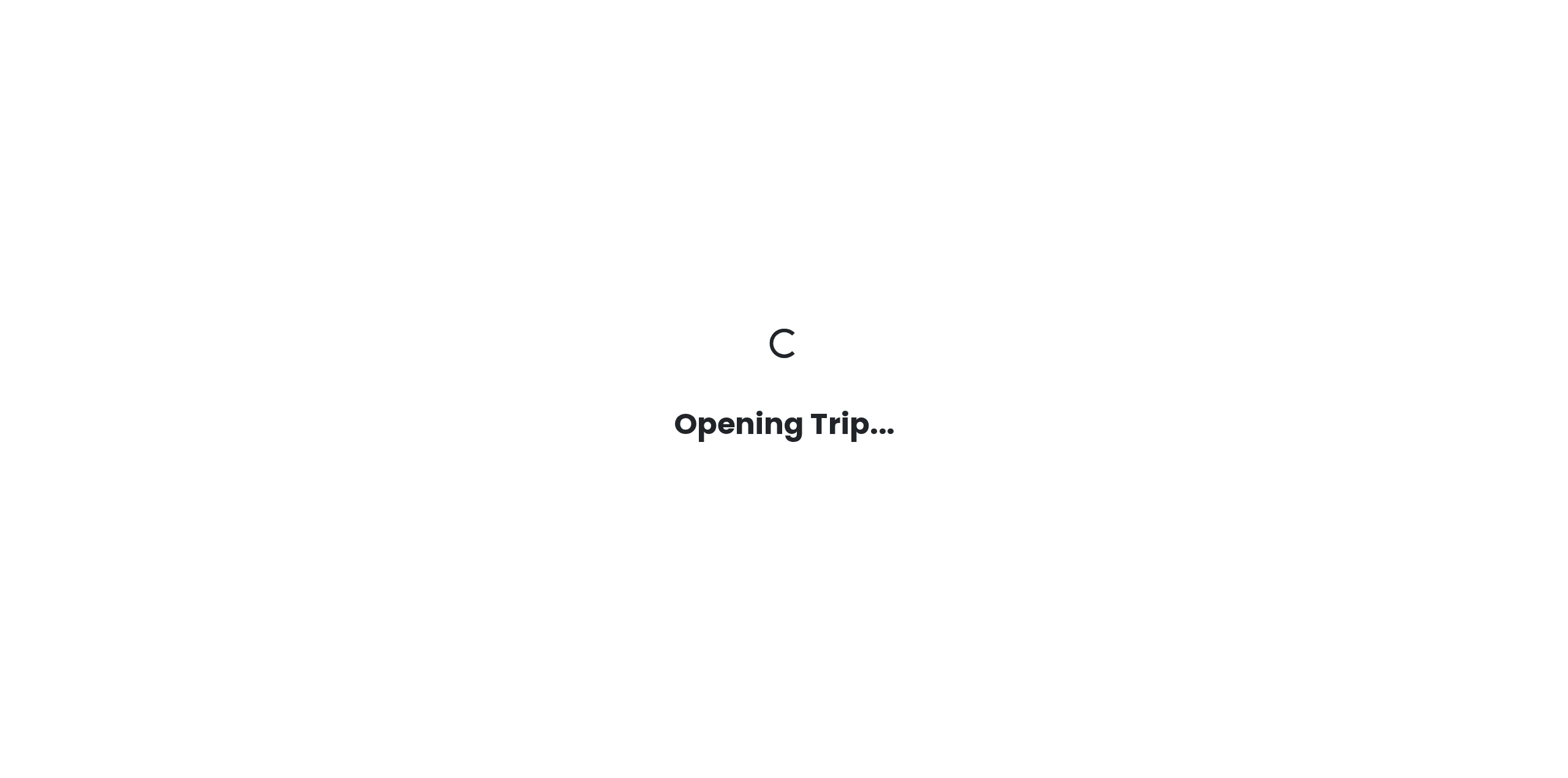 scroll, scrollTop: 0, scrollLeft: 0, axis: both 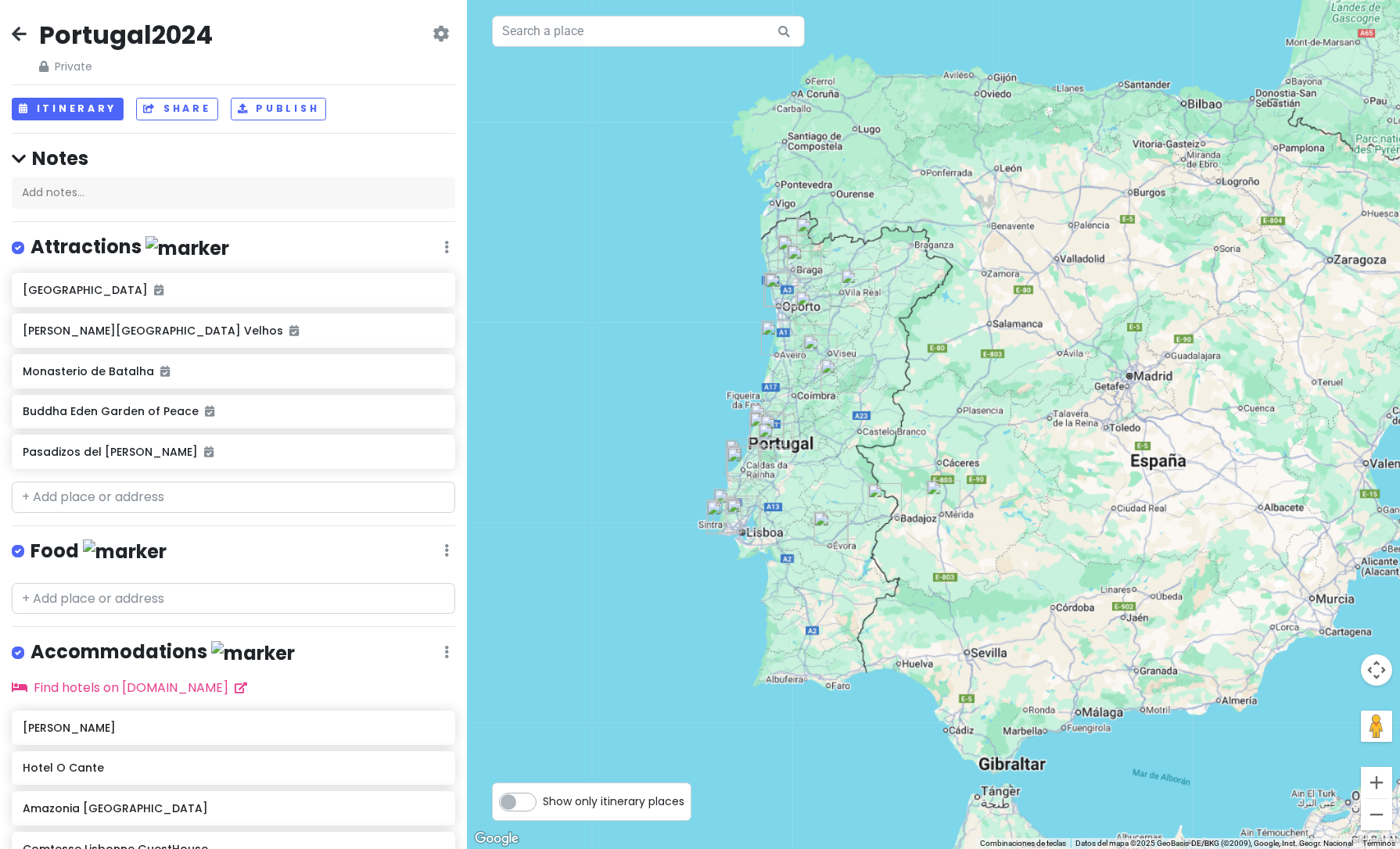 click at bounding box center [19, 34] 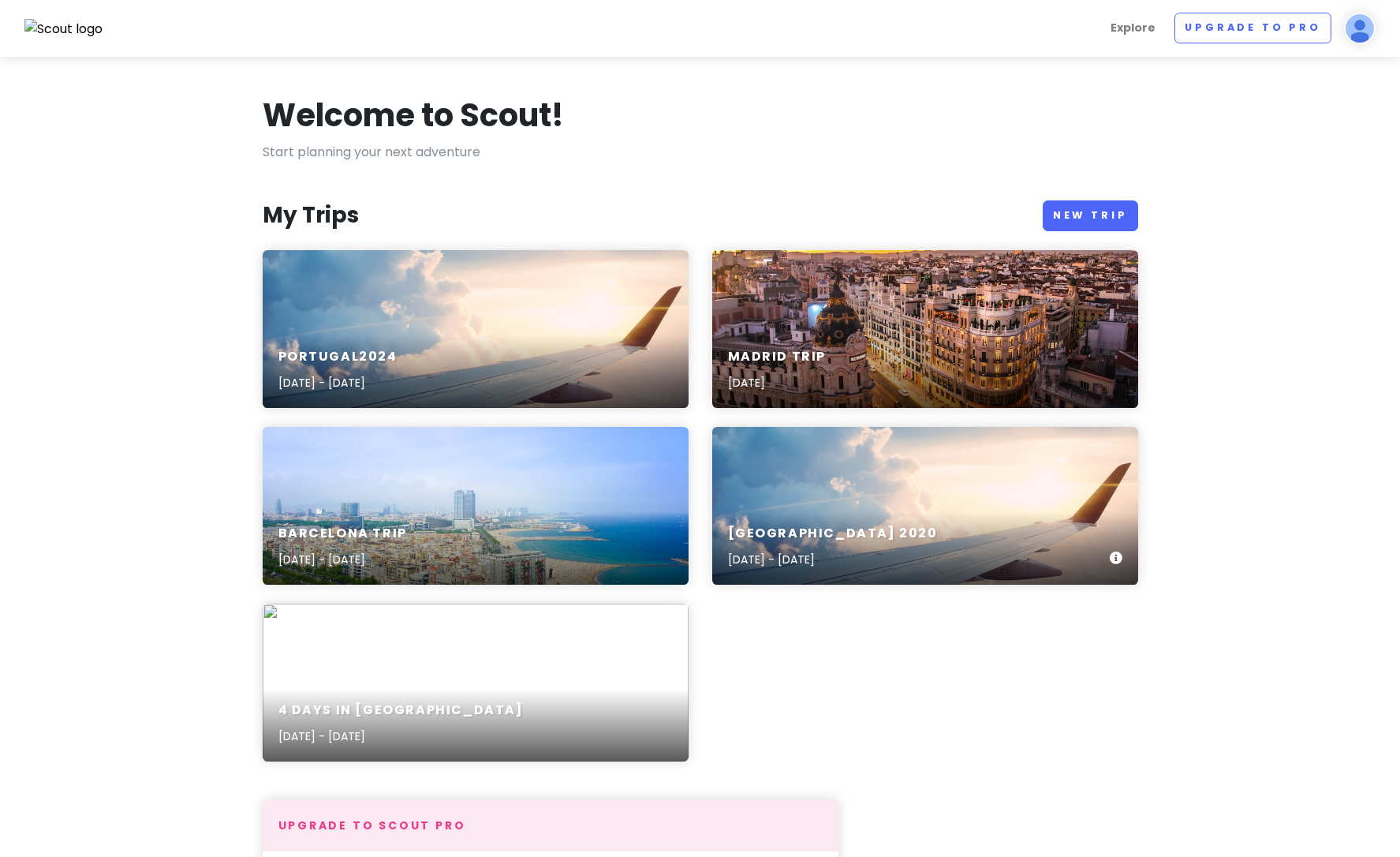 click on "Japan [DATE], 2020 - [DATE]" at bounding box center (925, 506) 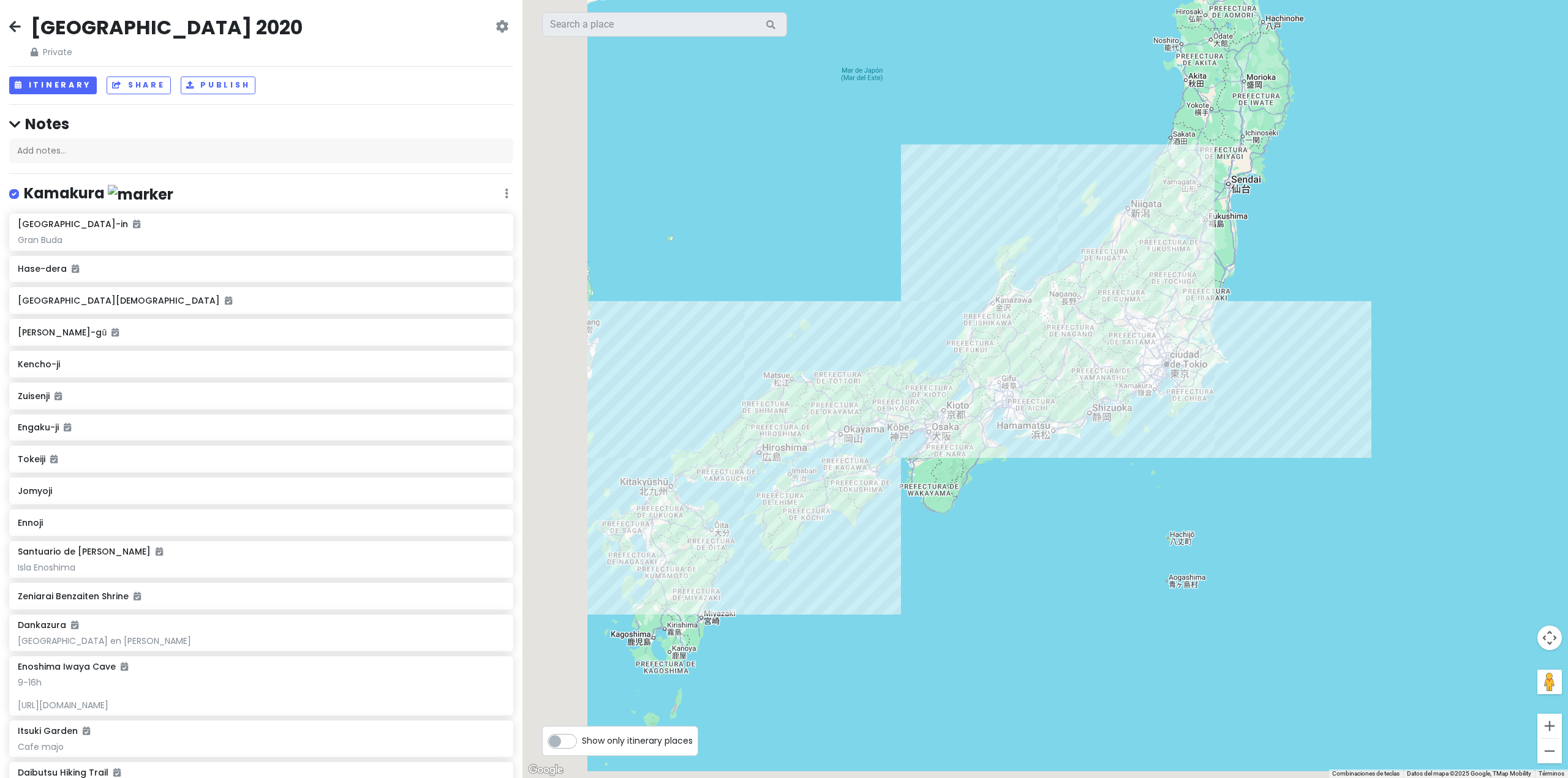 drag, startPoint x: 643, startPoint y: 389, endPoint x: 783, endPoint y: 294, distance: 169.18924 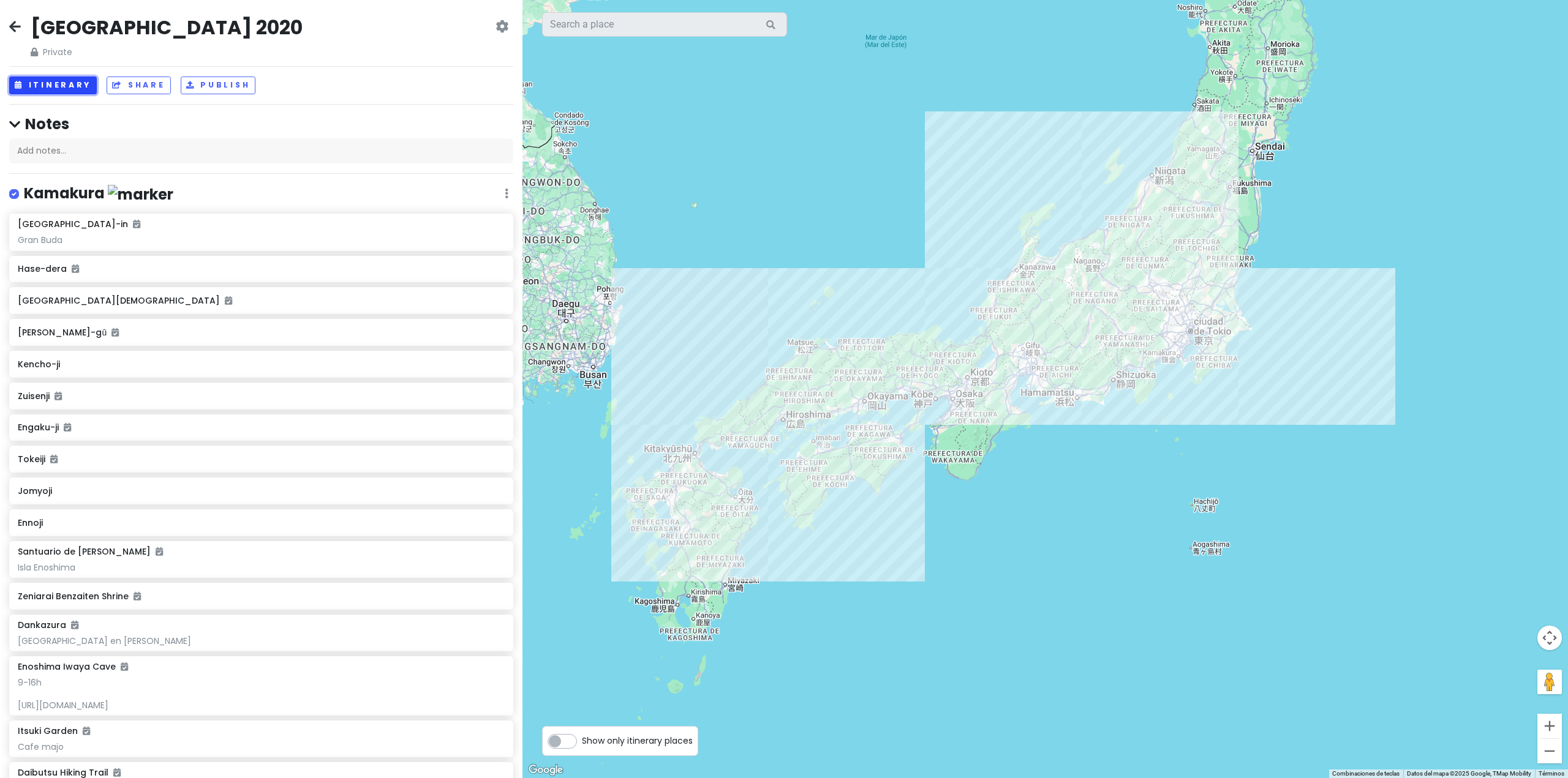 click on "Itinerary" at bounding box center (53, 85) 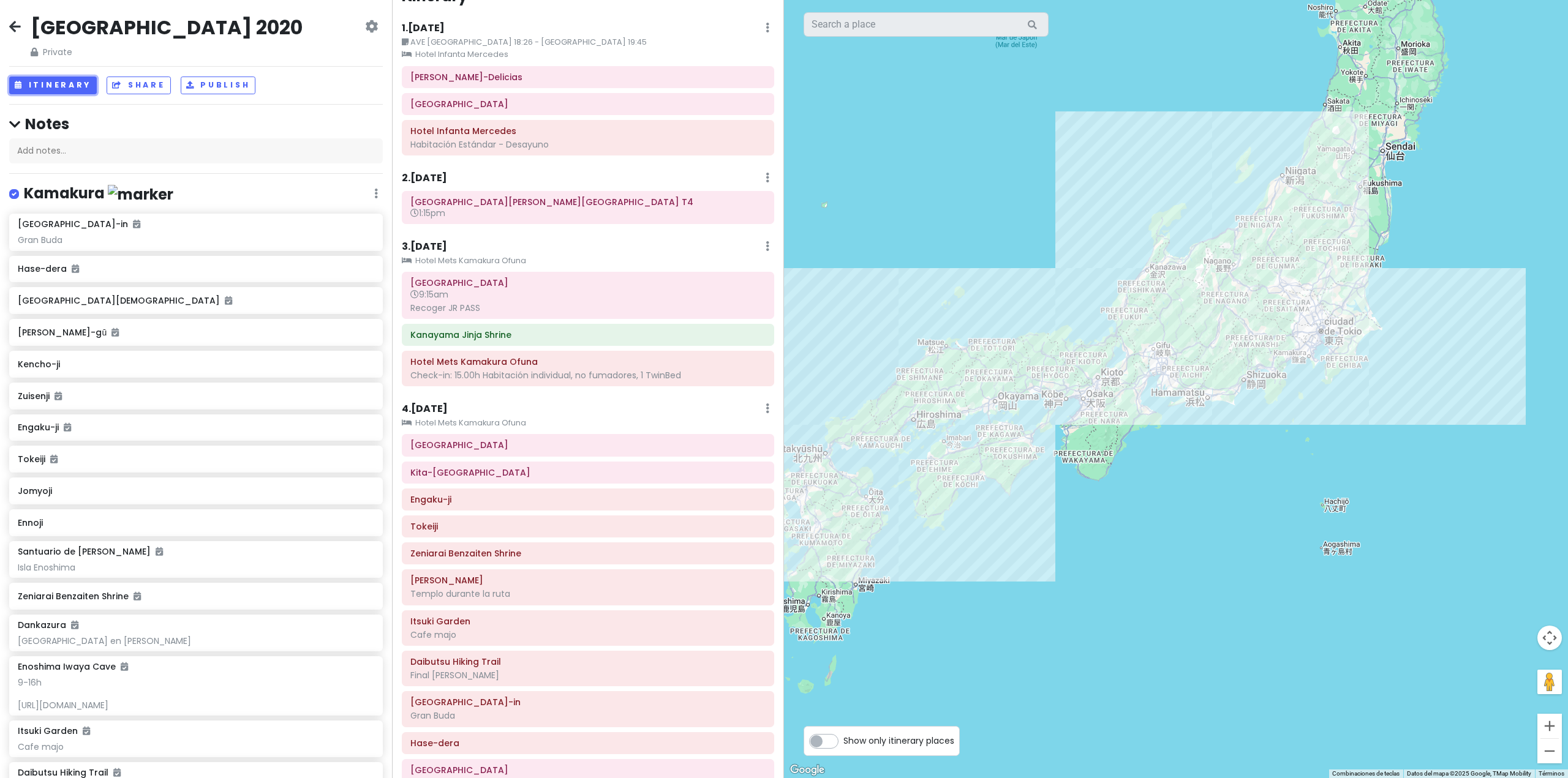 scroll, scrollTop: 0, scrollLeft: 0, axis: both 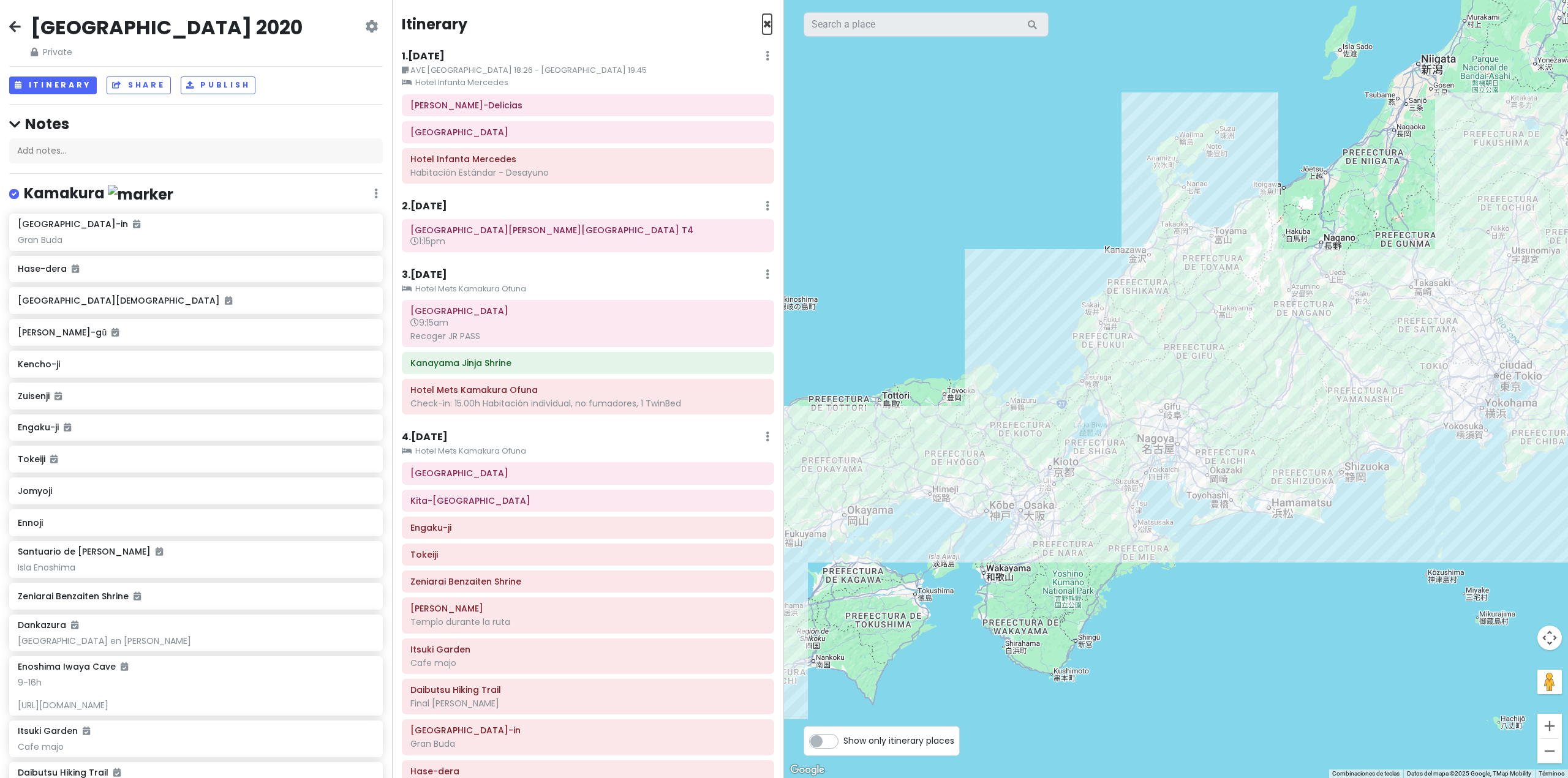 click on "×" at bounding box center (767, 24) 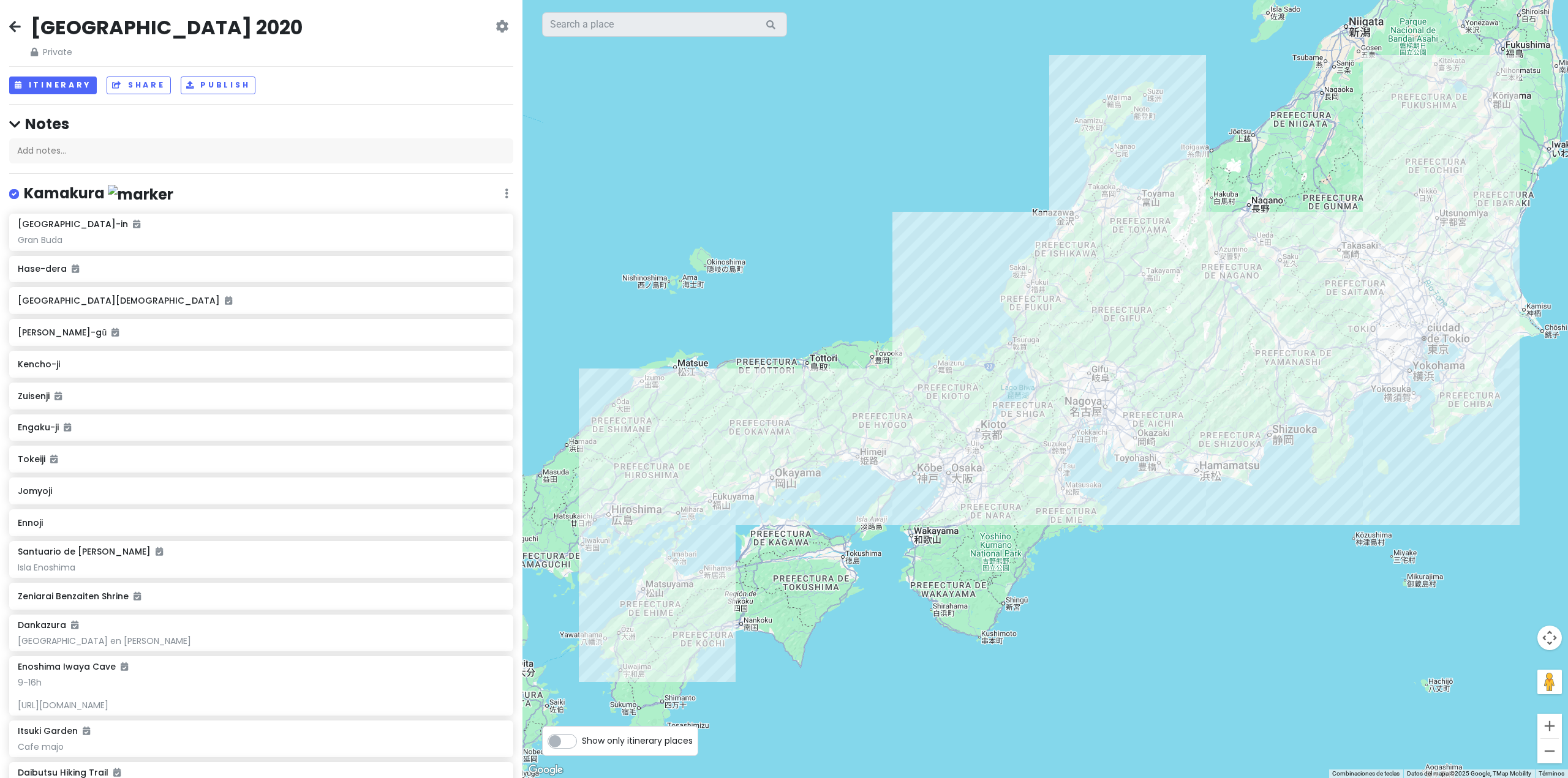 drag, startPoint x: 1046, startPoint y: 267, endPoint x: 1106, endPoint y: 230, distance: 70.49113 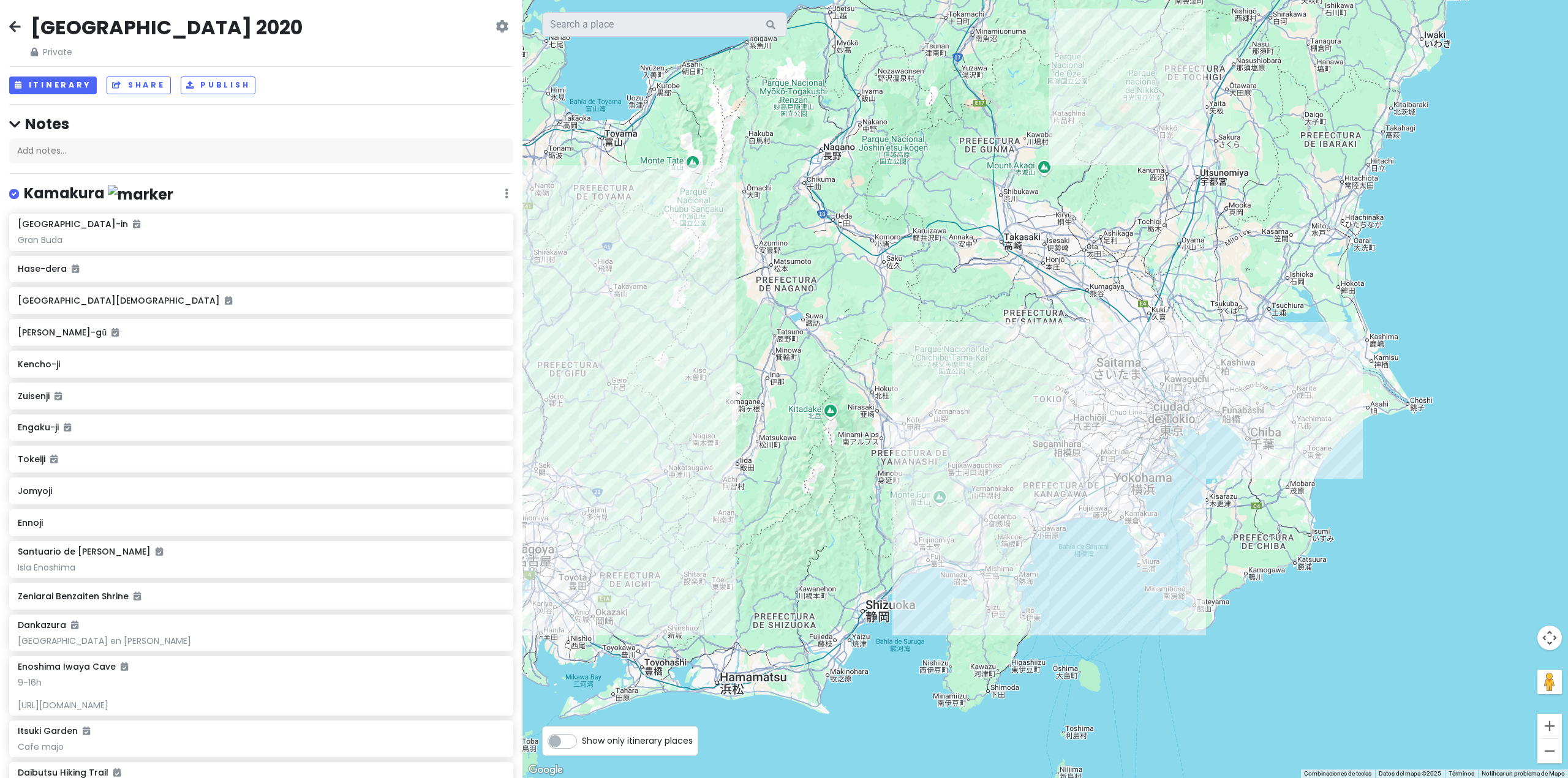 drag, startPoint x: 995, startPoint y: 398, endPoint x: 1002, endPoint y: 375, distance: 24.04163 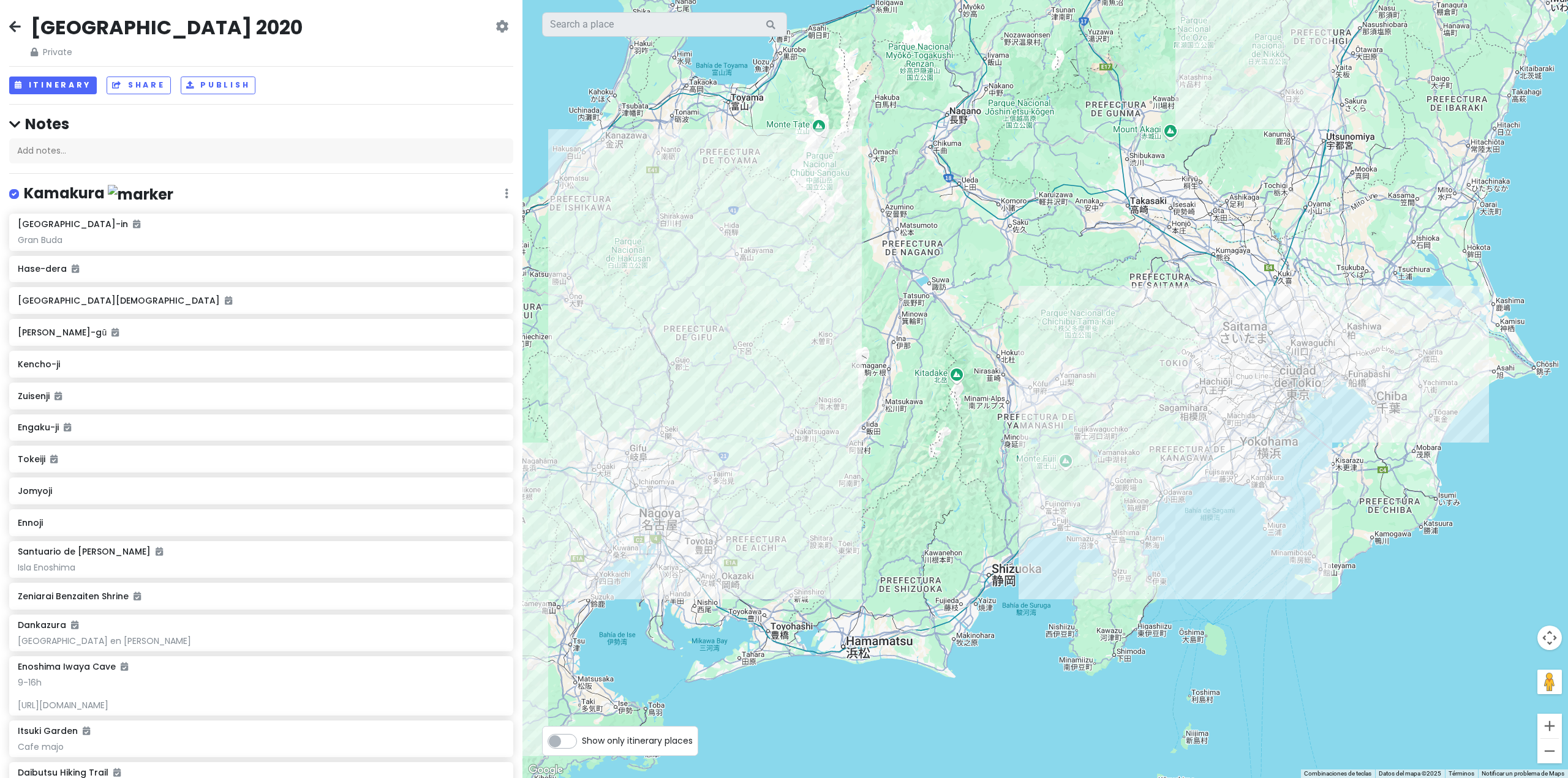 drag, startPoint x: 882, startPoint y: 322, endPoint x: 1019, endPoint y: 292, distance: 140.24621 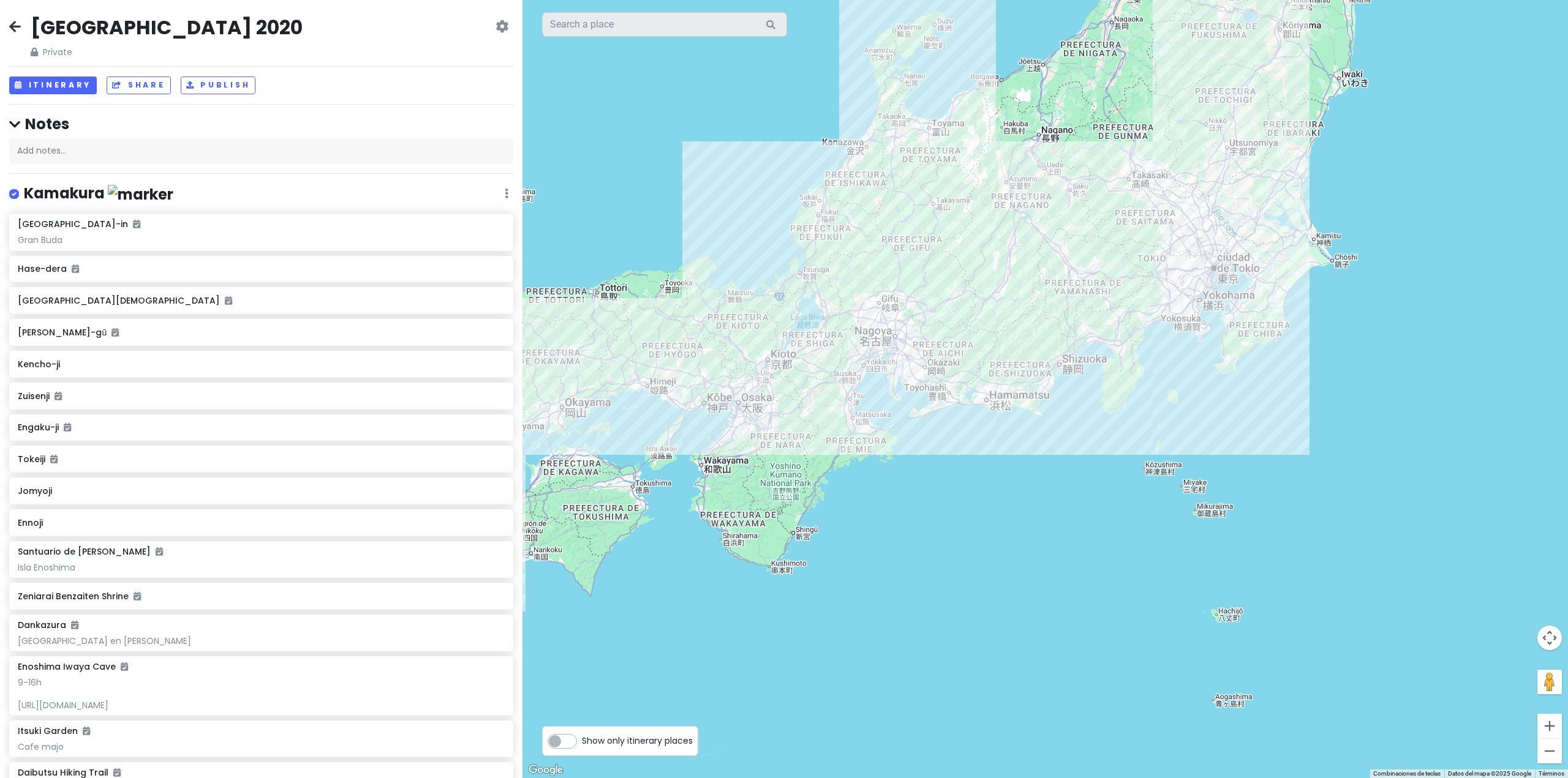 click at bounding box center (1045, 389) 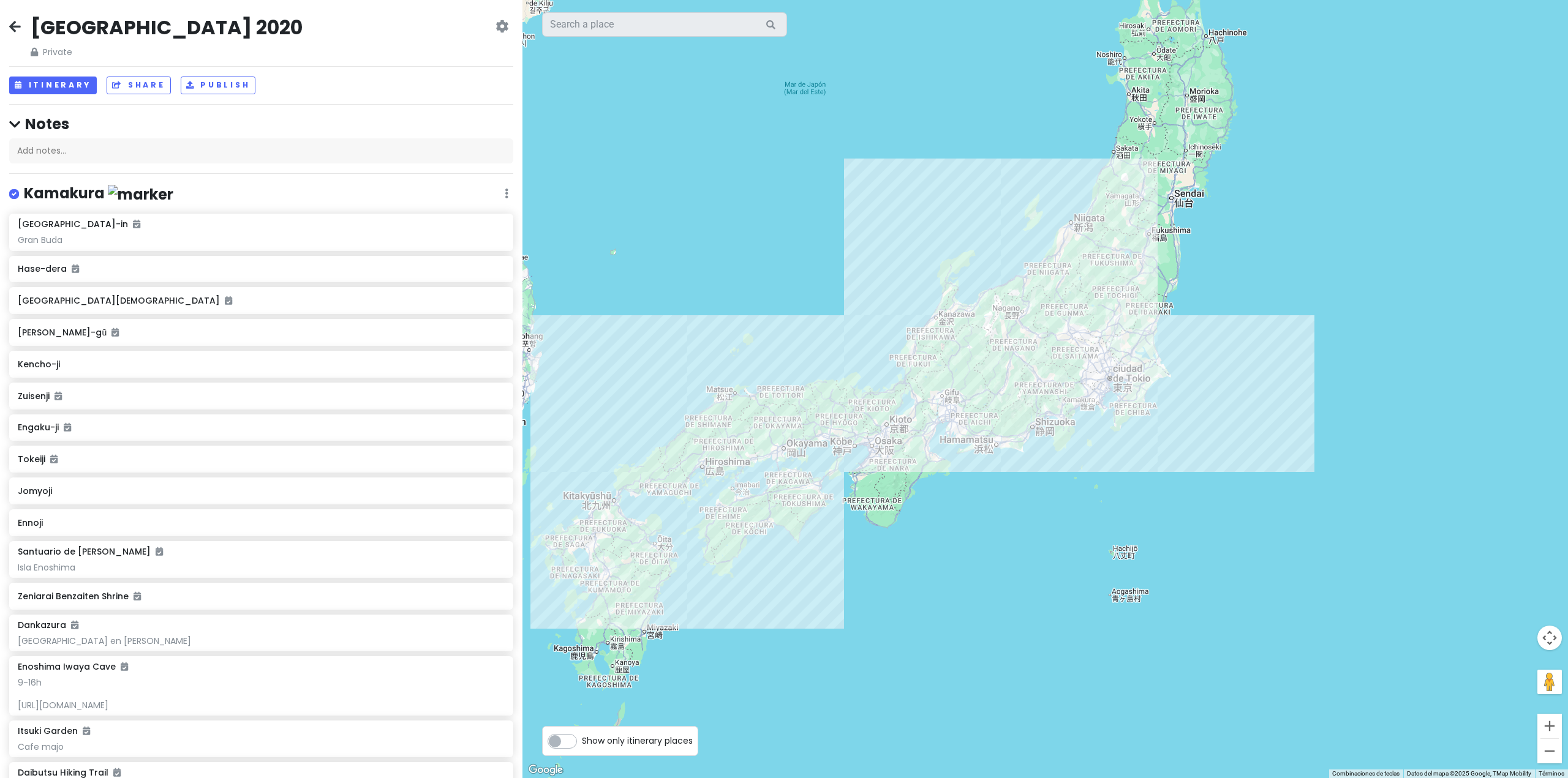 click at bounding box center (502, 26) 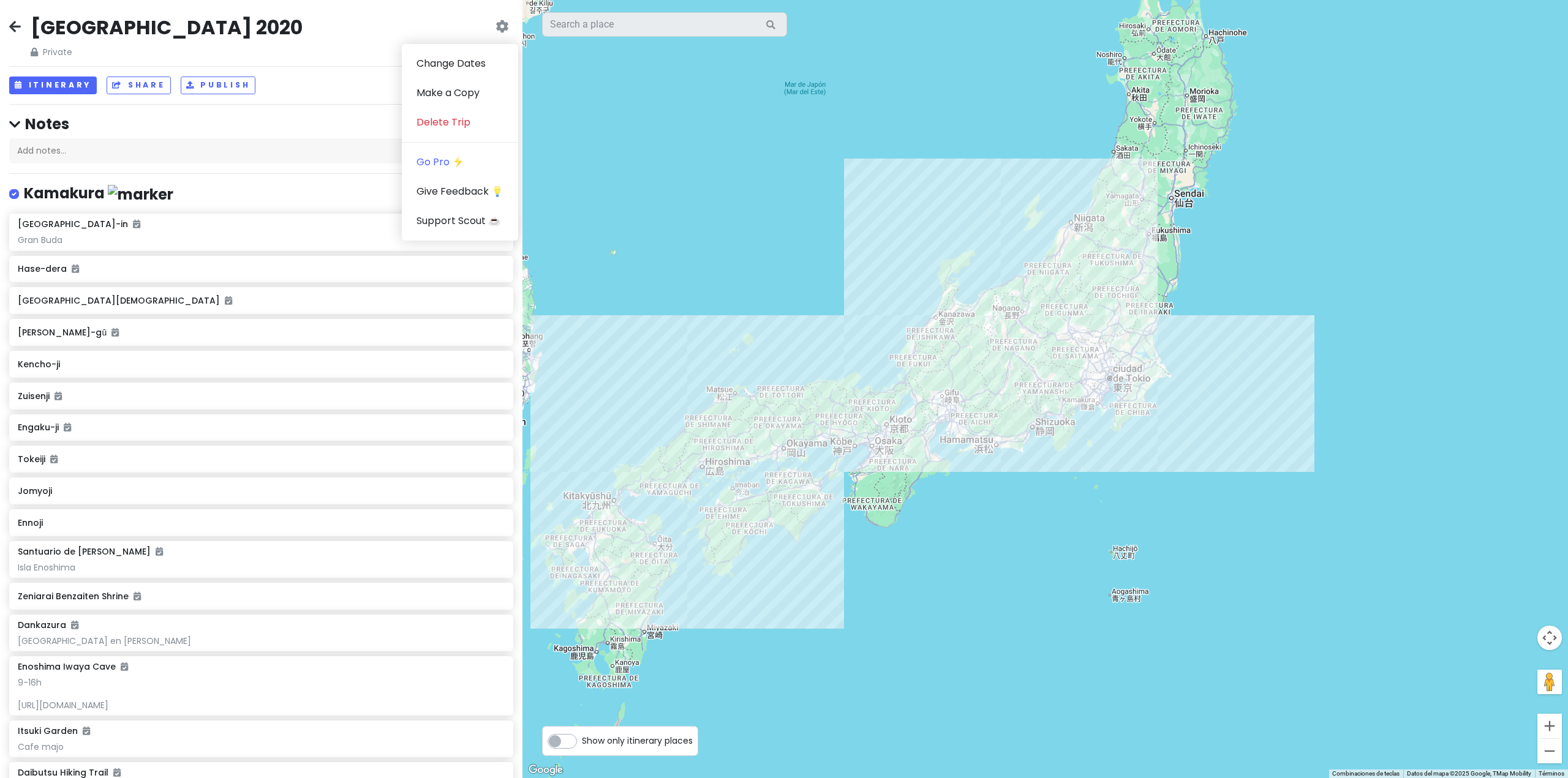 click at bounding box center (502, 26) 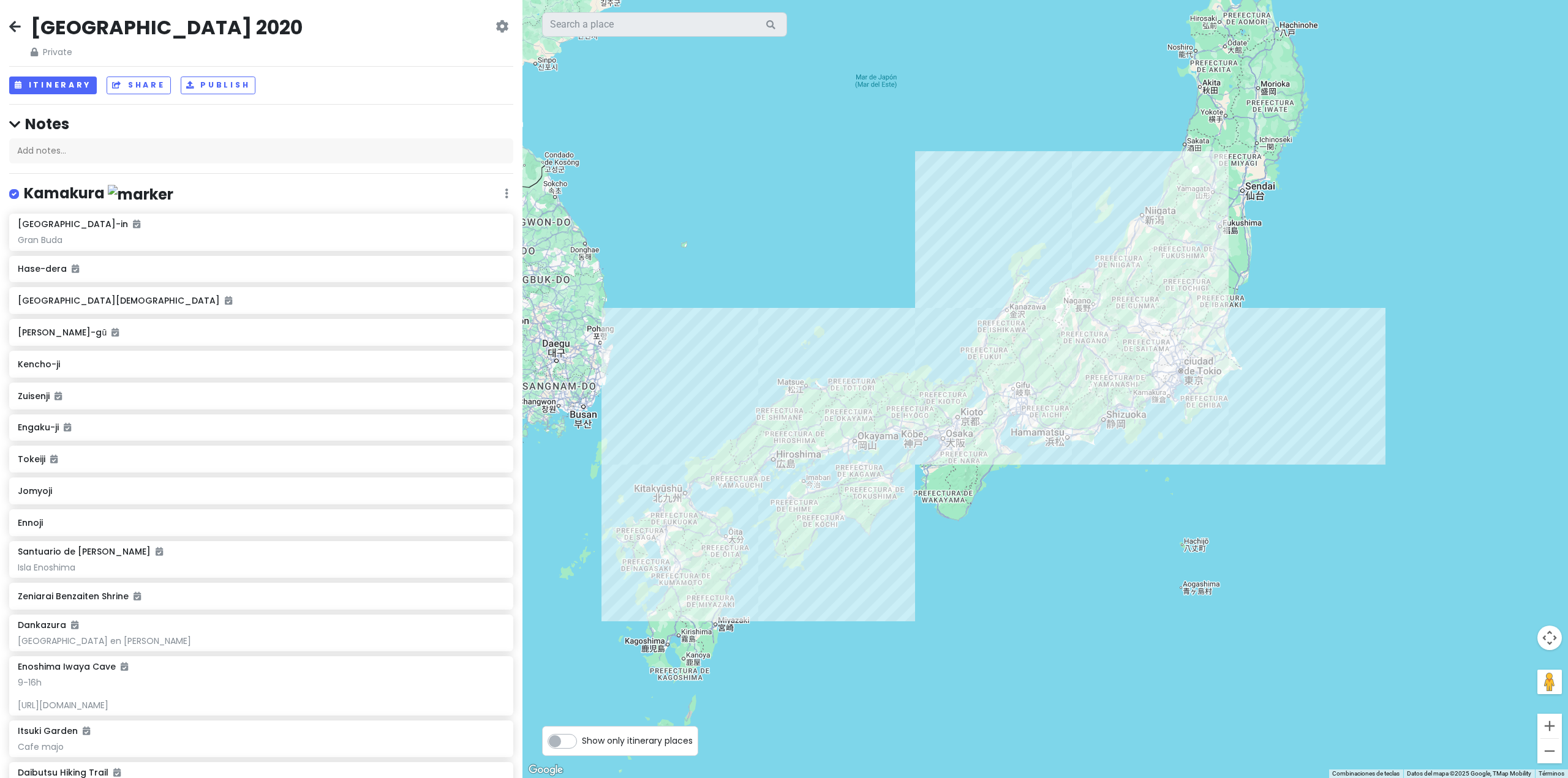 drag, startPoint x: 752, startPoint y: 241, endPoint x: 825, endPoint y: 234, distance: 73.33485 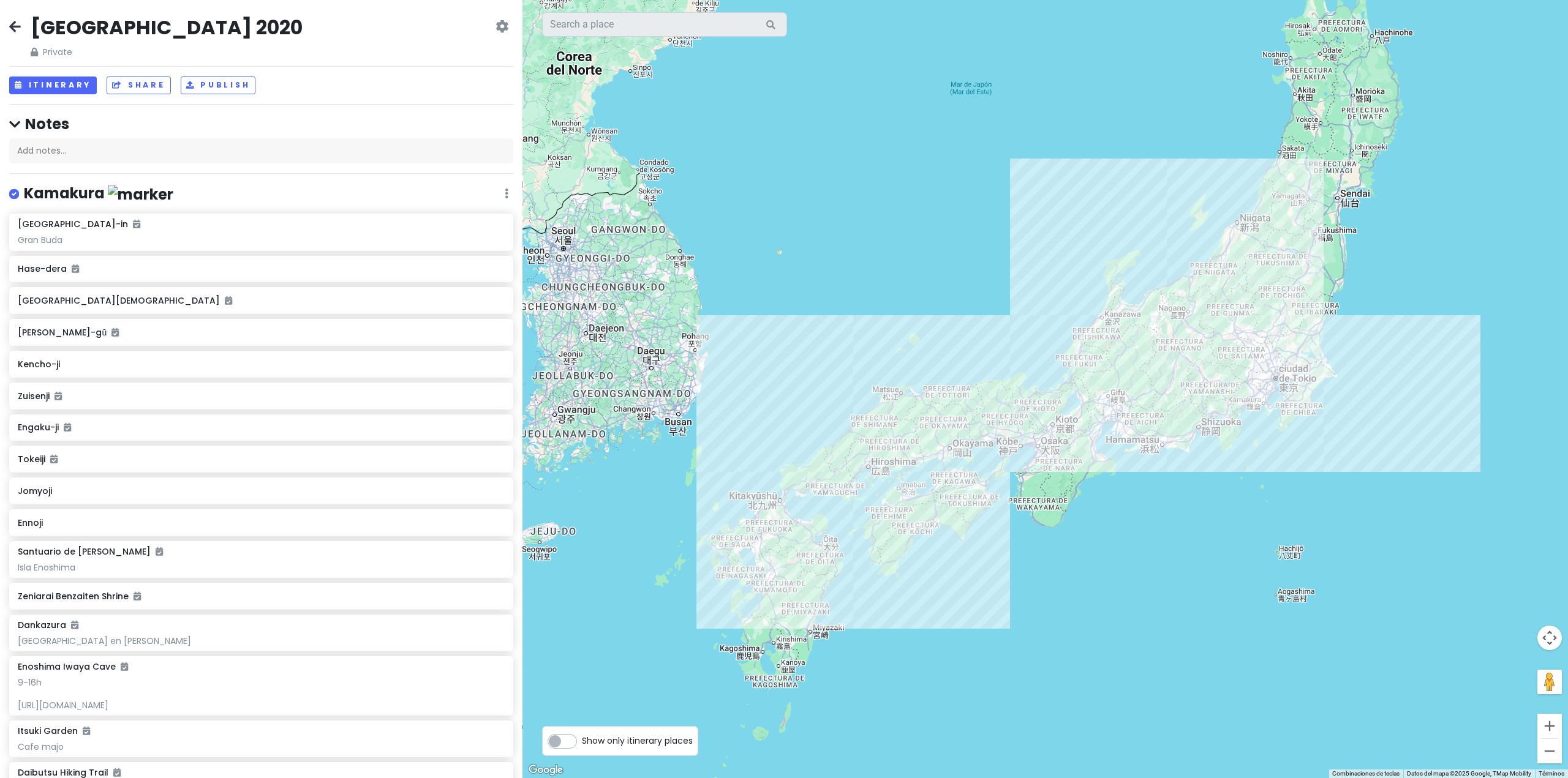 drag, startPoint x: 1054, startPoint y: 290, endPoint x: 1012, endPoint y: 286, distance: 42.19005 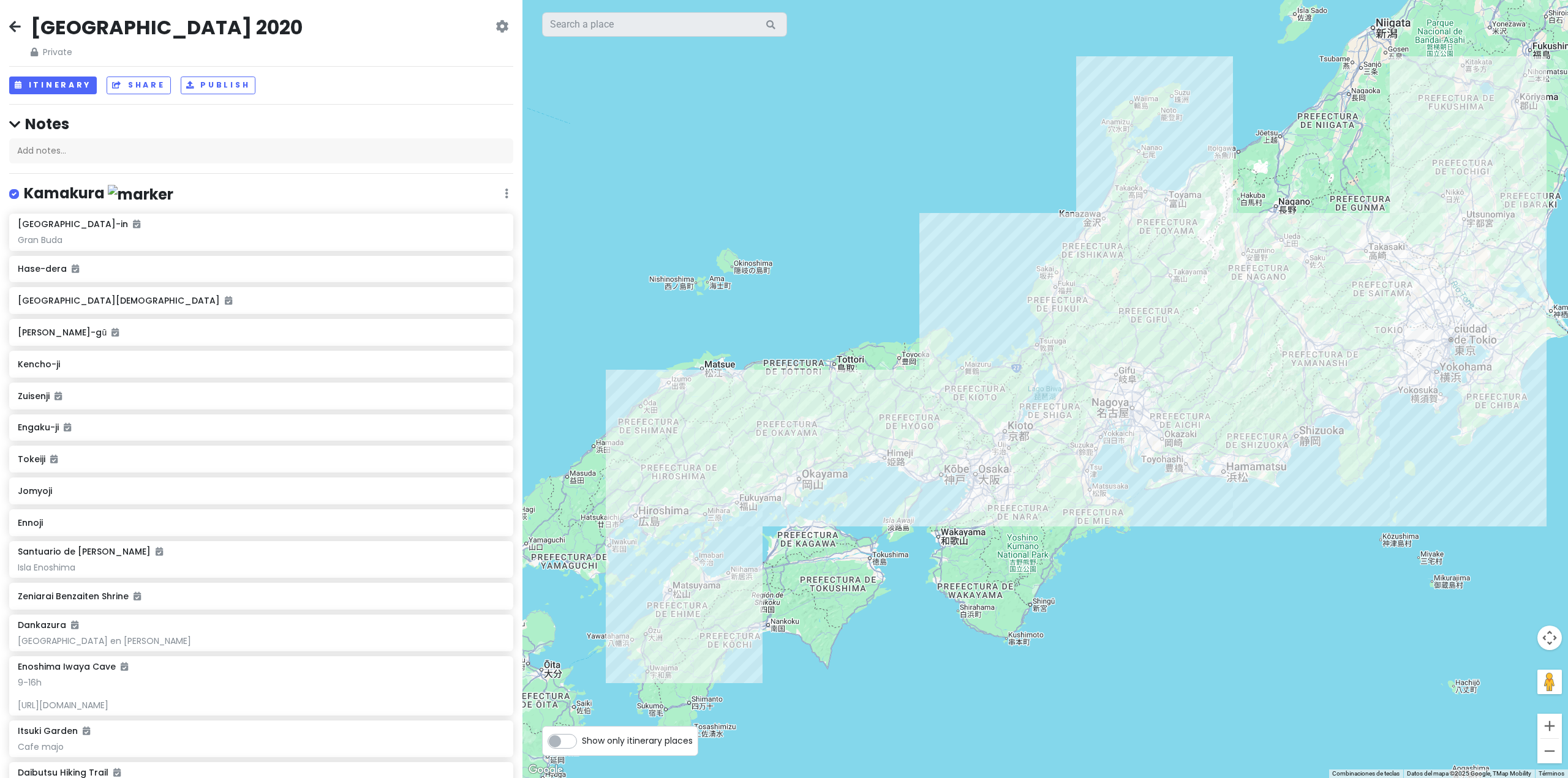 drag, startPoint x: 999, startPoint y: 330, endPoint x: 962, endPoint y: 320, distance: 38.32754 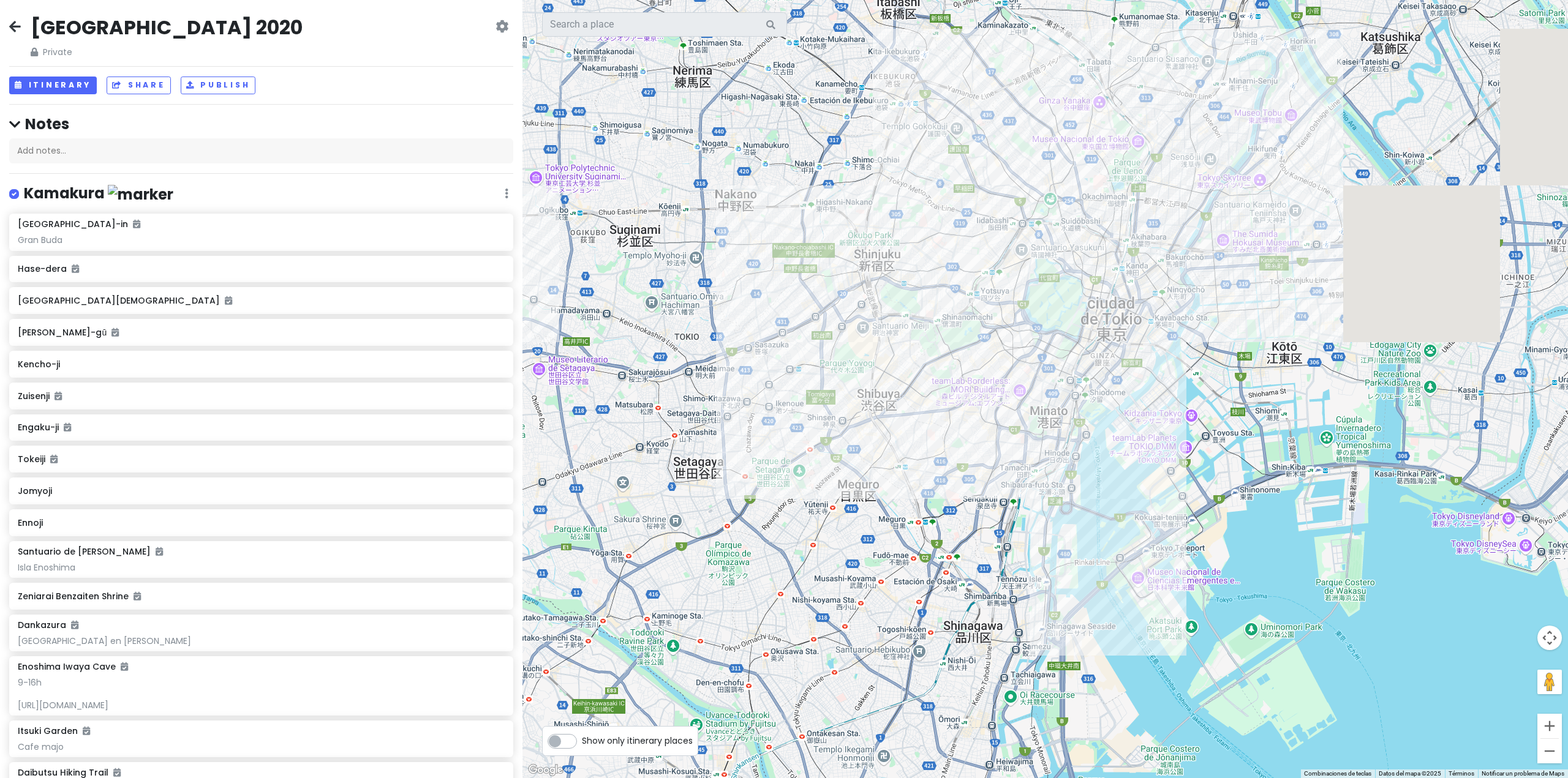 drag, startPoint x: 1213, startPoint y: 299, endPoint x: 982, endPoint y: 277, distance: 232.0453 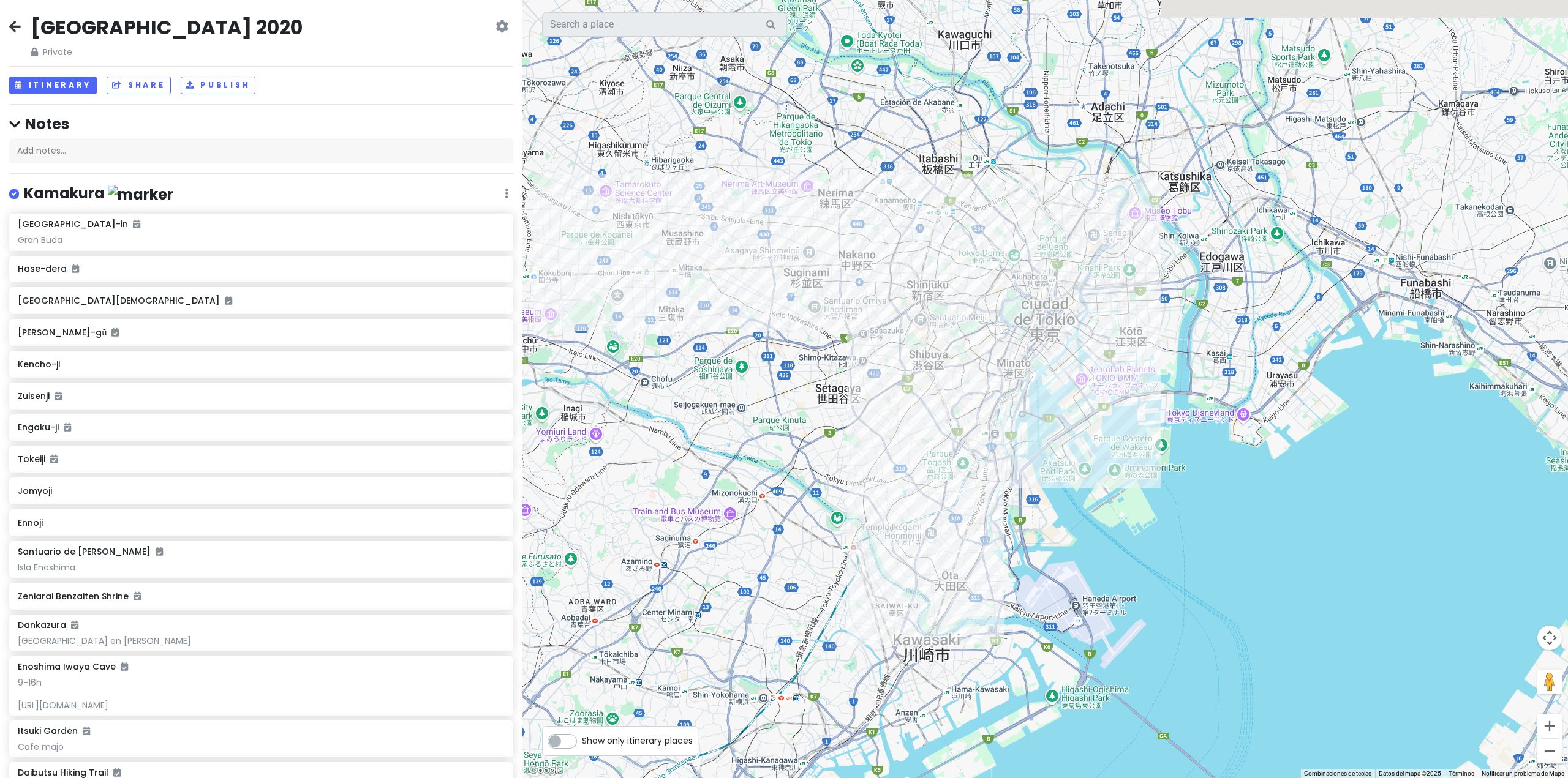 drag, startPoint x: 826, startPoint y: 231, endPoint x: 826, endPoint y: 270, distance: 39 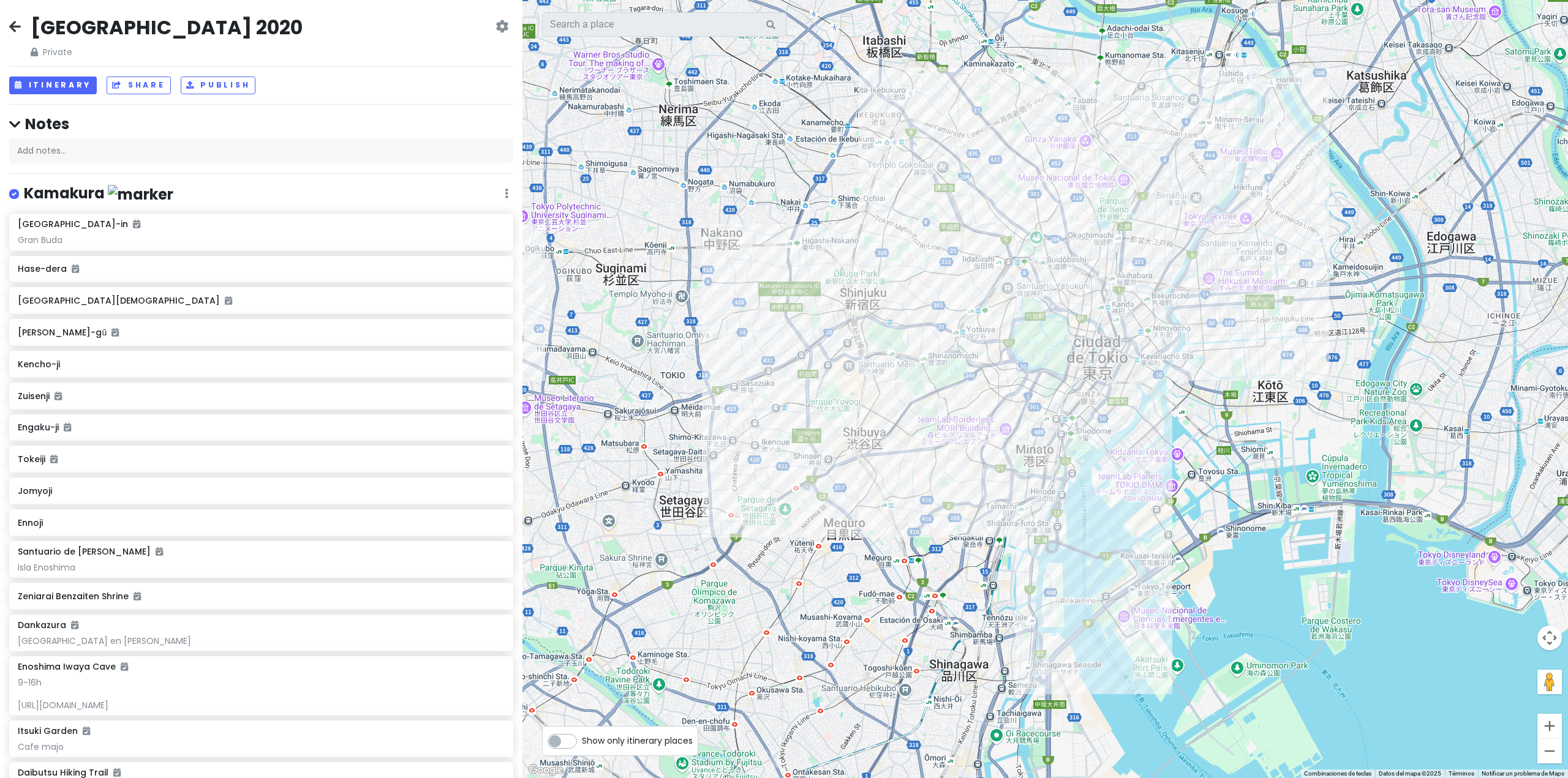 drag, startPoint x: 783, startPoint y: 291, endPoint x: 736, endPoint y: 251, distance: 61.717096 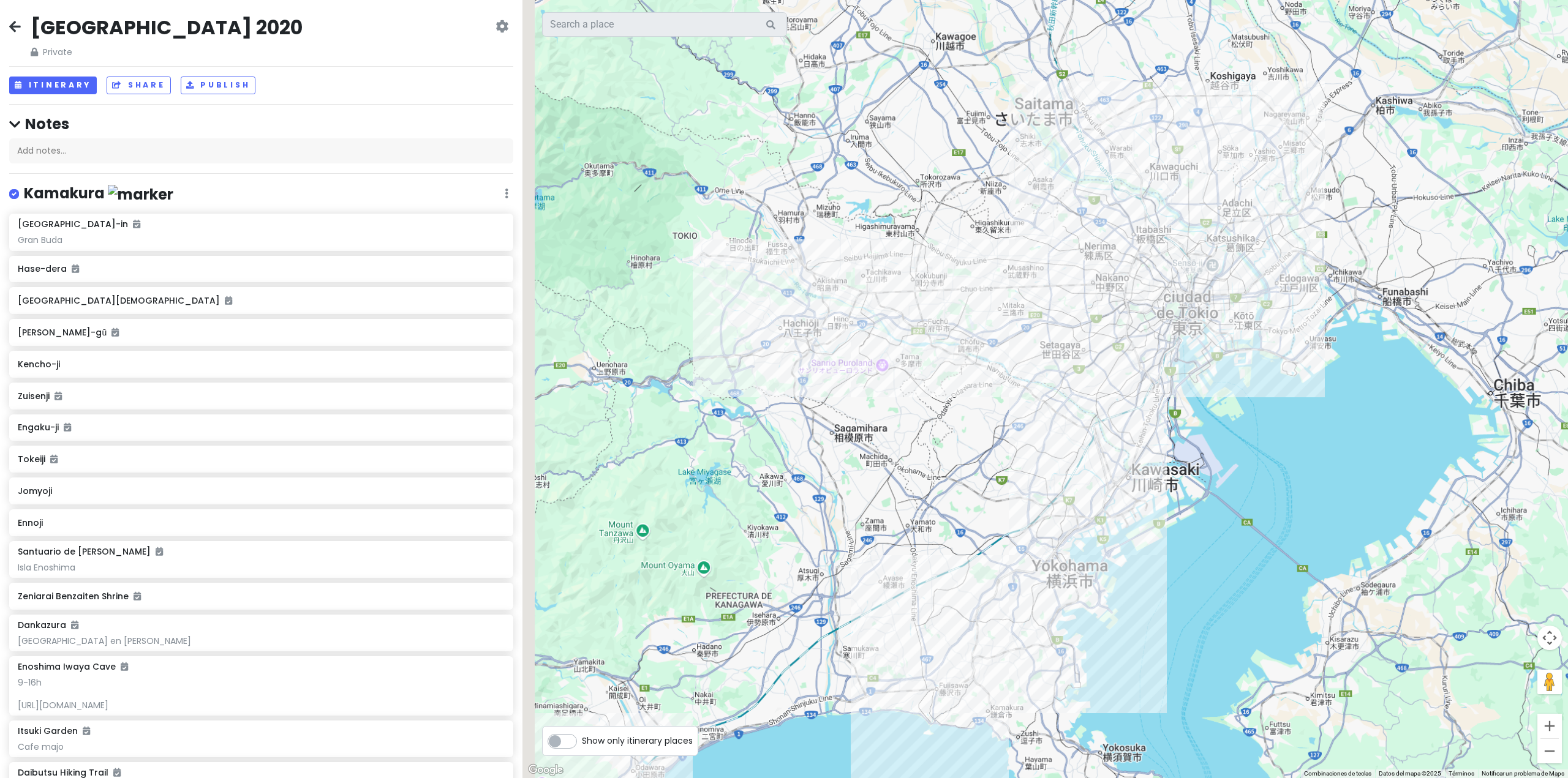 drag, startPoint x: 646, startPoint y: 304, endPoint x: 1051, endPoint y: 321, distance: 405.35663 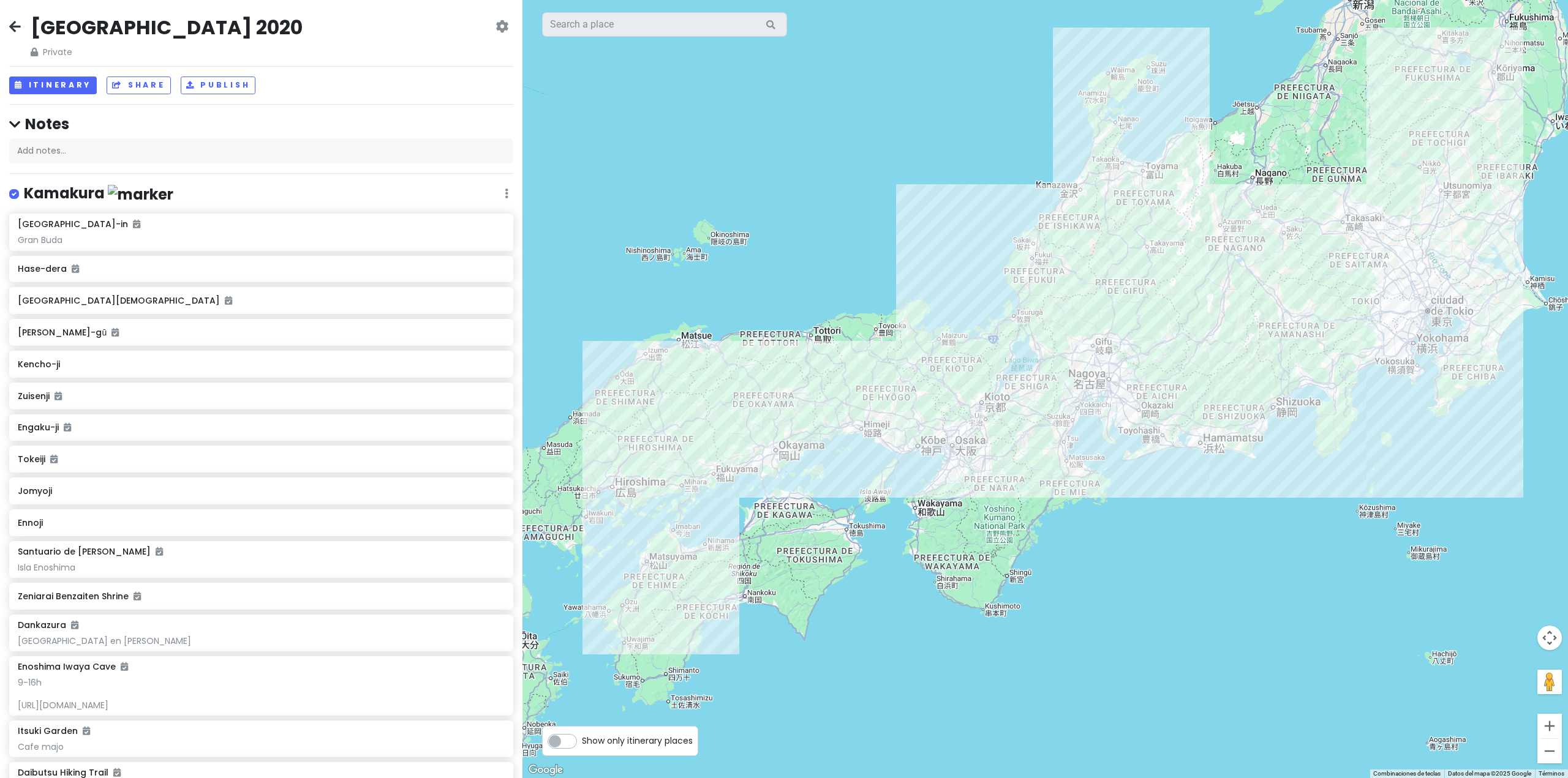 drag, startPoint x: 1035, startPoint y: 299, endPoint x: 1327, endPoint y: 282, distance: 292.4944 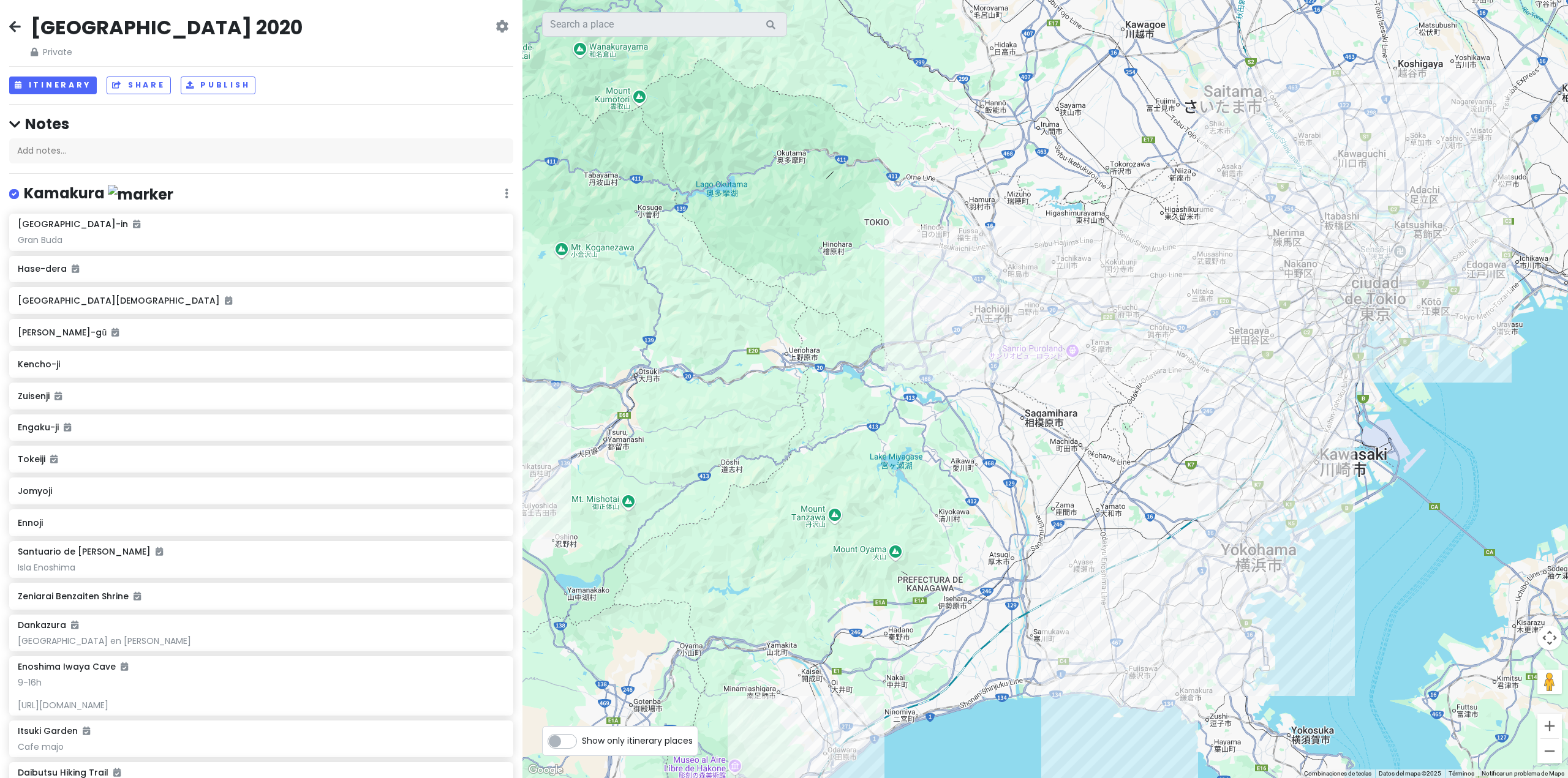 click at bounding box center (1045, 389) 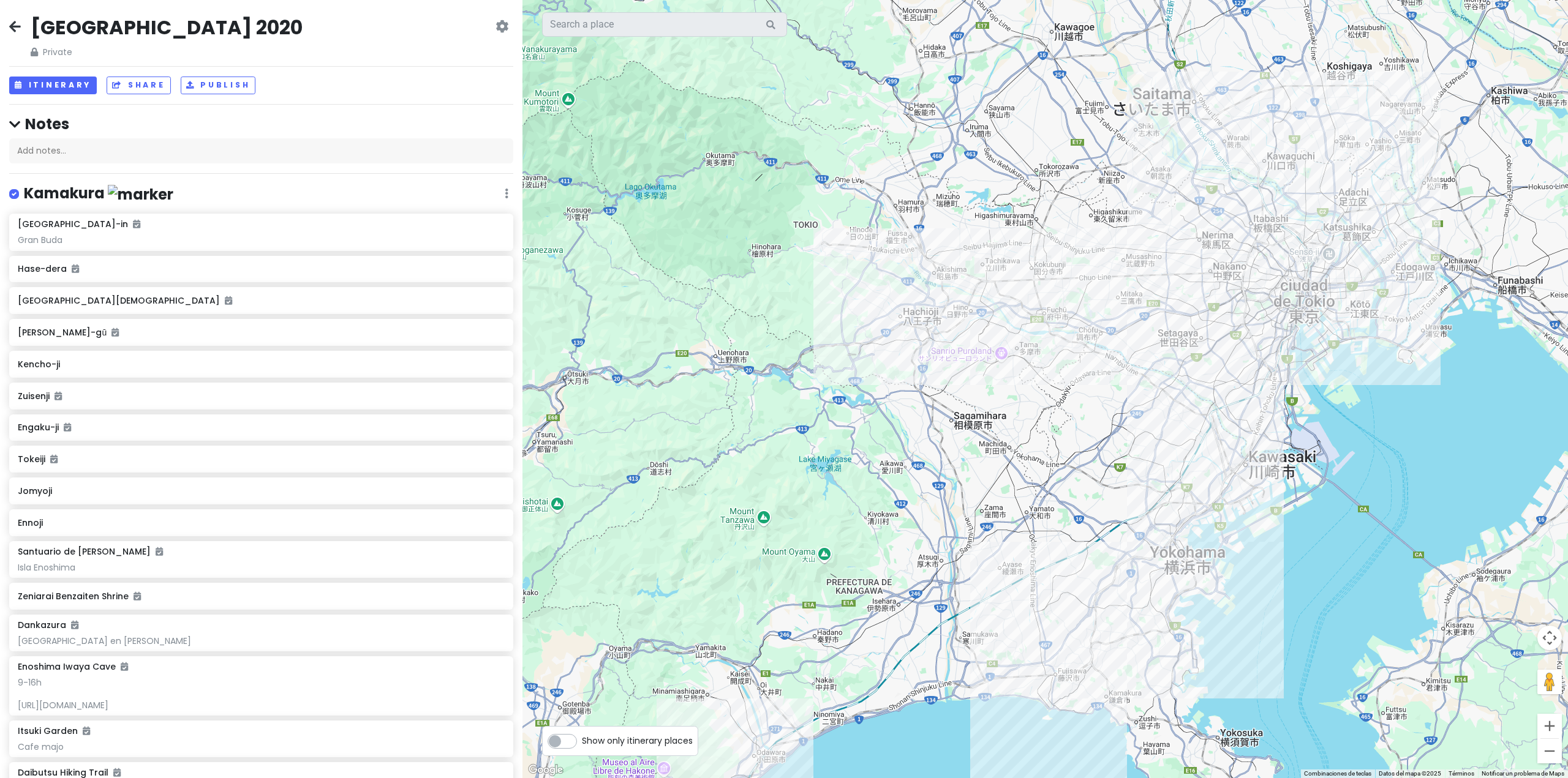 drag, startPoint x: 1185, startPoint y: 351, endPoint x: 1020, endPoint y: 342, distance: 165.24527 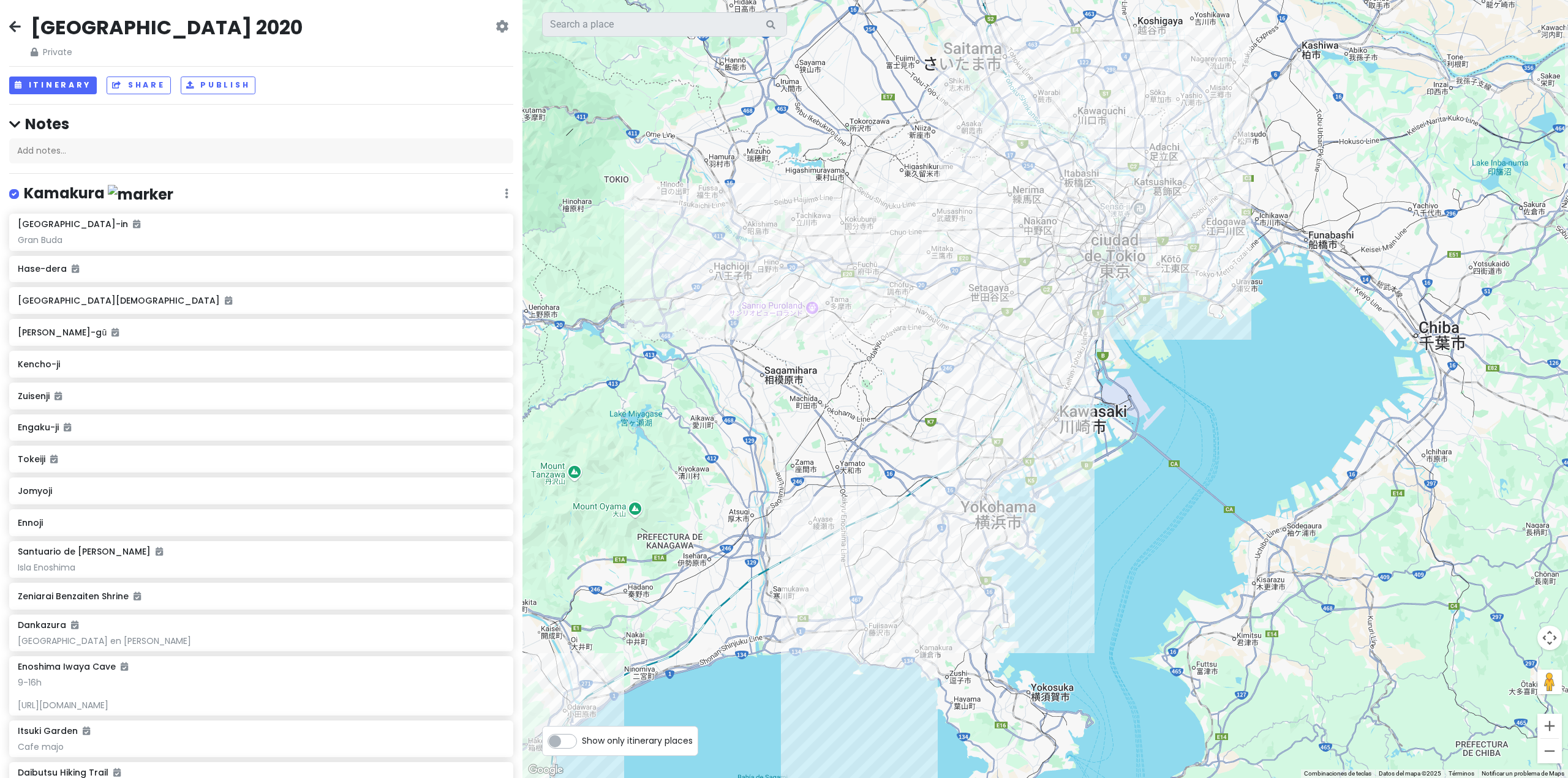 drag, startPoint x: 800, startPoint y: 400, endPoint x: 906, endPoint y: 350, distance: 117.20068 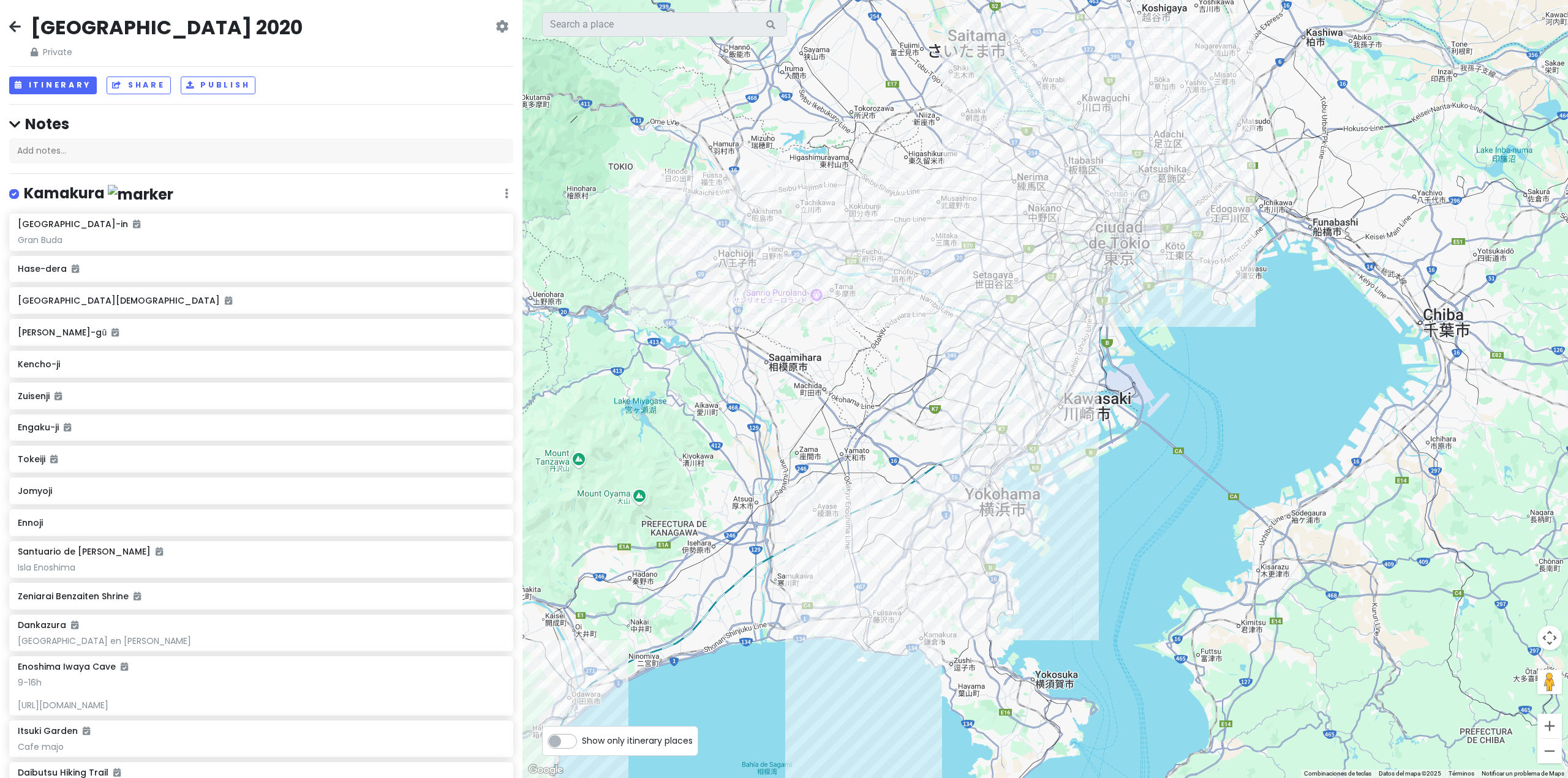 click at bounding box center (1045, 389) 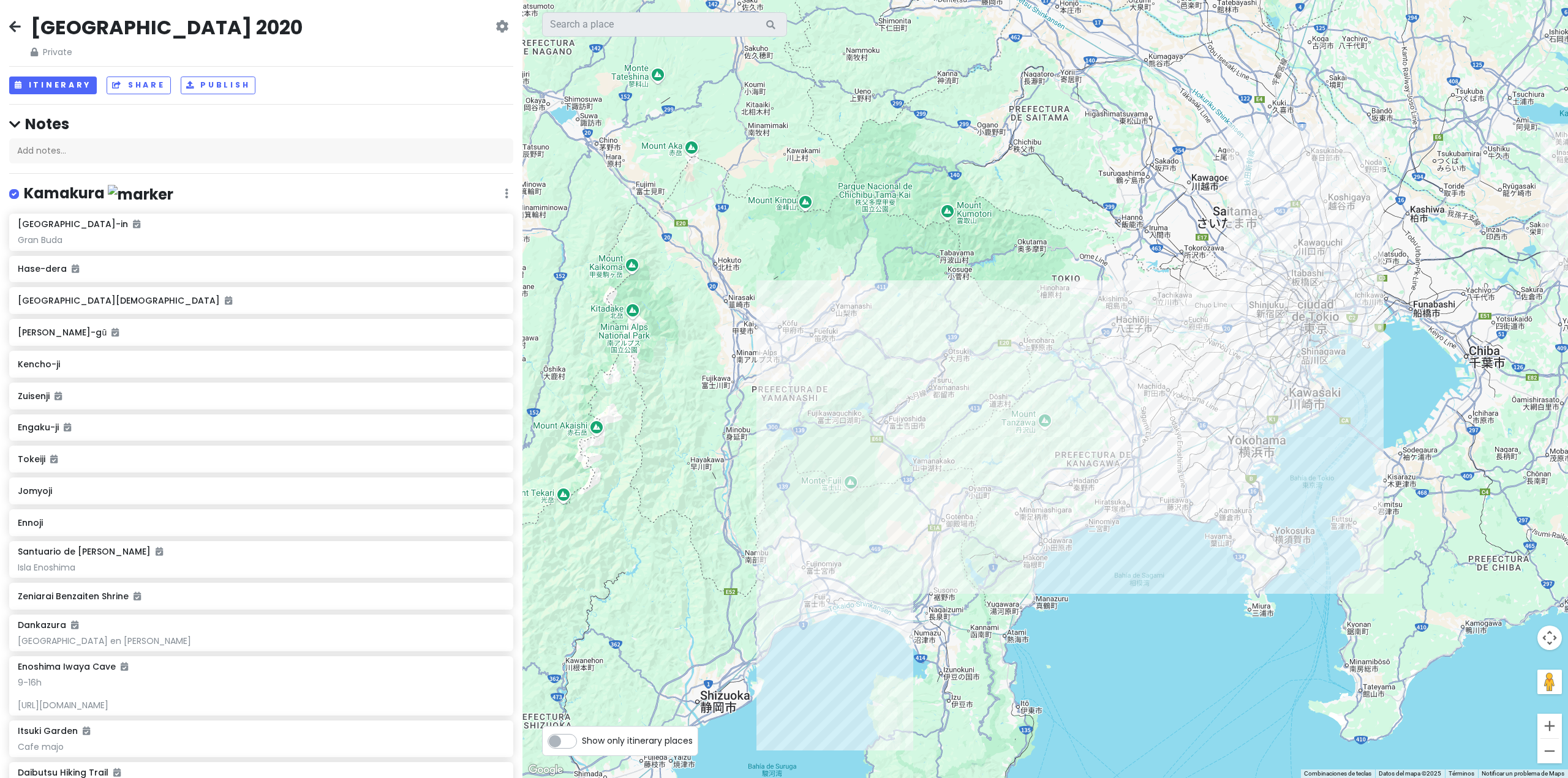 drag, startPoint x: 993, startPoint y: 402, endPoint x: 990, endPoint y: 373, distance: 29.154759 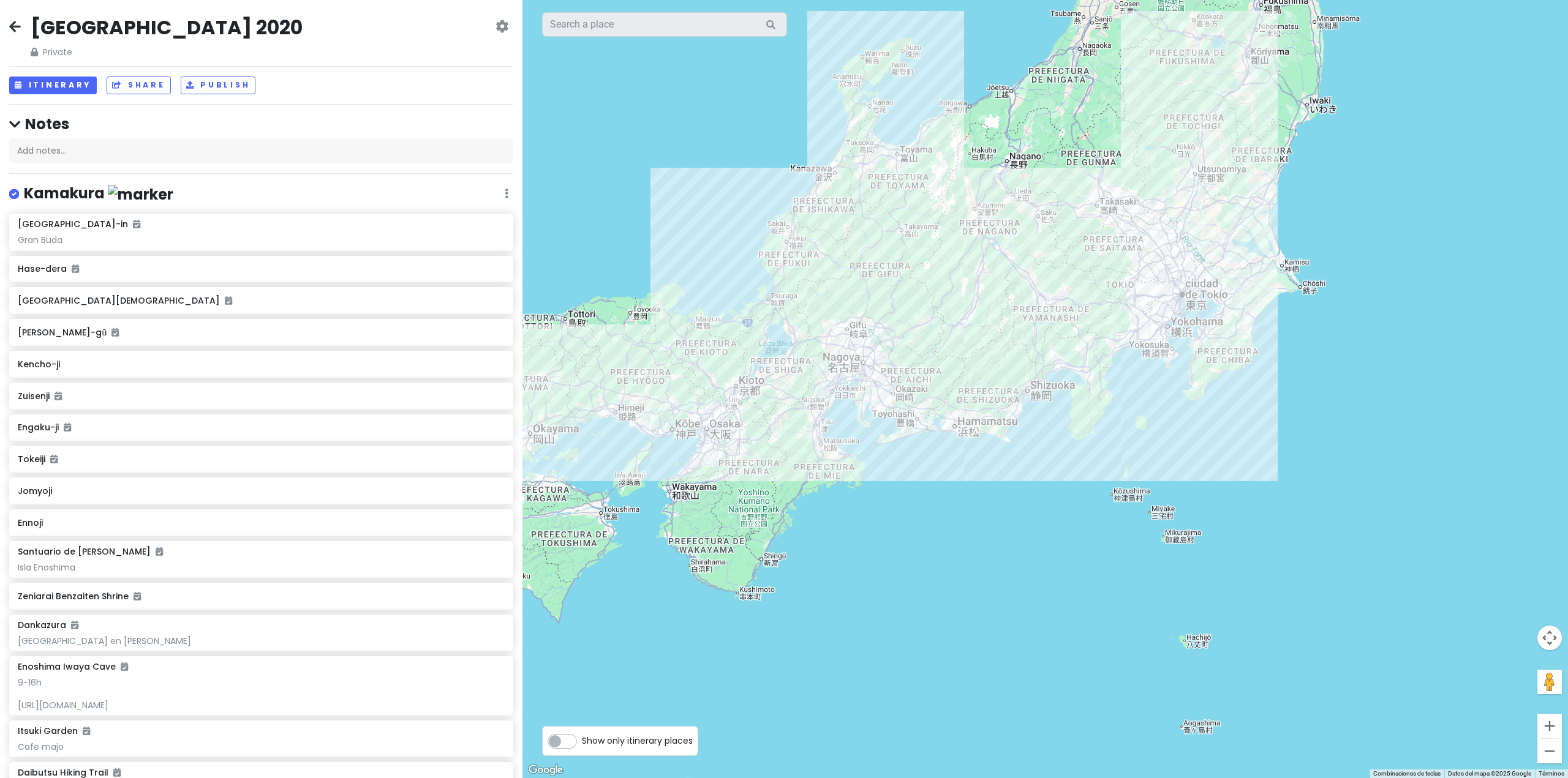 drag, startPoint x: 818, startPoint y: 327, endPoint x: 971, endPoint y: 280, distance: 160.0562 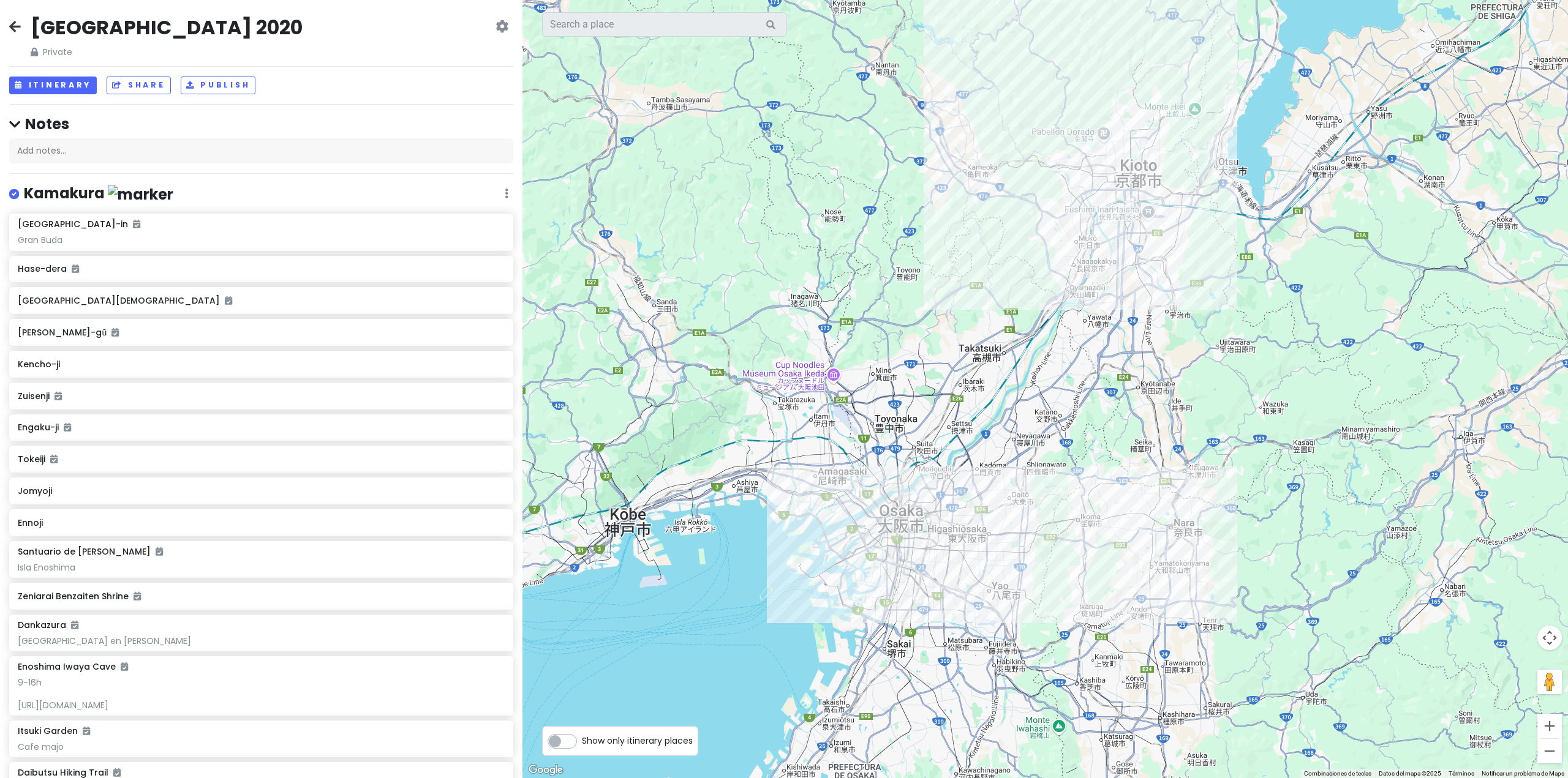 drag, startPoint x: 739, startPoint y: 361, endPoint x: 1077, endPoint y: 321, distance: 340.35863 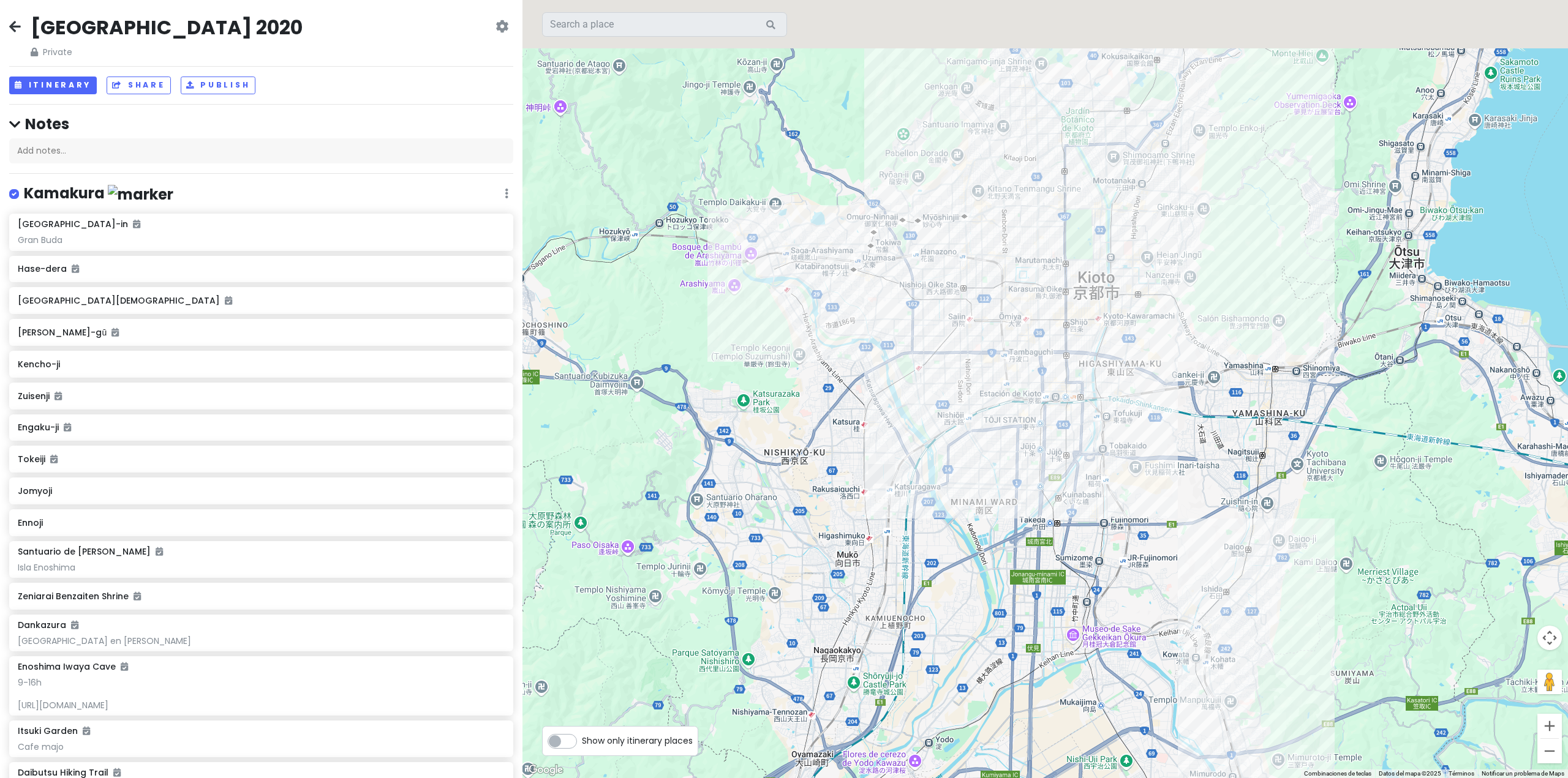 drag, startPoint x: 1134, startPoint y: 193, endPoint x: 952, endPoint y: 362, distance: 248.36465 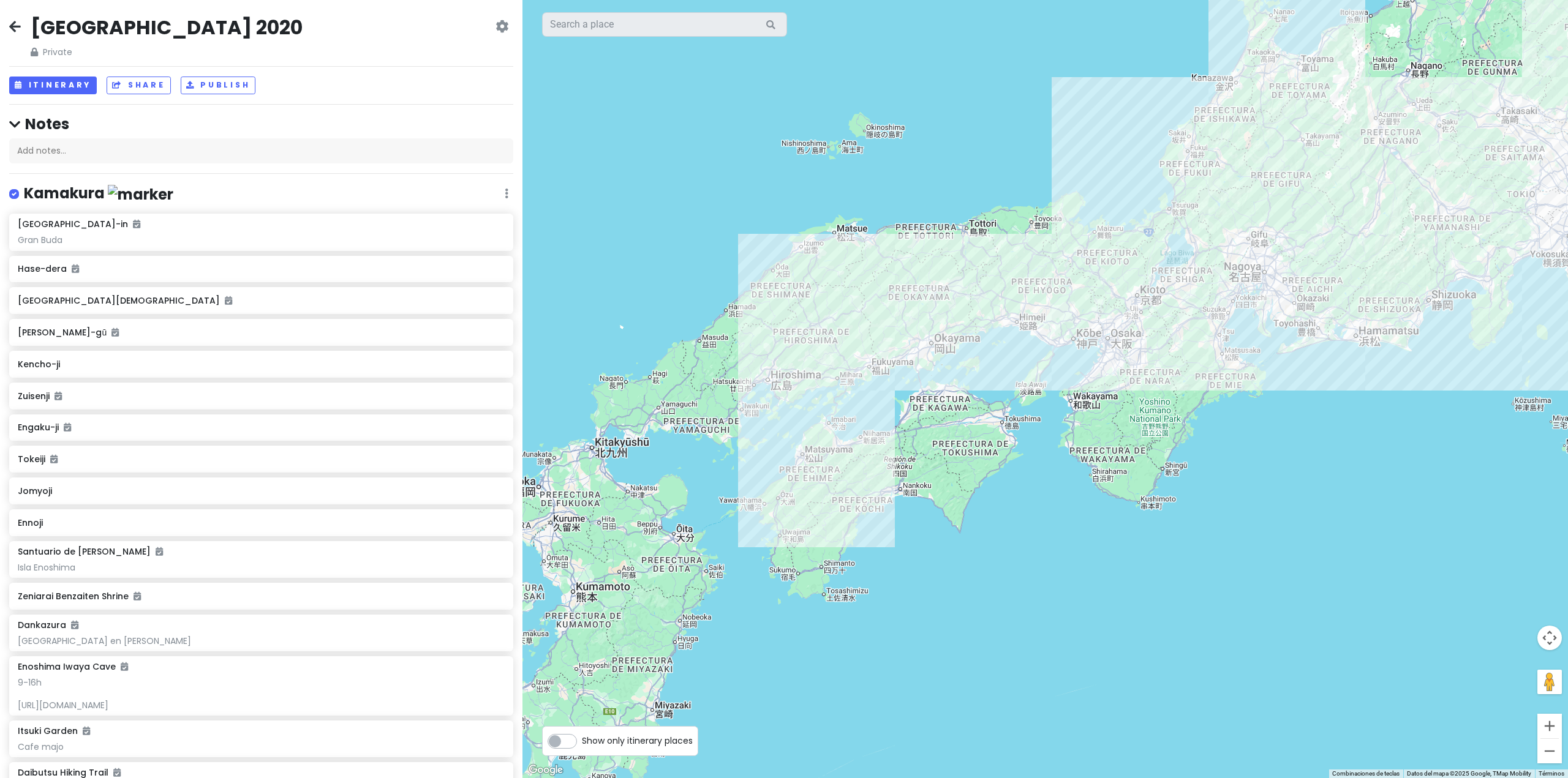 drag, startPoint x: 883, startPoint y: 386, endPoint x: 1043, endPoint y: 317, distance: 174.24408 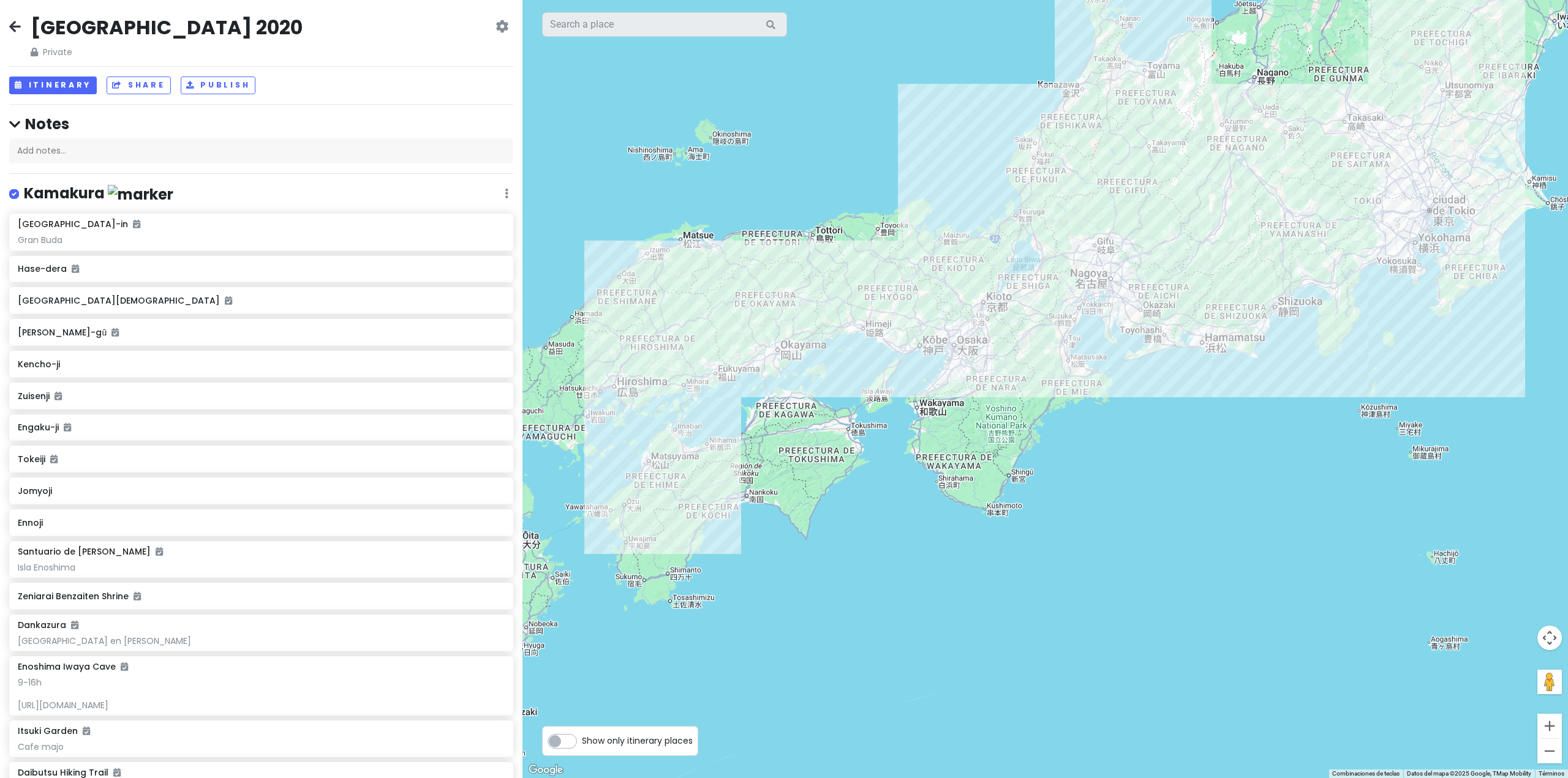 drag, startPoint x: 1245, startPoint y: 405, endPoint x: 1055, endPoint y: 410, distance: 190.066 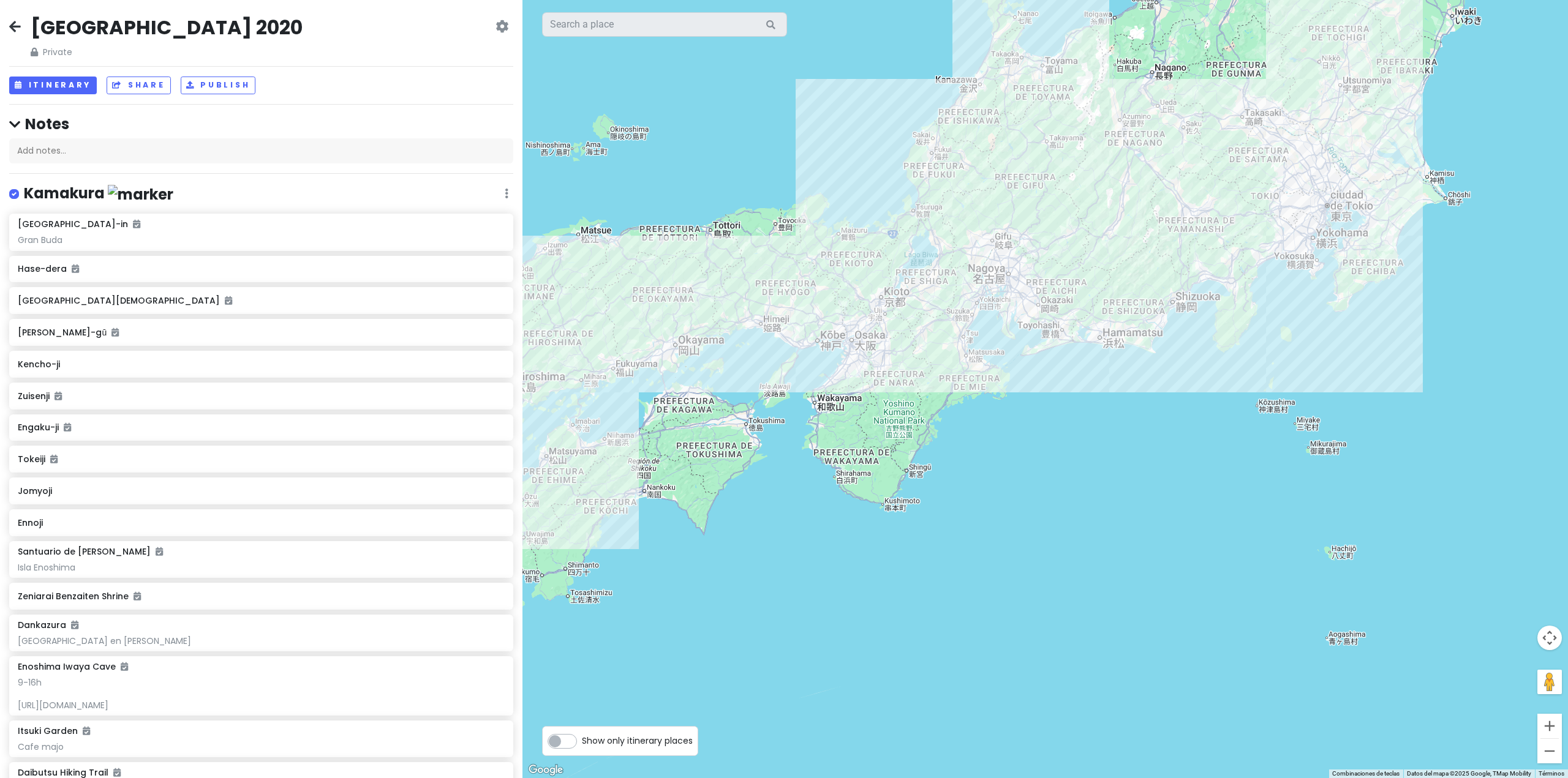 drag, startPoint x: 1235, startPoint y: 353, endPoint x: 1124, endPoint y: 419, distance: 129.13946 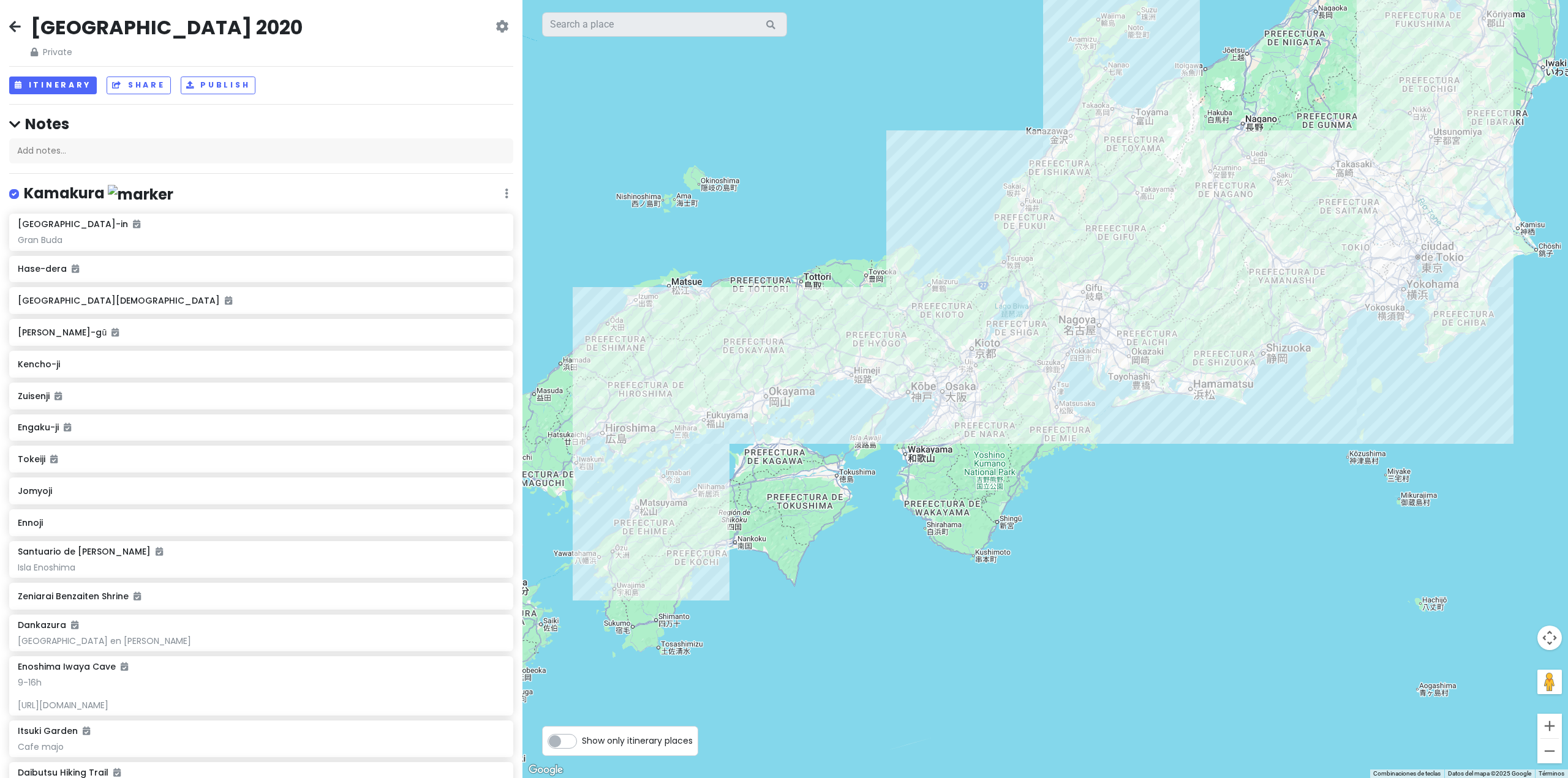 drag, startPoint x: 967, startPoint y: 437, endPoint x: 1120, endPoint y: 413, distance: 154.87091 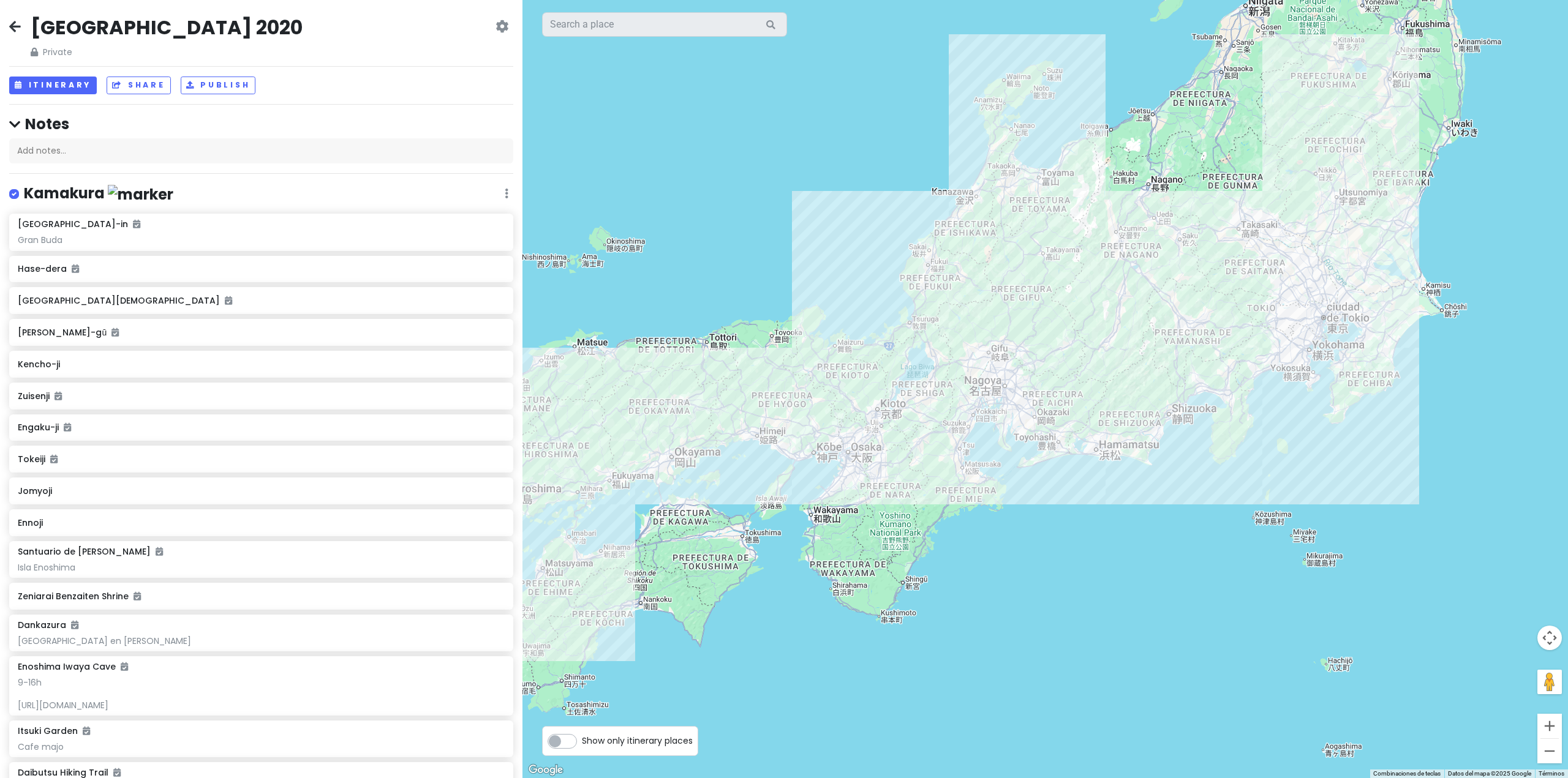 drag, startPoint x: 1150, startPoint y: 258, endPoint x: 1184, endPoint y: 255, distance: 34.132096 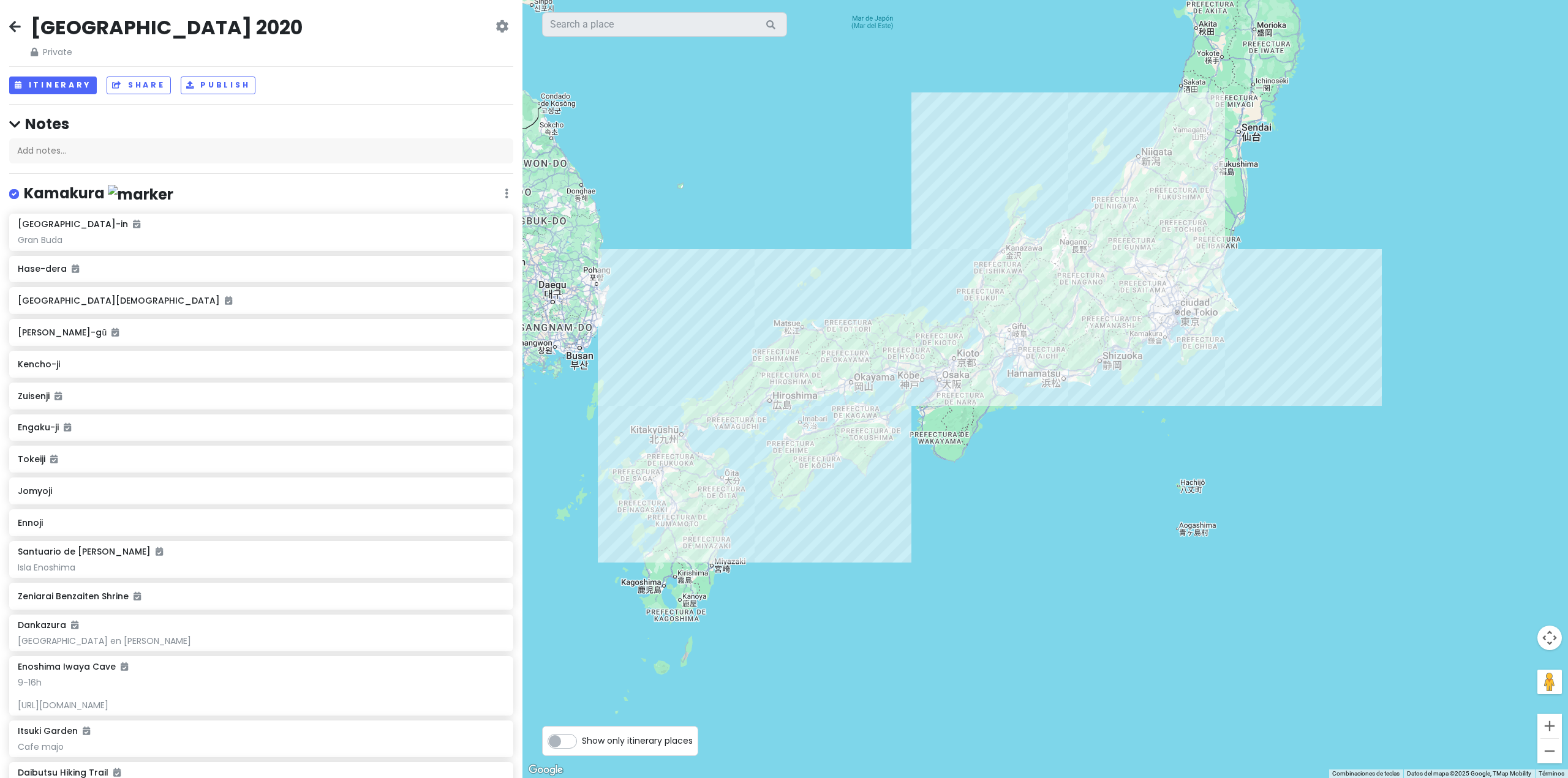 drag, startPoint x: 975, startPoint y: 192, endPoint x: 943, endPoint y: 208, distance: 35.777088 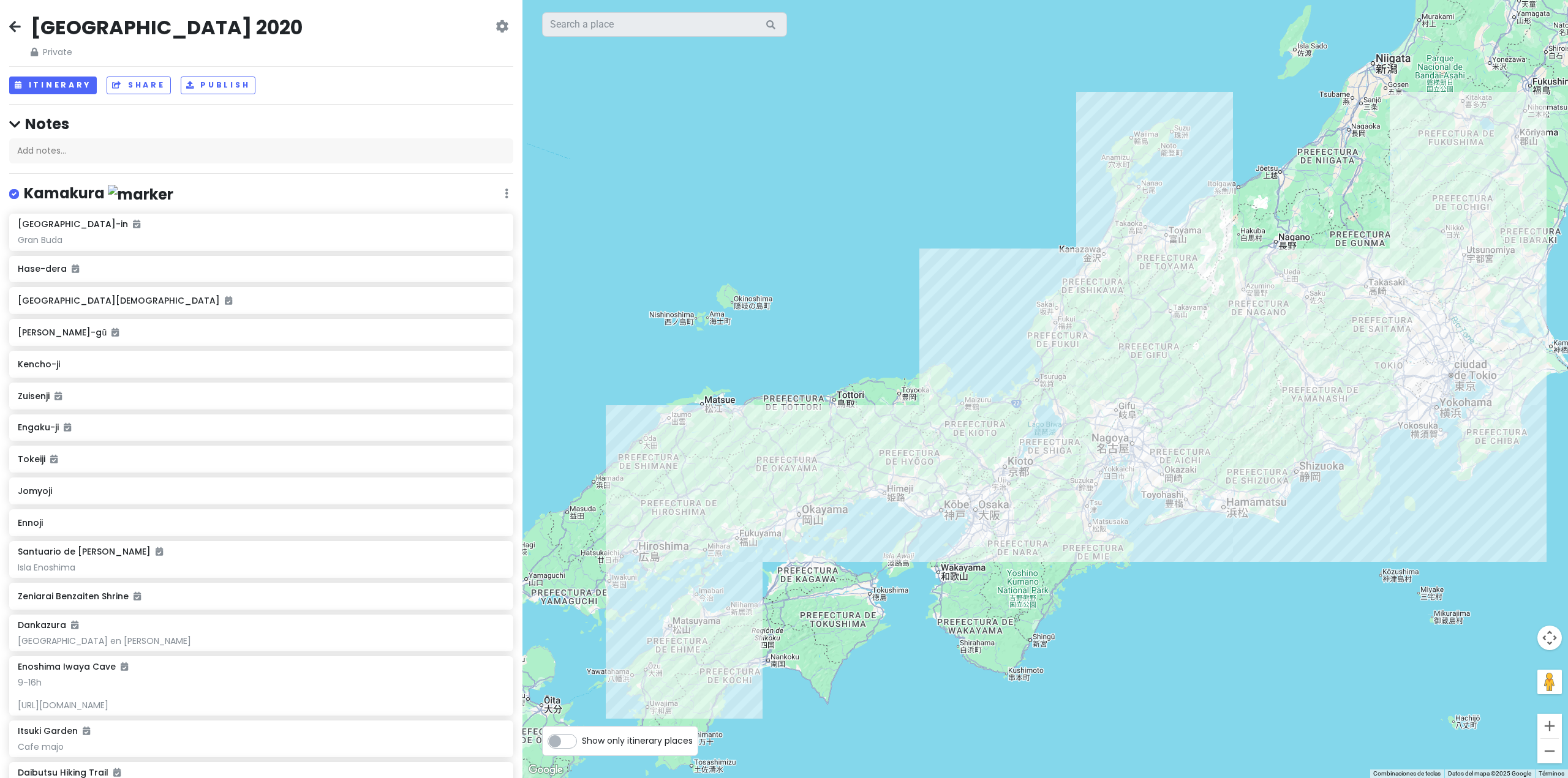 drag, startPoint x: 851, startPoint y: 302, endPoint x: 968, endPoint y: 217, distance: 144.61673 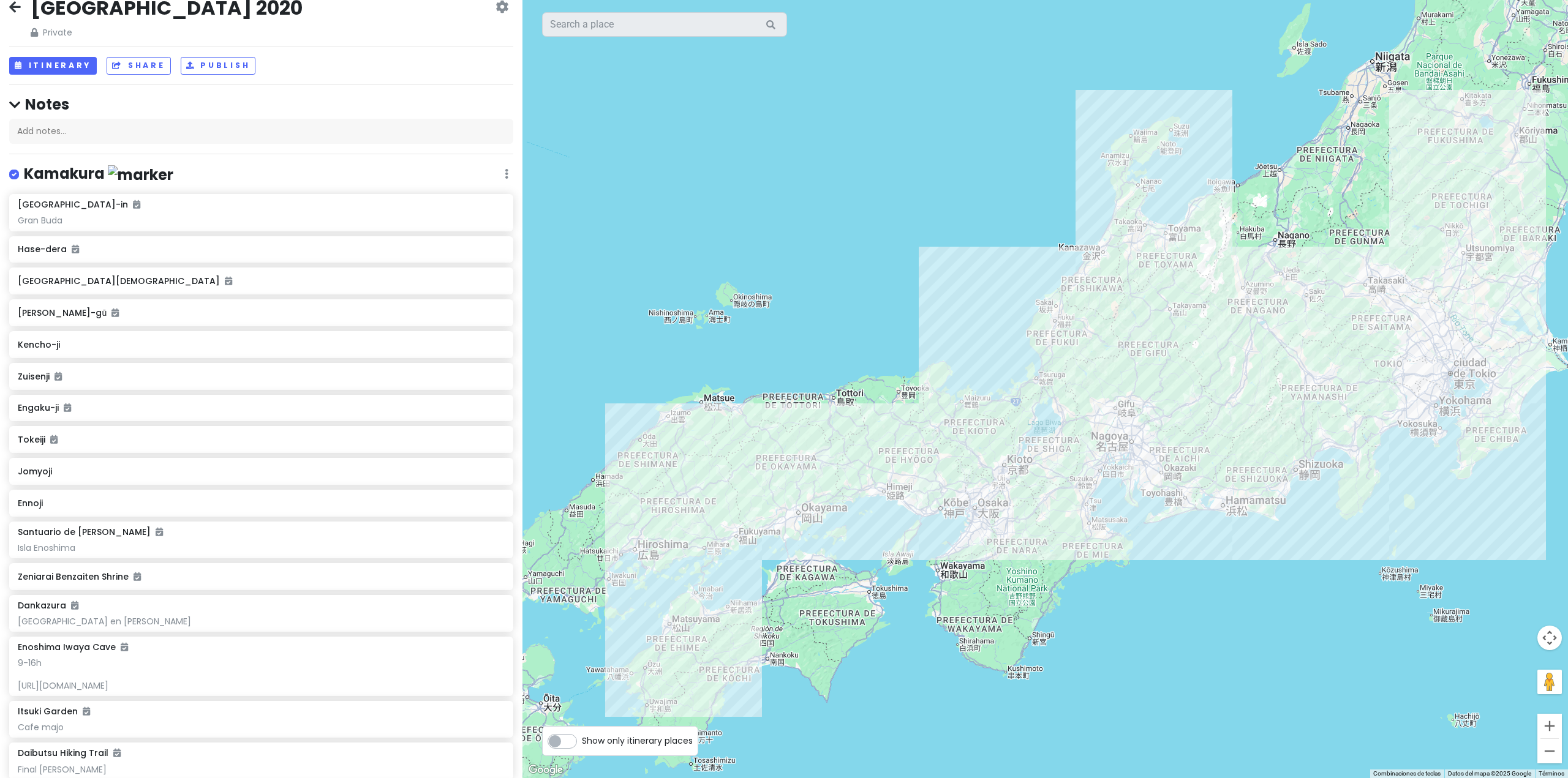 scroll, scrollTop: 0, scrollLeft: 0, axis: both 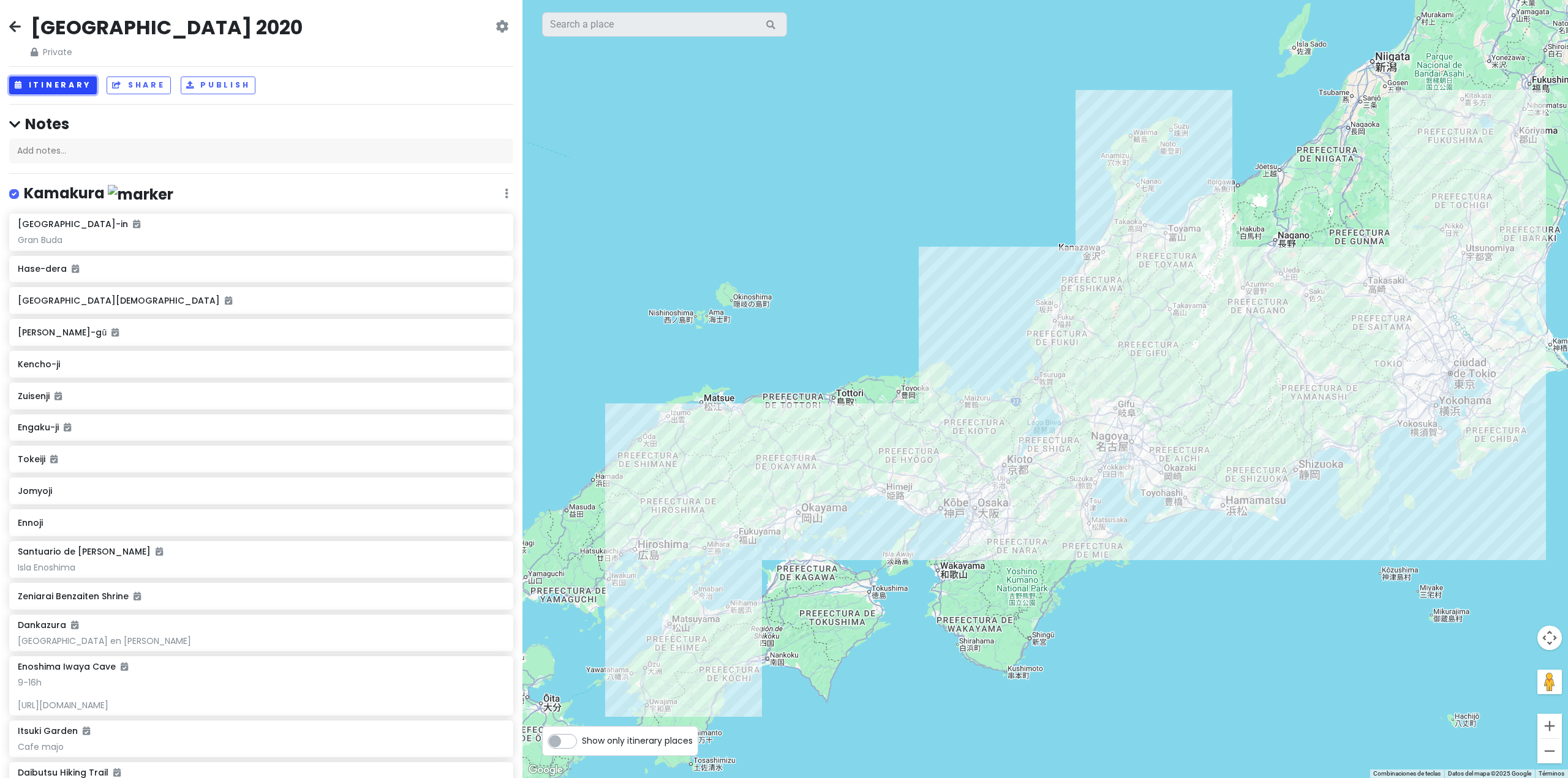click on "Itinerary" at bounding box center (53, 85) 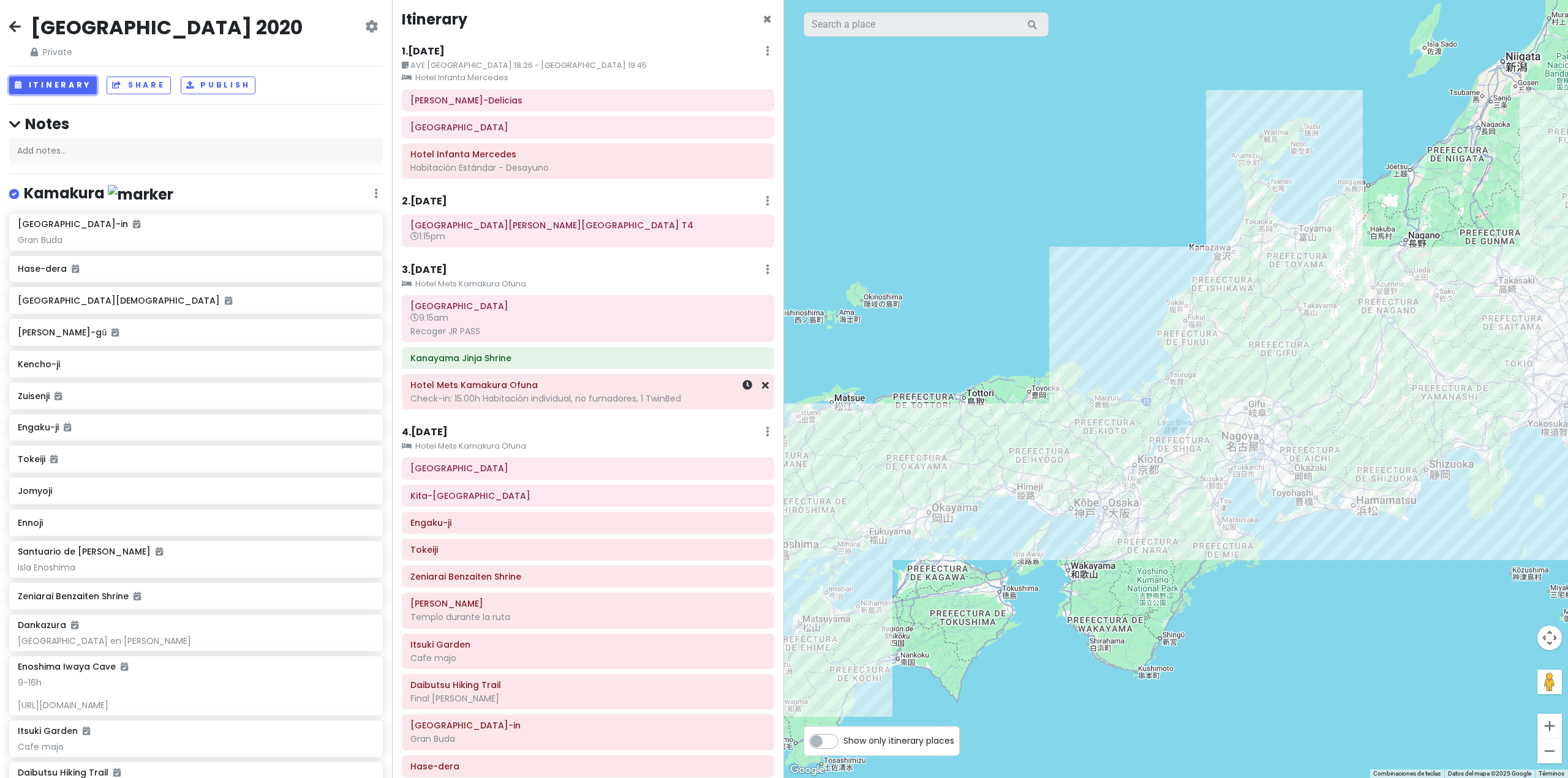 scroll, scrollTop: 0, scrollLeft: 0, axis: both 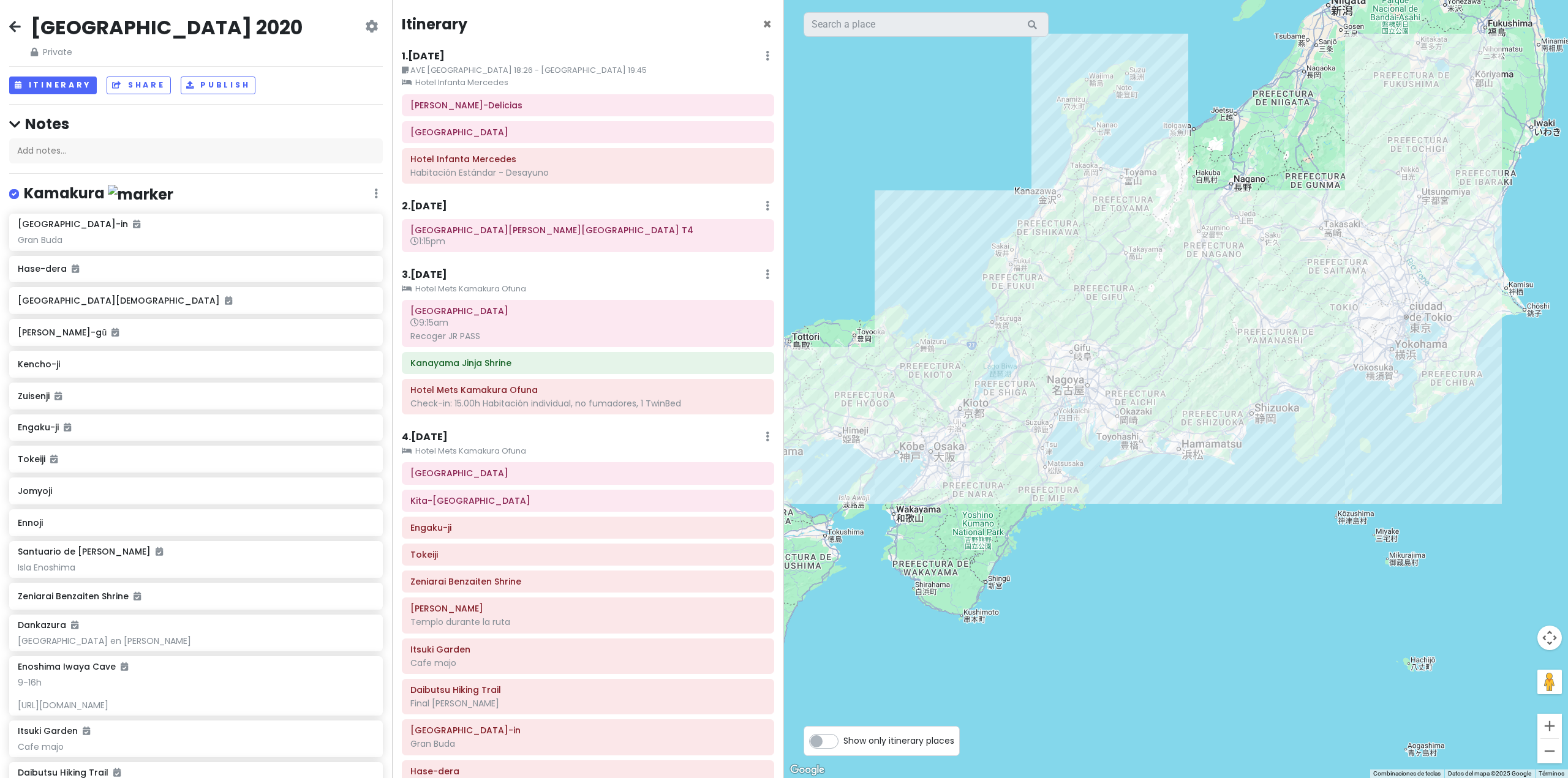 drag, startPoint x: 1194, startPoint y: 566, endPoint x: 1143, endPoint y: 550, distance: 53.45091 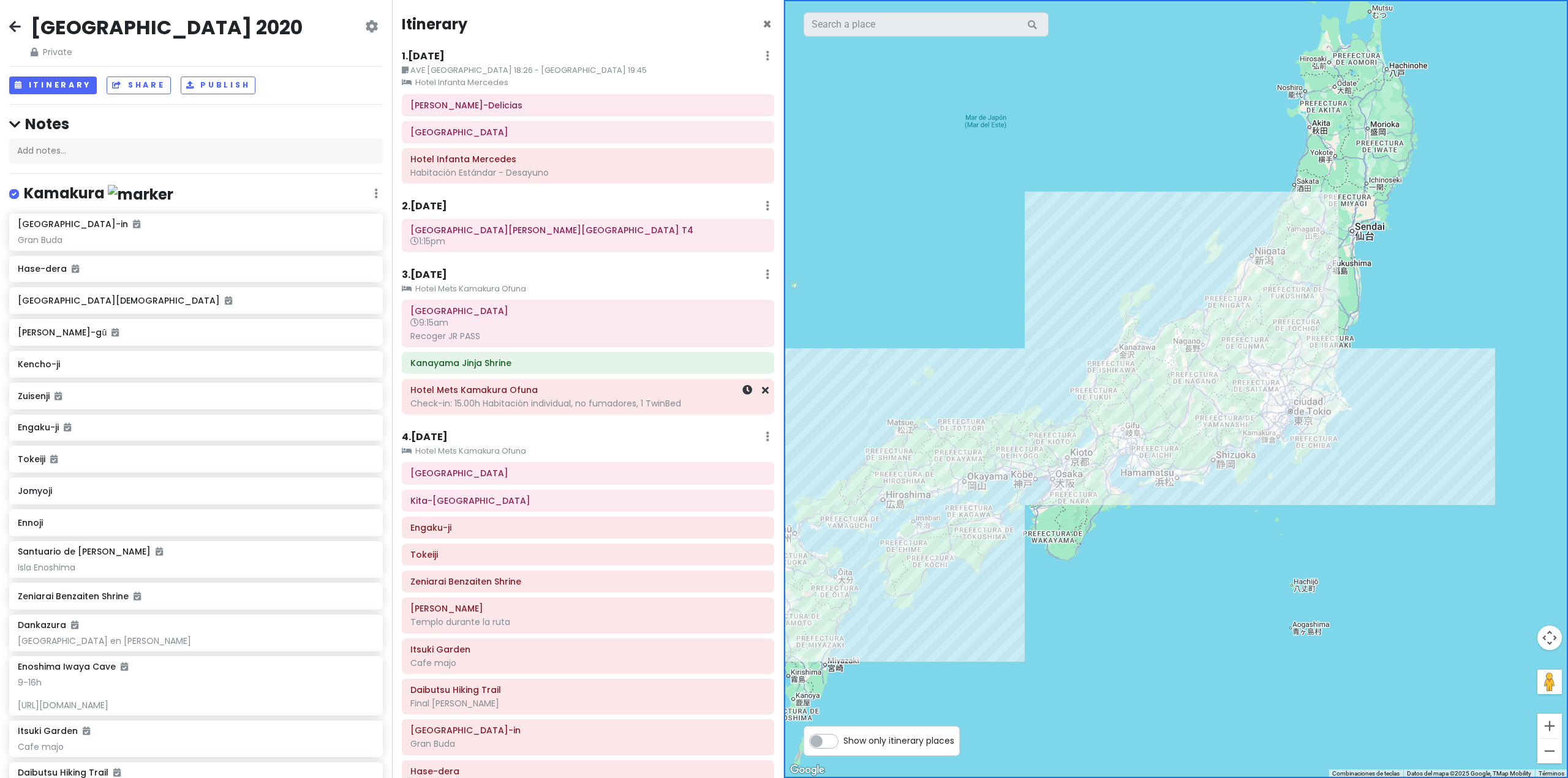 click on "Check-in: 15.00h
Habitación individual, no fumadores, 1 TwinBed" at bounding box center (588, 173) 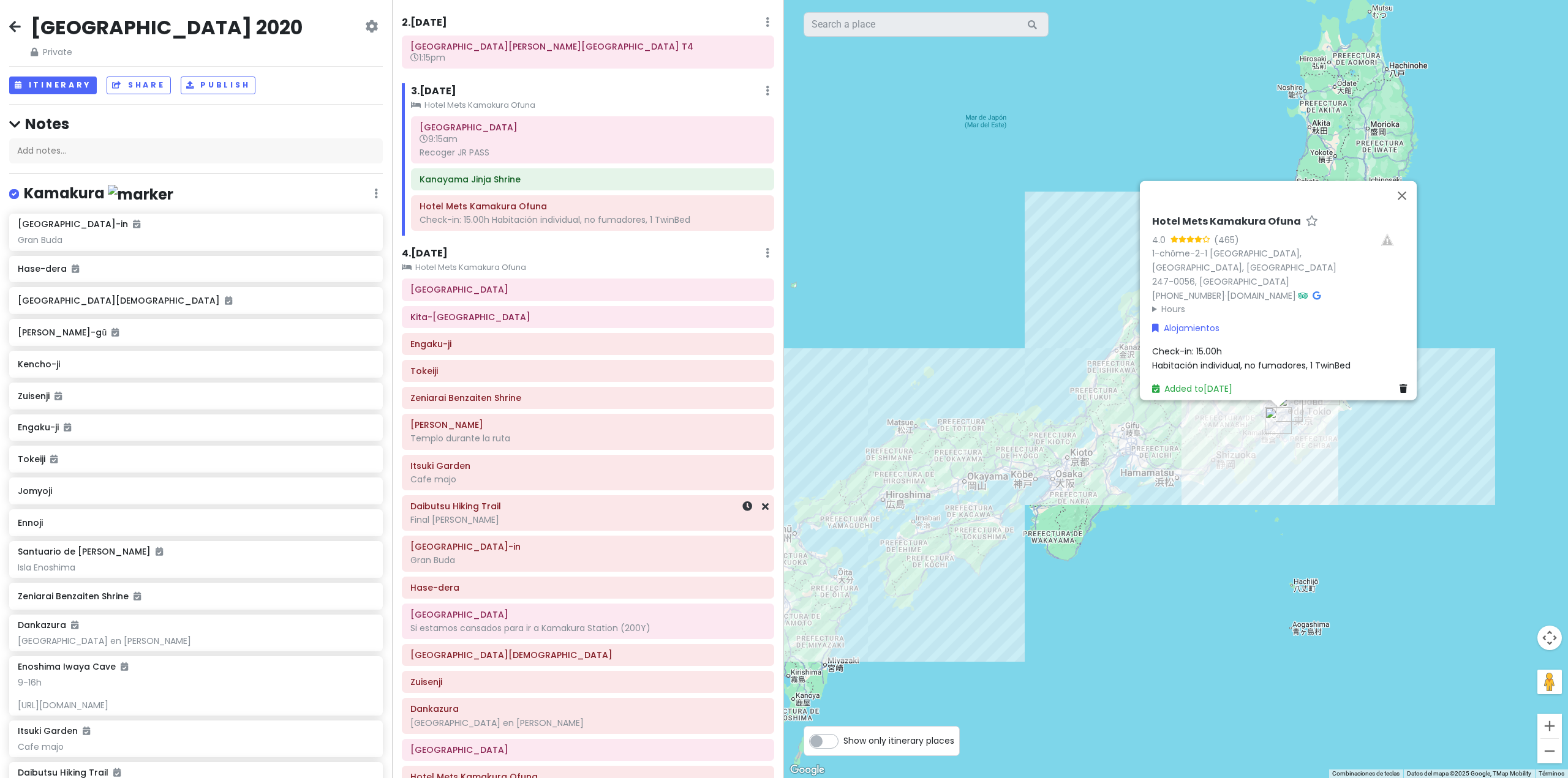 scroll, scrollTop: 306, scrollLeft: 0, axis: vertical 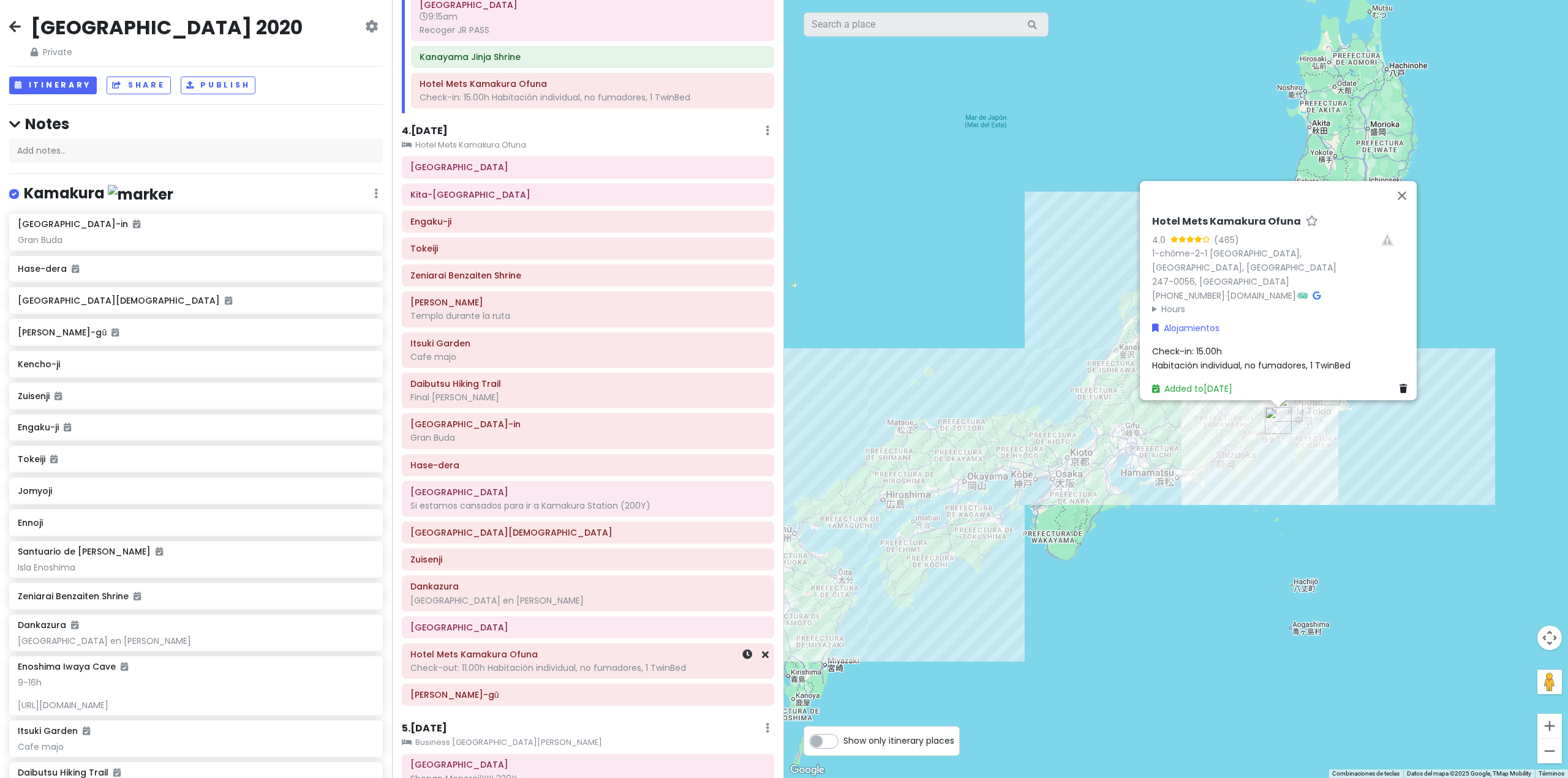 click on "Check-out: 11.00h
Habitación individual, no fumadores, 1 TwinBed" at bounding box center (588, -133) 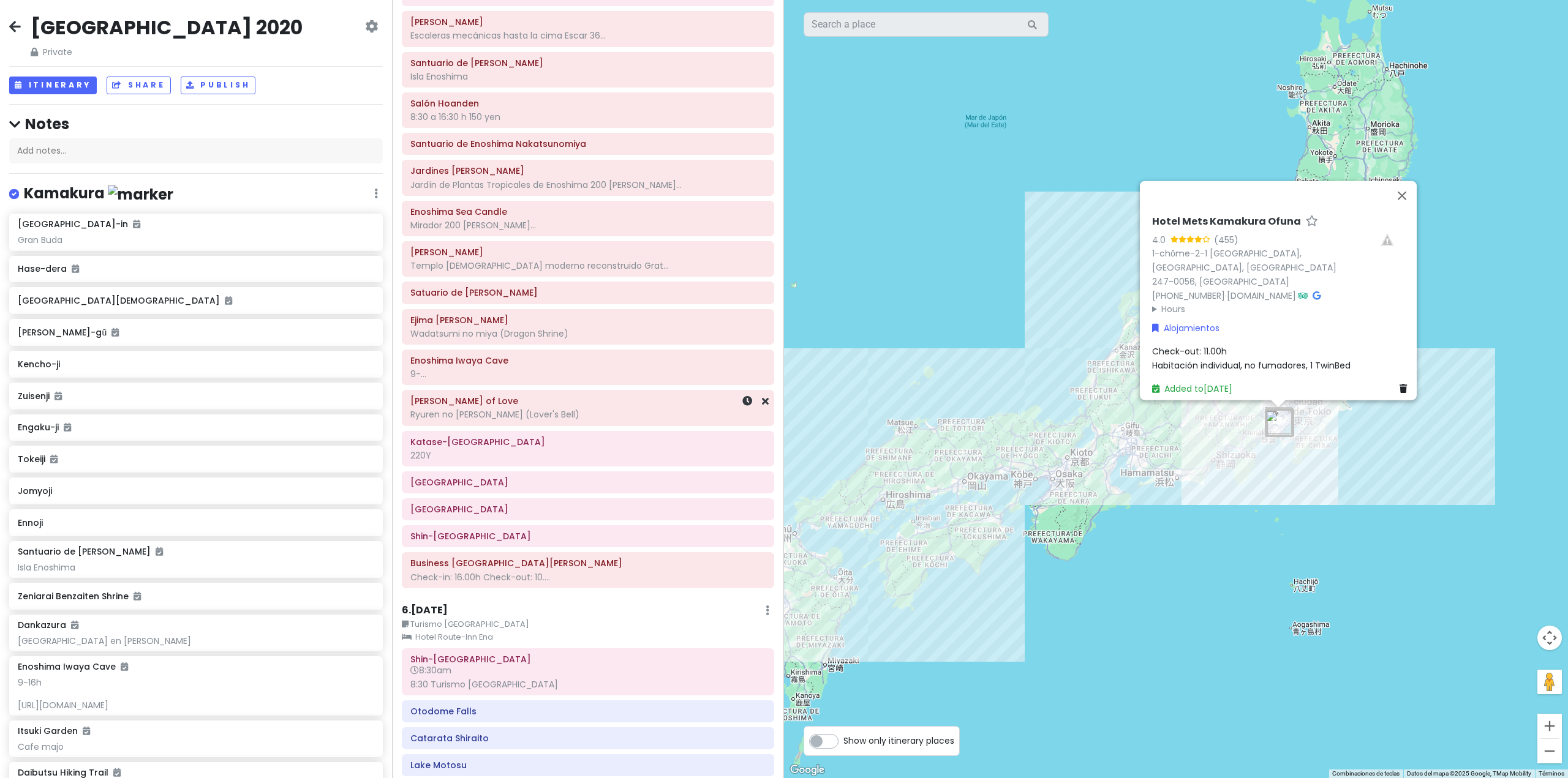scroll, scrollTop: 1163, scrollLeft: 0, axis: vertical 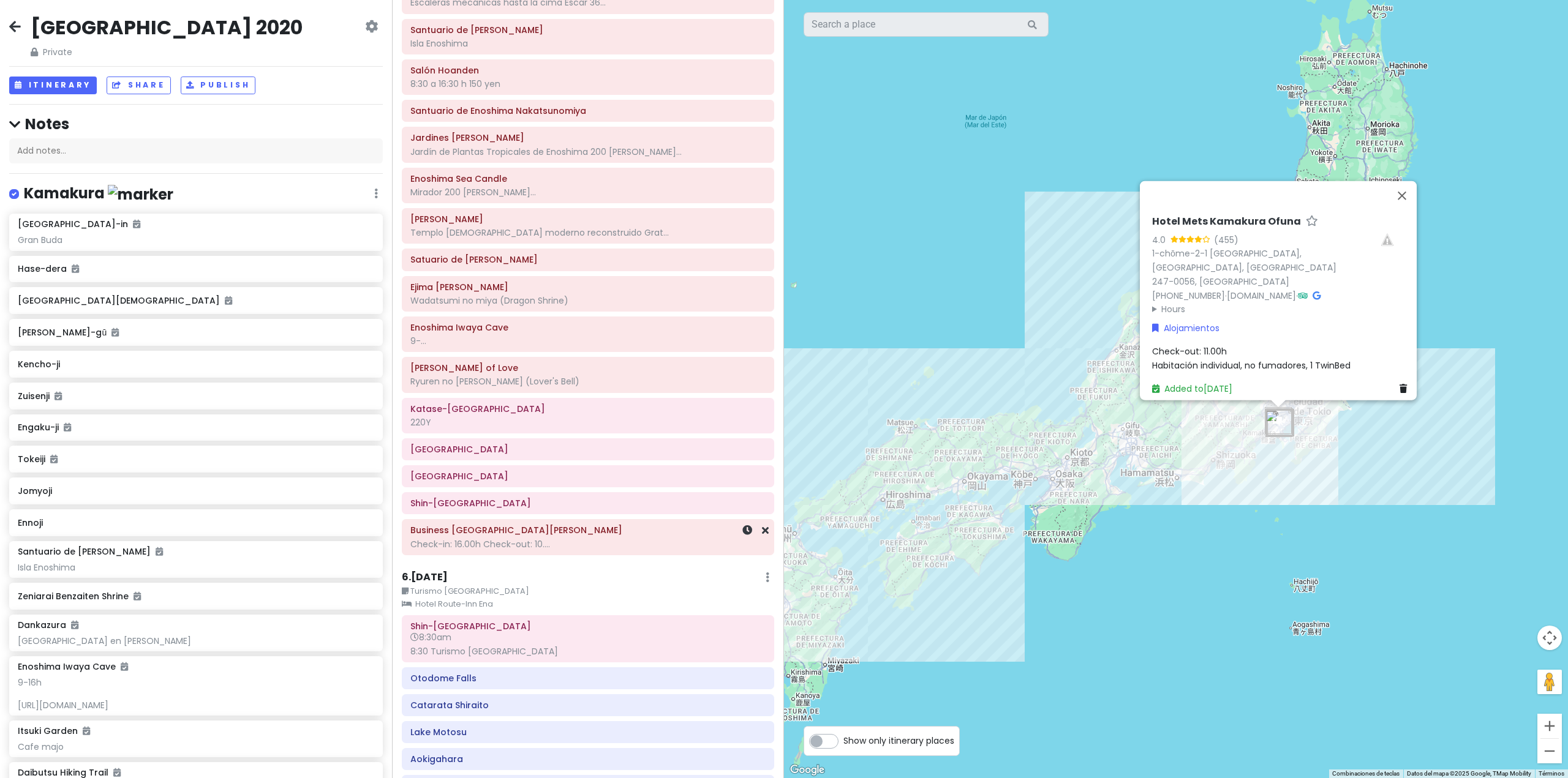click on "Check-in: 16.00h
Check-out: 10...." at bounding box center (588, -990) 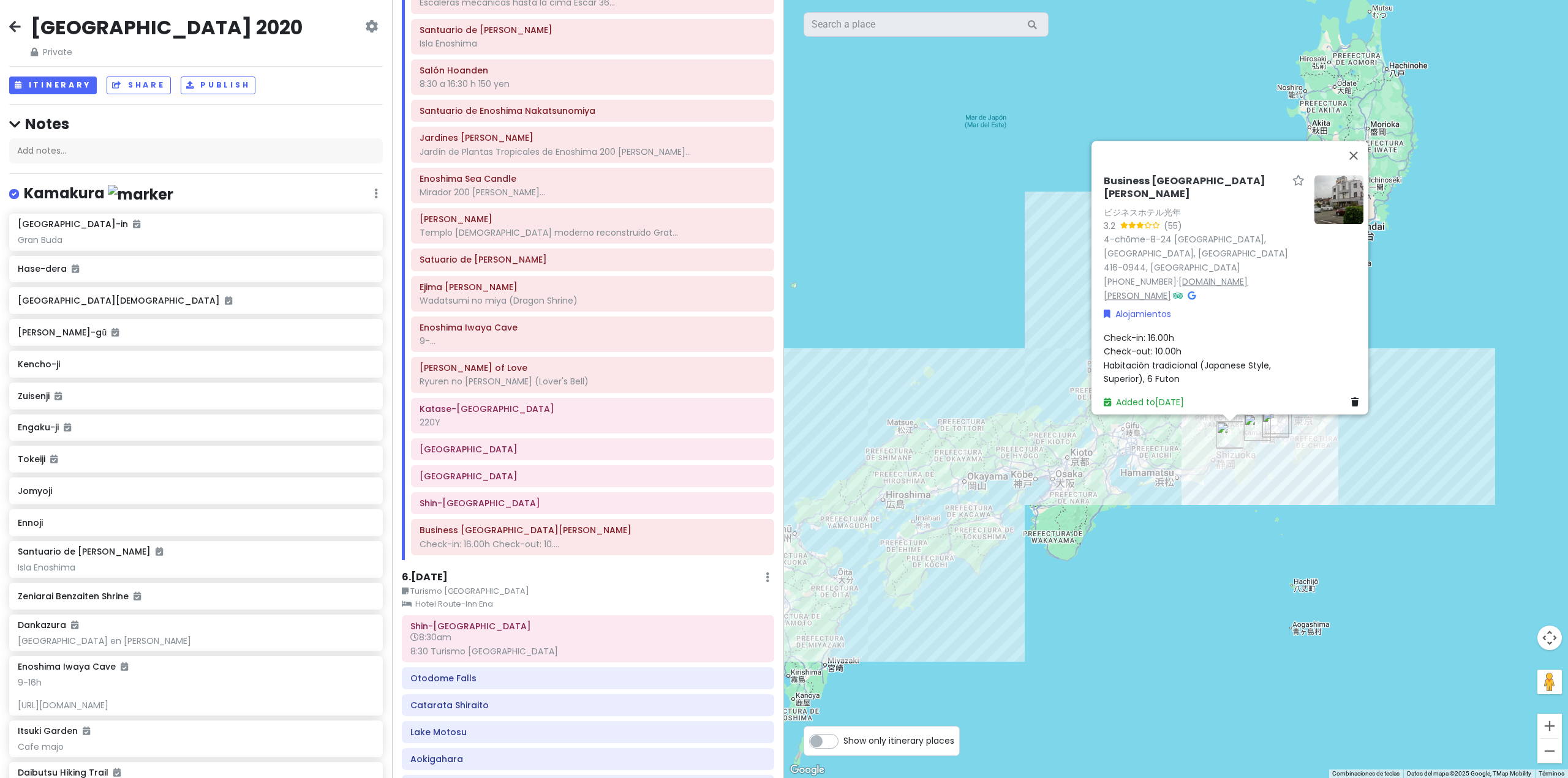 click on "hotel-konen.jp" at bounding box center [1175, 288] 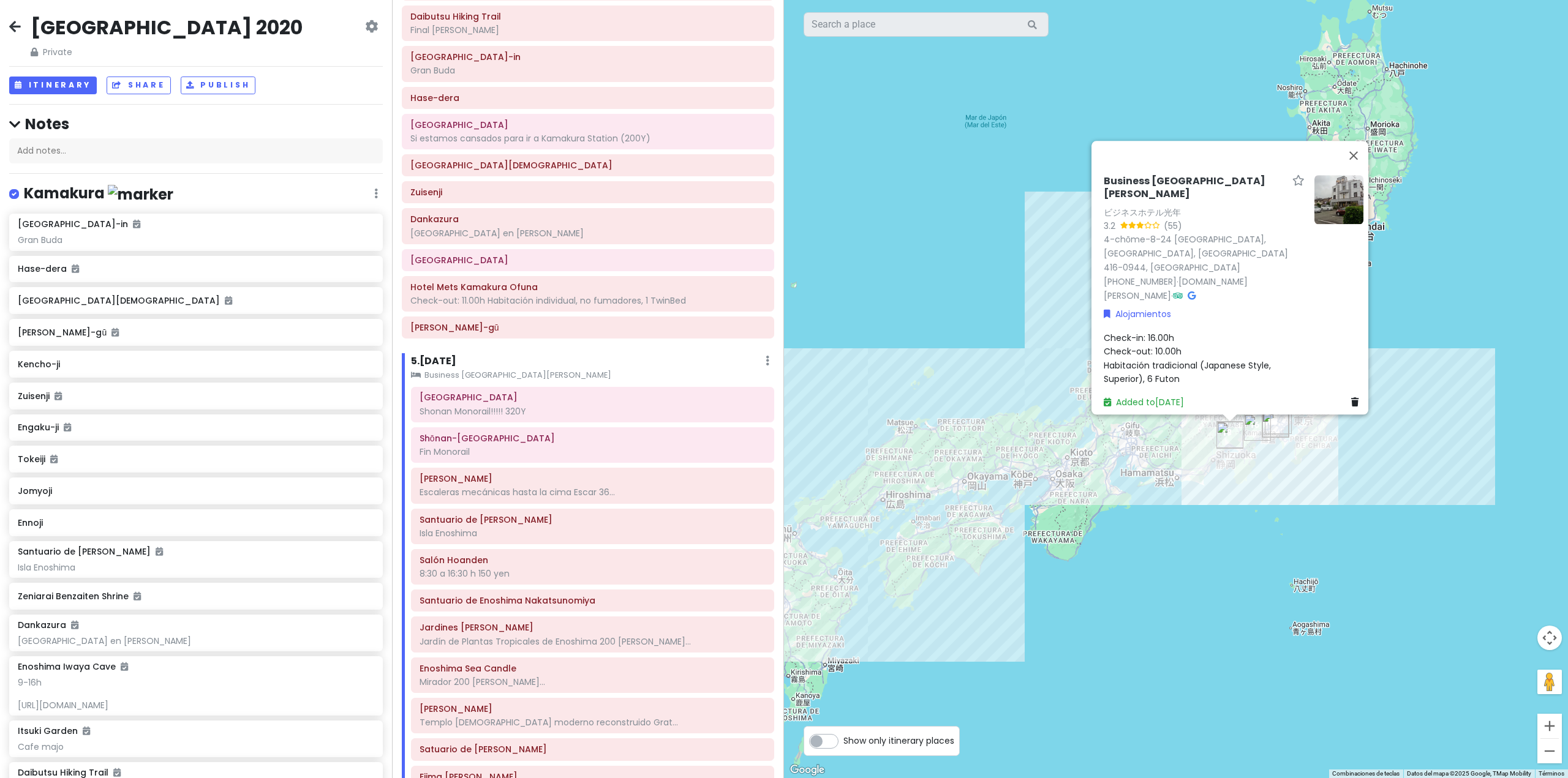 scroll, scrollTop: 490, scrollLeft: 0, axis: vertical 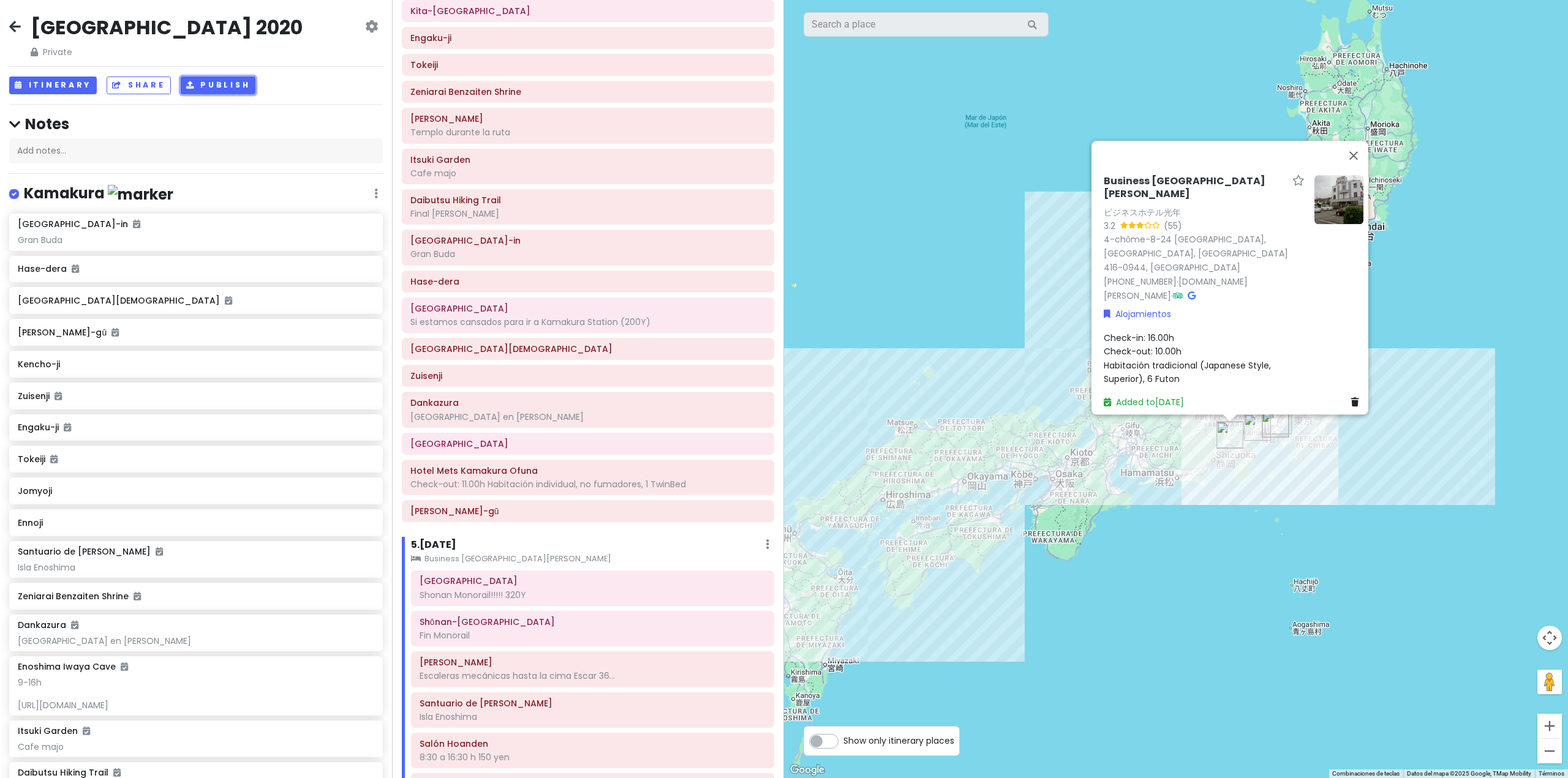 click on "Publish" at bounding box center [218, 85] 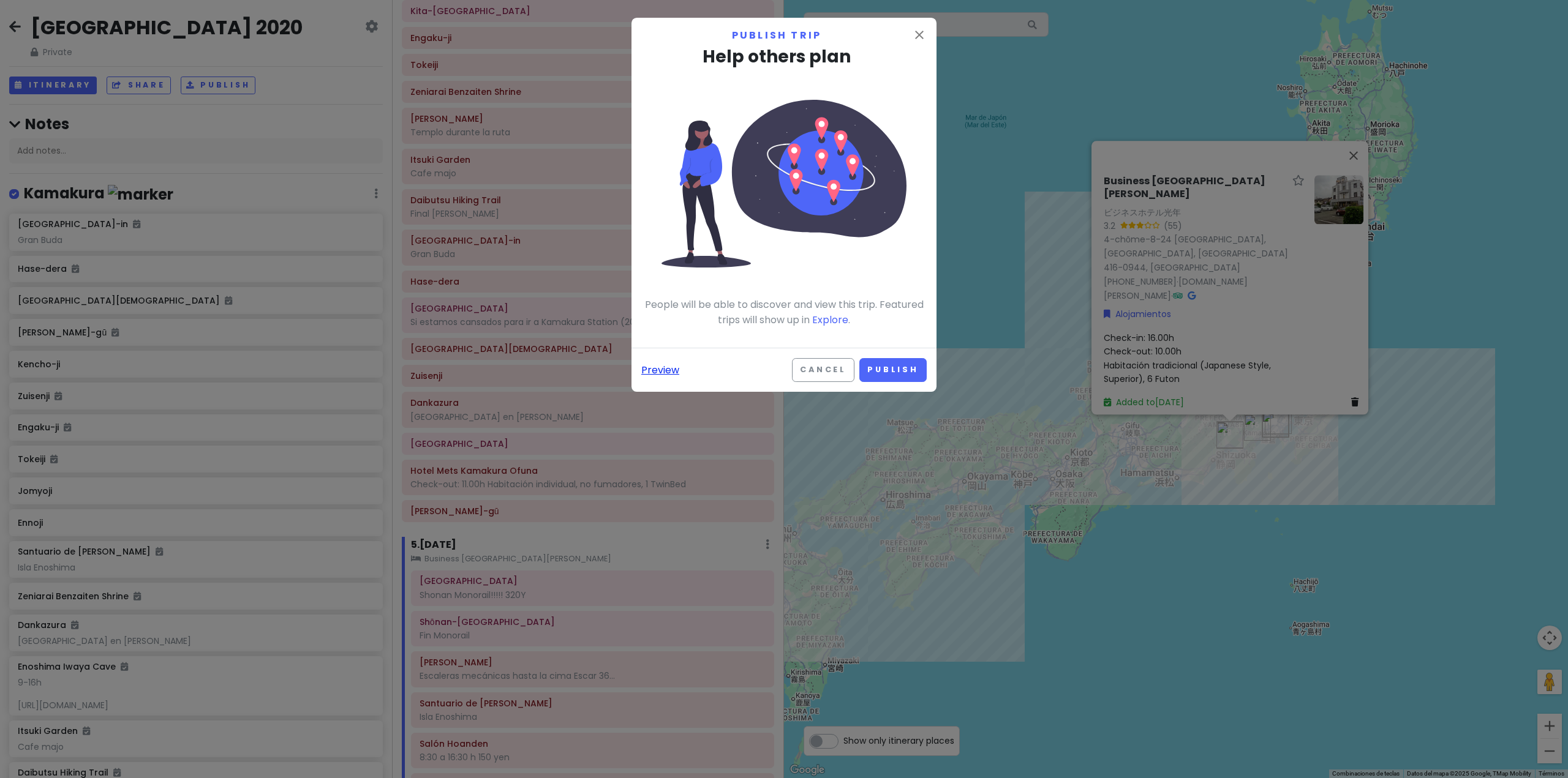 click on "Preview" at bounding box center [660, 370] 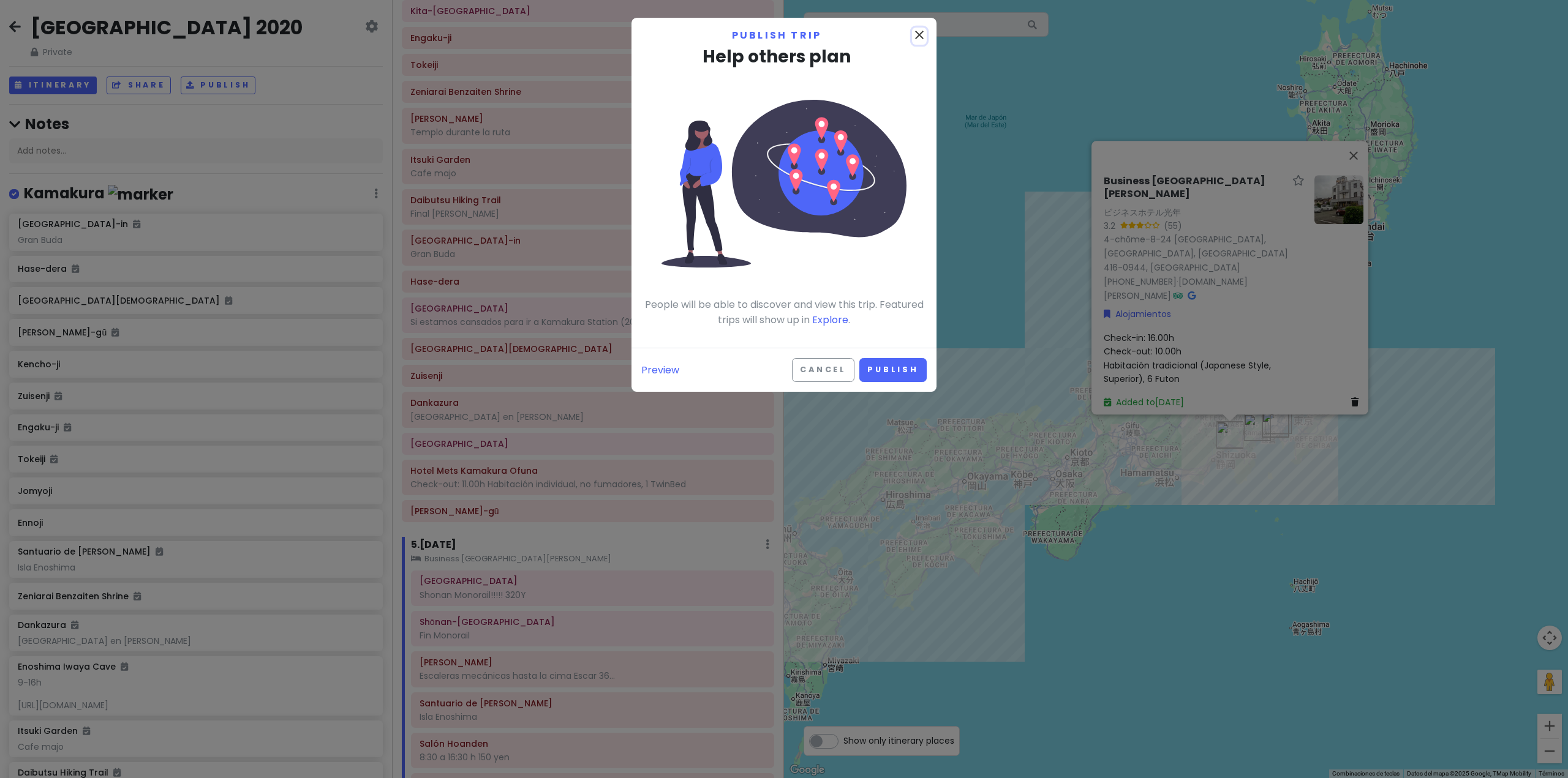 click on "close" at bounding box center [919, 35] 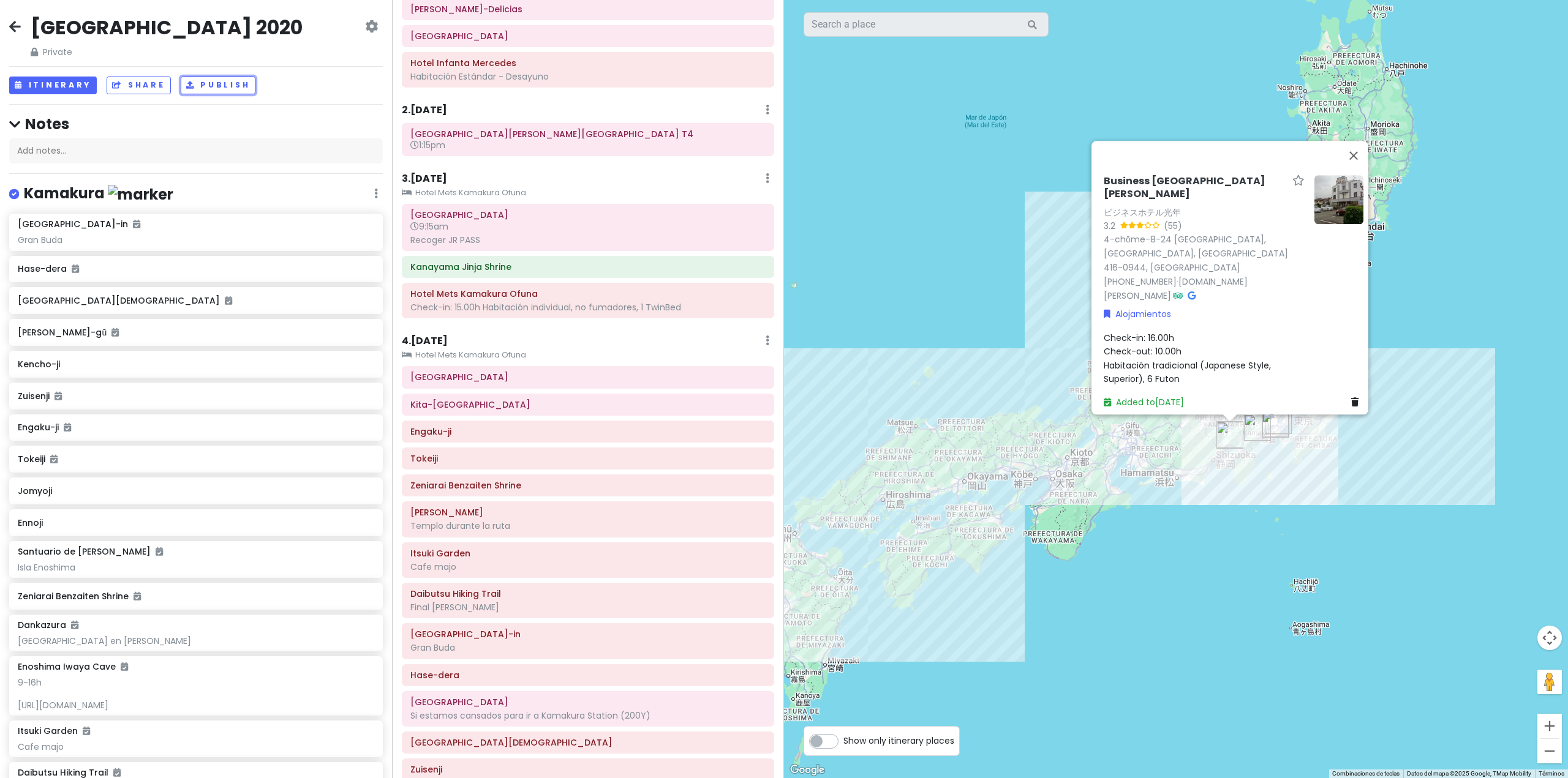 scroll, scrollTop: 0, scrollLeft: 0, axis: both 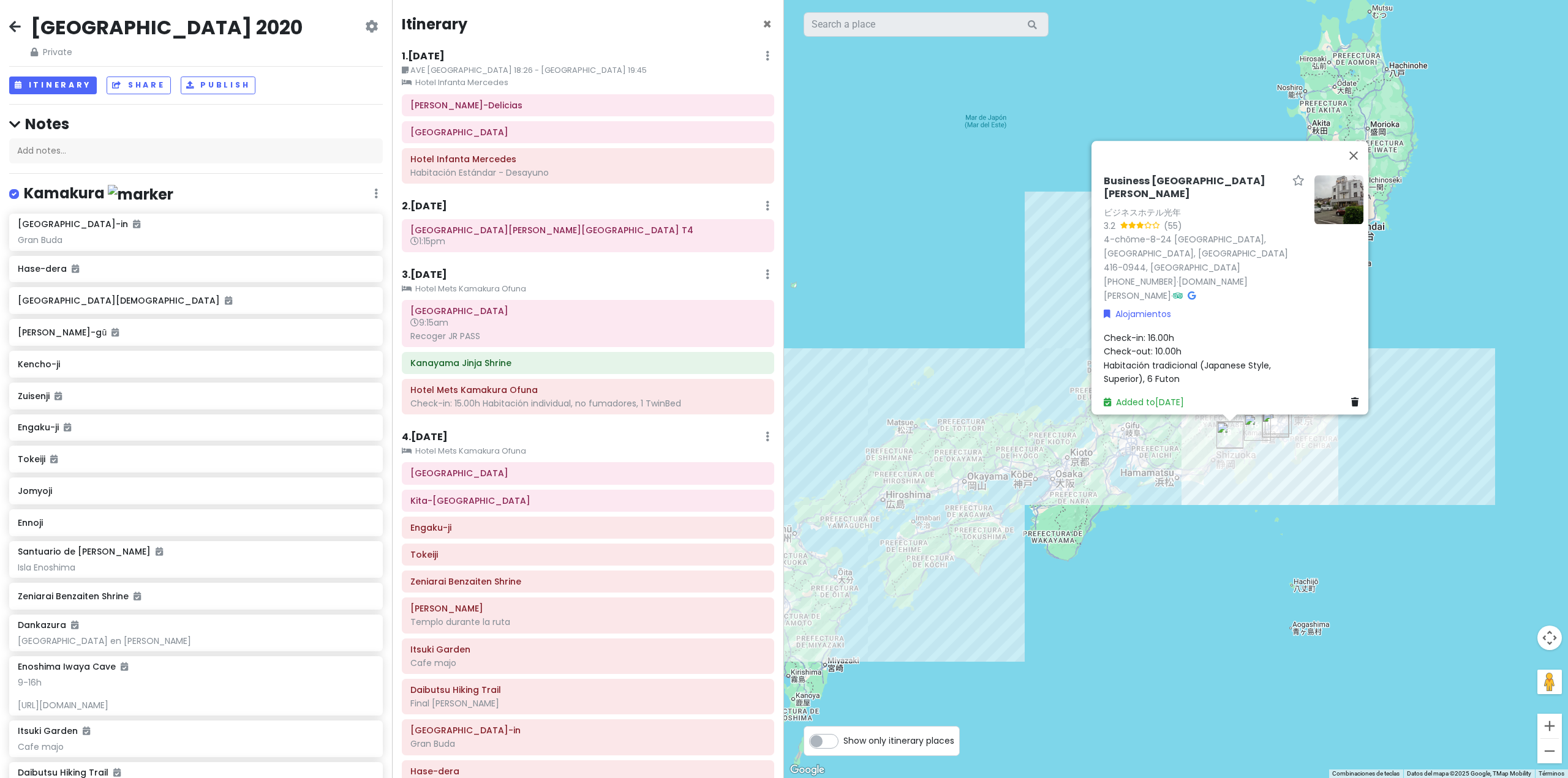 click on "3 .  Sat 4/11 Add Day Notes Clear Lodging Delete Day" at bounding box center (588, 277) 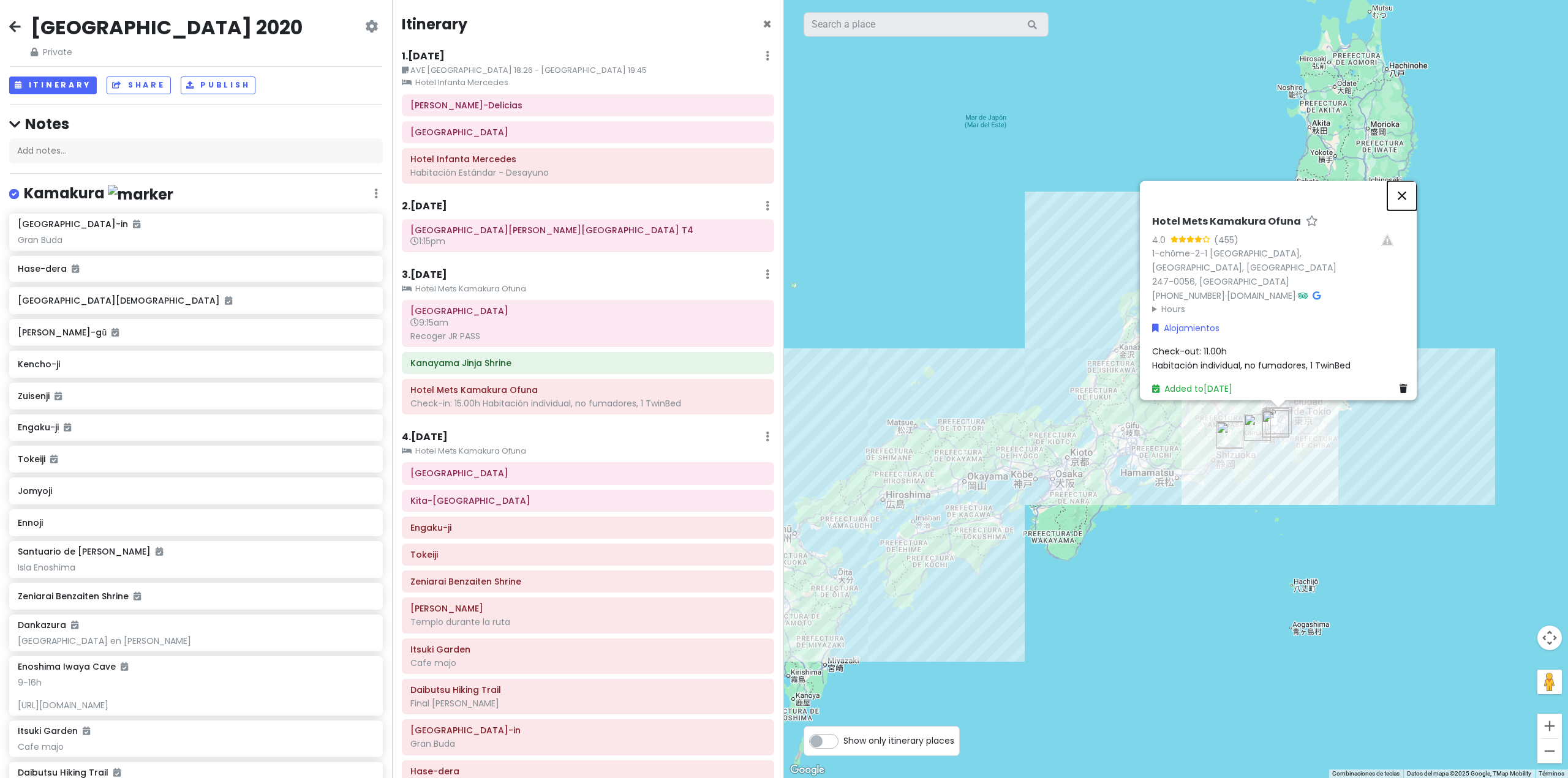 click at bounding box center [1402, 195] 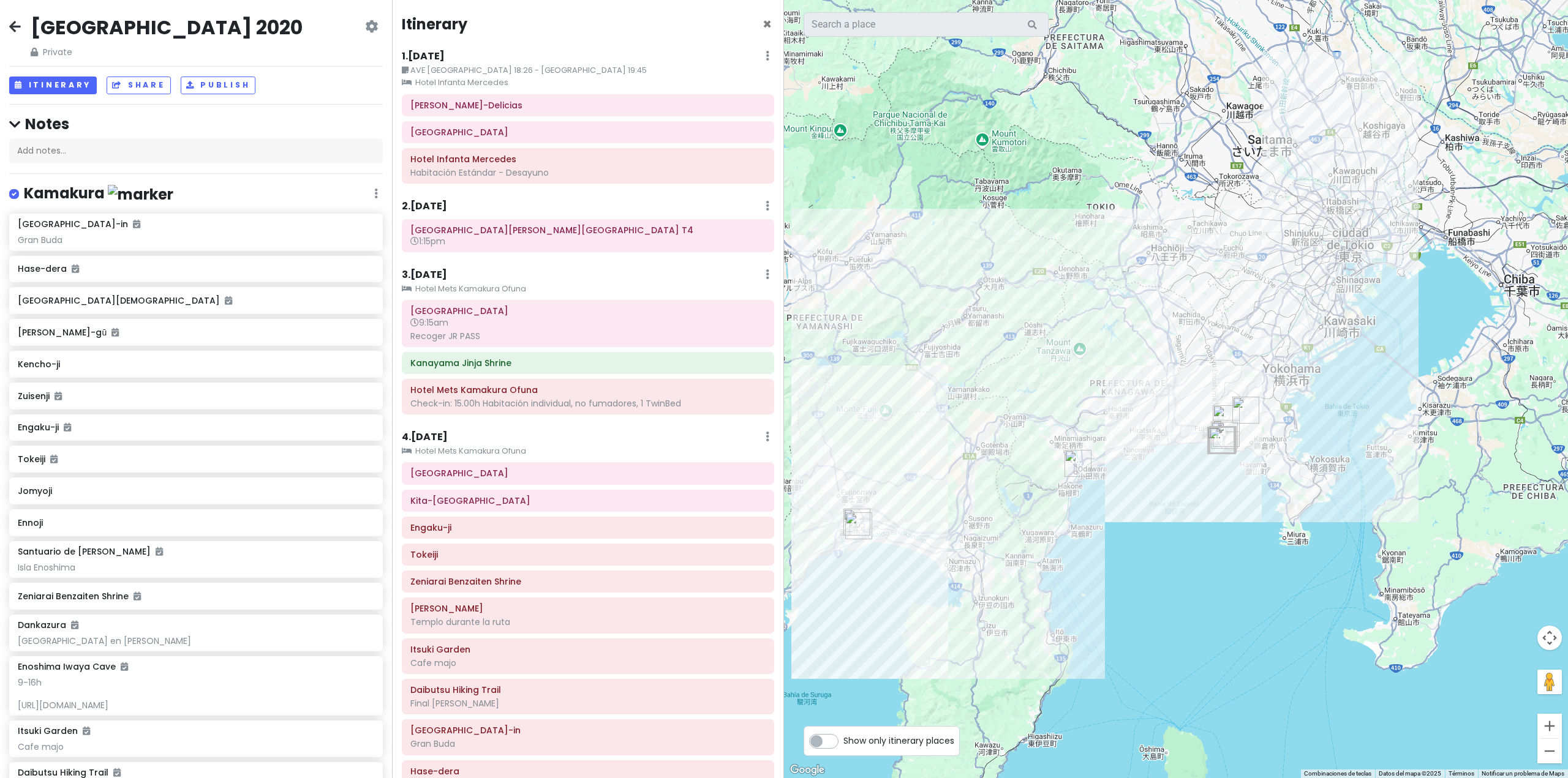 drag, startPoint x: 1248, startPoint y: 523, endPoint x: 1223, endPoint y: 523, distance: 25 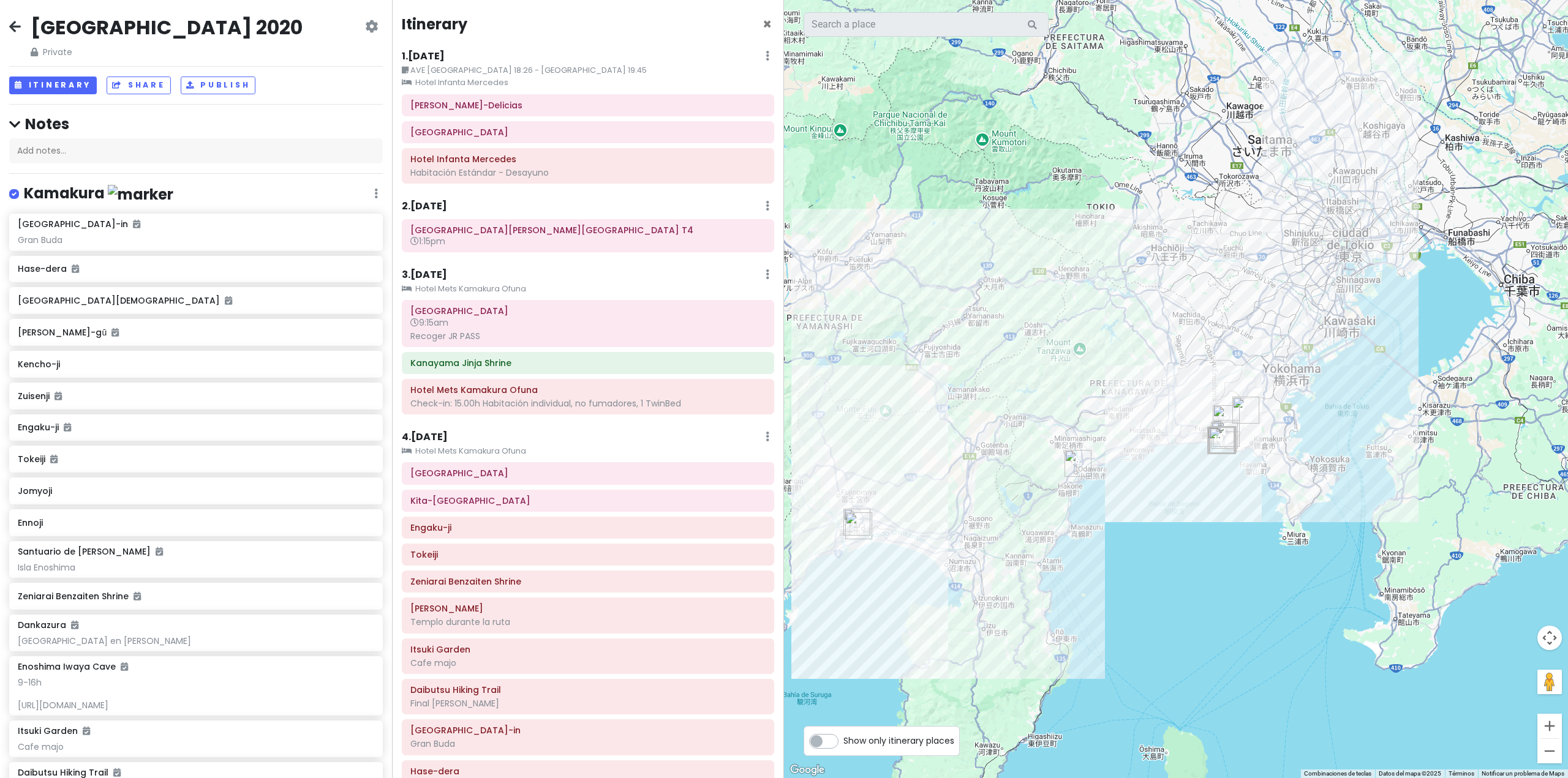 click on "3 .  Sat 4/11 Add Day Notes Clear Lodging Delete Day" at bounding box center (588, 277) 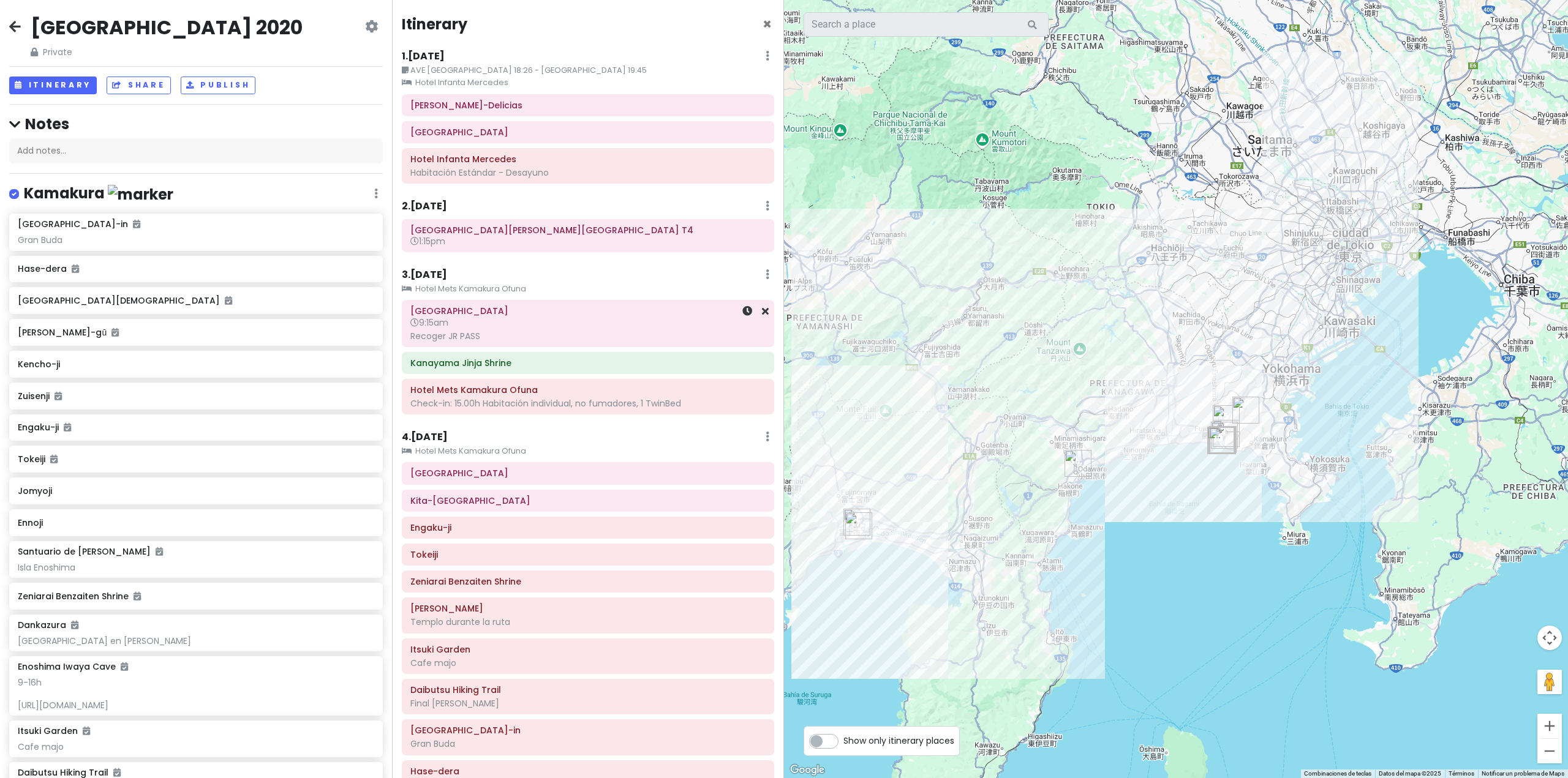 click on "Aeropuerto Internacional de Narita  9:15am Recoger JR PASS" at bounding box center [588, 324] 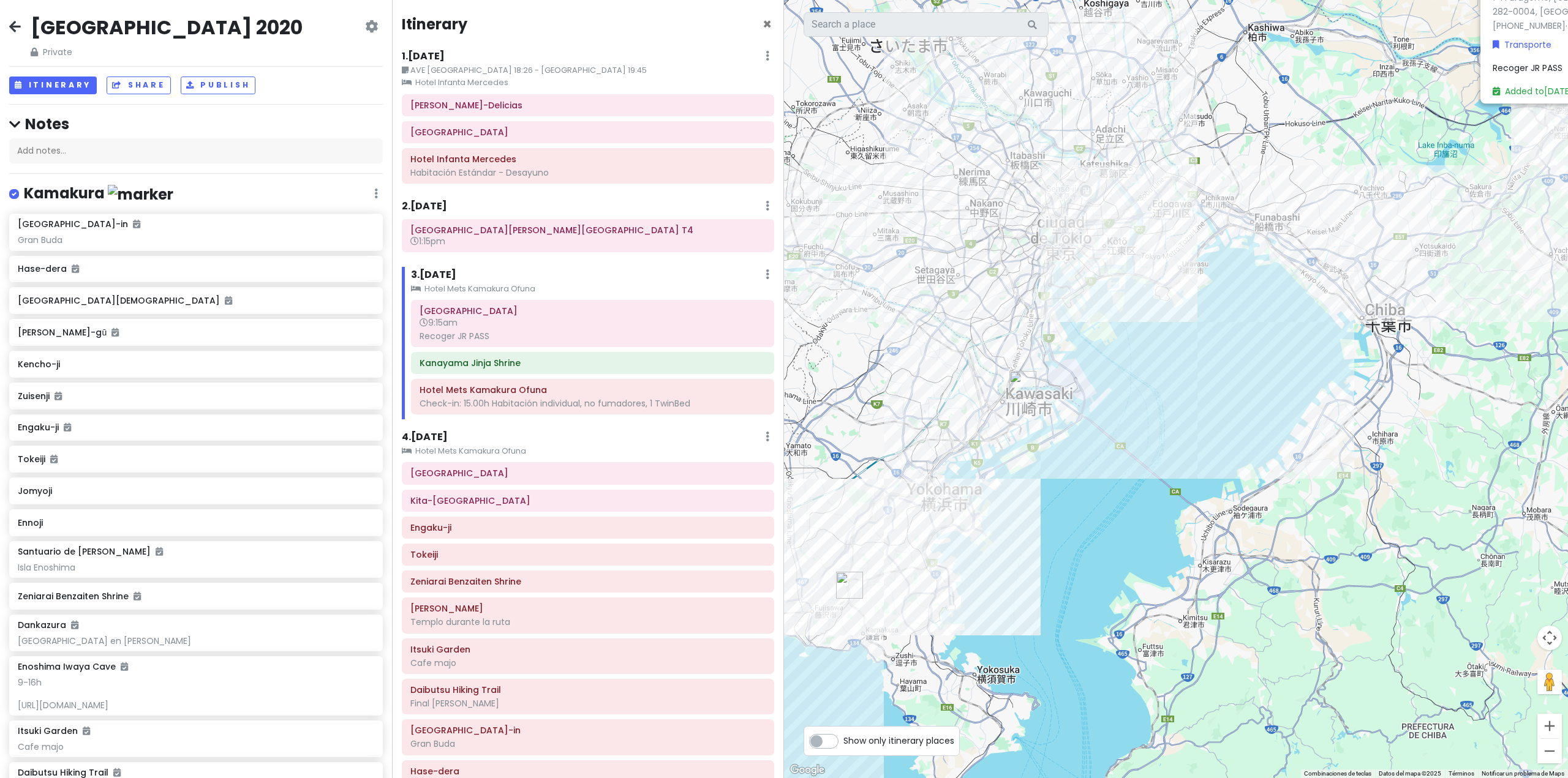 drag, startPoint x: 1136, startPoint y: 372, endPoint x: 1179, endPoint y: 361, distance: 44.38468 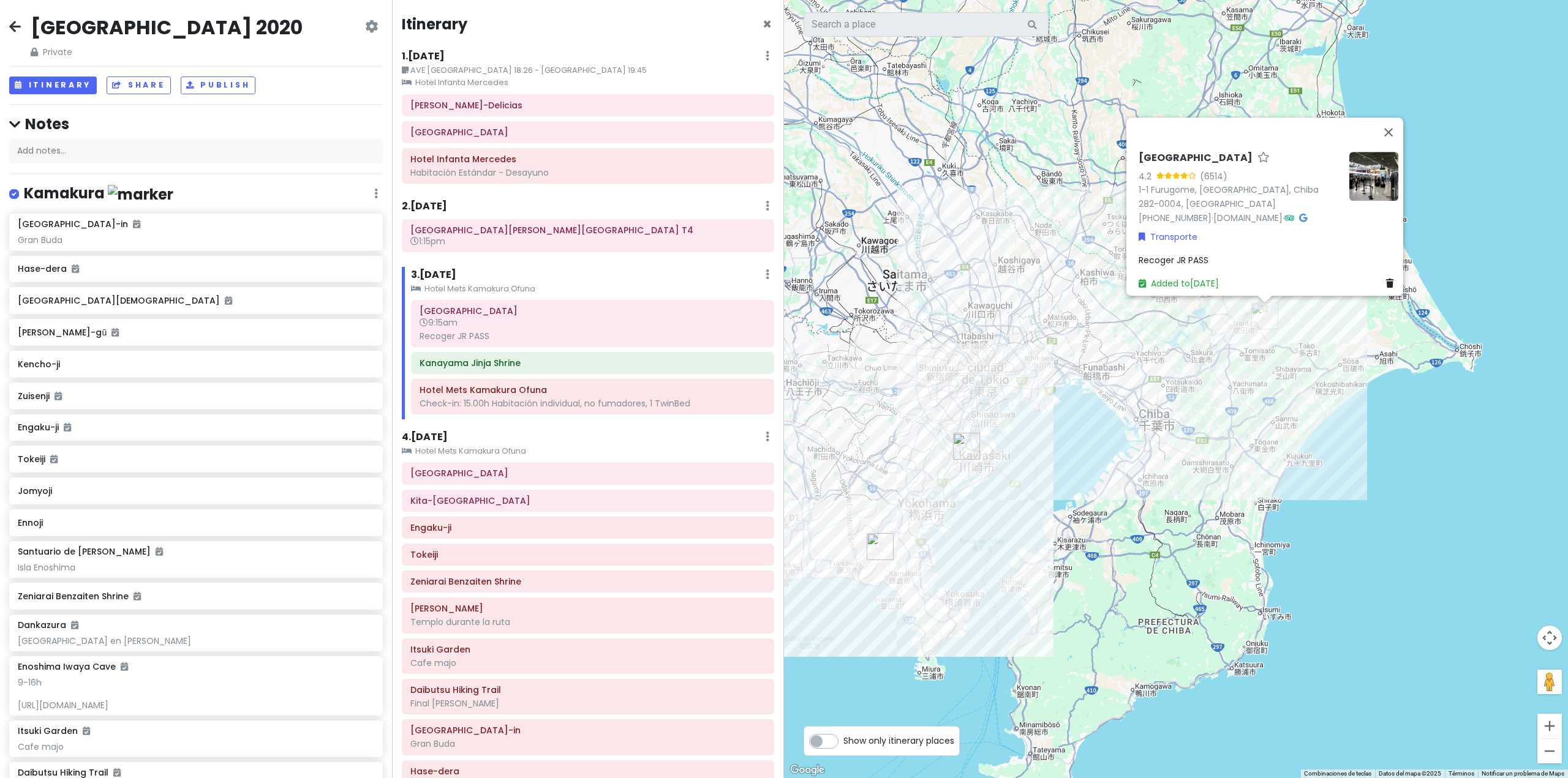 drag, startPoint x: 1130, startPoint y: 421, endPoint x: 1114, endPoint y: 430, distance: 18.35756 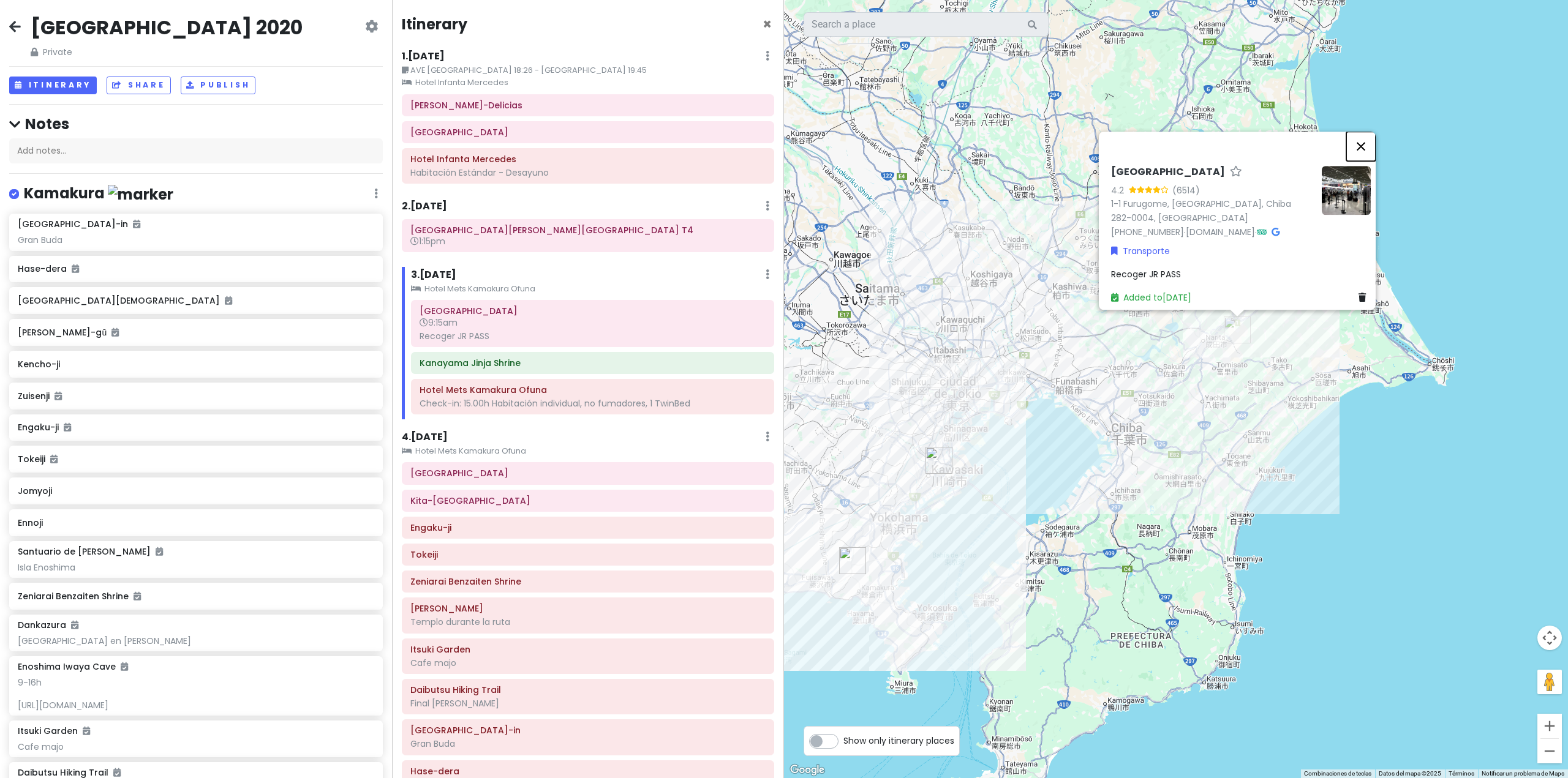 click at bounding box center [1361, 146] 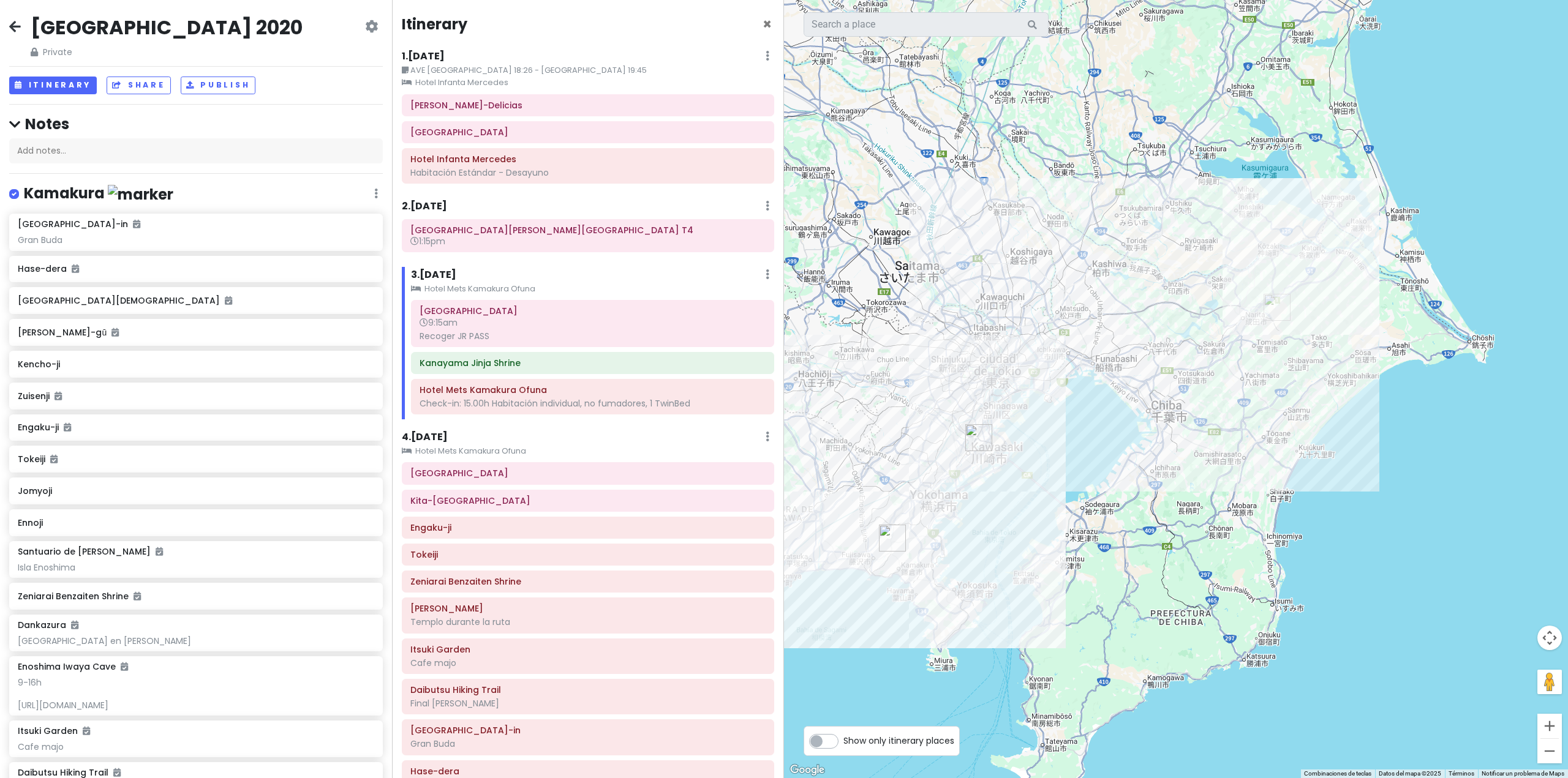 drag, startPoint x: 1057, startPoint y: 468, endPoint x: 1098, endPoint y: 445, distance: 47.010637 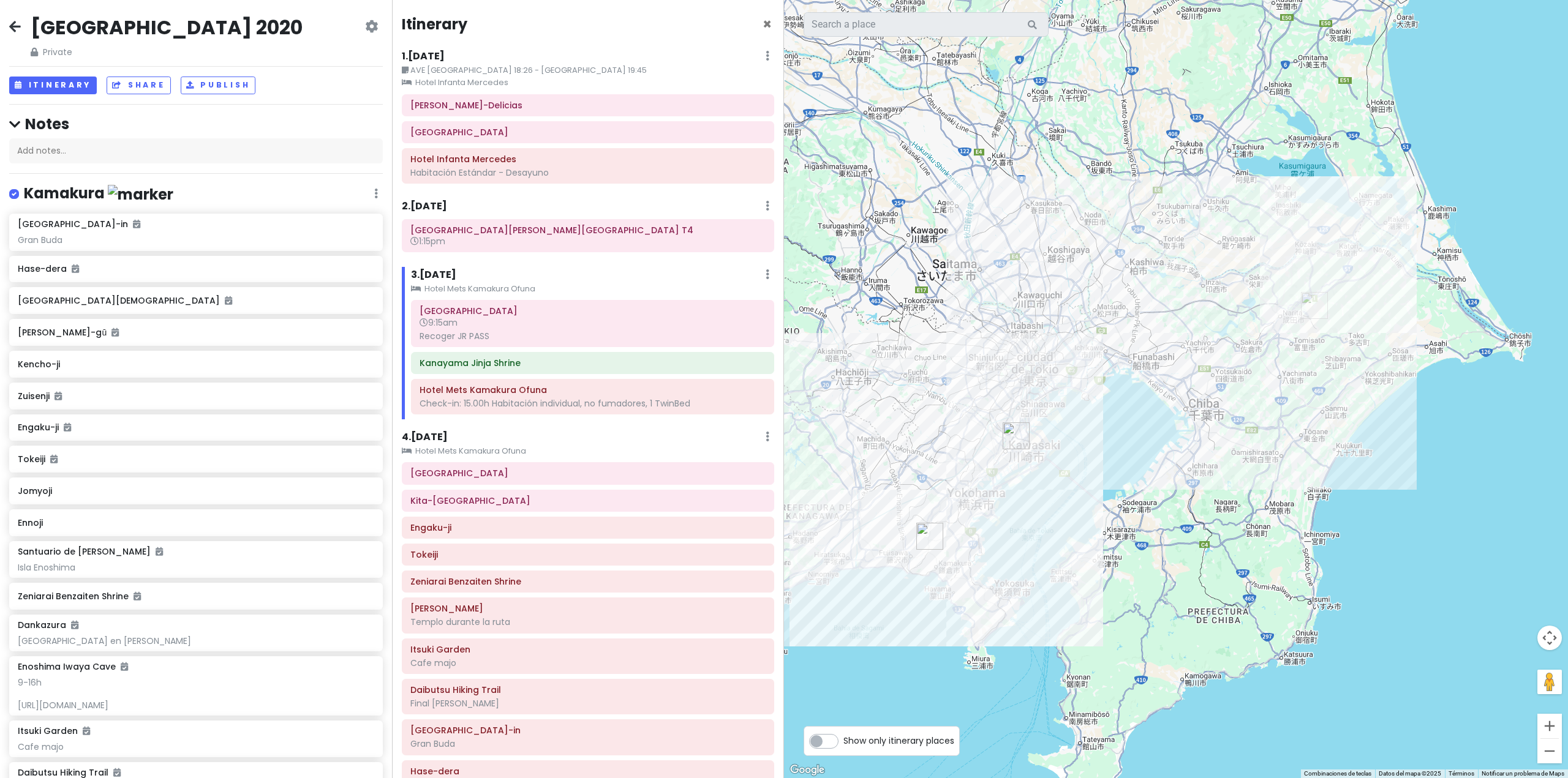 drag, startPoint x: 1090, startPoint y: 453, endPoint x: 1131, endPoint y: 452, distance: 41.01219 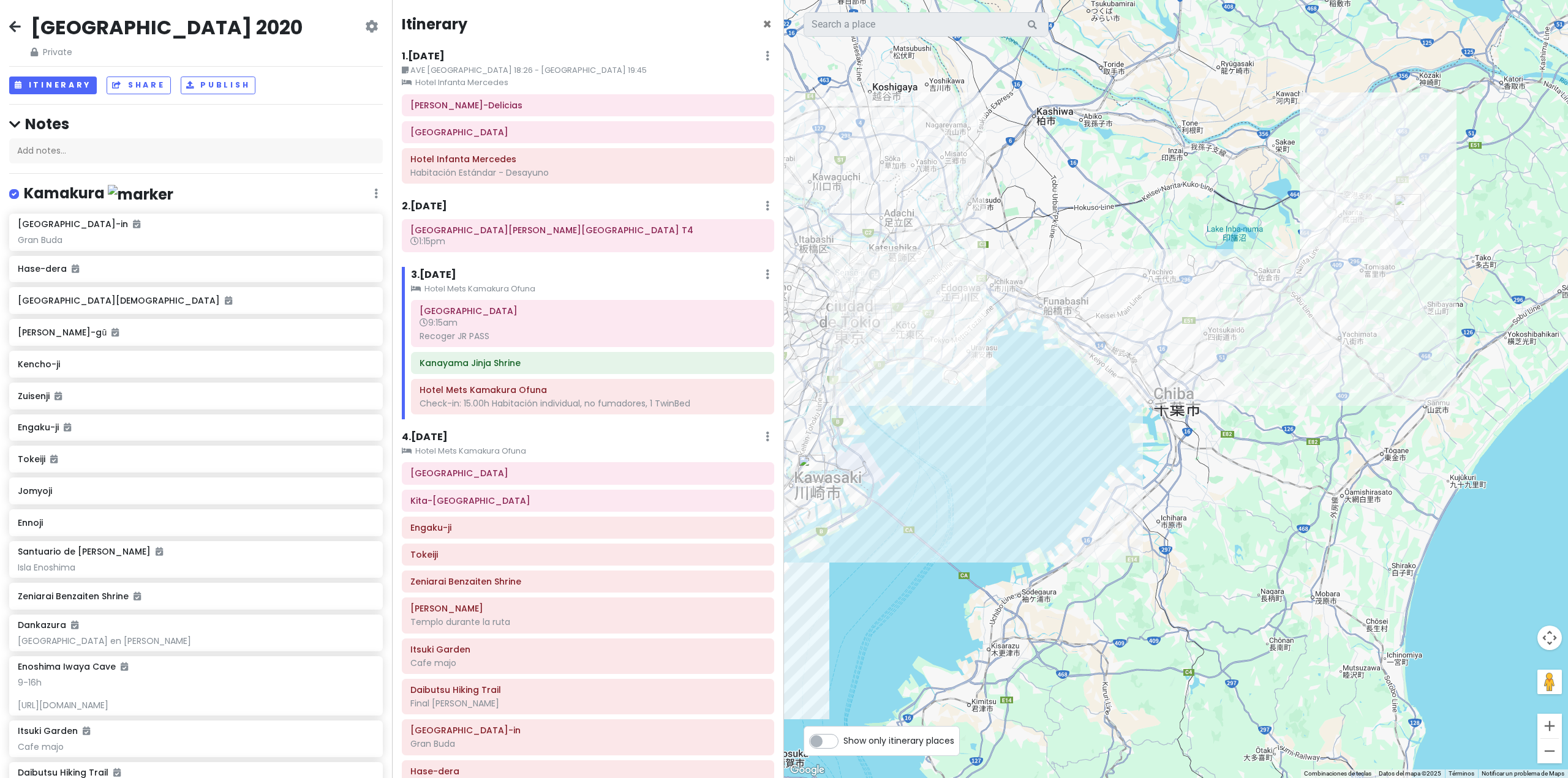 drag, startPoint x: 974, startPoint y: 495, endPoint x: 1034, endPoint y: 455, distance: 72.111 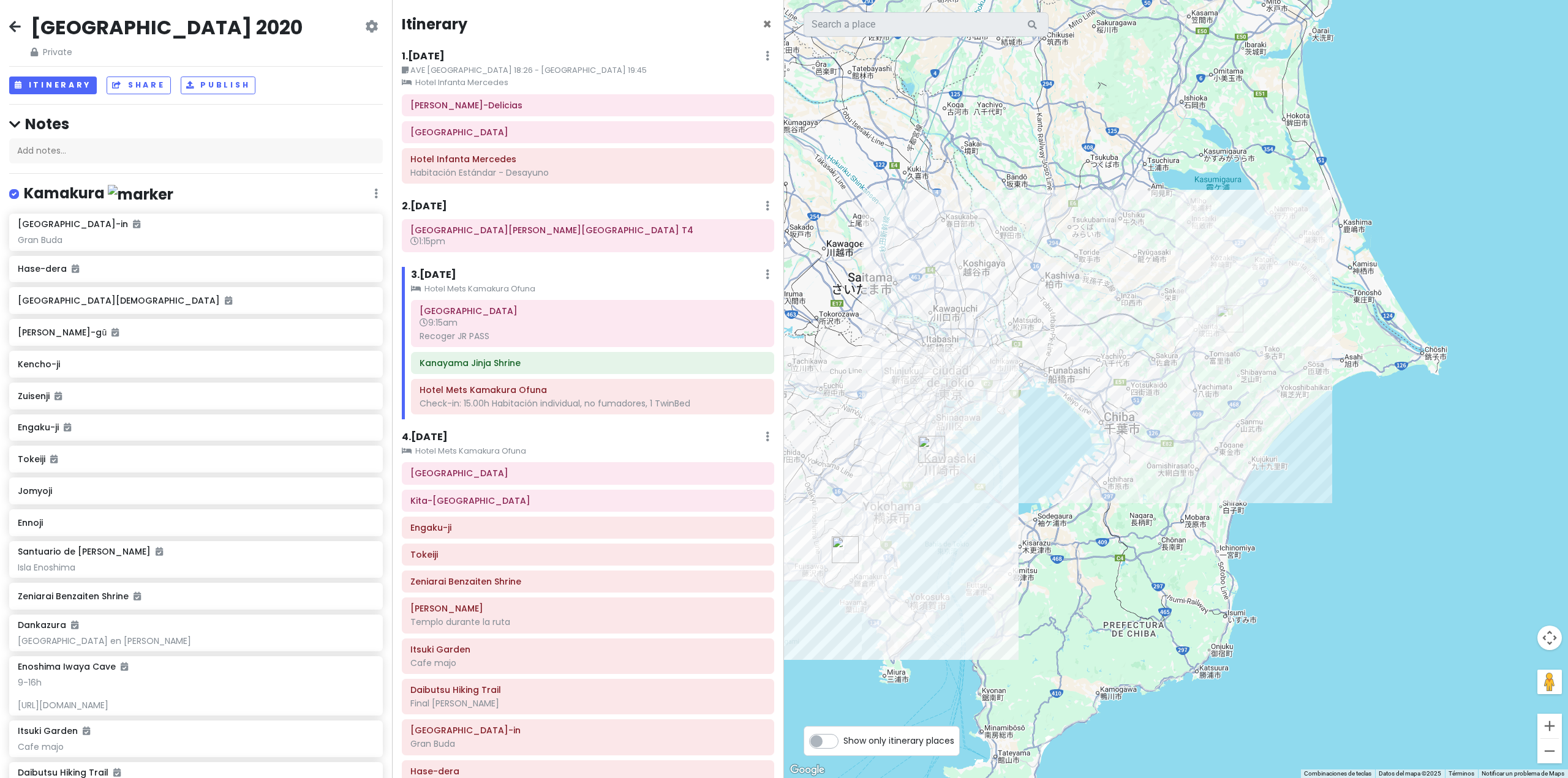 drag, startPoint x: 969, startPoint y: 499, endPoint x: 1054, endPoint y: 465, distance: 91.5478 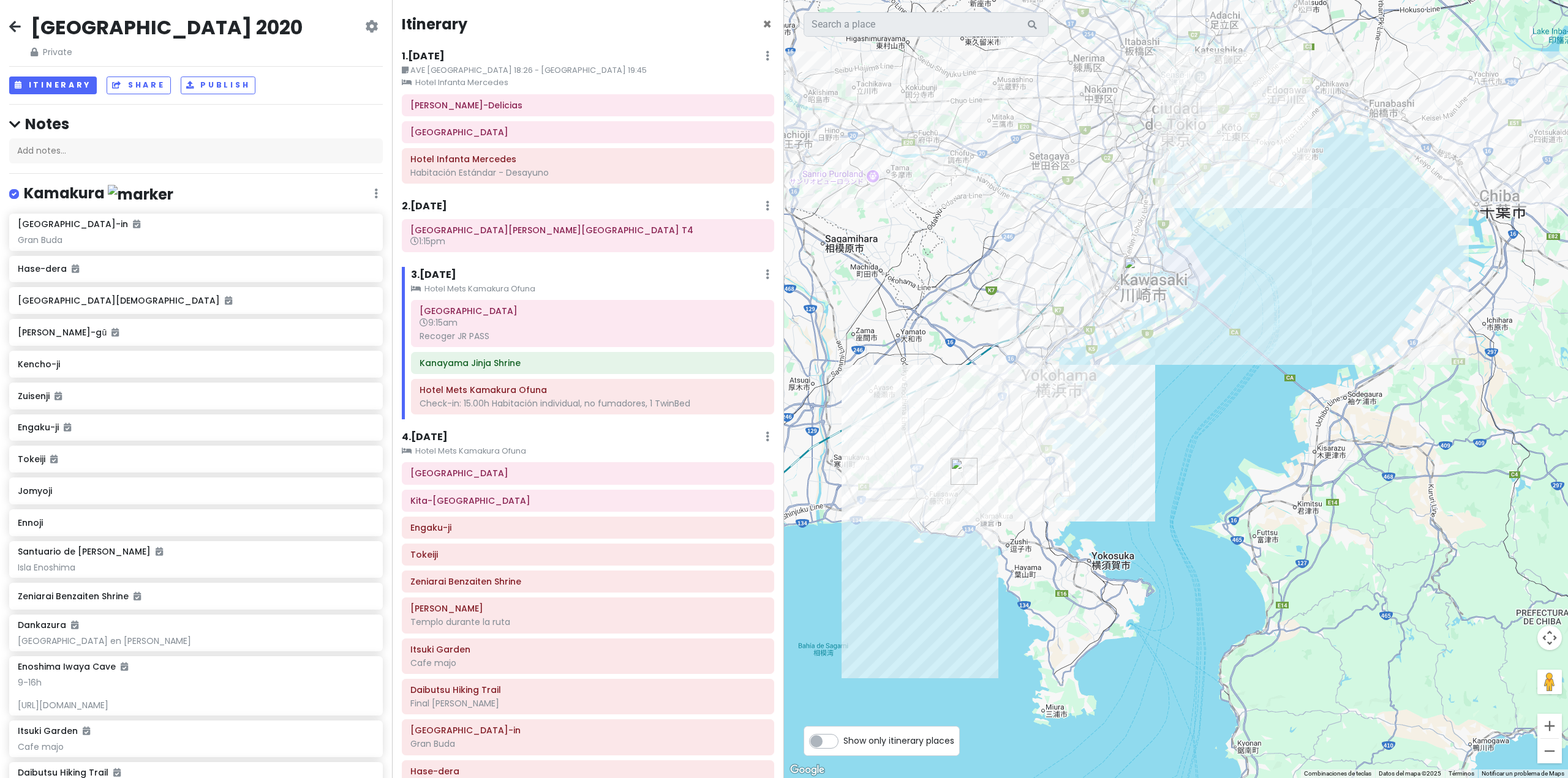 drag, startPoint x: 1105, startPoint y: 425, endPoint x: 1140, endPoint y: 396, distance: 45.45327 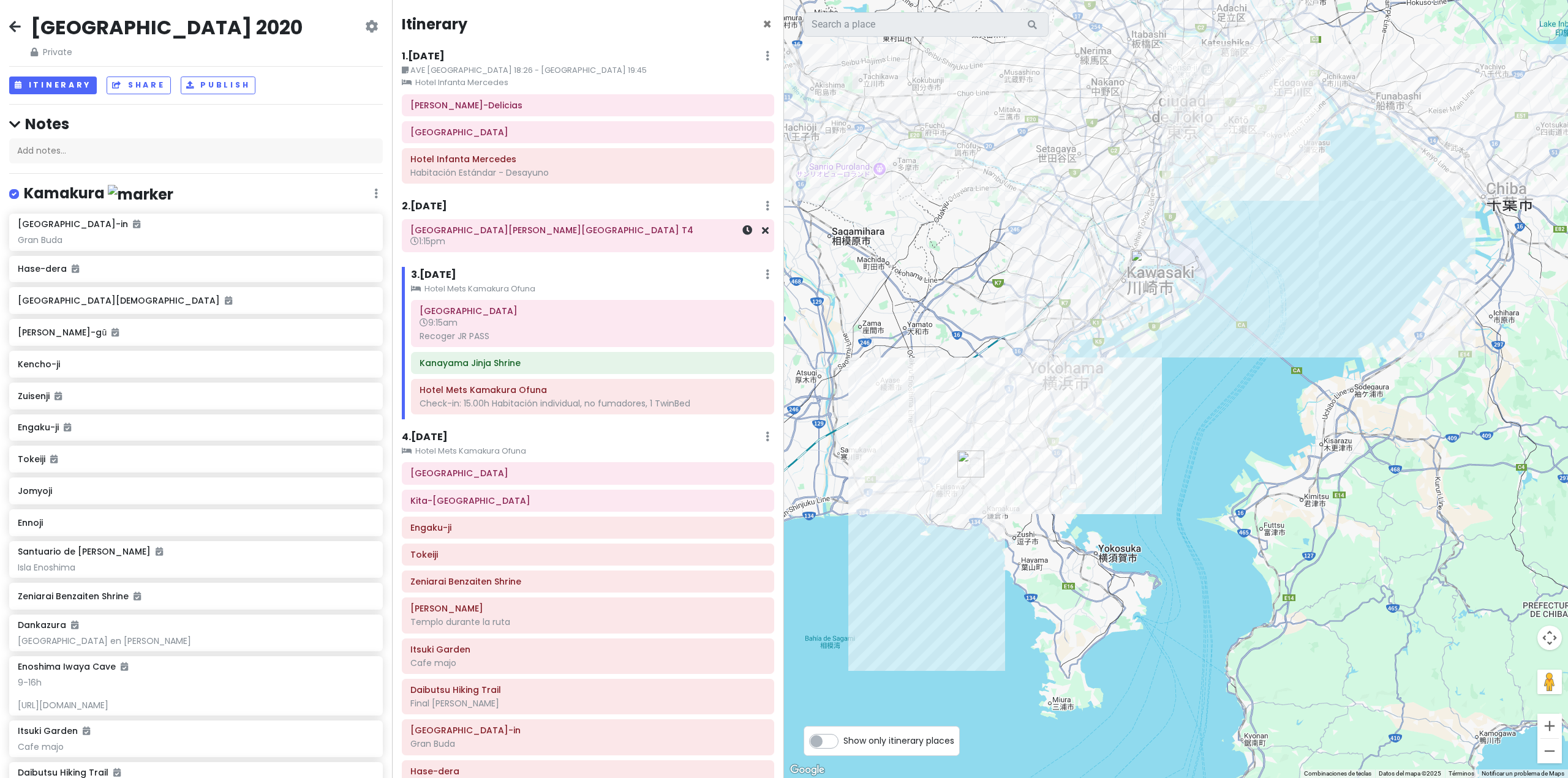 click on "1:15pm" at bounding box center [588, 241] 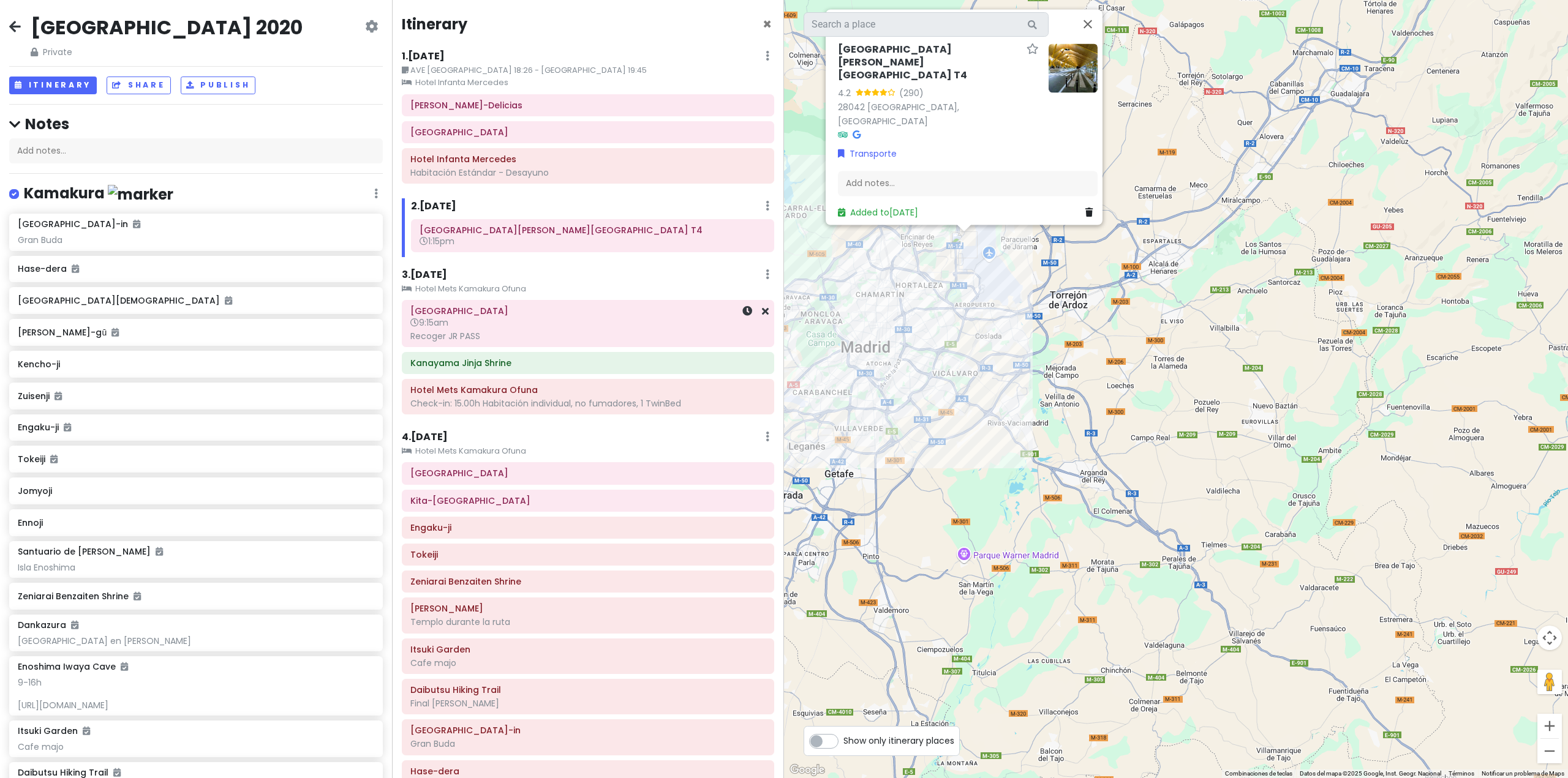 click on "Recoger JR PASS" at bounding box center [588, 336] 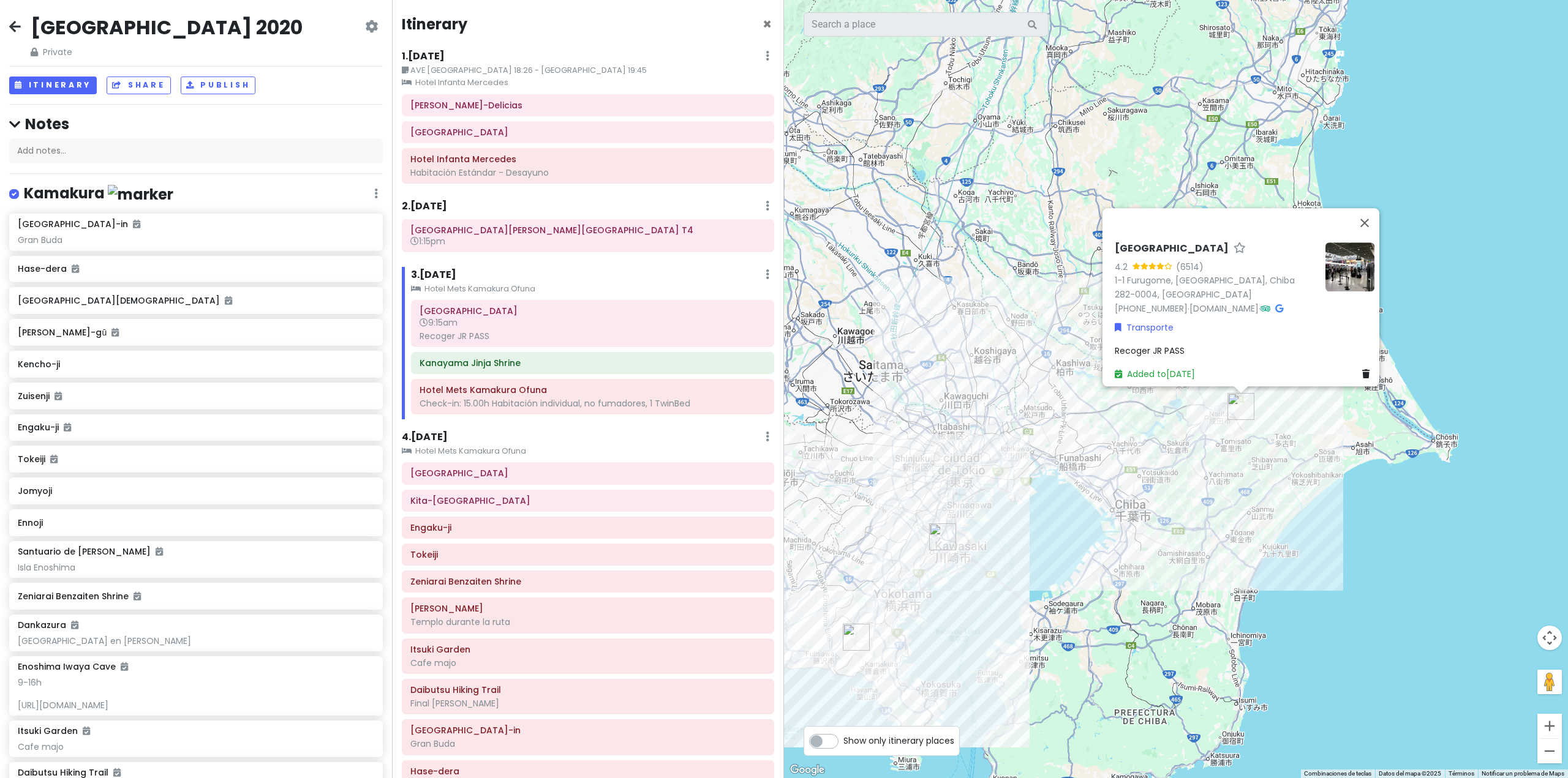 drag, startPoint x: 944, startPoint y: 455, endPoint x: 1009, endPoint y: 302, distance: 166.23477 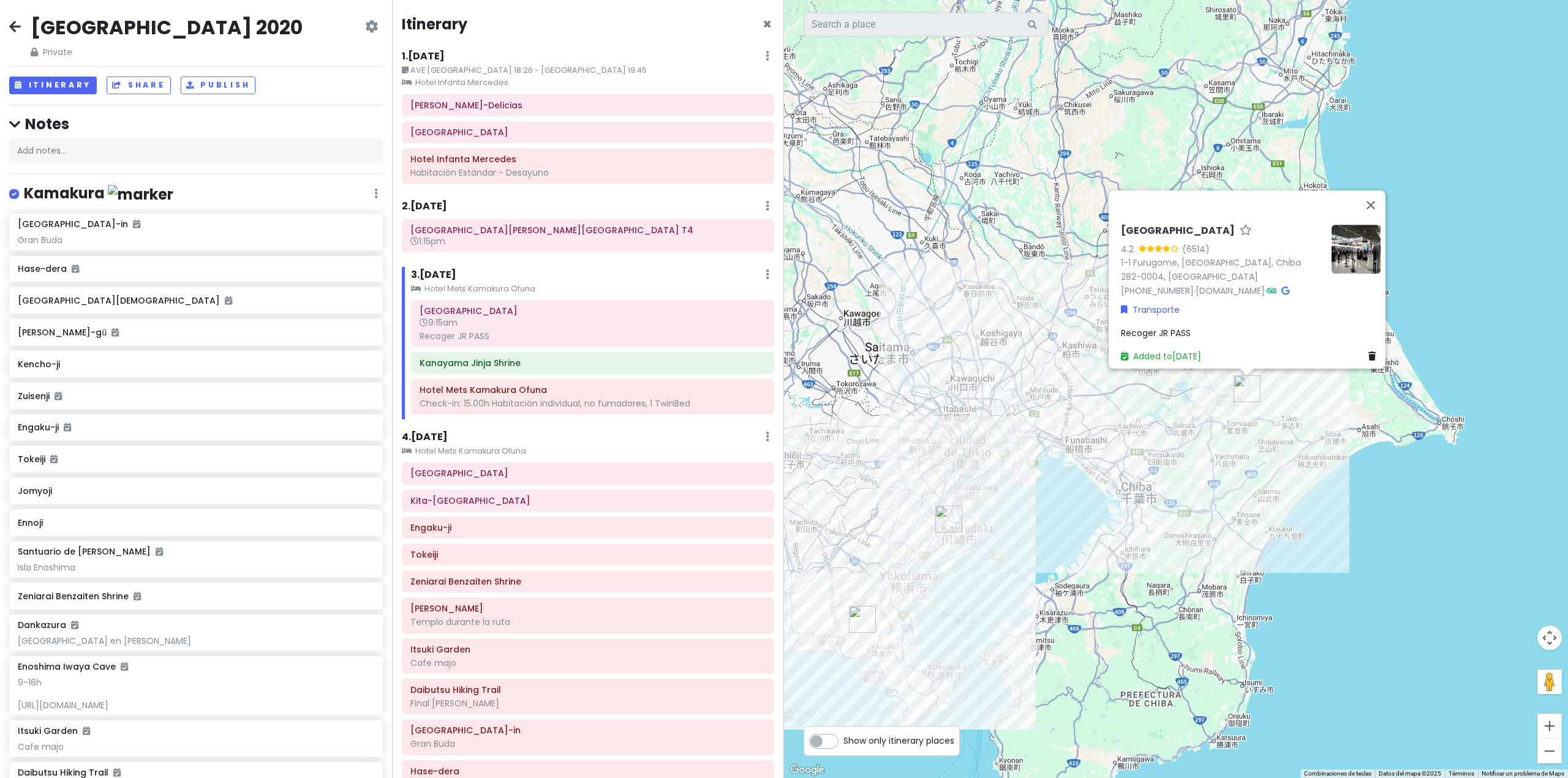 drag, startPoint x: 973, startPoint y: 271, endPoint x: 982, endPoint y: 243, distance: 29.410882 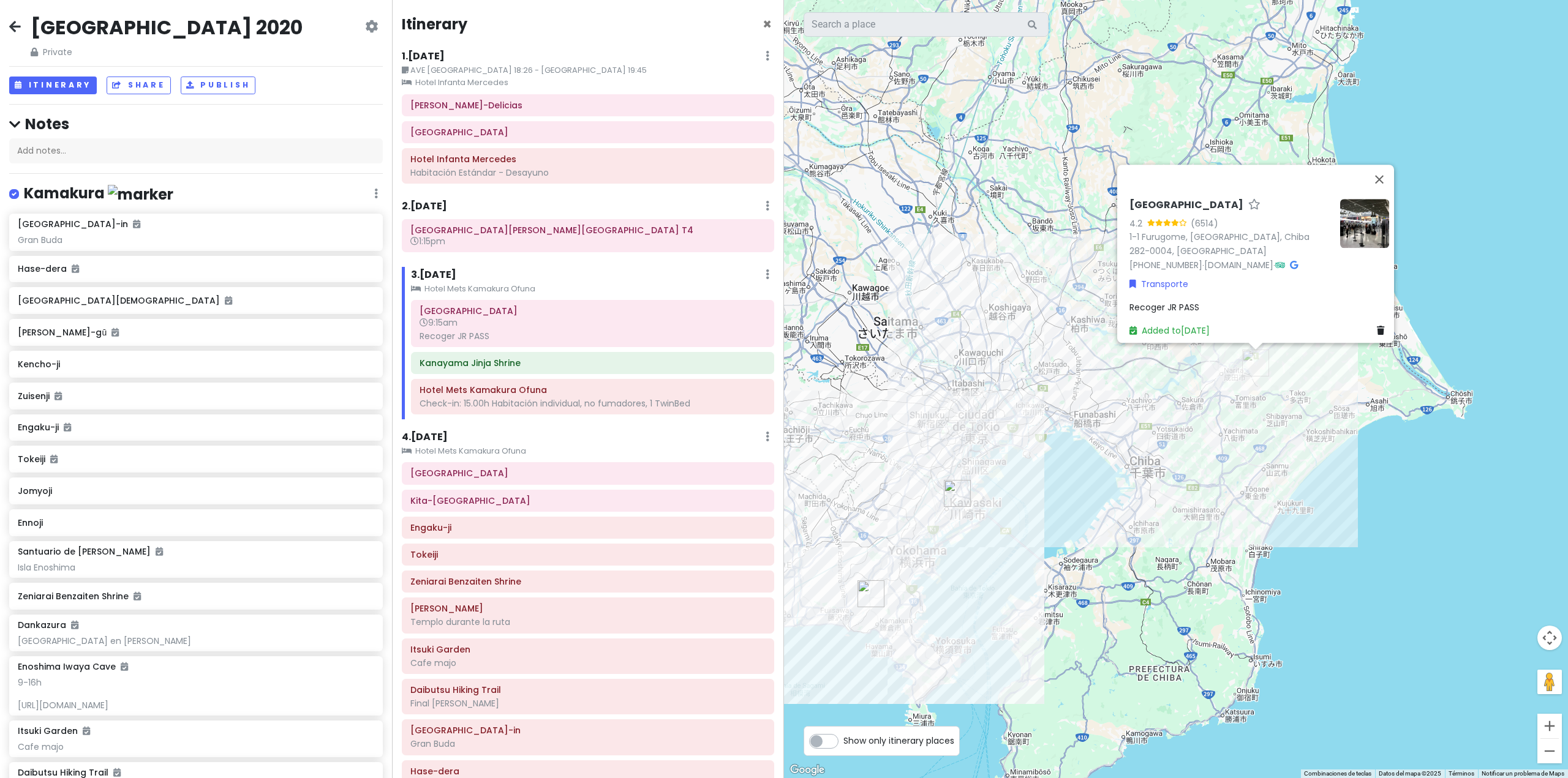 click at bounding box center [15, 26] 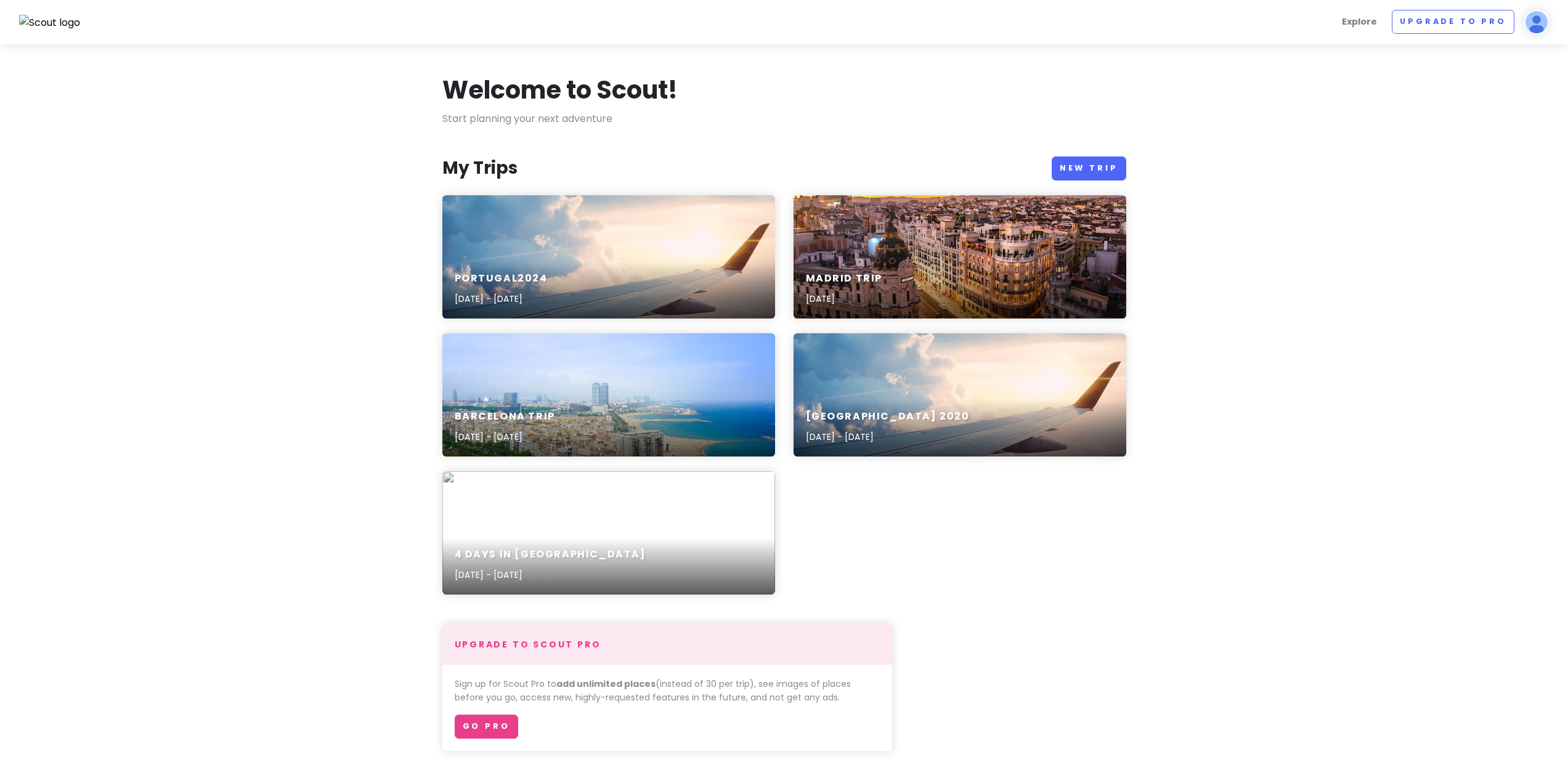 drag, startPoint x: 1031, startPoint y: 400, endPoint x: 949, endPoint y: 512, distance: 138.80922 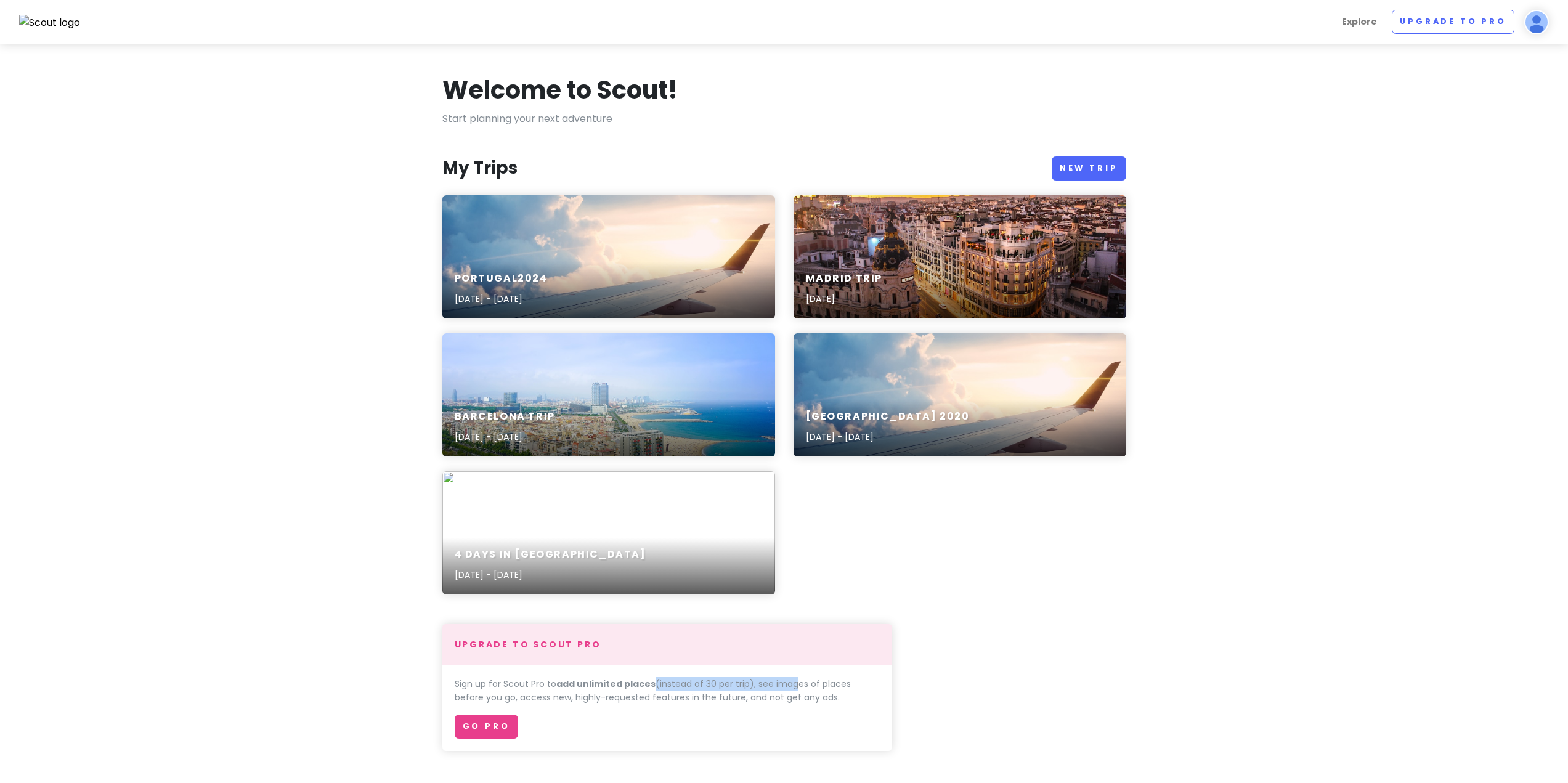 drag, startPoint x: 651, startPoint y: 683, endPoint x: 786, endPoint y: 687, distance: 135.05925 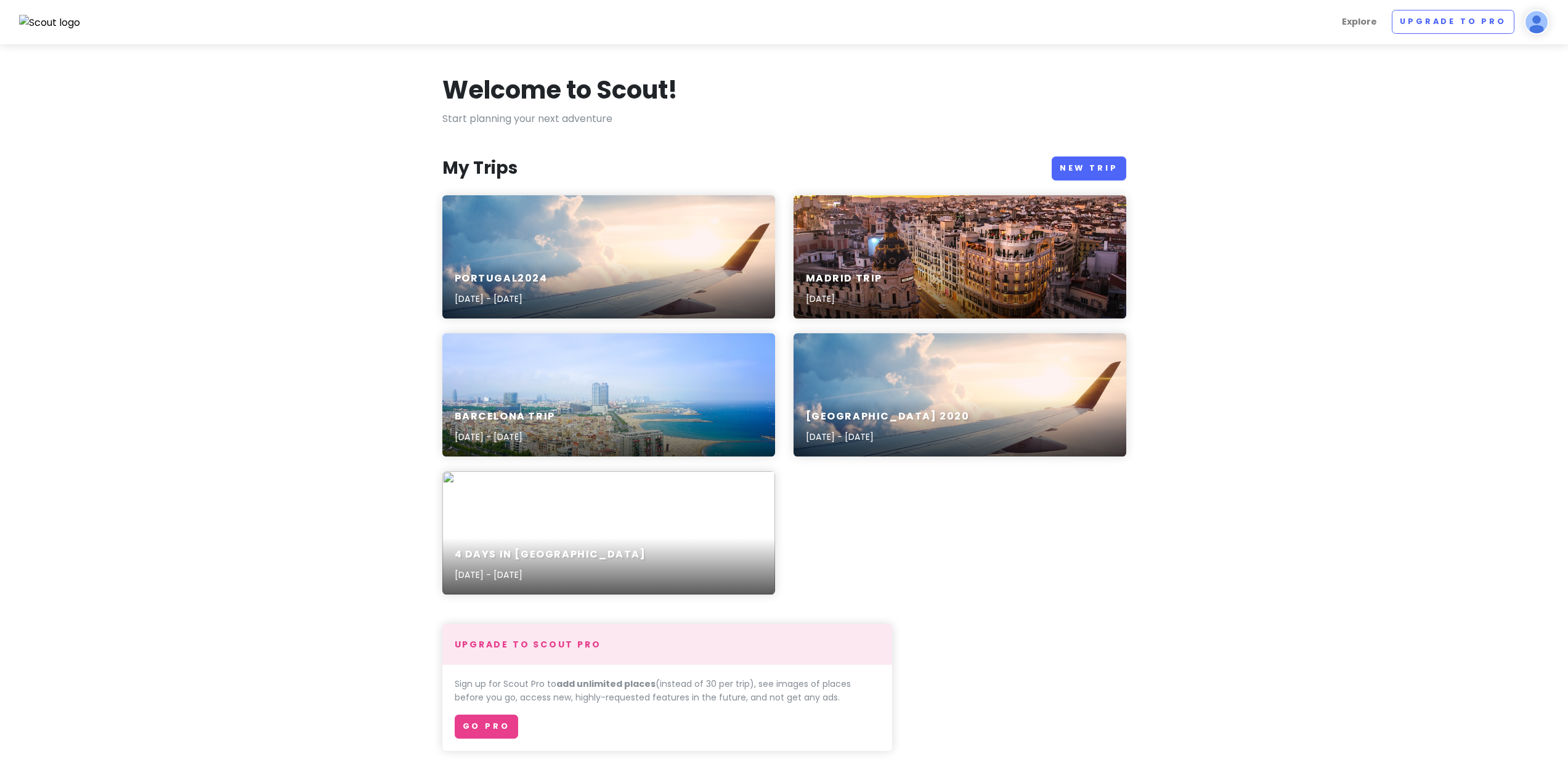 click on "Sign up for Scout Pro to  add unlimited places  (instead of 30 per trip), see images of places before you go, access new, highly-requested features in the future, and not get any ads." at bounding box center [667, 691] 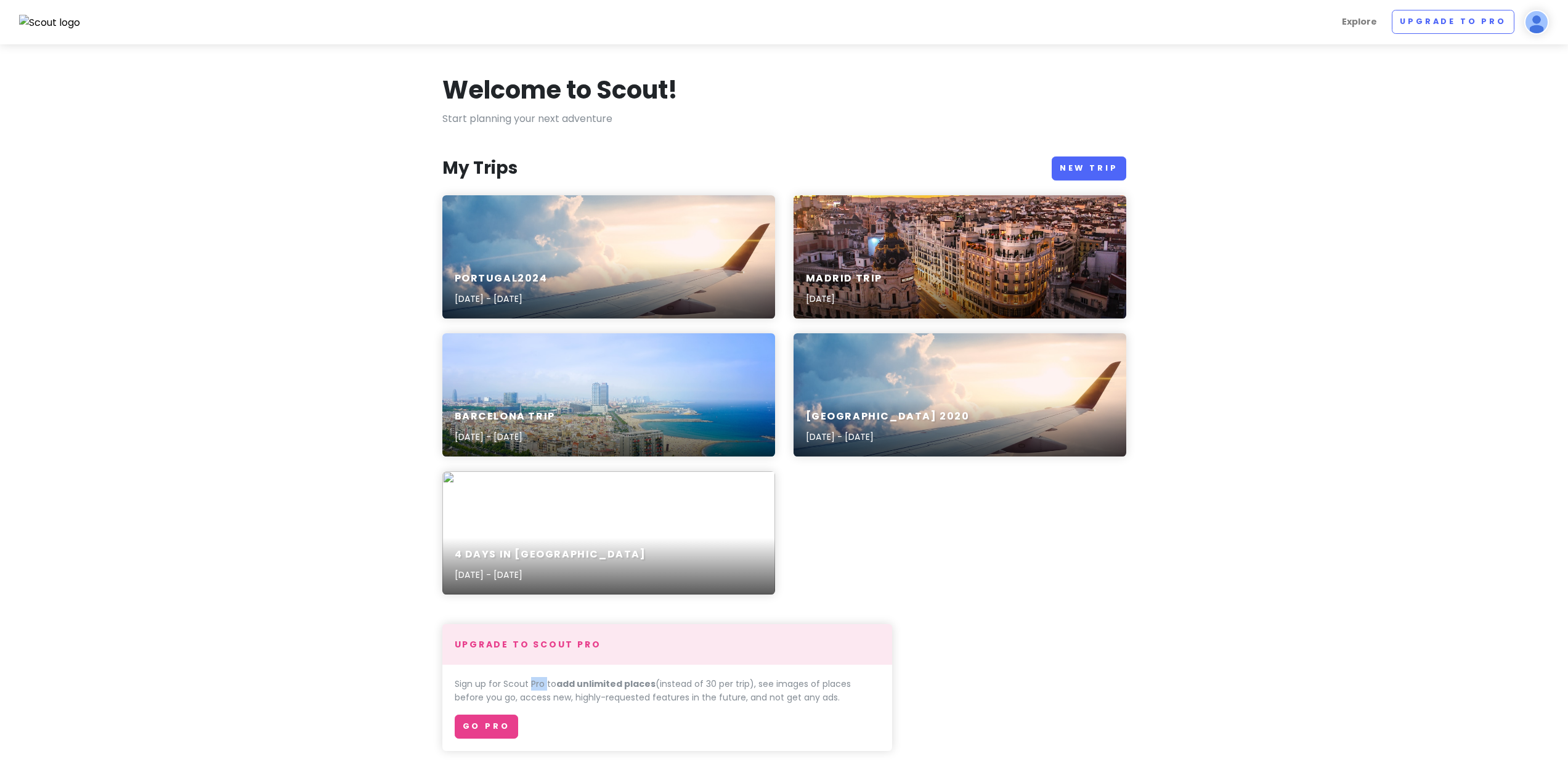 click on "Sign up for Scout Pro to  add unlimited places  (instead of 30 per trip), see images of places before you go, access new, highly-requested features in the future, and not get any ads." at bounding box center (667, 691) 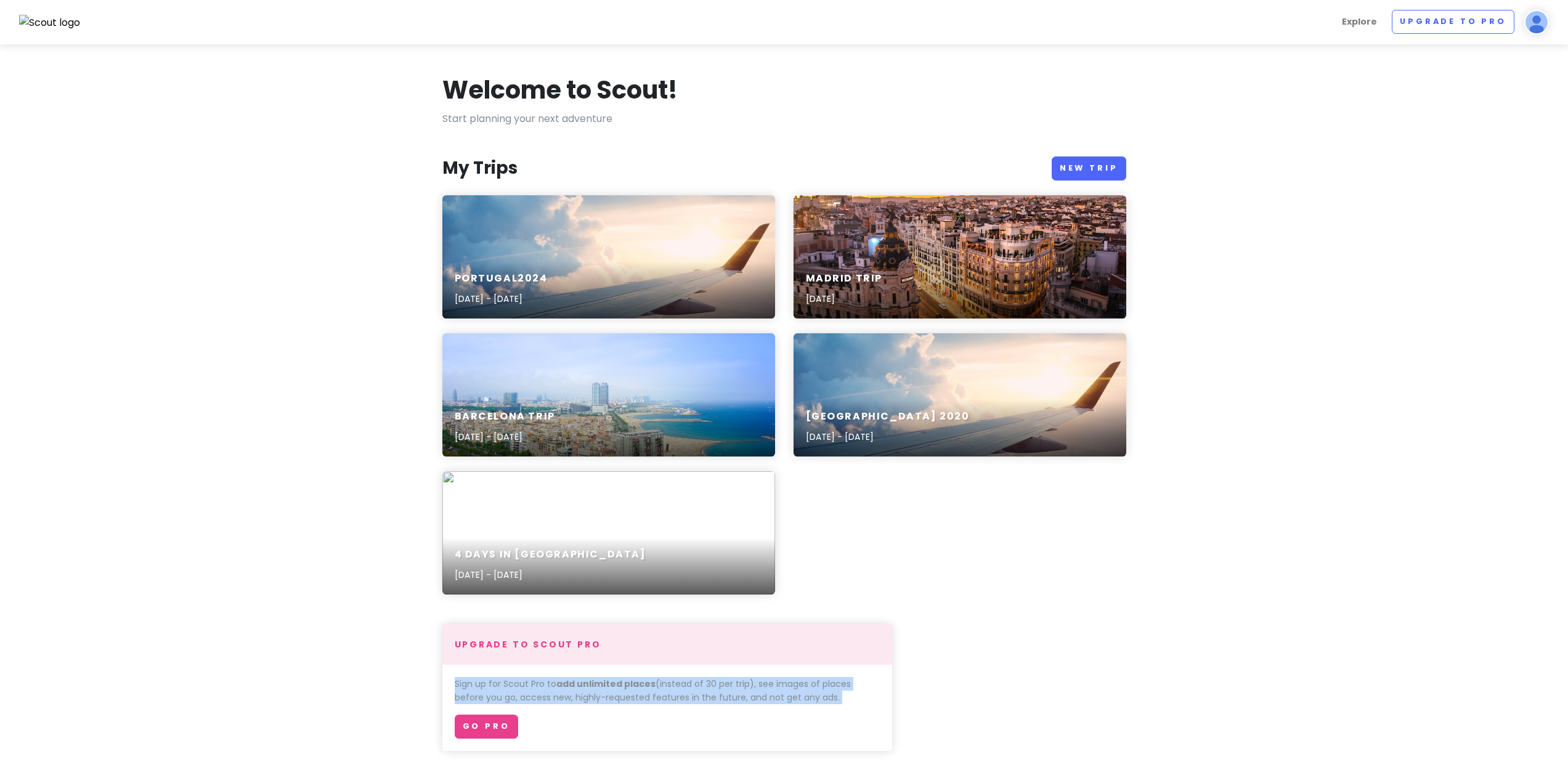 click on "Sign up for Scout Pro to  add unlimited places  (instead of 30 per trip), see images of places before you go, access new, highly-requested features in the future, and not get any ads." at bounding box center [667, 691] 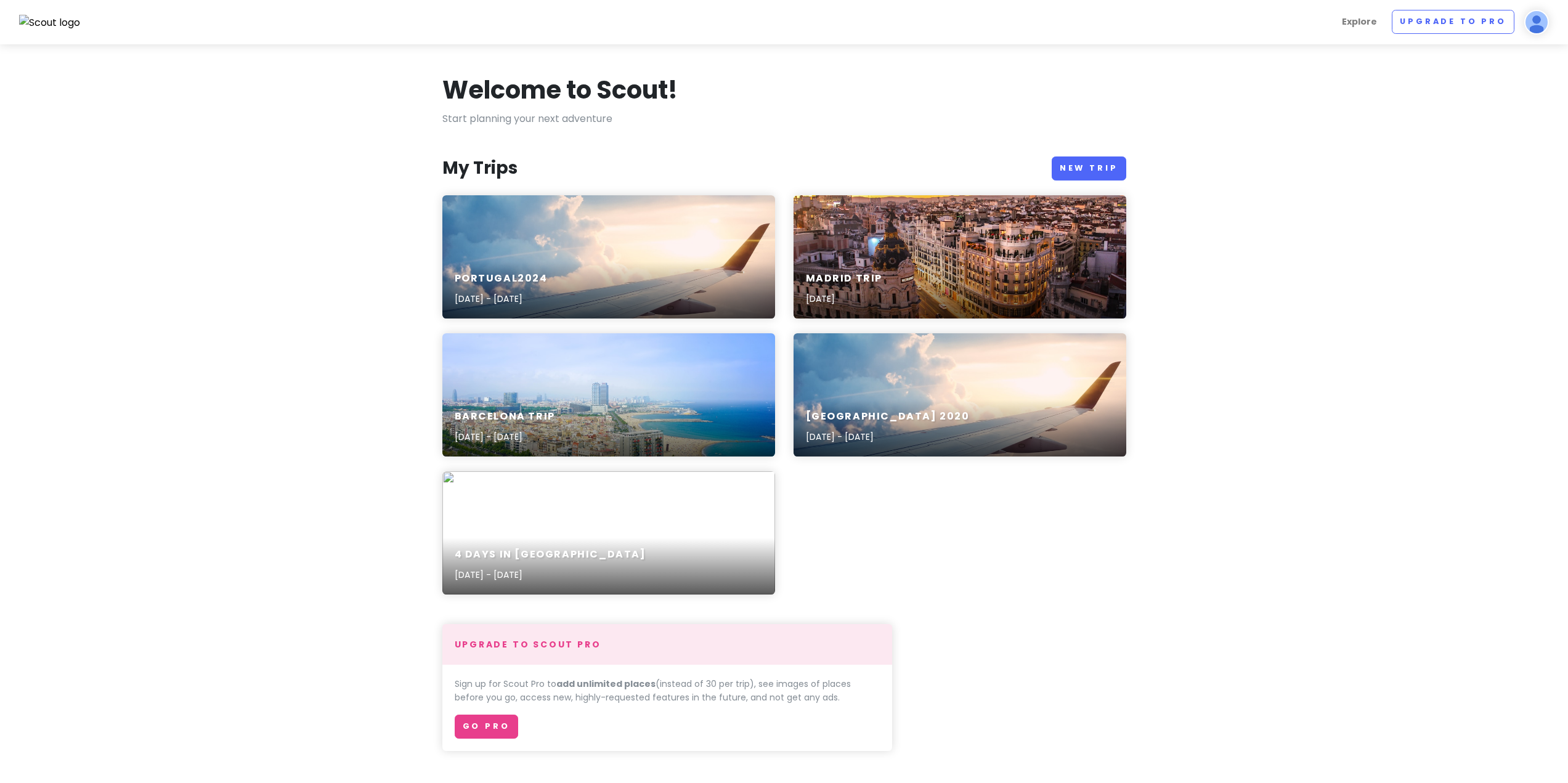 click on "Portugal2024 Nov 1, 2024 - Nov 16, 2024 Madrid Trip Apr 16th, 2023 Barcelona Trip Apr 9, 2022 - Apr 14, 2022 Japan 2020 Apr 9, 2020 - May 5, 2020 4 Days in San Francisco Sep 27, 2019 - Sep 30, 2019" at bounding box center (784, 402) 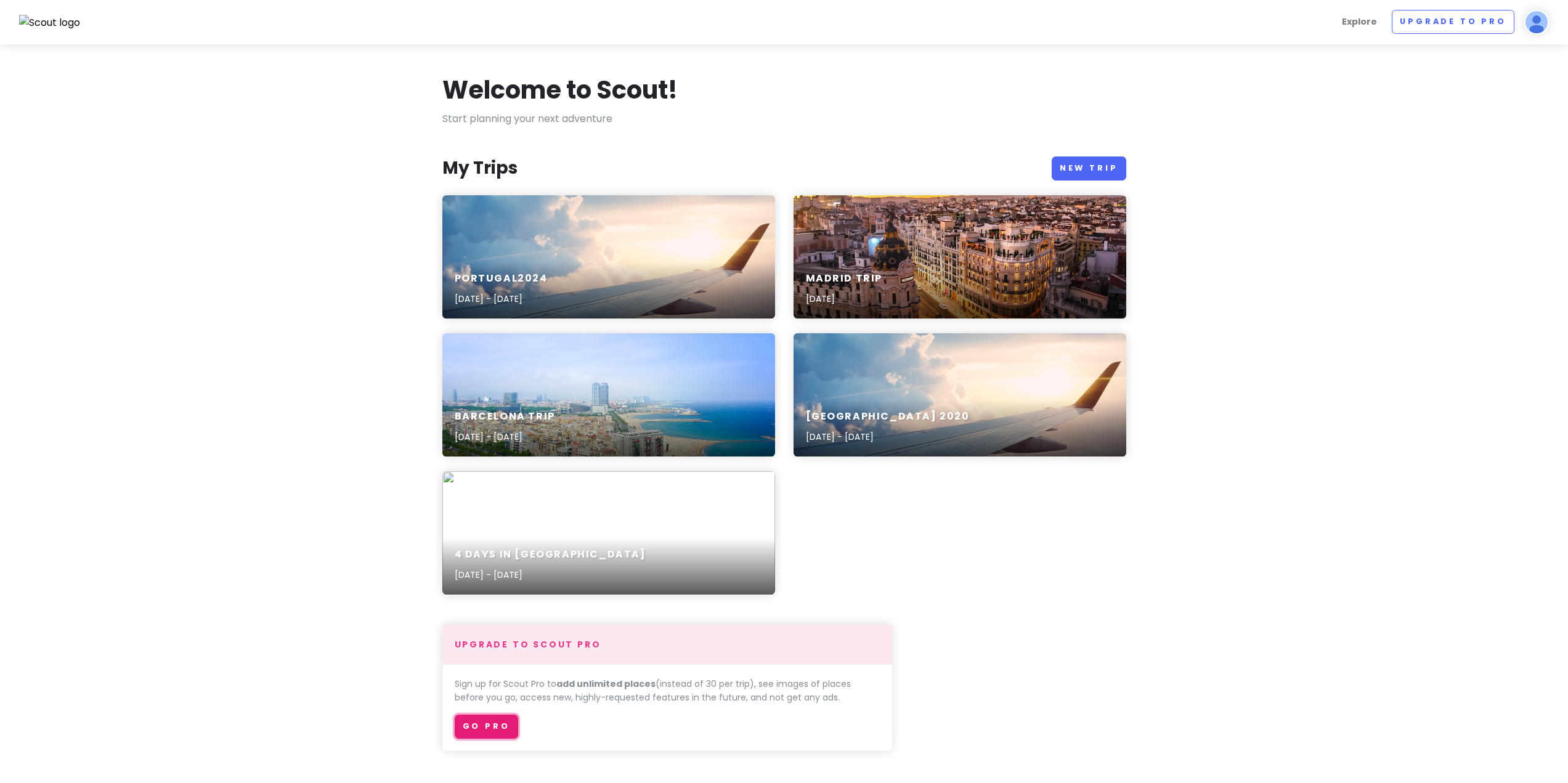 click on "Go Pro" at bounding box center (486, 726) 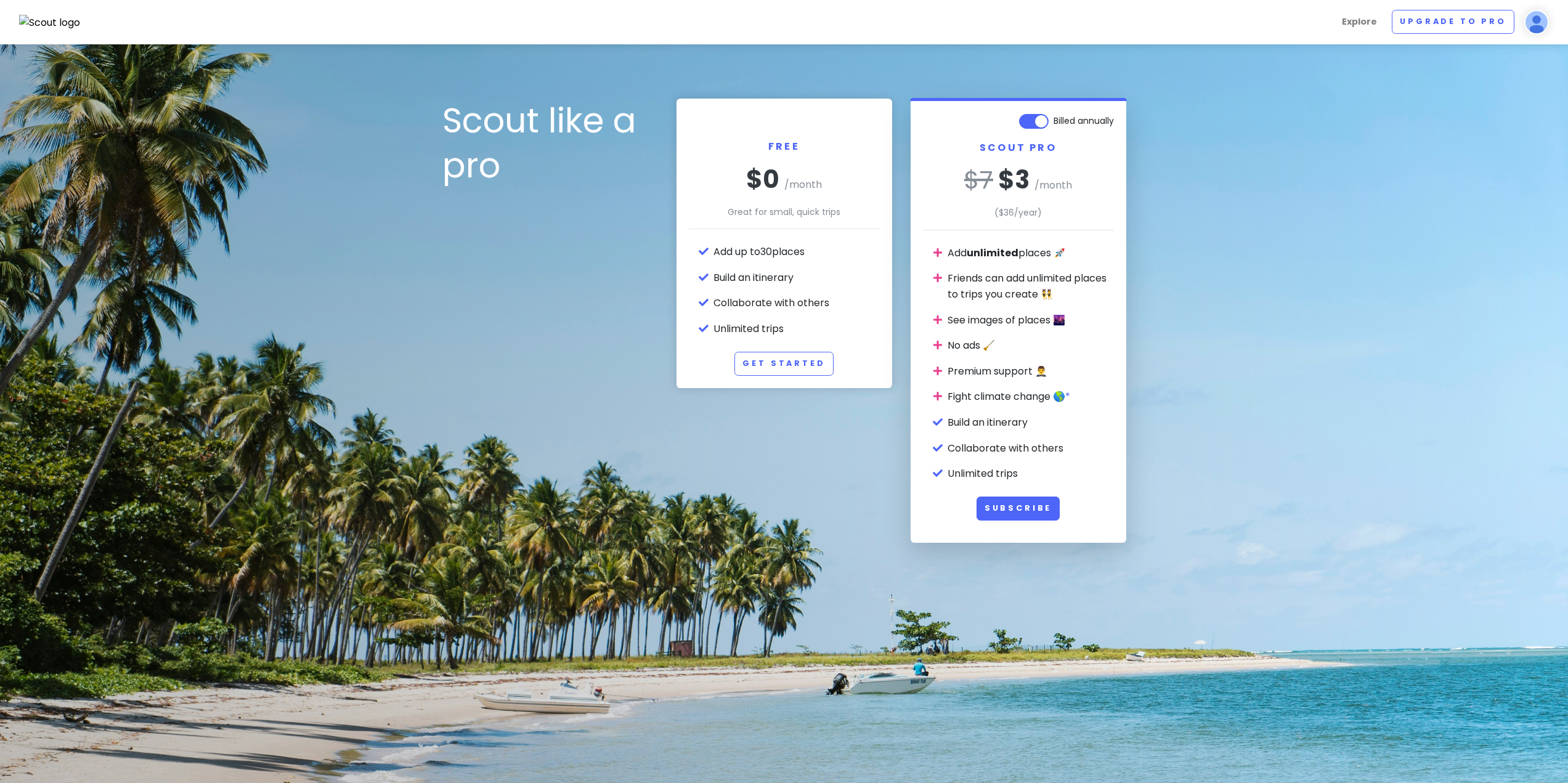 click on "Billed annually" at bounding box center (1084, 118) 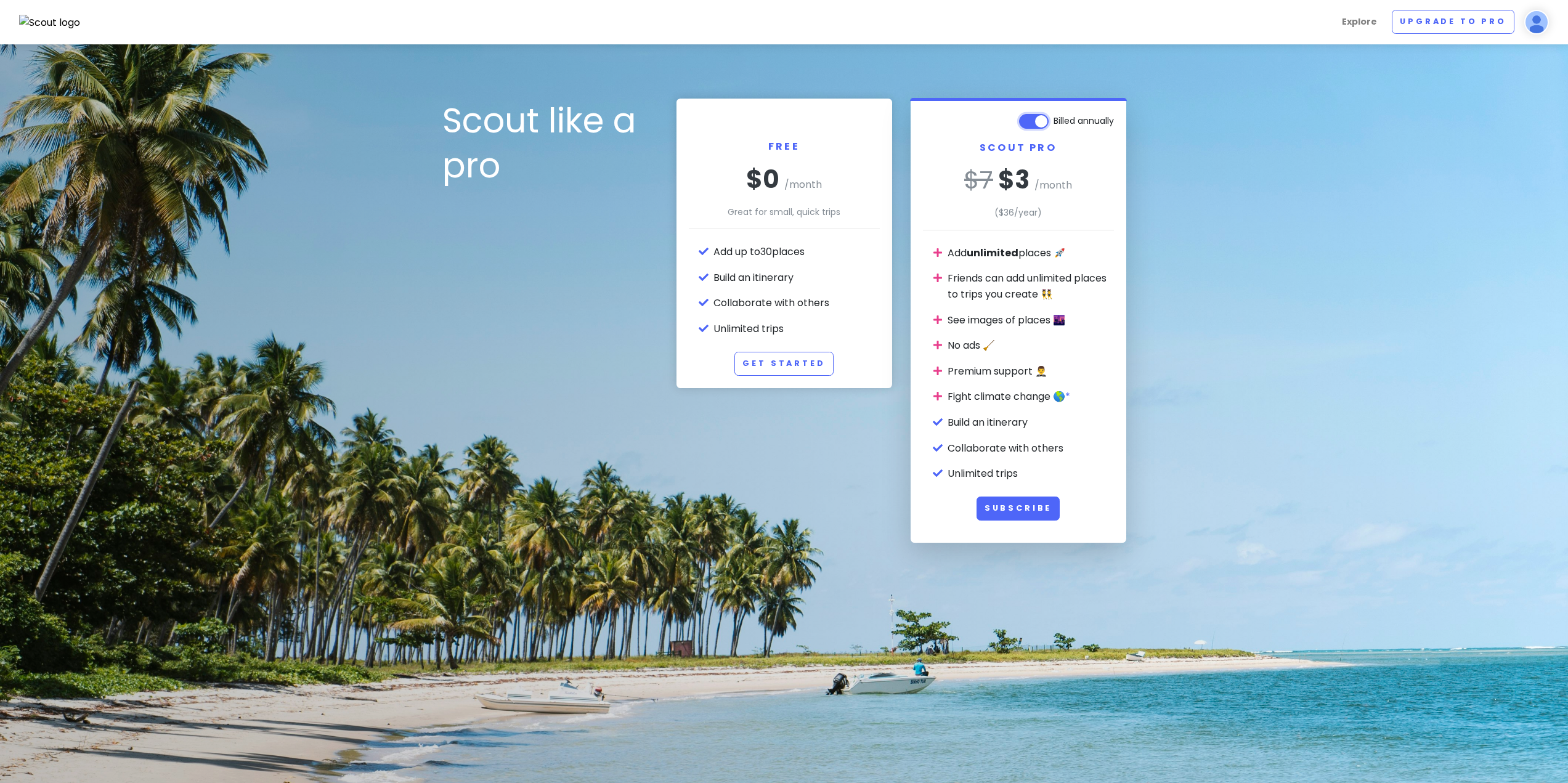 click on "Billed annually" at bounding box center (1110, 115) 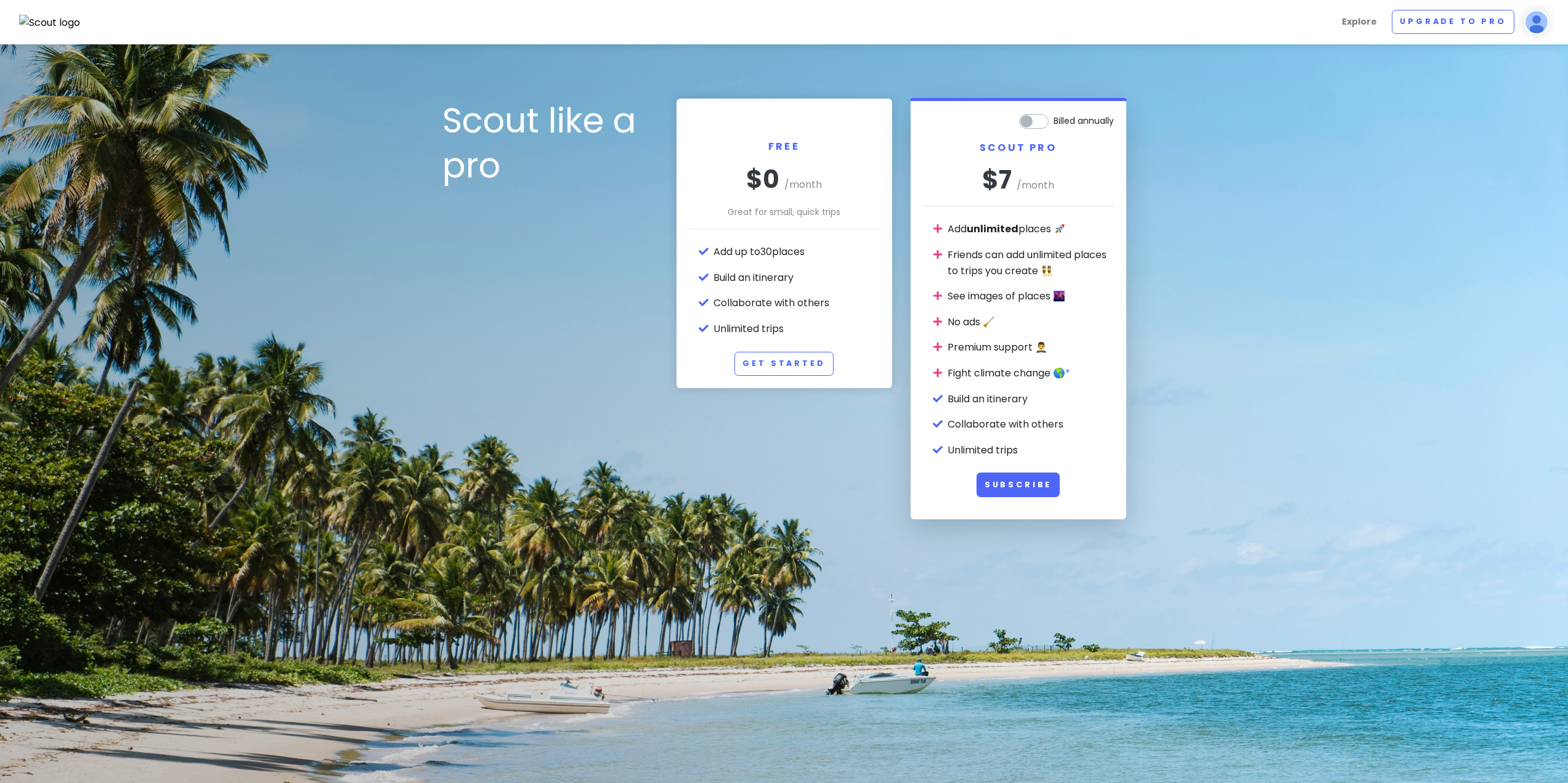 click on "Billed annually" at bounding box center [1084, 118] 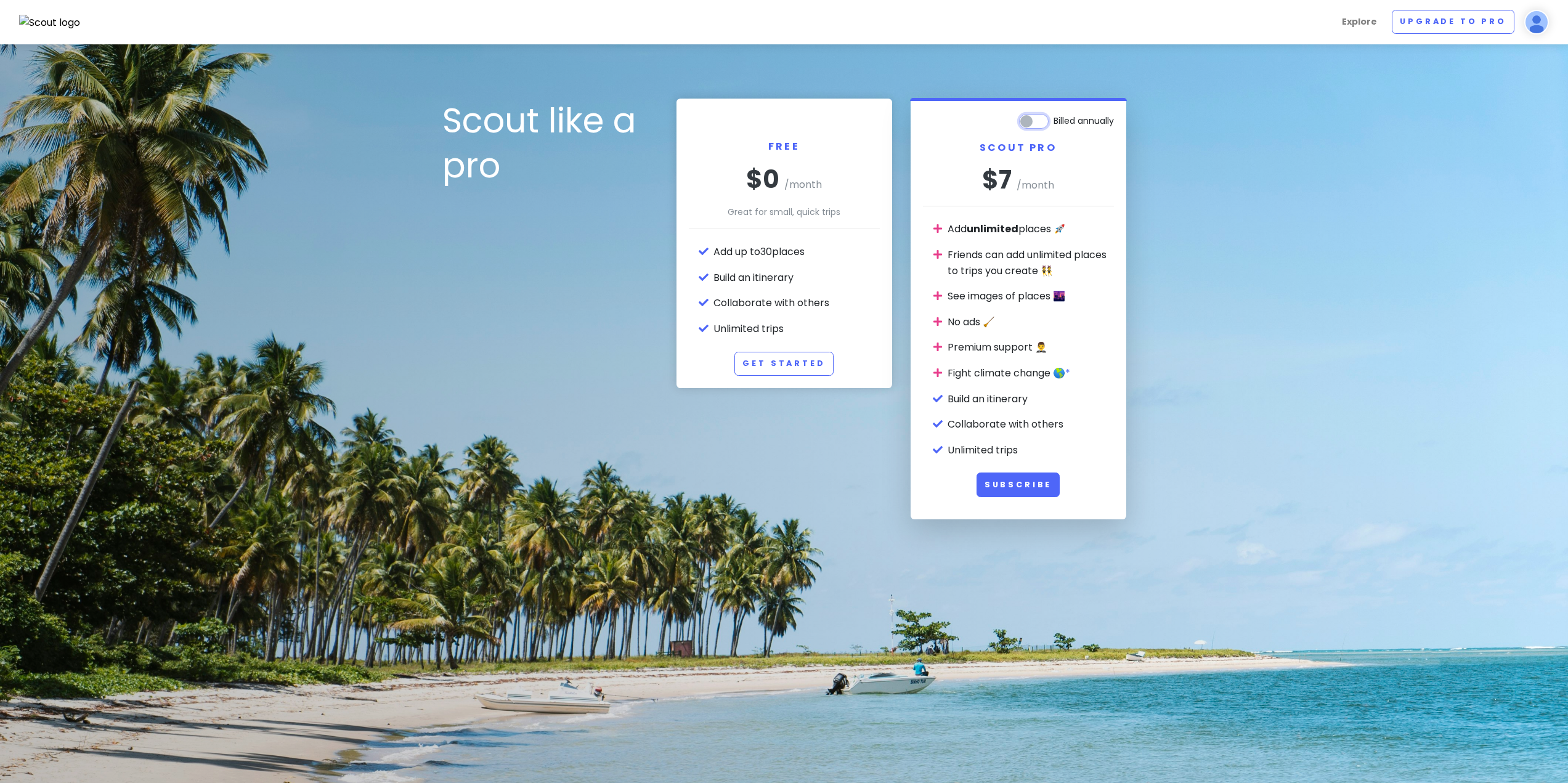 checkbox on "true" 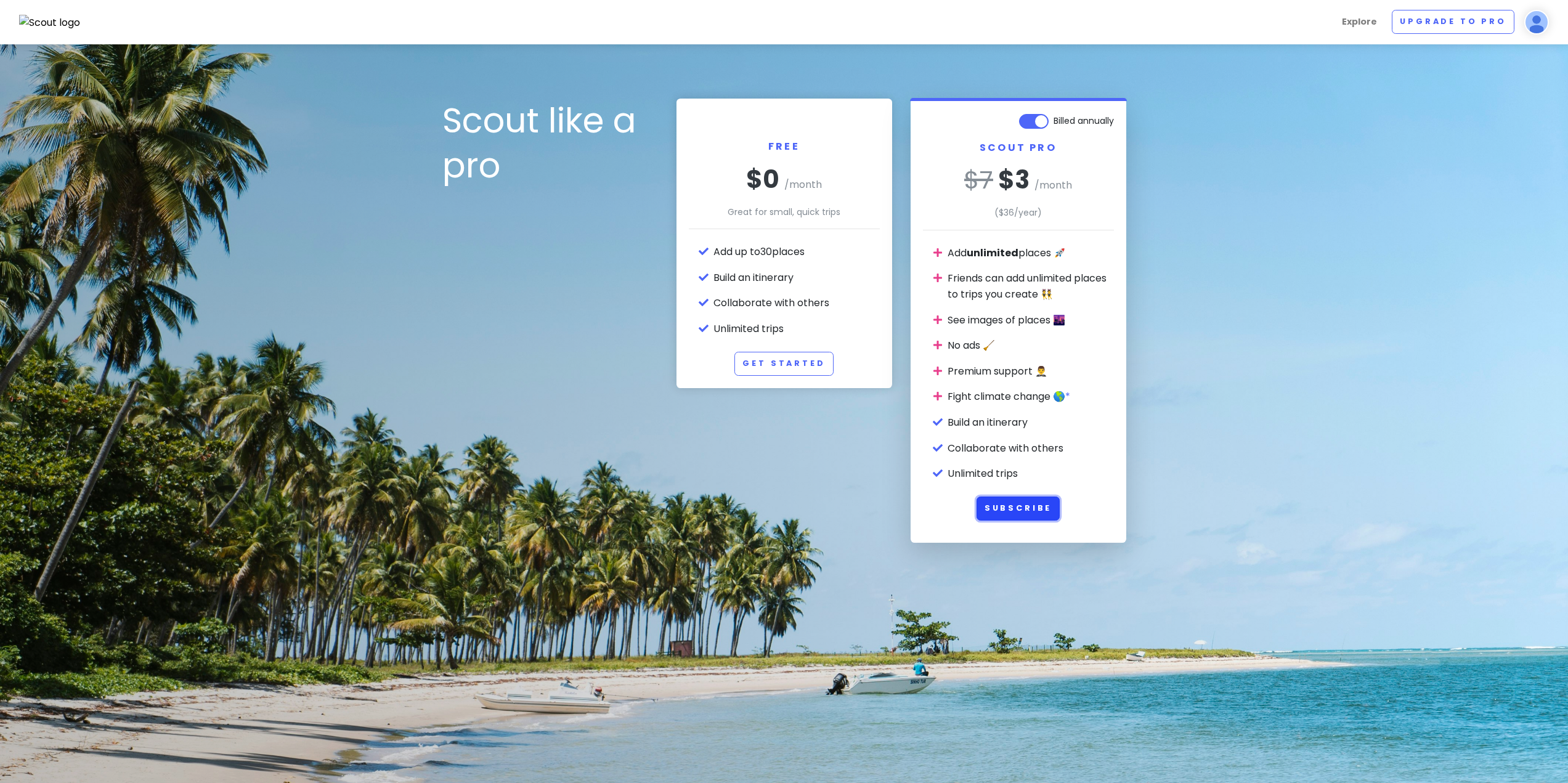 click on "Subscribe" at bounding box center (1018, 508) 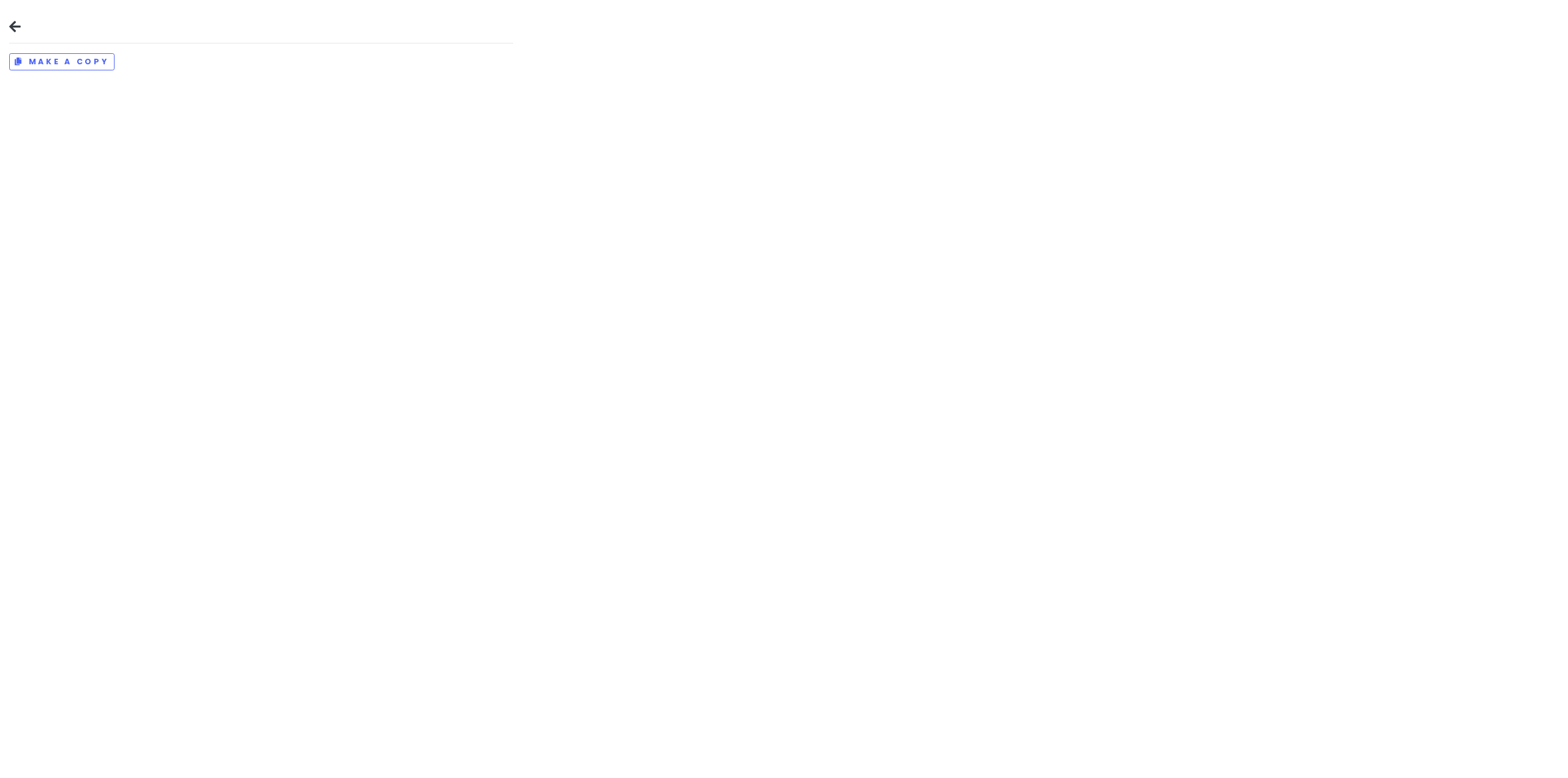scroll, scrollTop: 0, scrollLeft: 0, axis: both 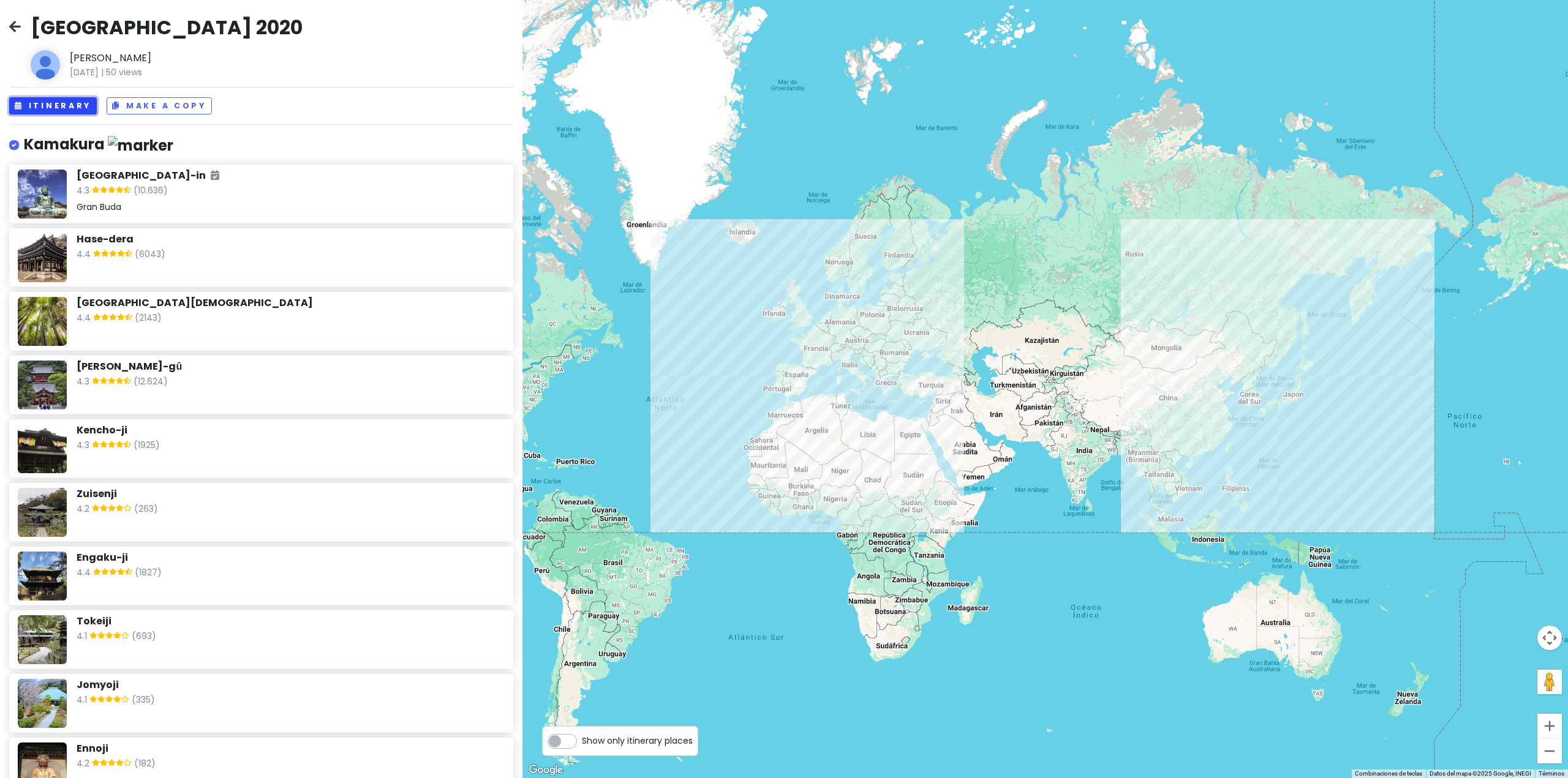 click on "Itinerary" at bounding box center [53, 106] 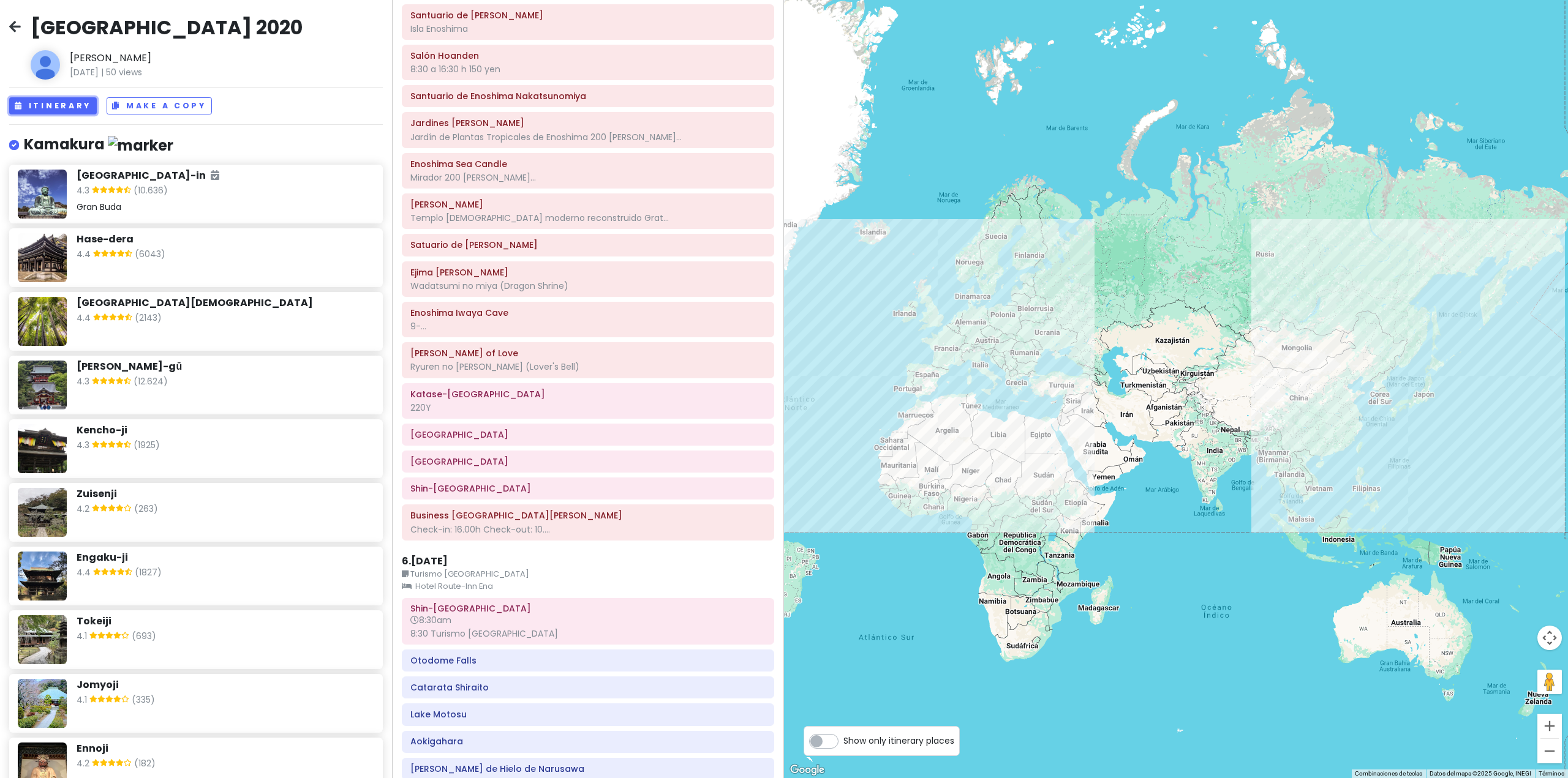 scroll, scrollTop: 1836, scrollLeft: 0, axis: vertical 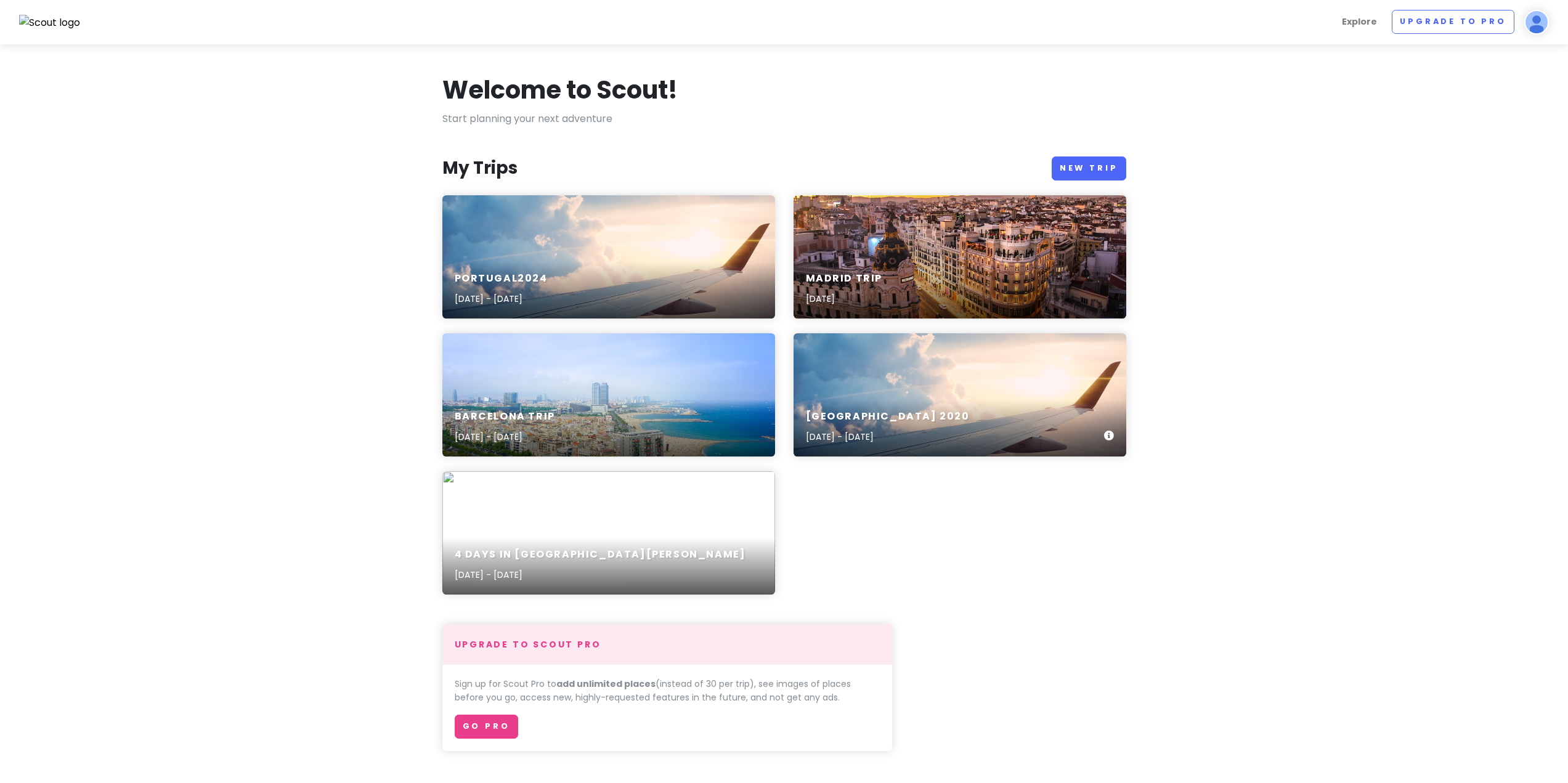 click on "Japan [DATE], 2020 - [DATE]" at bounding box center [960, 395] 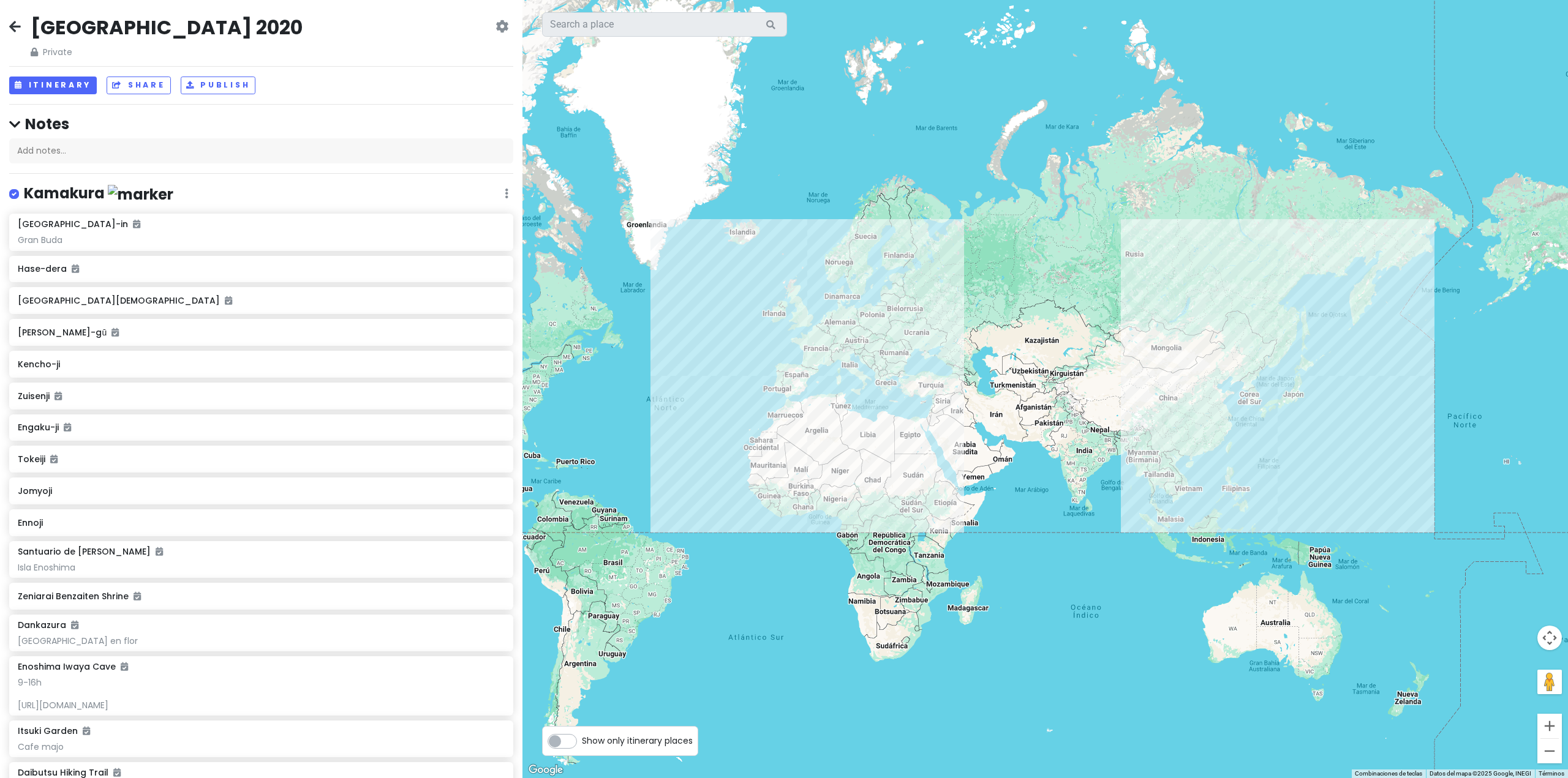 click at bounding box center [502, 26] 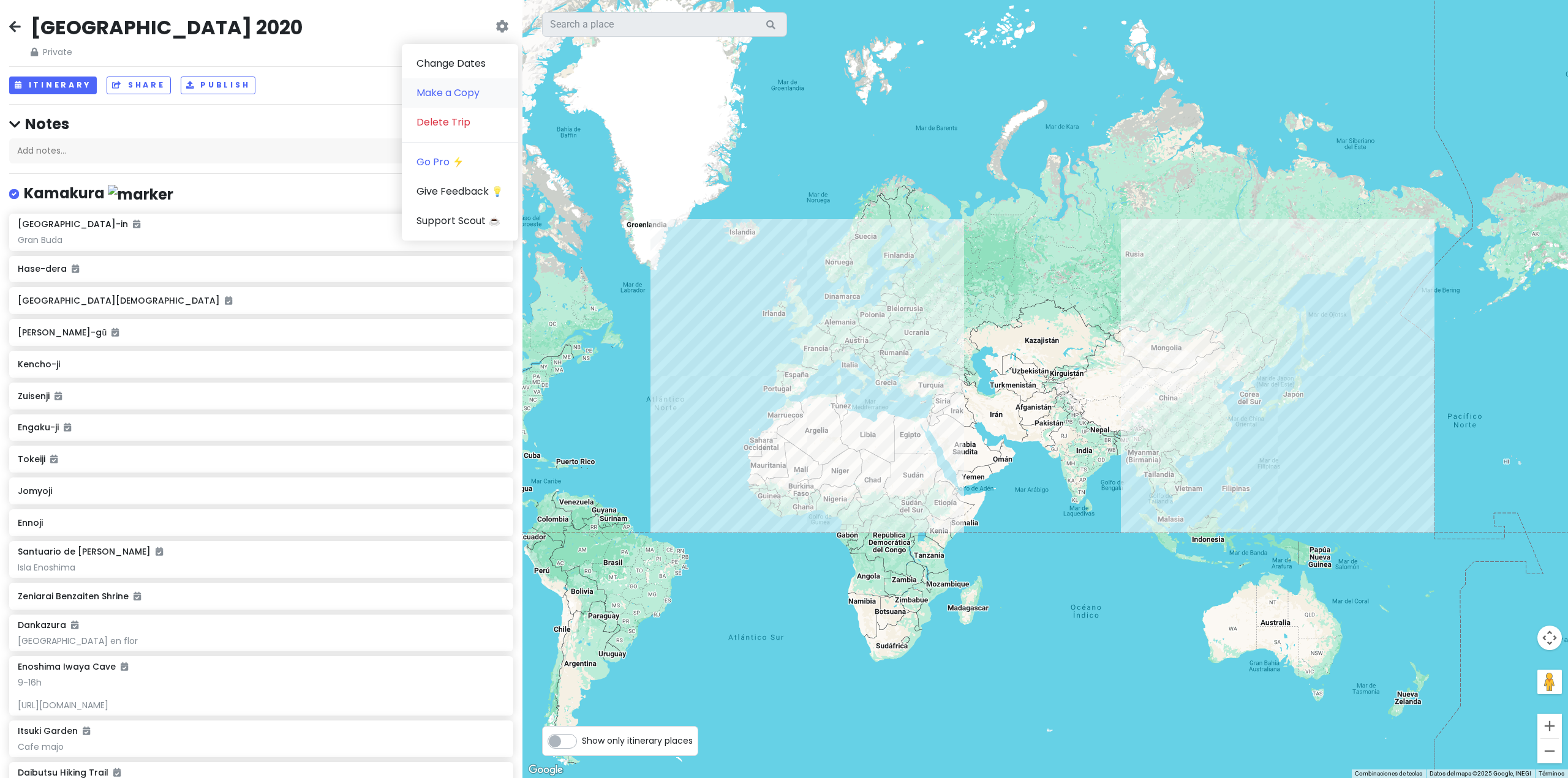 click on "Make a Copy" at bounding box center [460, 93] 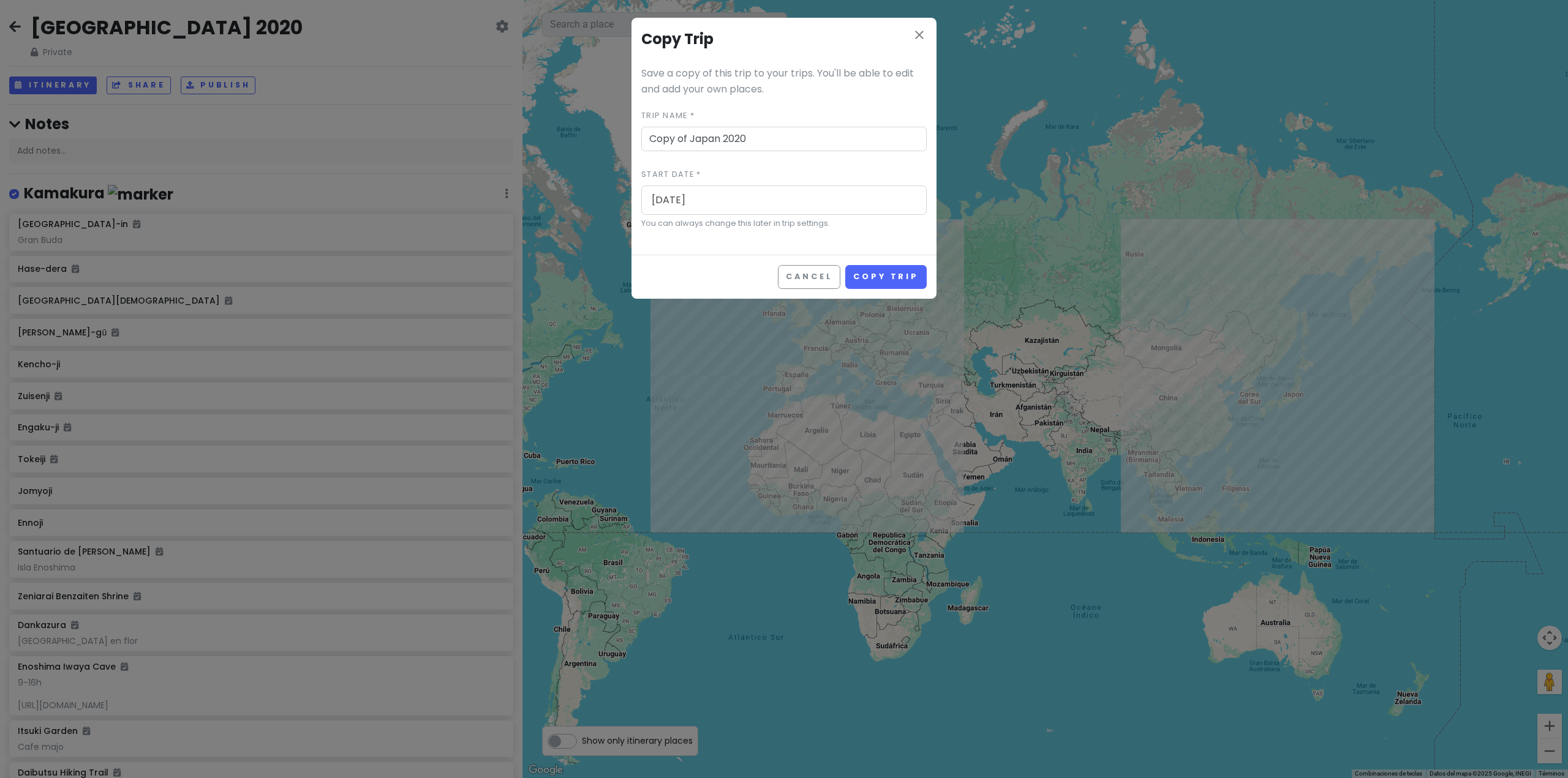 drag, startPoint x: 736, startPoint y: 137, endPoint x: 771, endPoint y: 140, distance: 35.12834 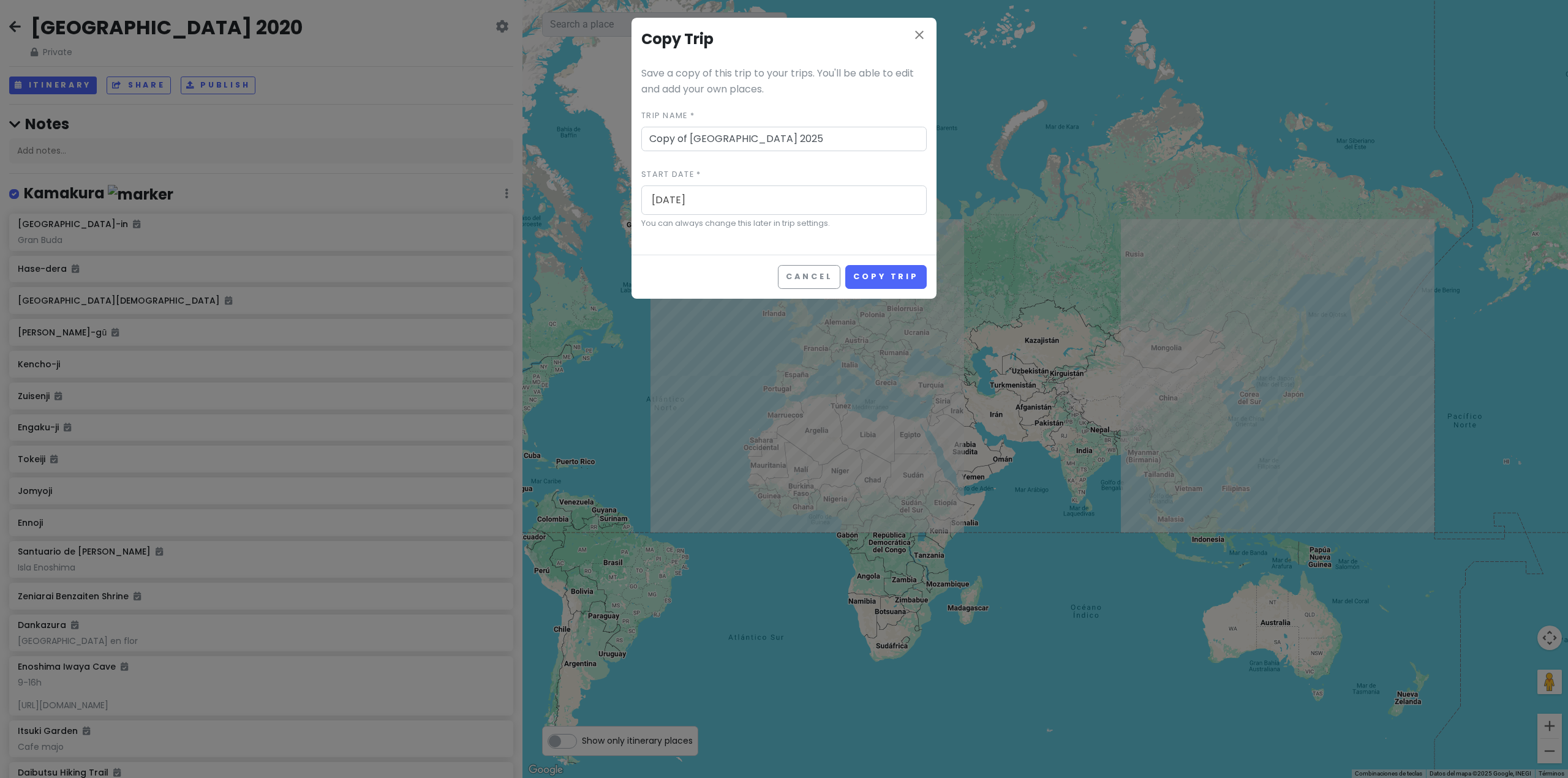 type on "Copy of [GEOGRAPHIC_DATA] 2025" 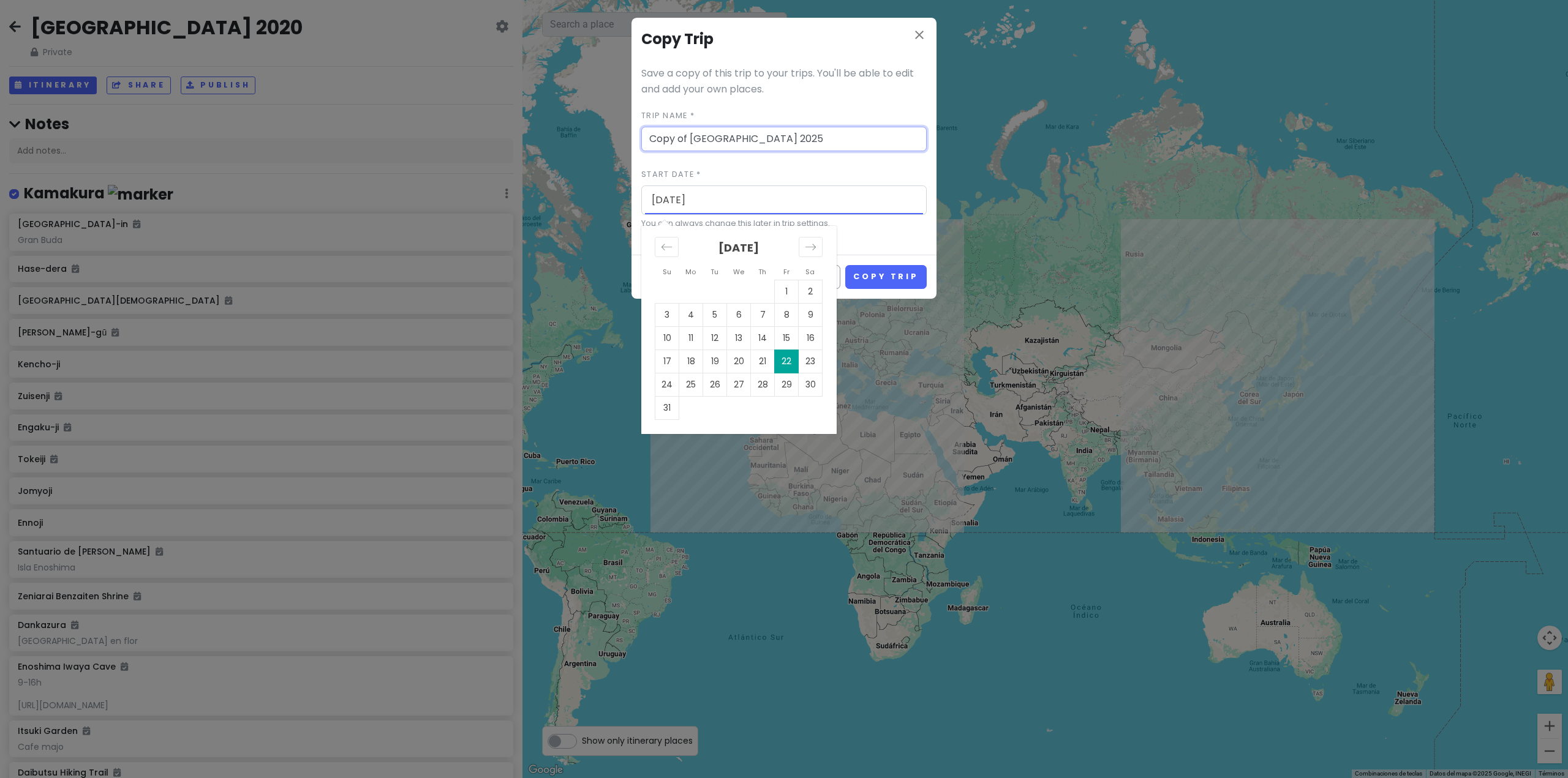 click on "[DATE]" at bounding box center [784, 200] 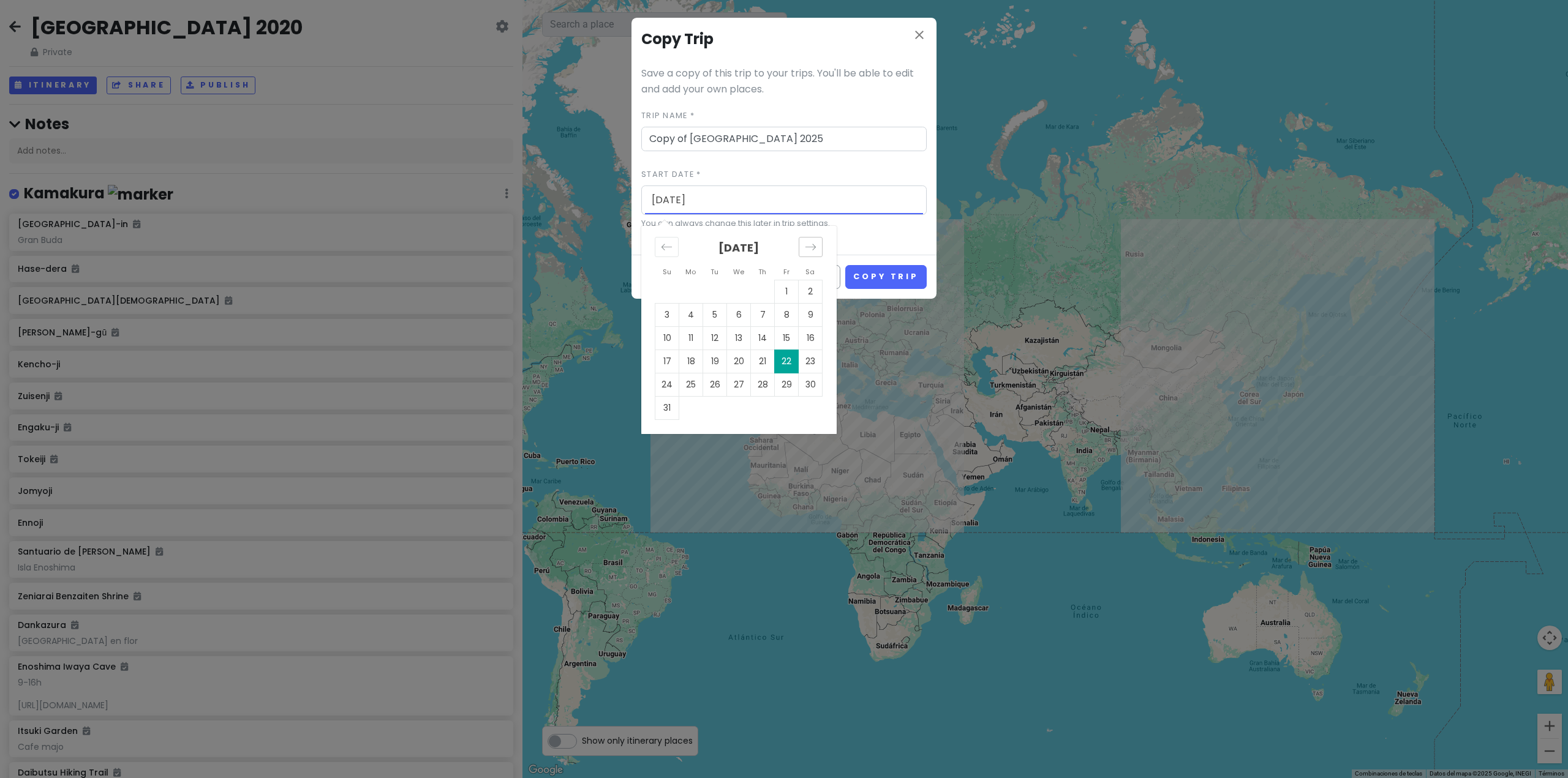 click 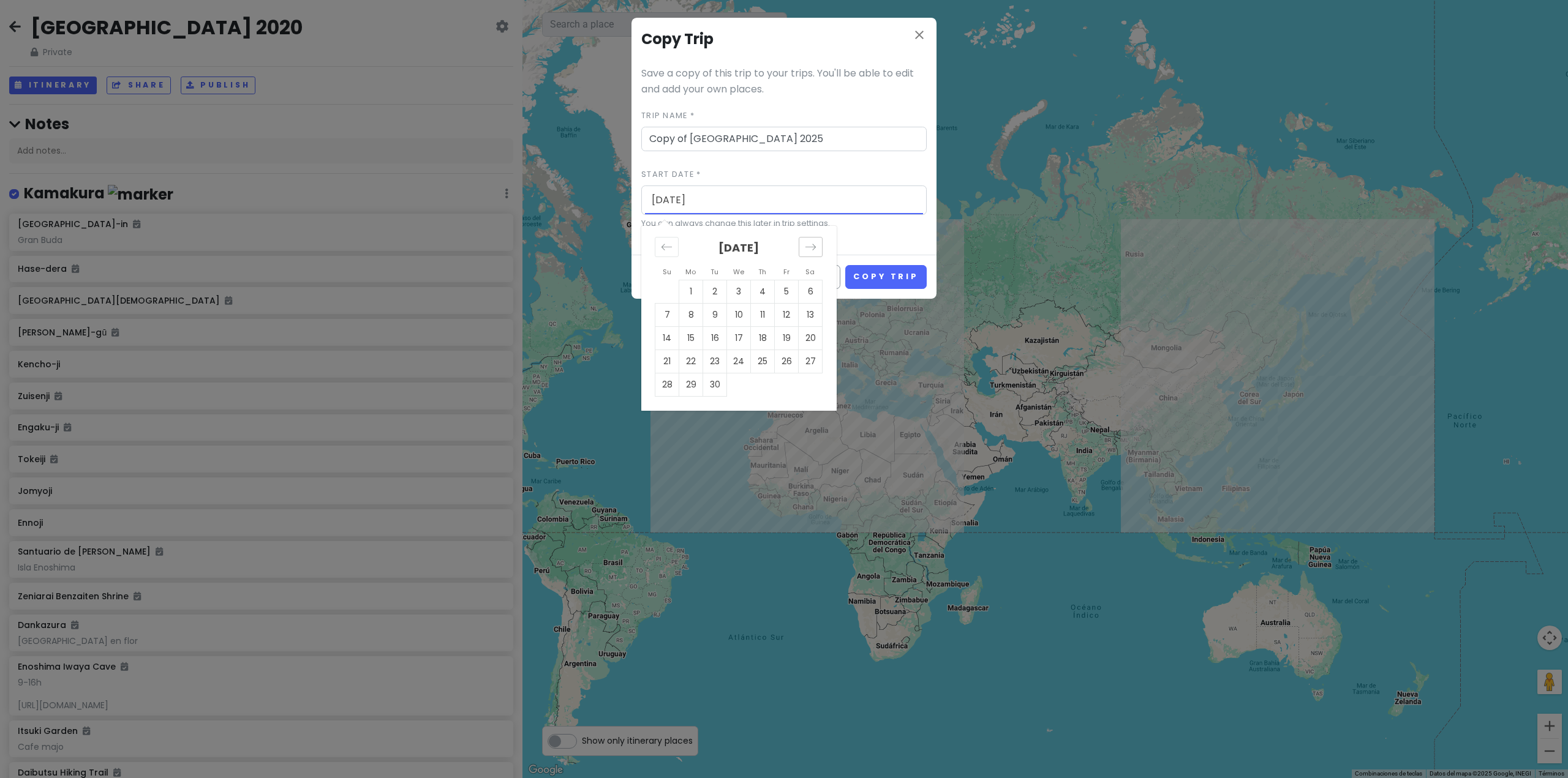 click 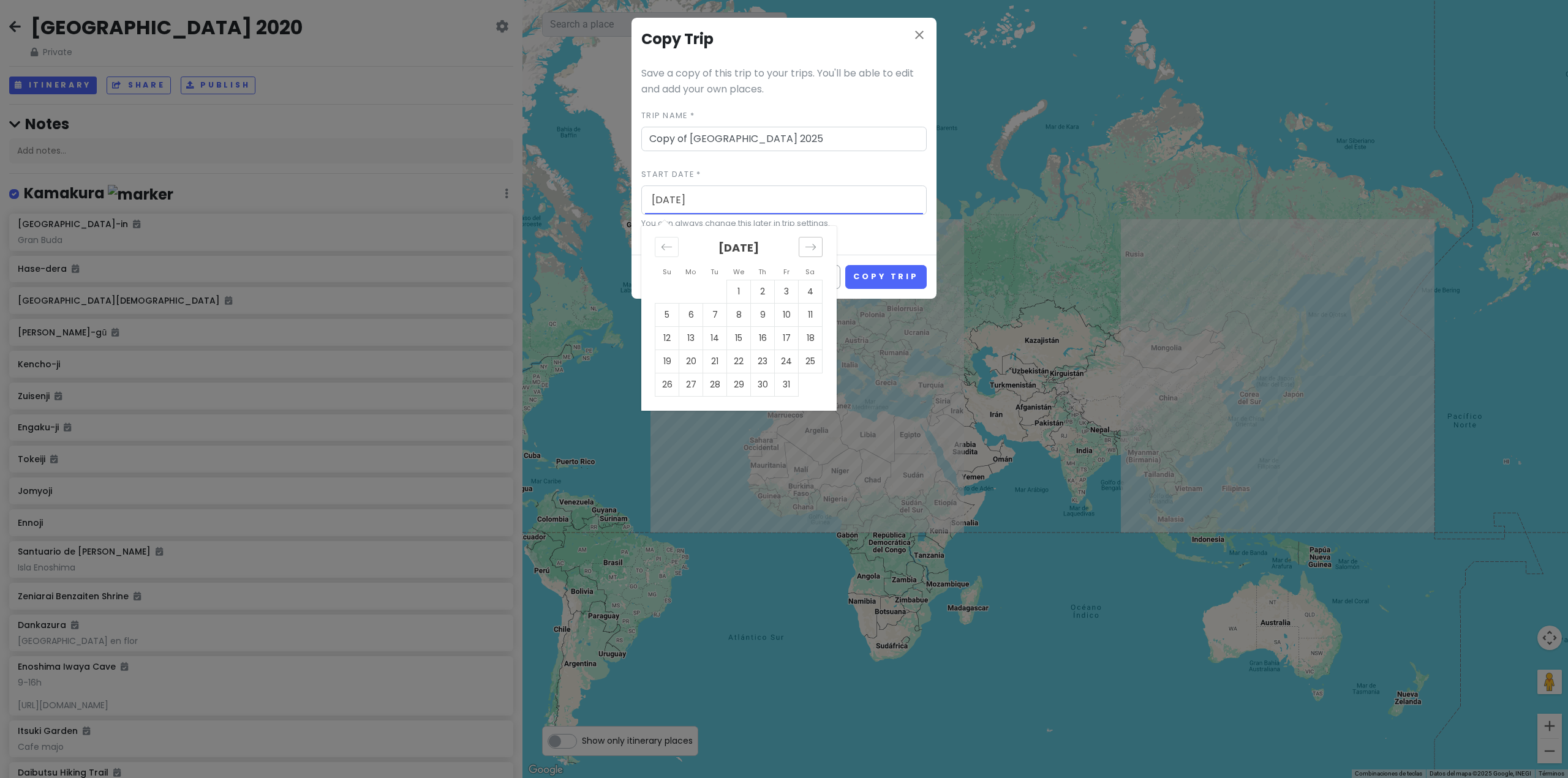 click 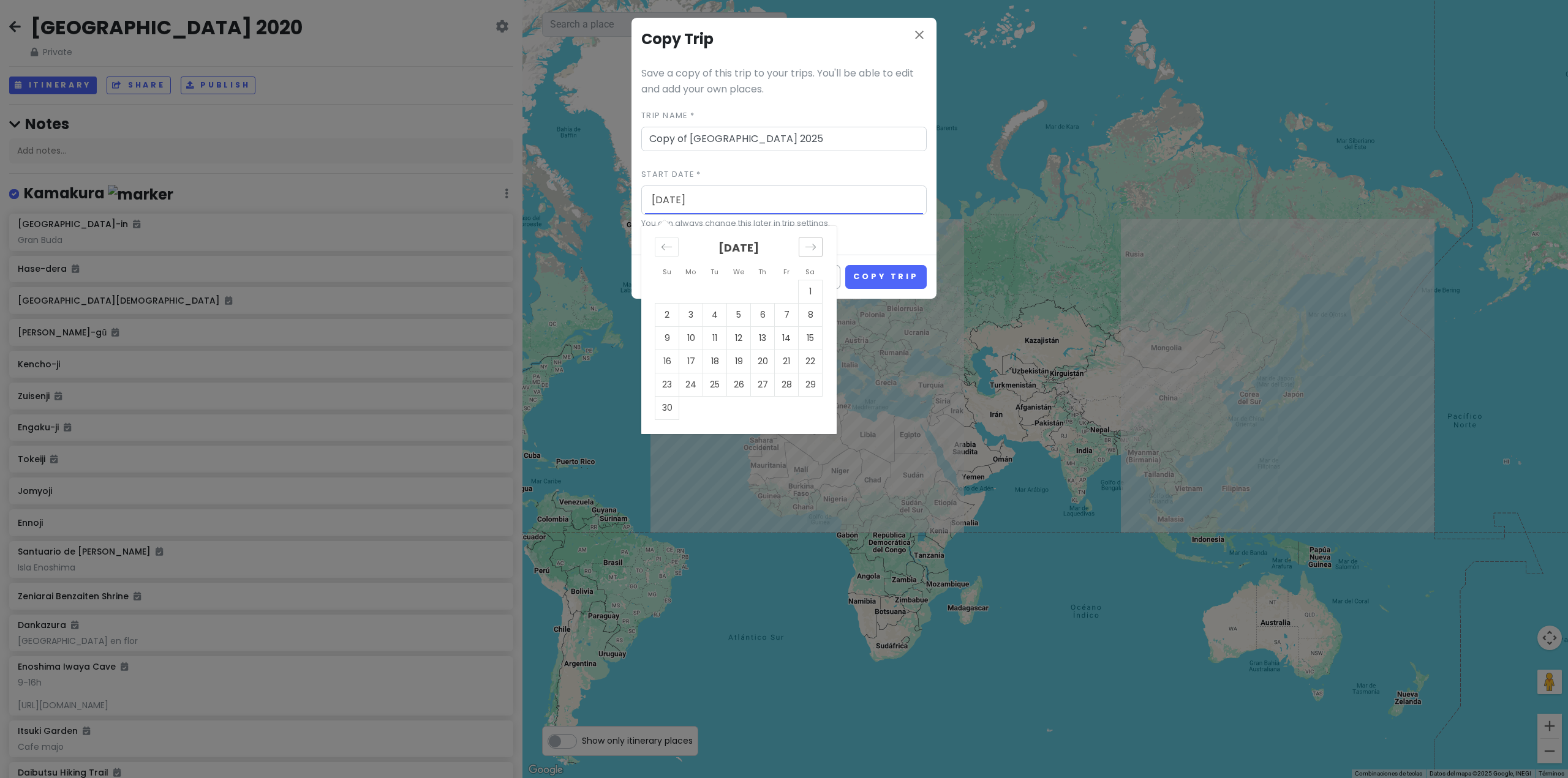 click 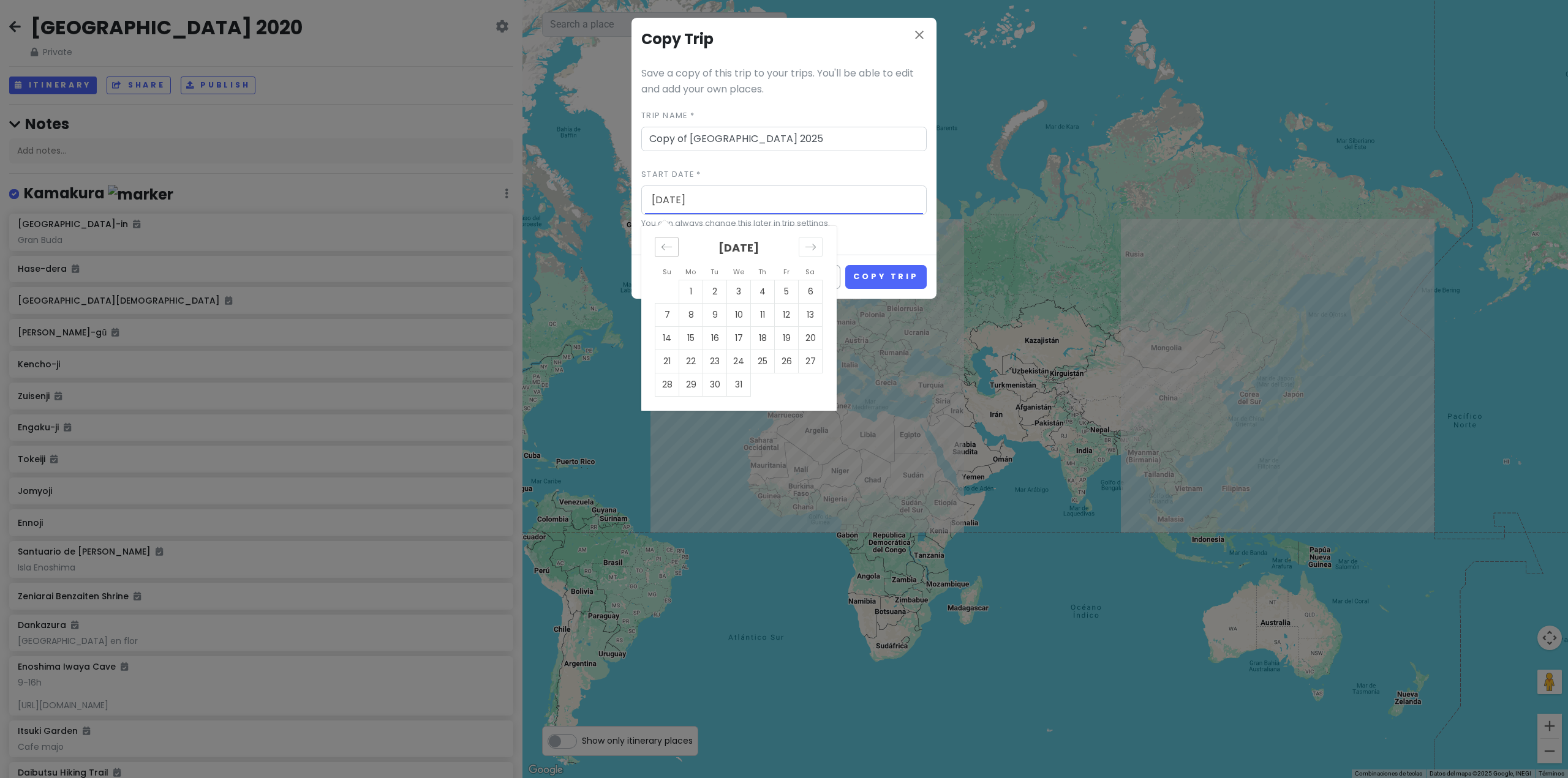 drag, startPoint x: 666, startPoint y: 250, endPoint x: 680, endPoint y: 253, distance: 14.317821 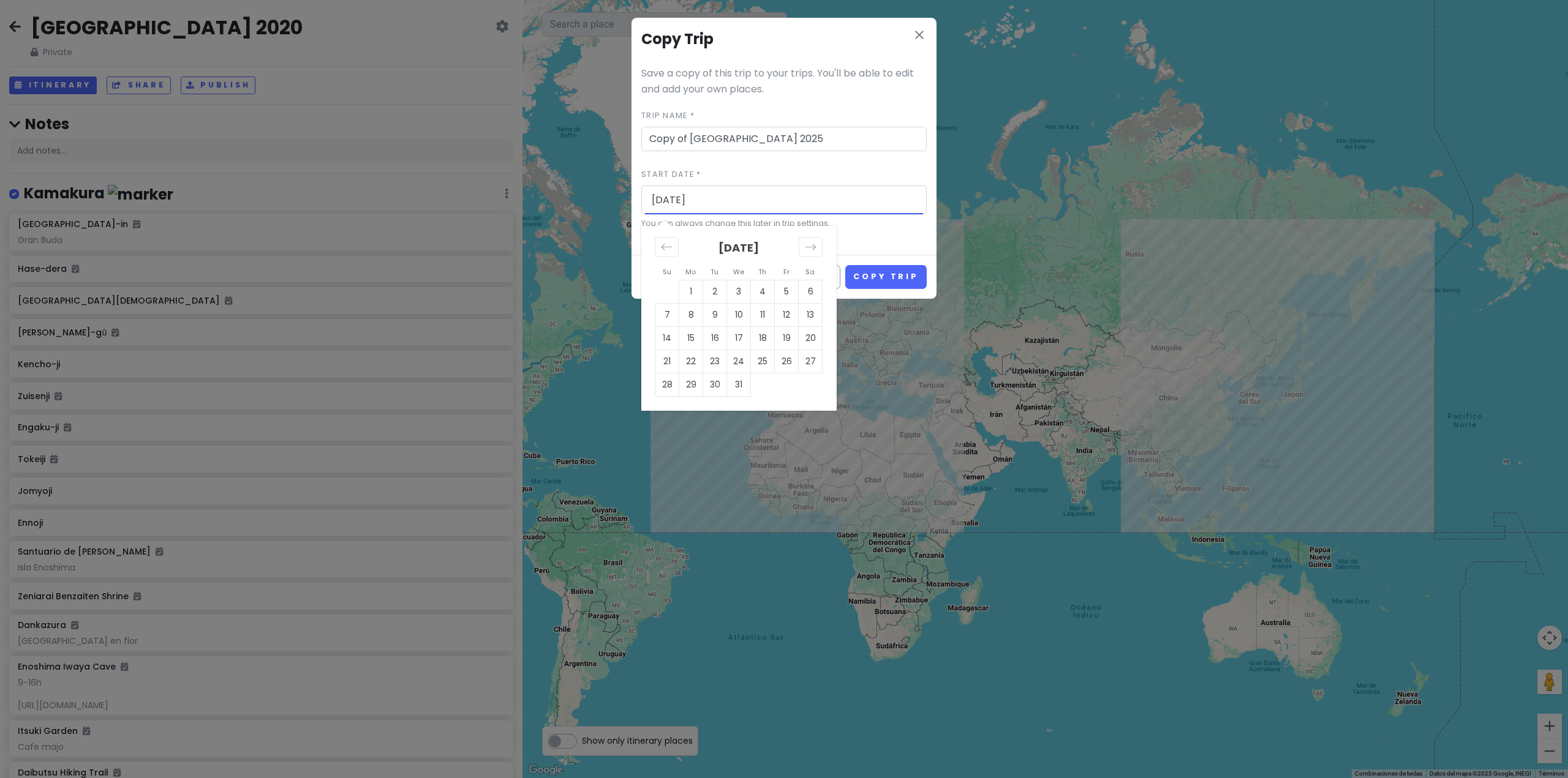 click 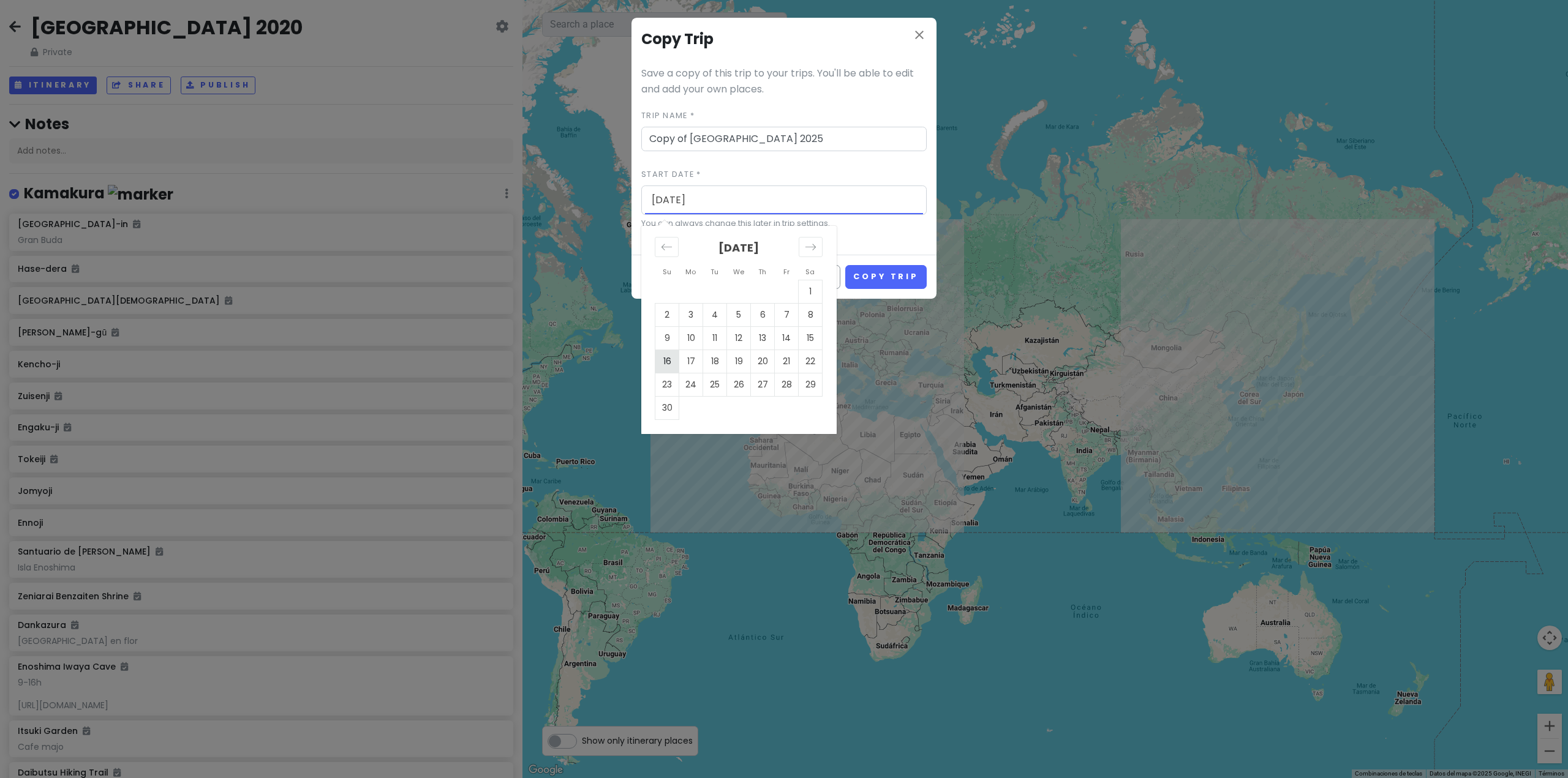 click on "16" at bounding box center [667, 361] 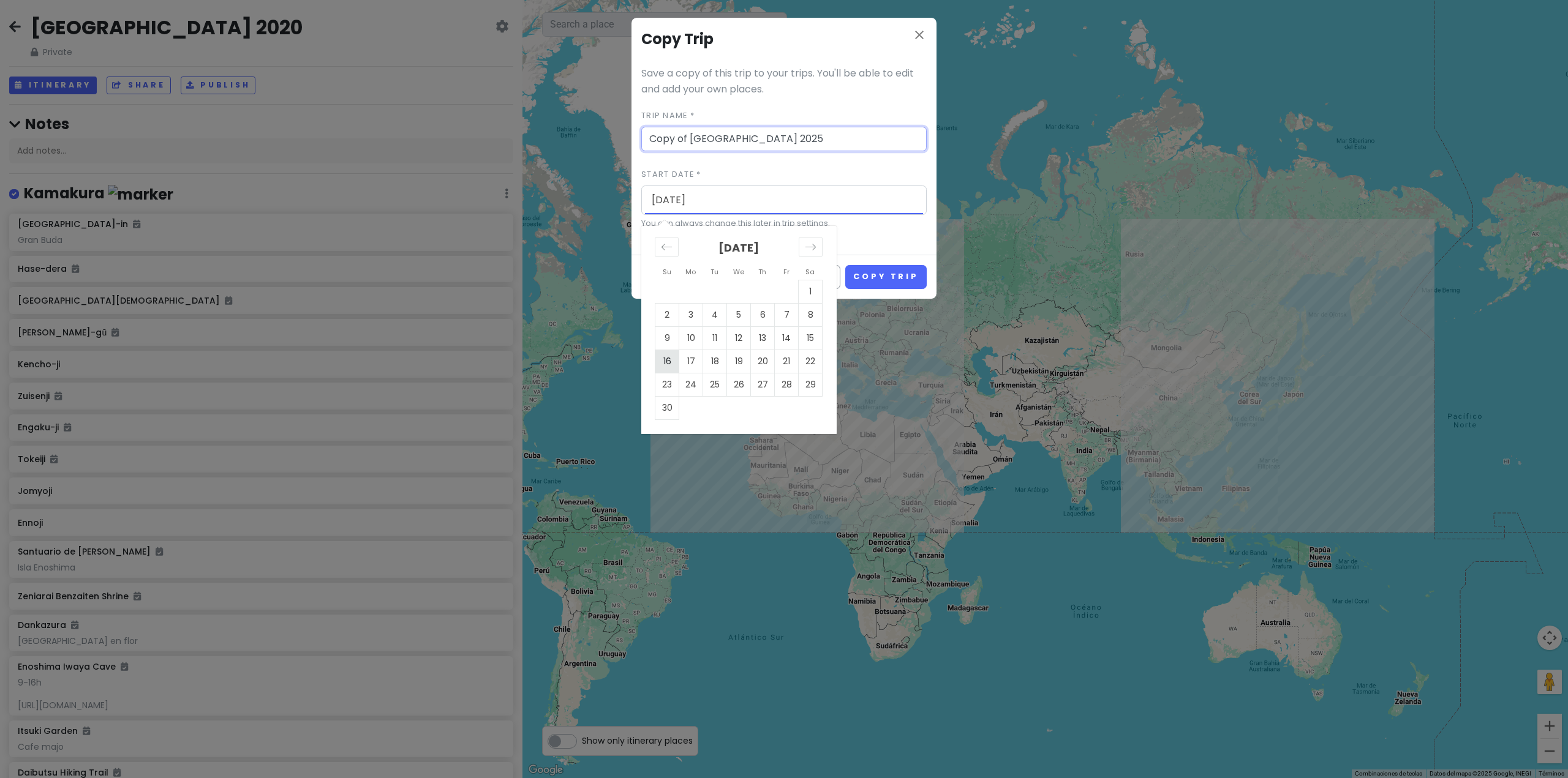type on "[DATE]" 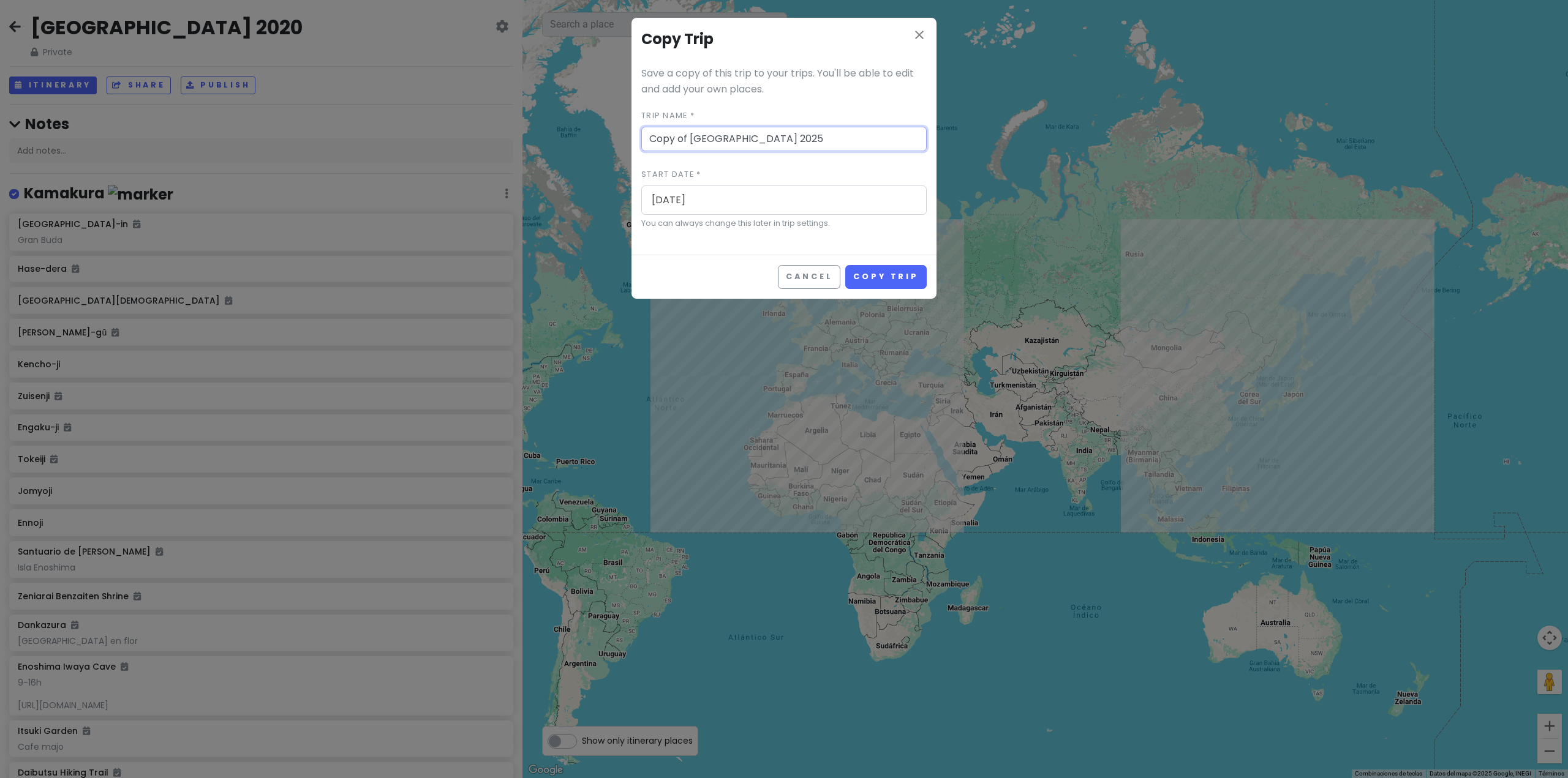drag, startPoint x: 696, startPoint y: 138, endPoint x: 613, endPoint y: 133, distance: 83.15047 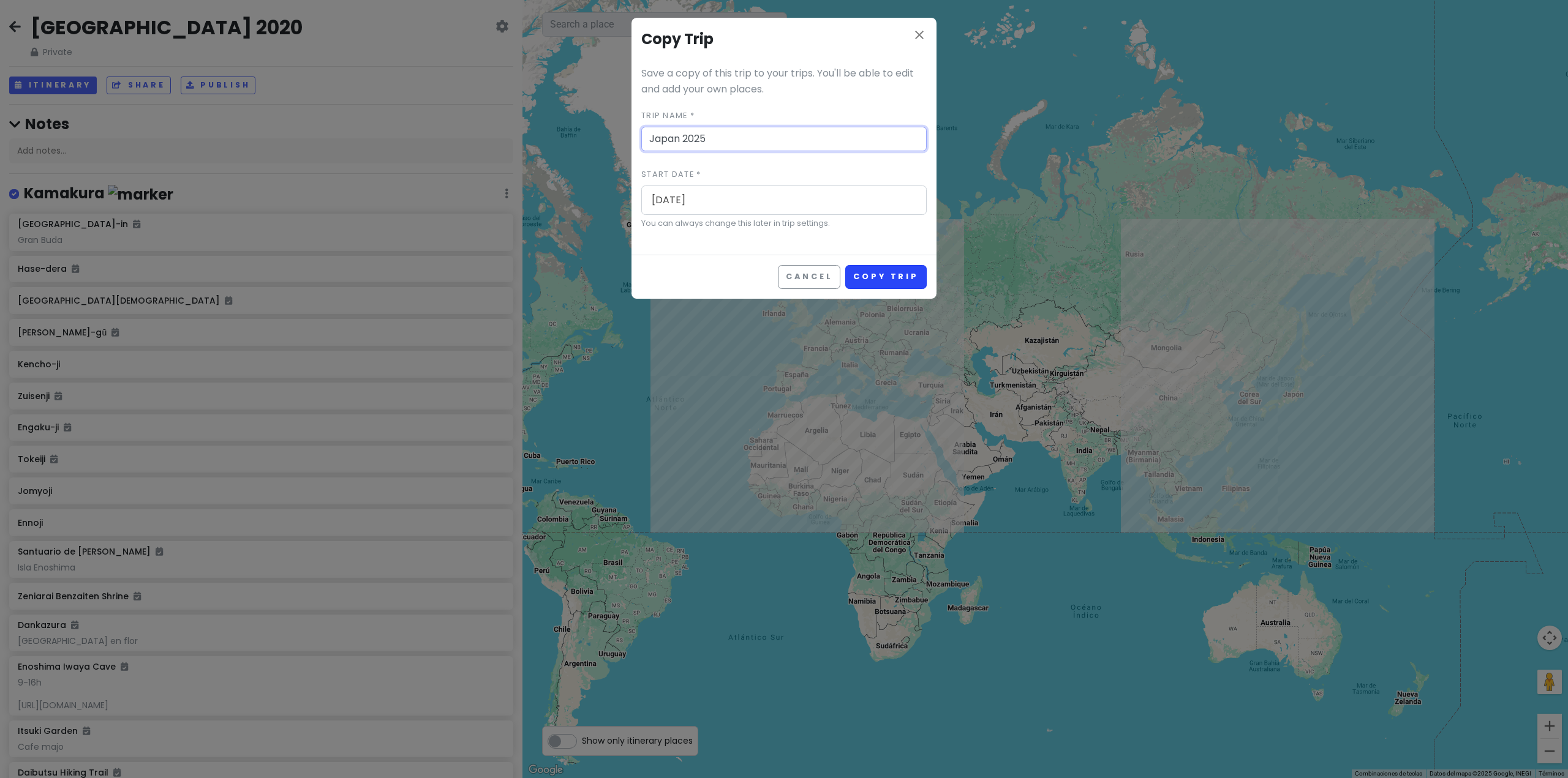 type on "Japan 2025" 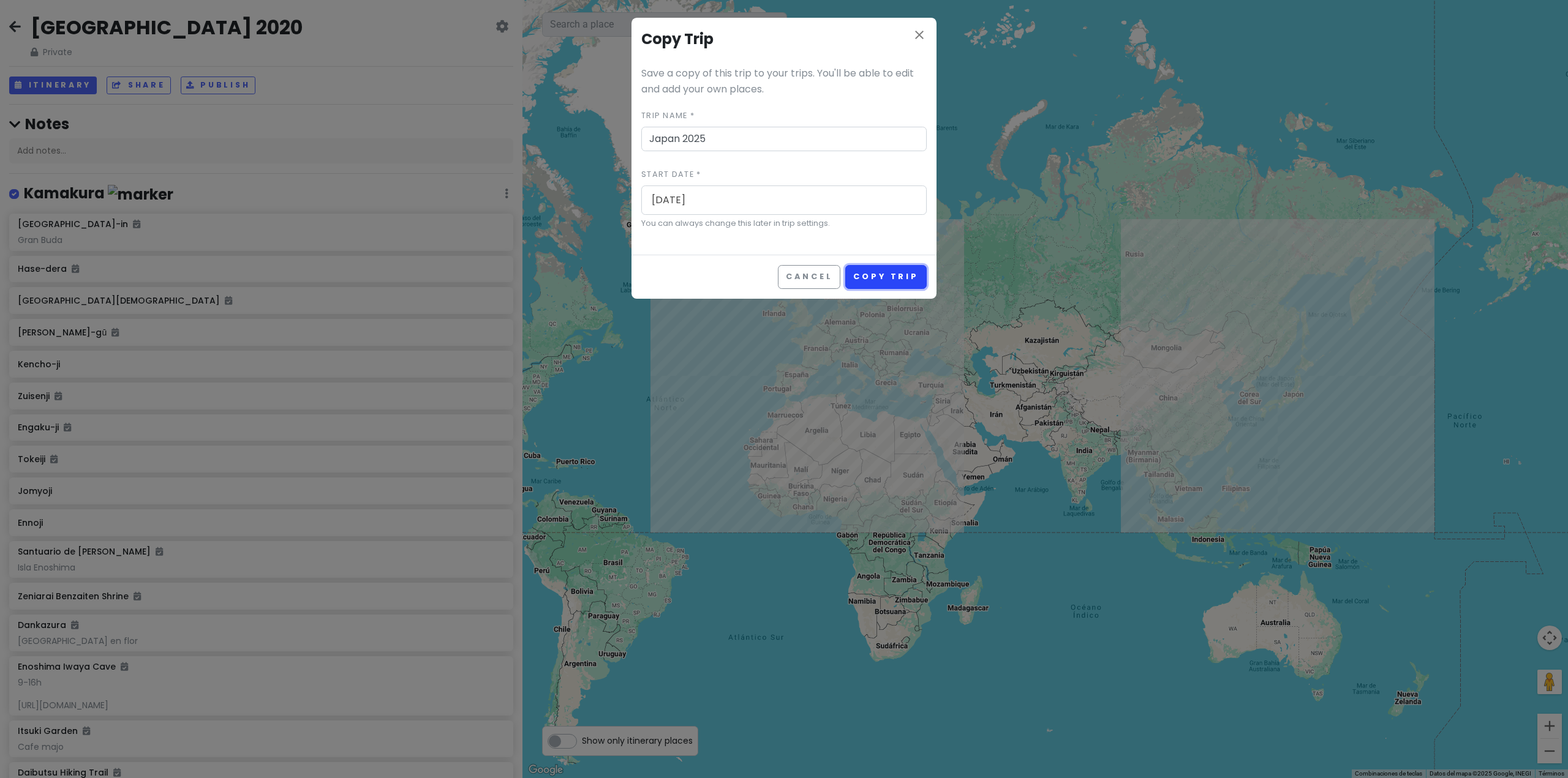click on "Copy Trip" at bounding box center [886, 277] 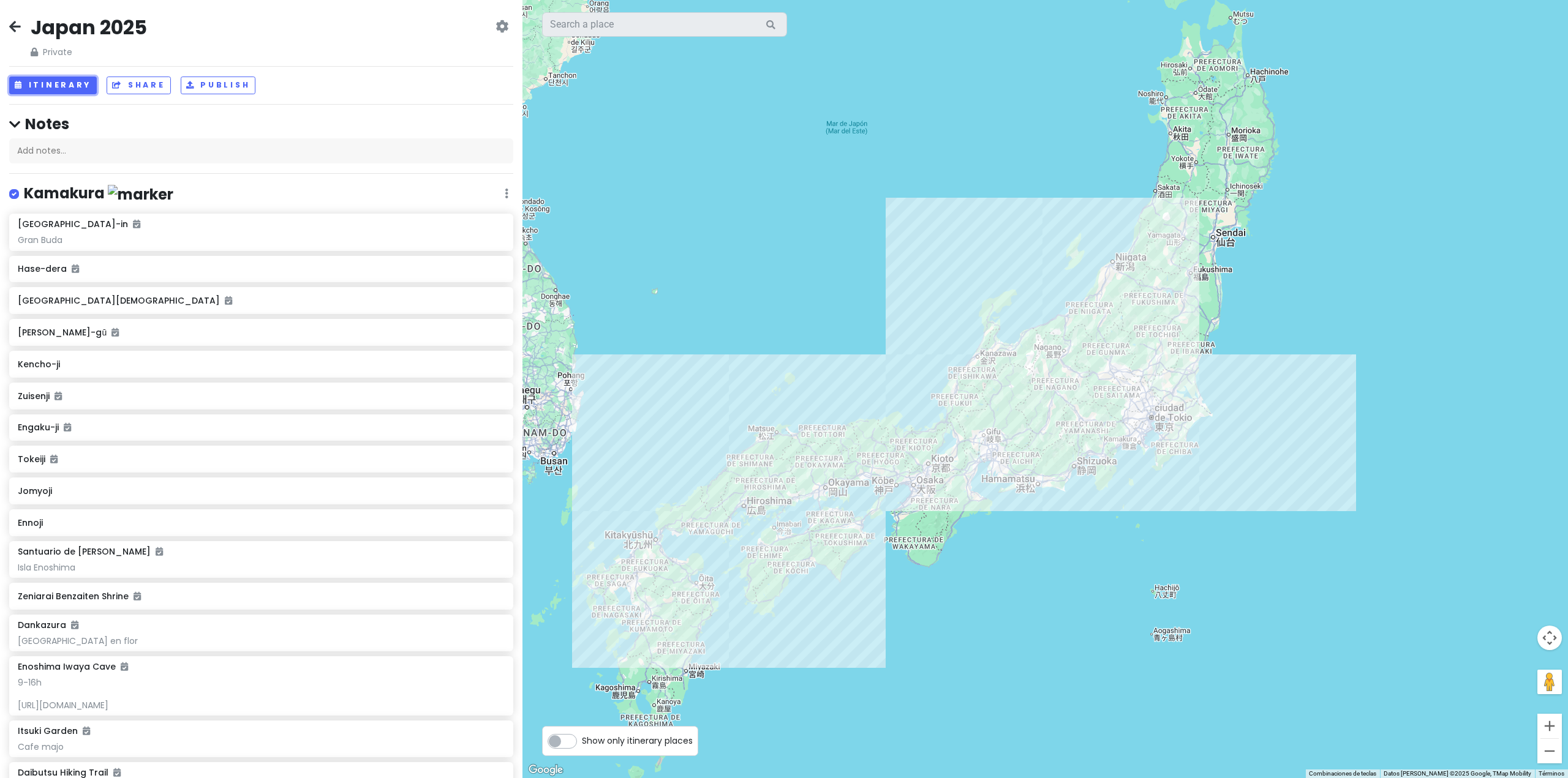 click on "Itinerary" at bounding box center (53, 85) 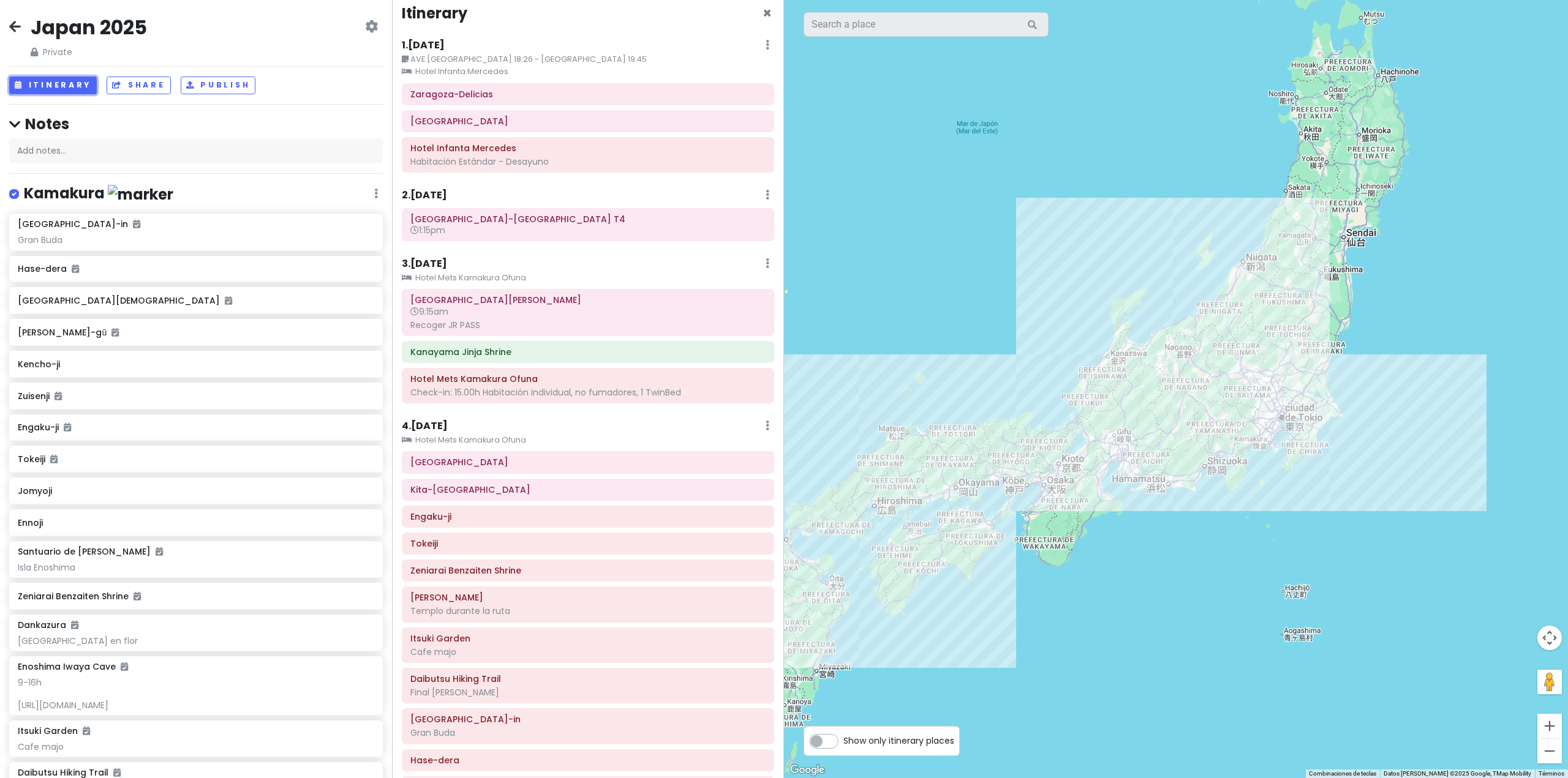 scroll, scrollTop: 0, scrollLeft: 0, axis: both 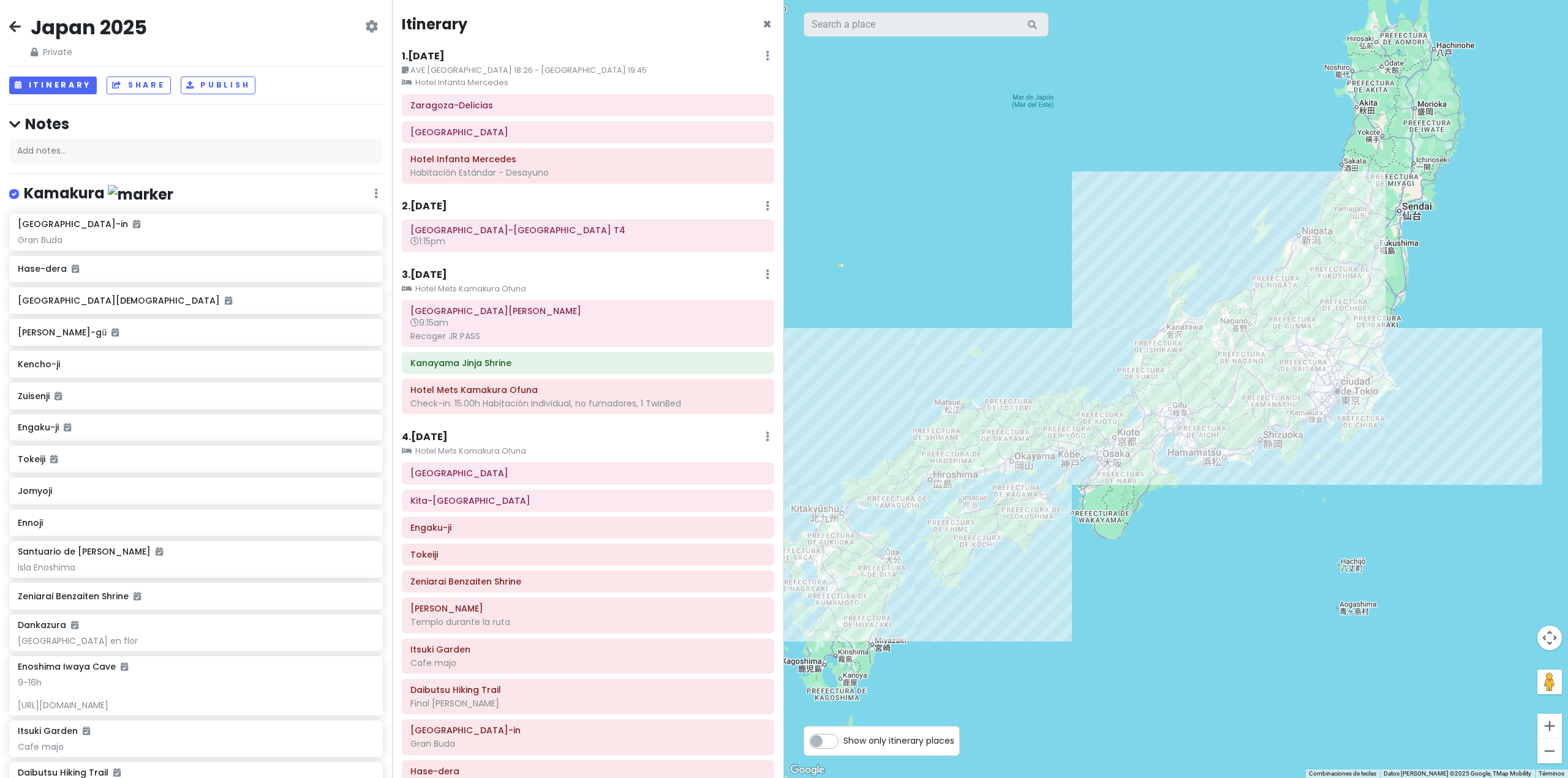 drag, startPoint x: 926, startPoint y: 281, endPoint x: 977, endPoint y: 275, distance: 51.35173 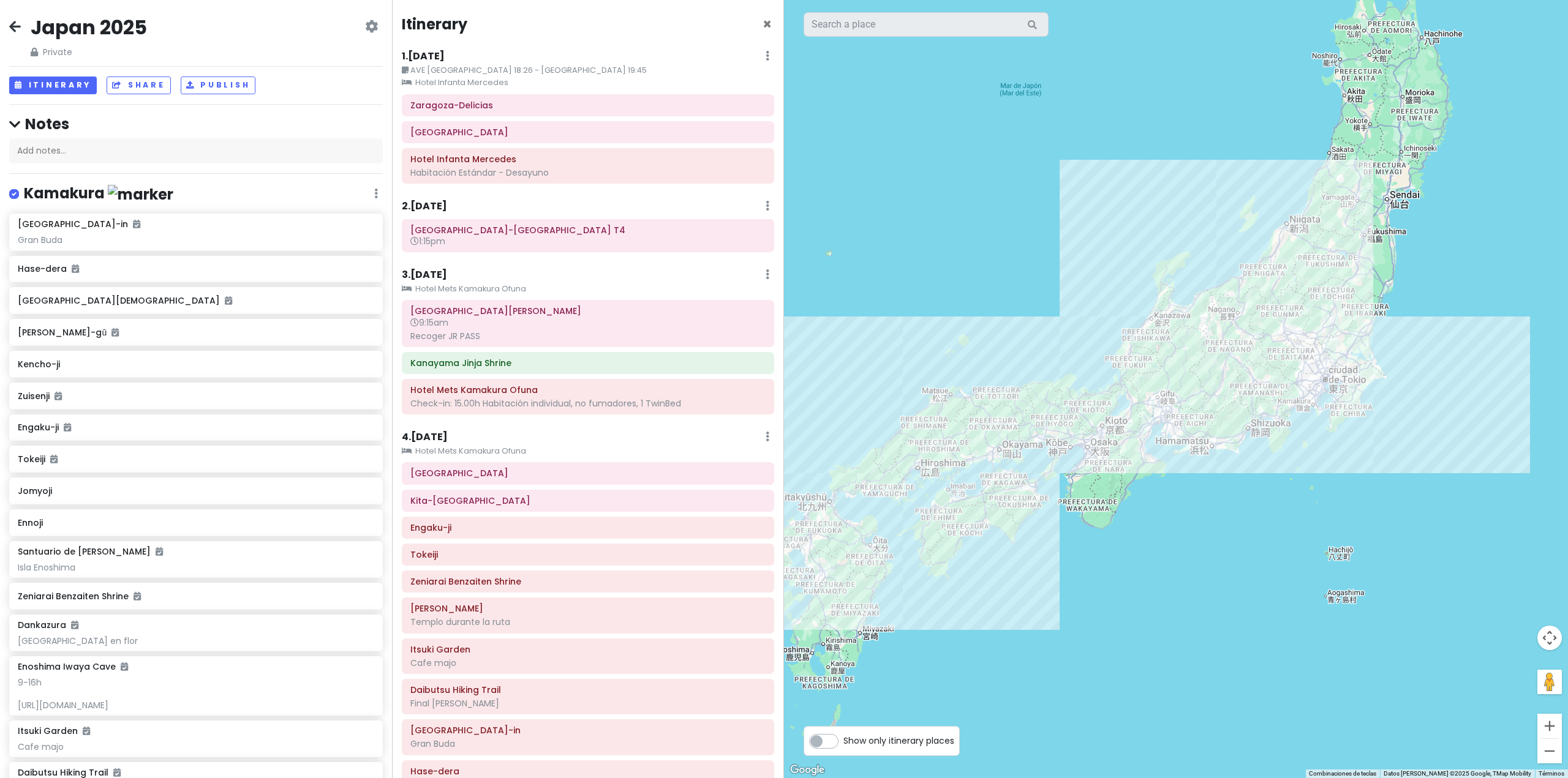 drag, startPoint x: 959, startPoint y: 270, endPoint x: 930, endPoint y: 260, distance: 30.675723 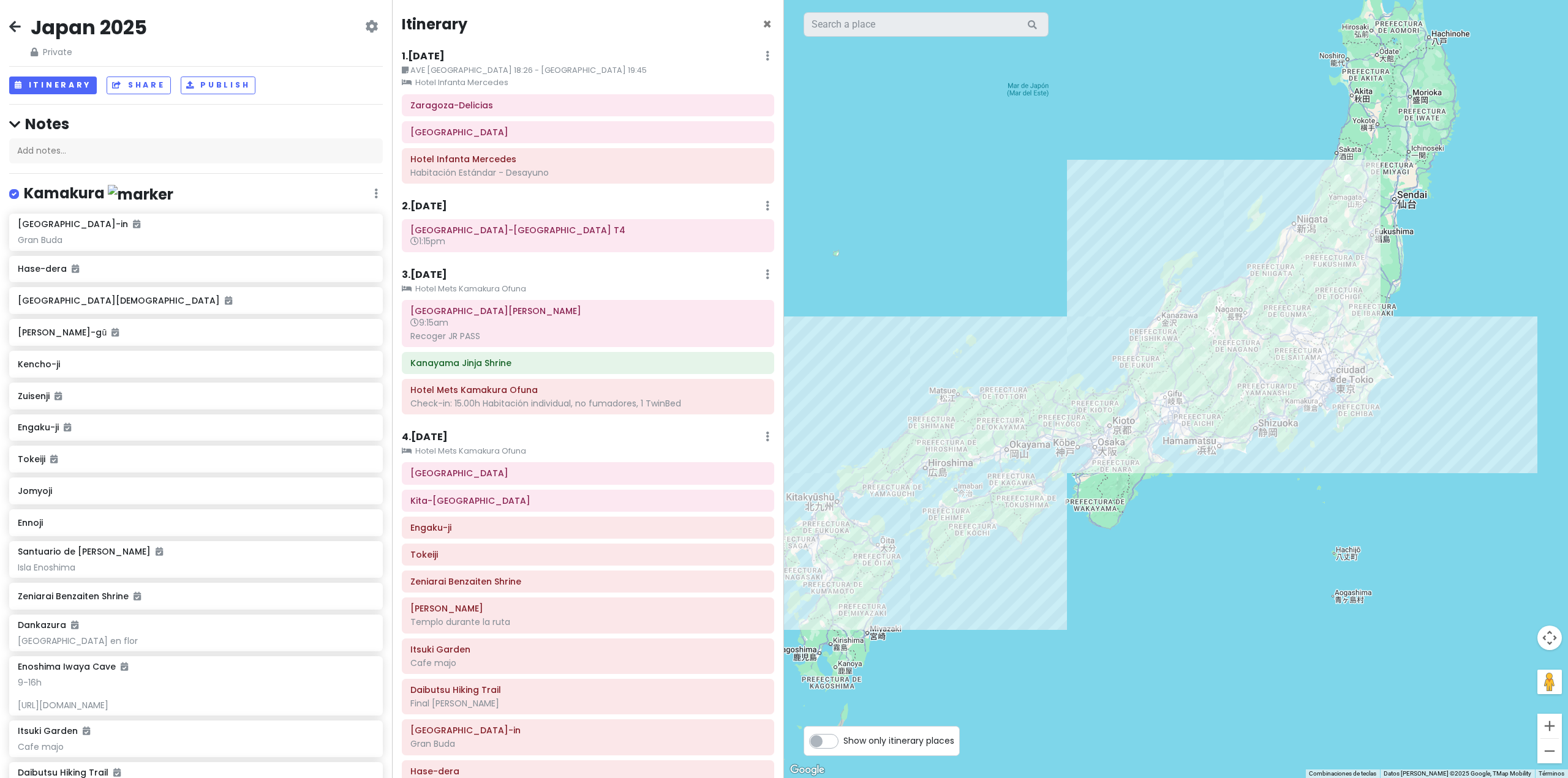drag, startPoint x: 973, startPoint y: 224, endPoint x: 981, endPoint y: 224, distance: 8 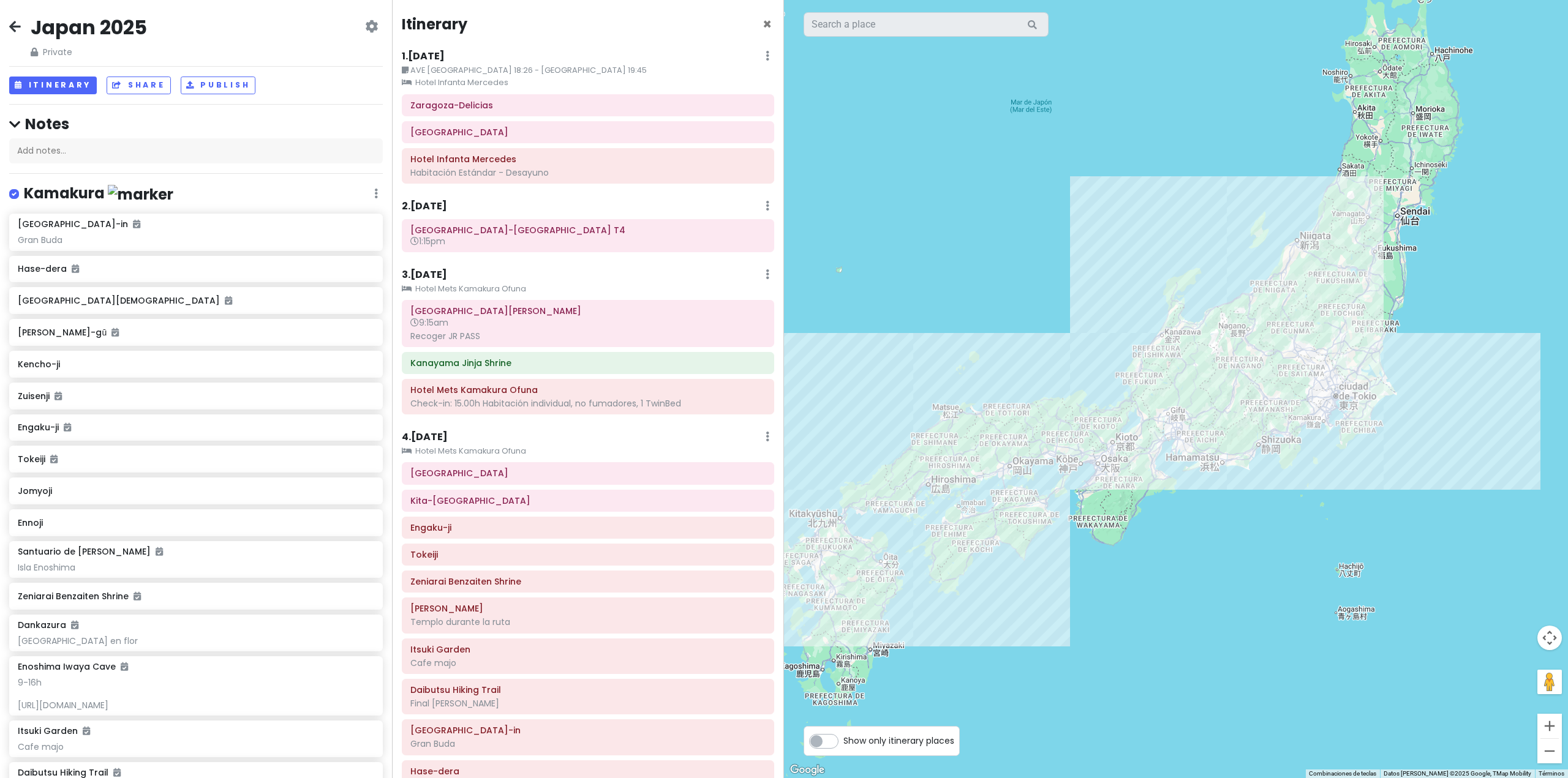drag, startPoint x: 1045, startPoint y: 253, endPoint x: 1048, endPoint y: 271, distance: 18.248288 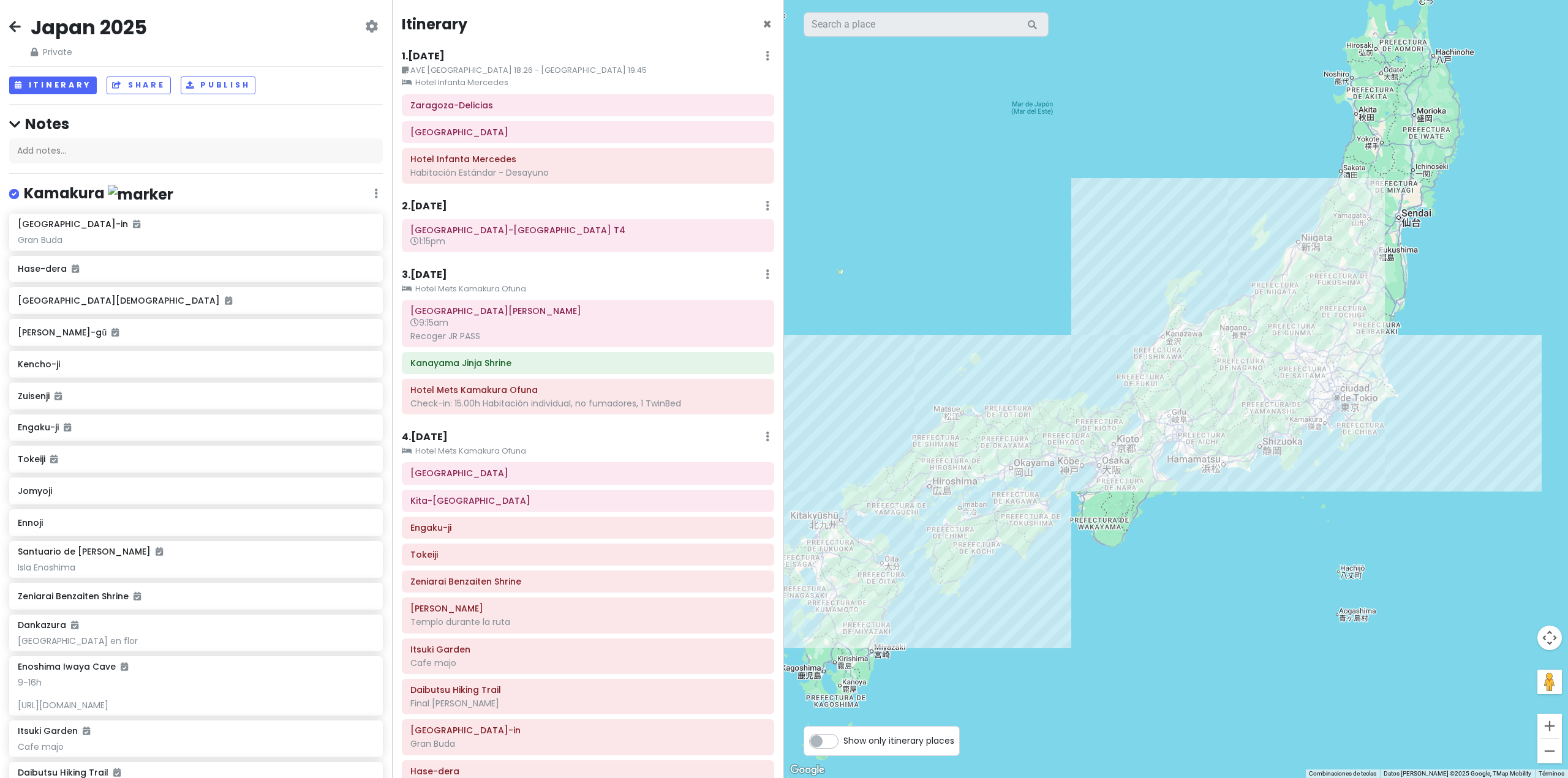 click on "Hotel Infanta Mercedes" at bounding box center (588, 83) 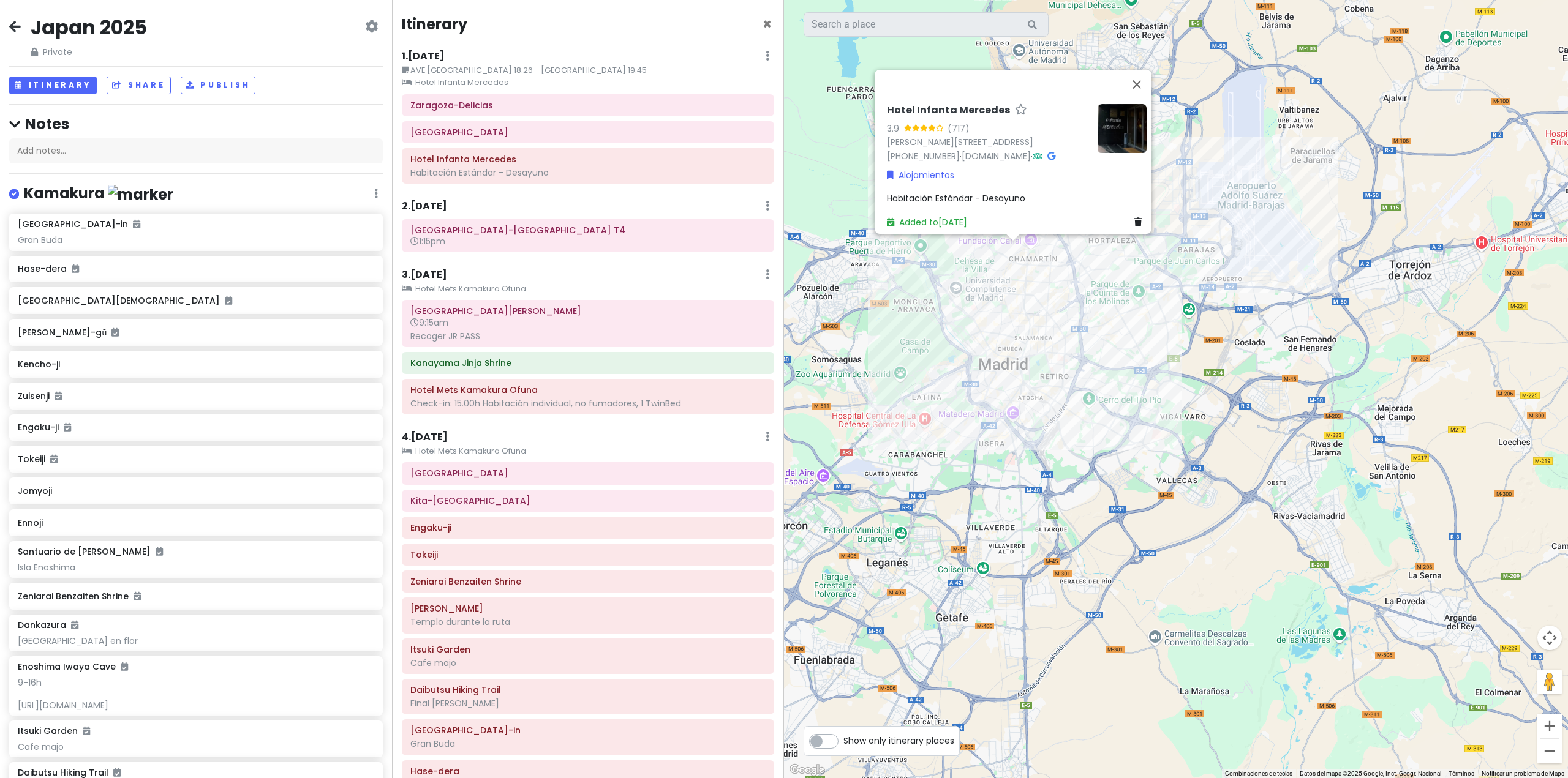 drag, startPoint x: 995, startPoint y: 220, endPoint x: 997, endPoint y: 330, distance: 110.018 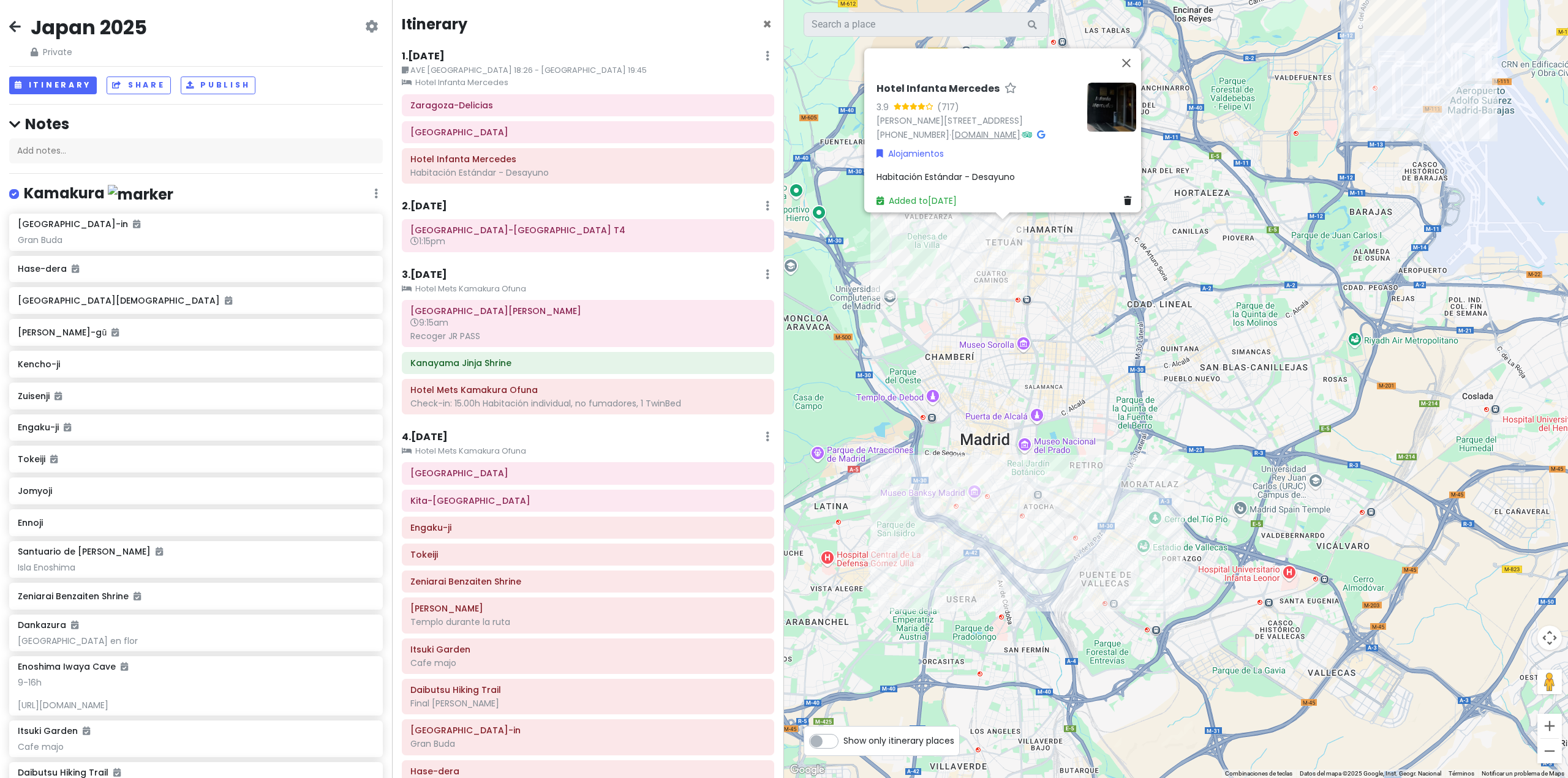 click on "[DOMAIN_NAME]" at bounding box center [986, 135] 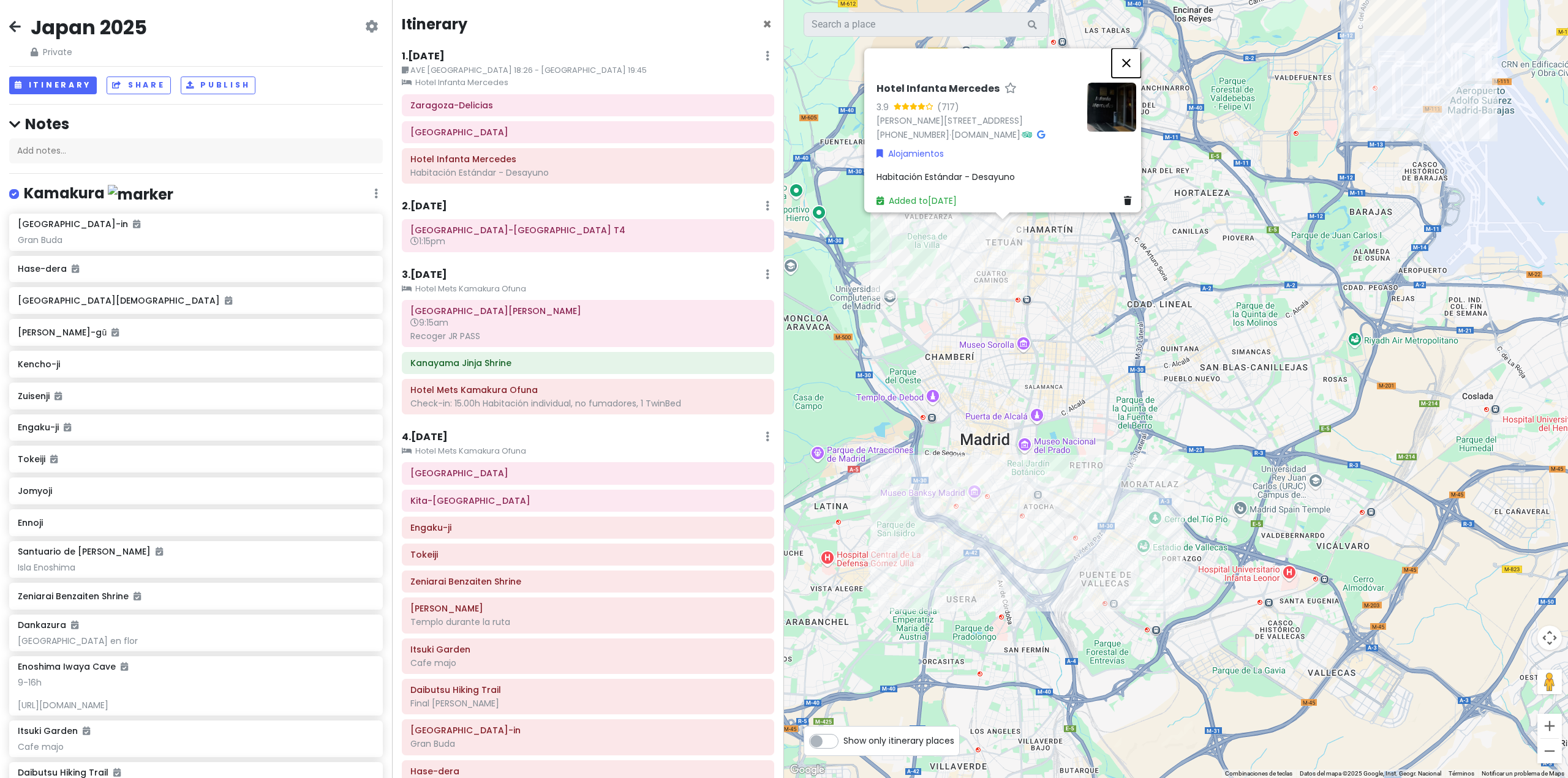 click at bounding box center (1126, 63) 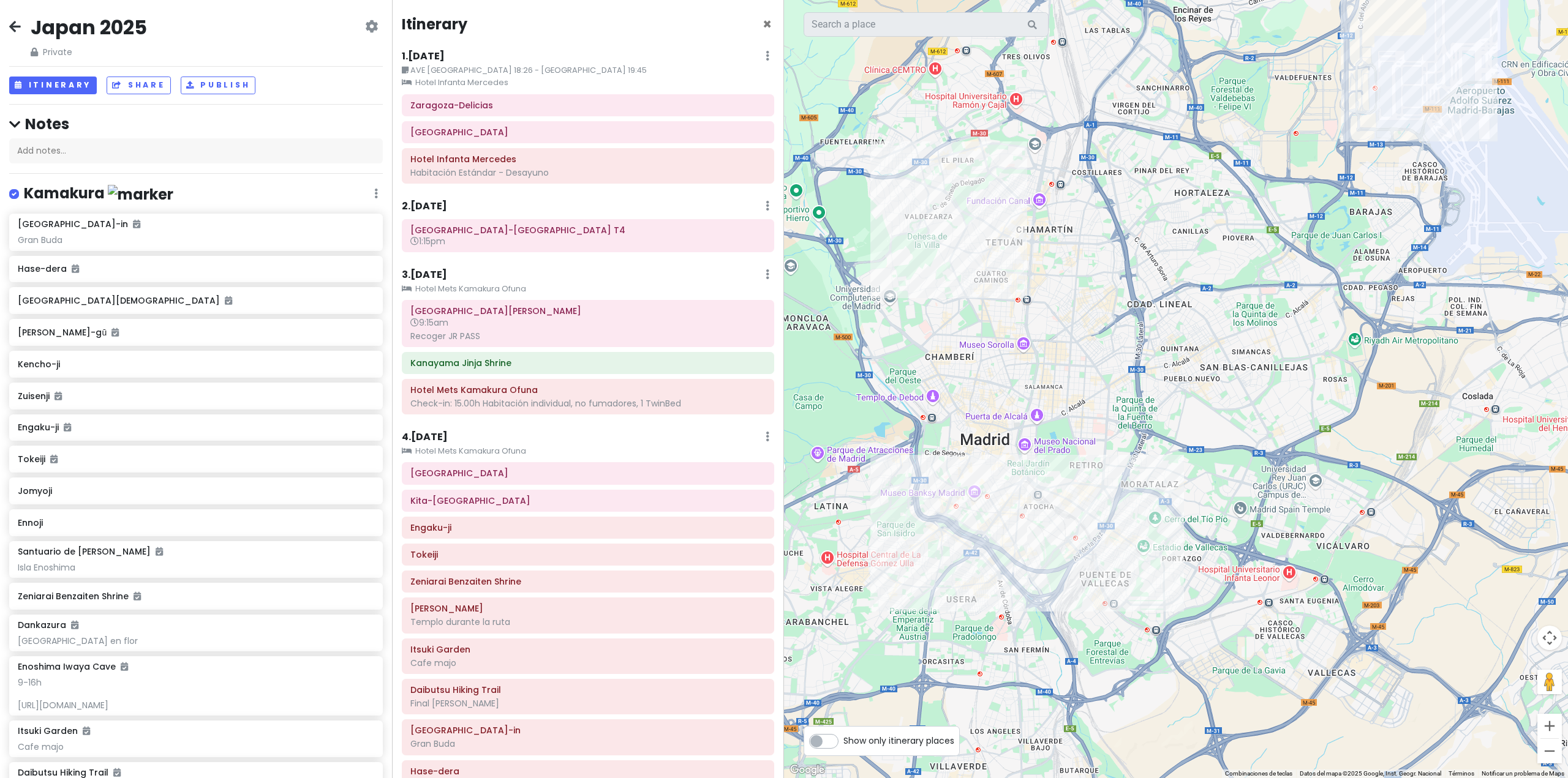 click on "AVE [GEOGRAPHIC_DATA] 18:26 - [GEOGRAPHIC_DATA] 19:45" at bounding box center (588, 70) 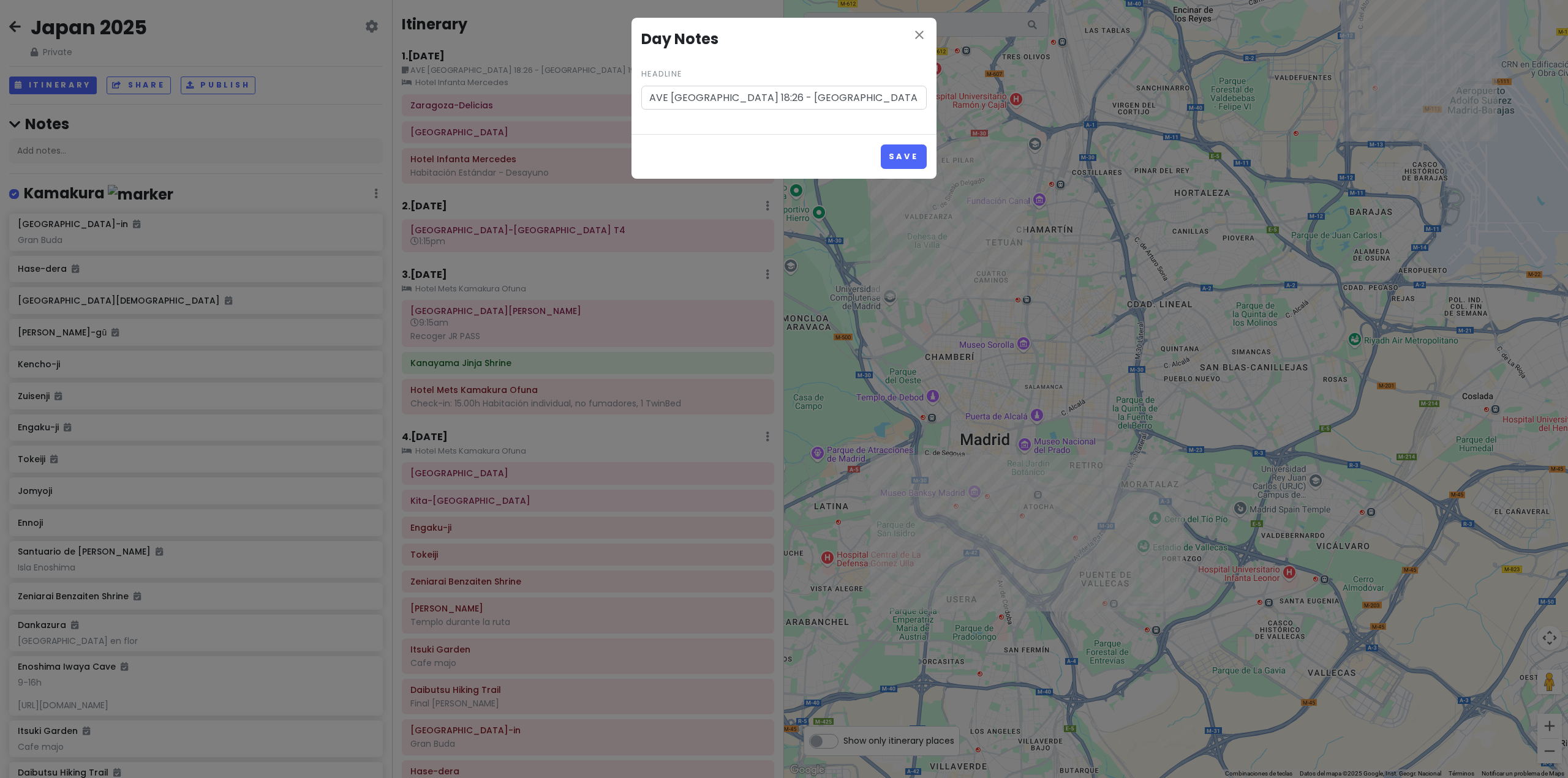 click on "AVE [GEOGRAPHIC_DATA] 18:26 - [GEOGRAPHIC_DATA] 19:45" at bounding box center (784, 98) 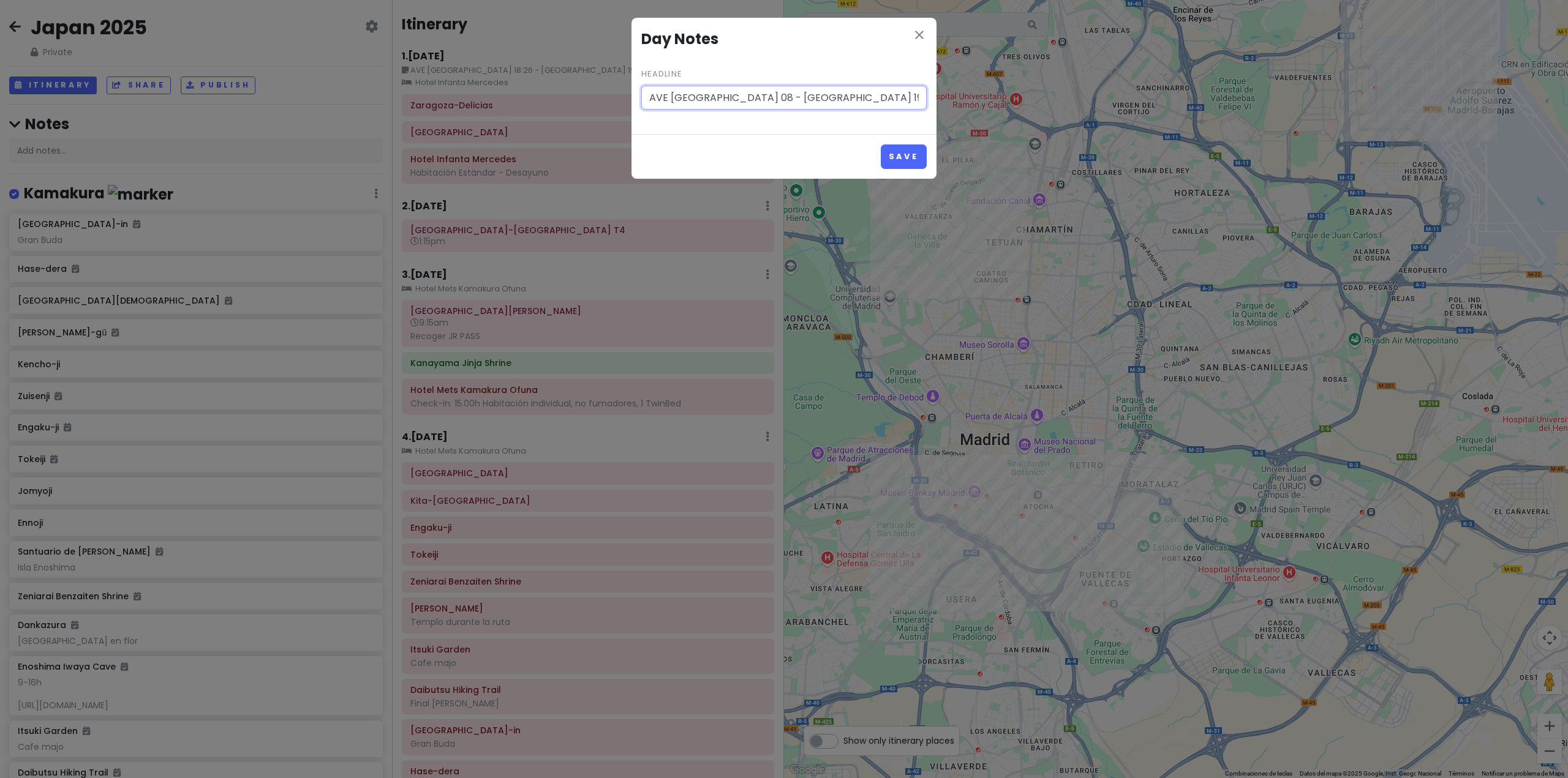 click on "AVE [GEOGRAPHIC_DATA] 08 - [GEOGRAPHIC_DATA] 19:45" at bounding box center [784, 98] 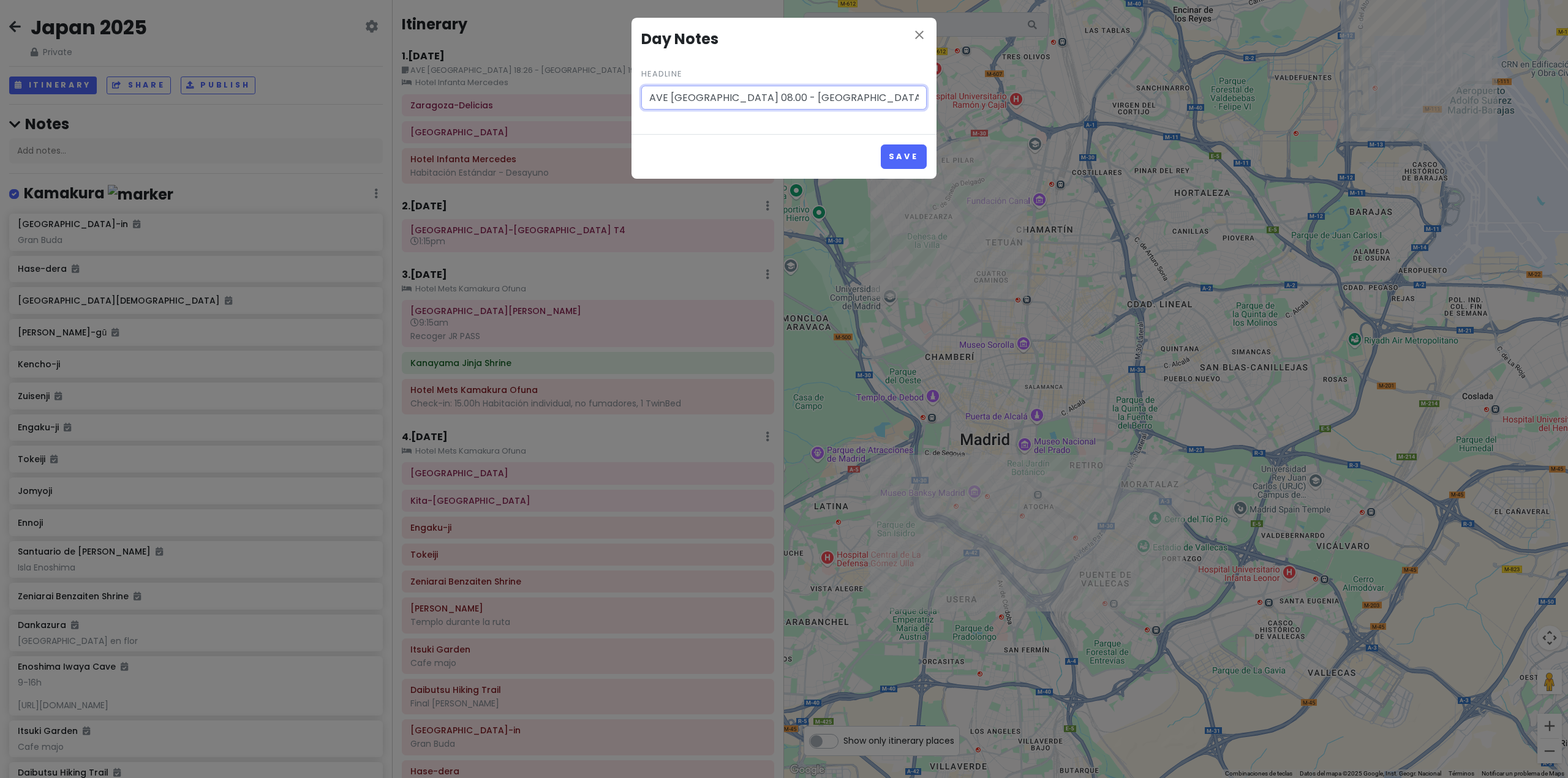 drag, startPoint x: 795, startPoint y: 95, endPoint x: 879, endPoint y: 94, distance: 84.00595 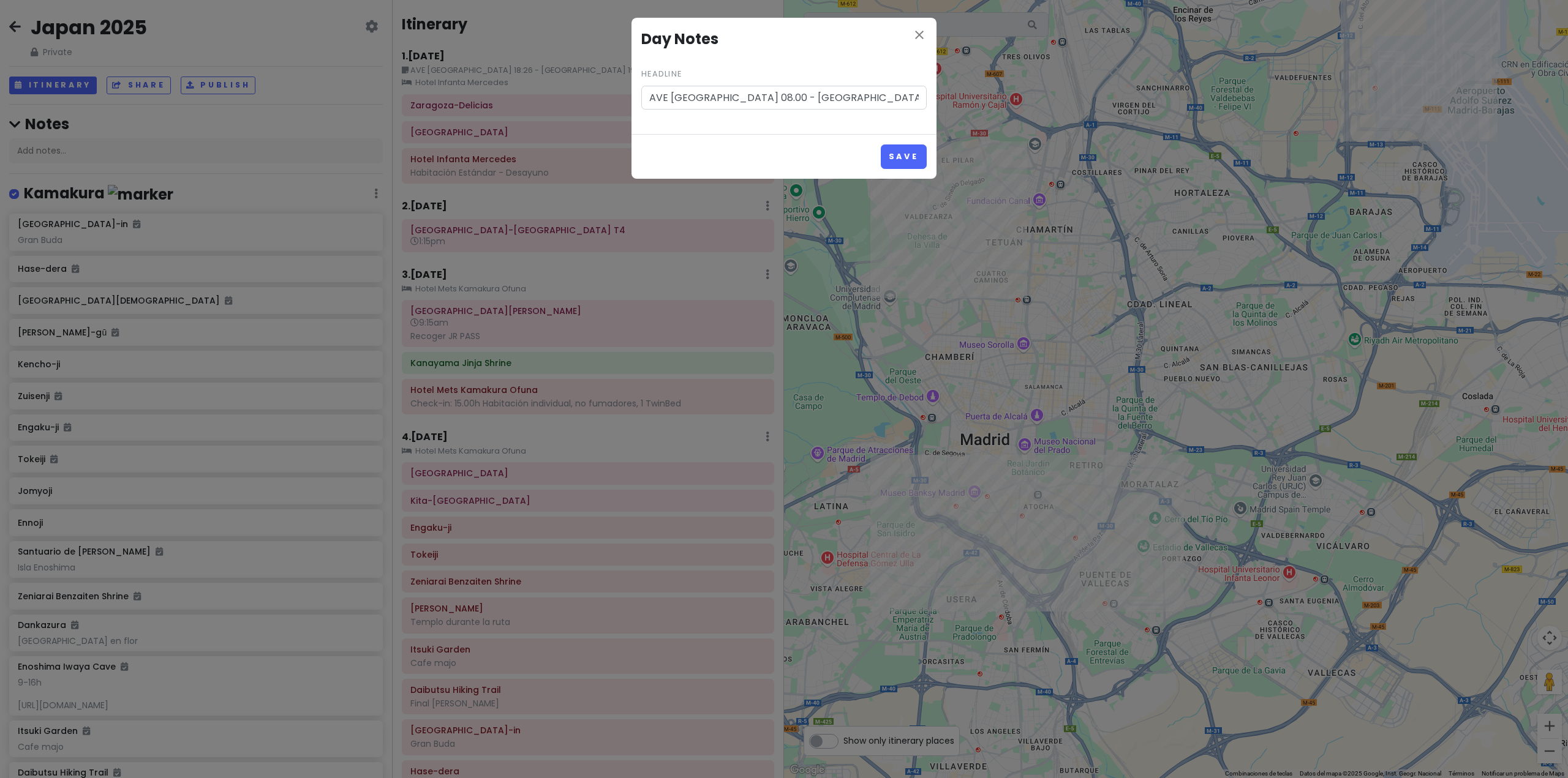click on "Save" at bounding box center (784, 156) 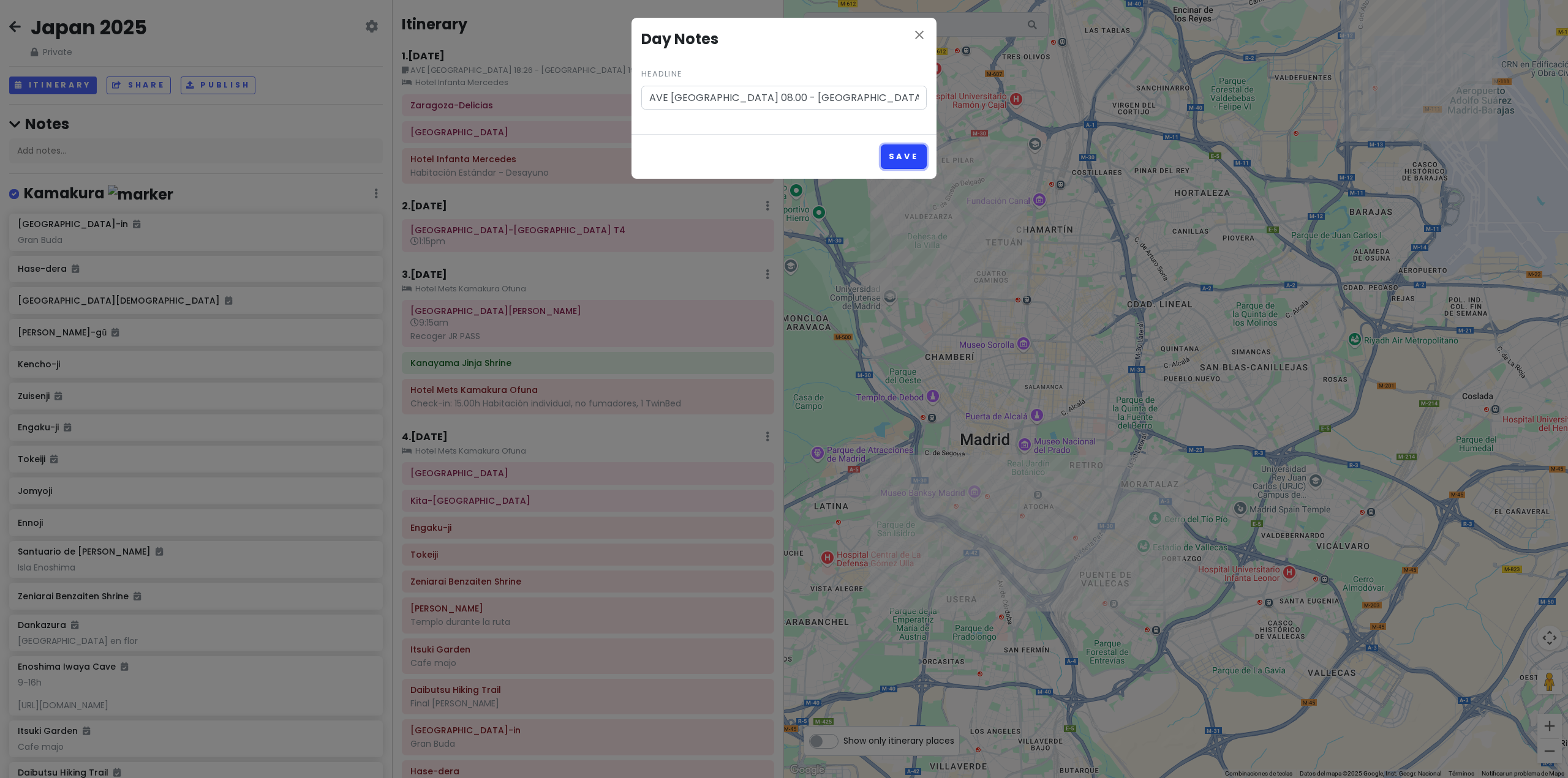 click on "Save" at bounding box center [903, 156] 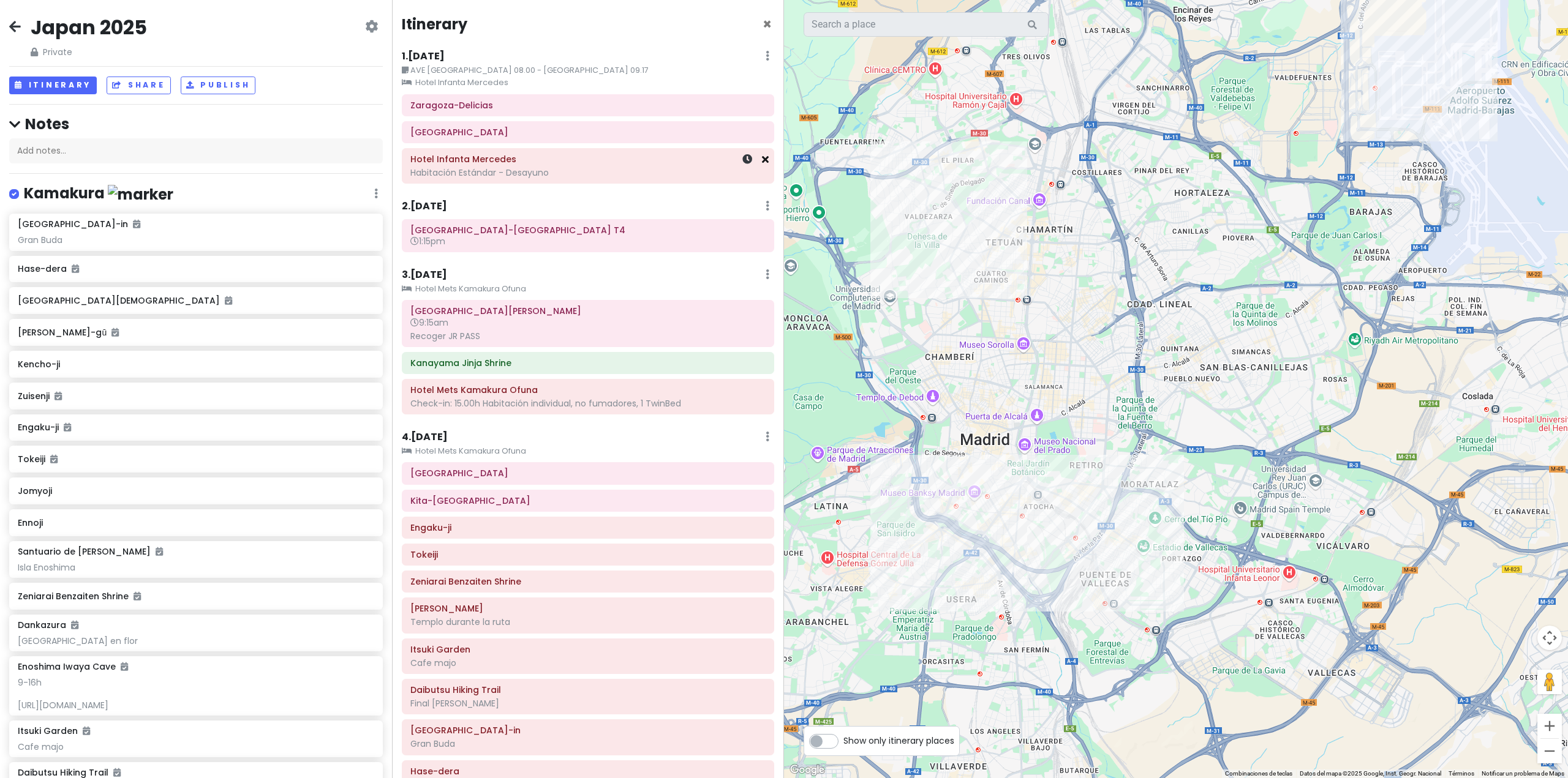 click at bounding box center [765, 159] 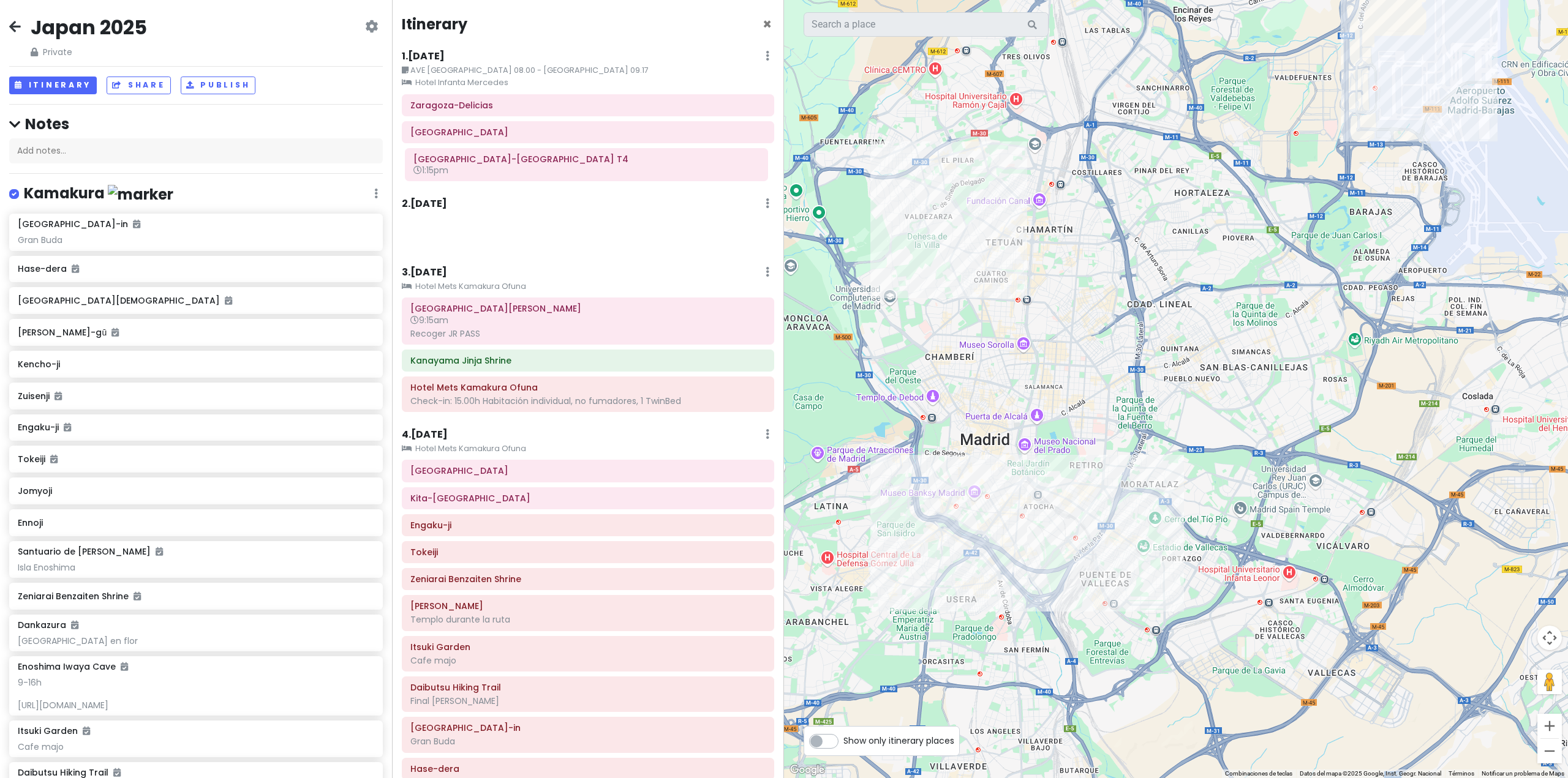 drag, startPoint x: 512, startPoint y: 190, endPoint x: 515, endPoint y: 159, distance: 31.14482 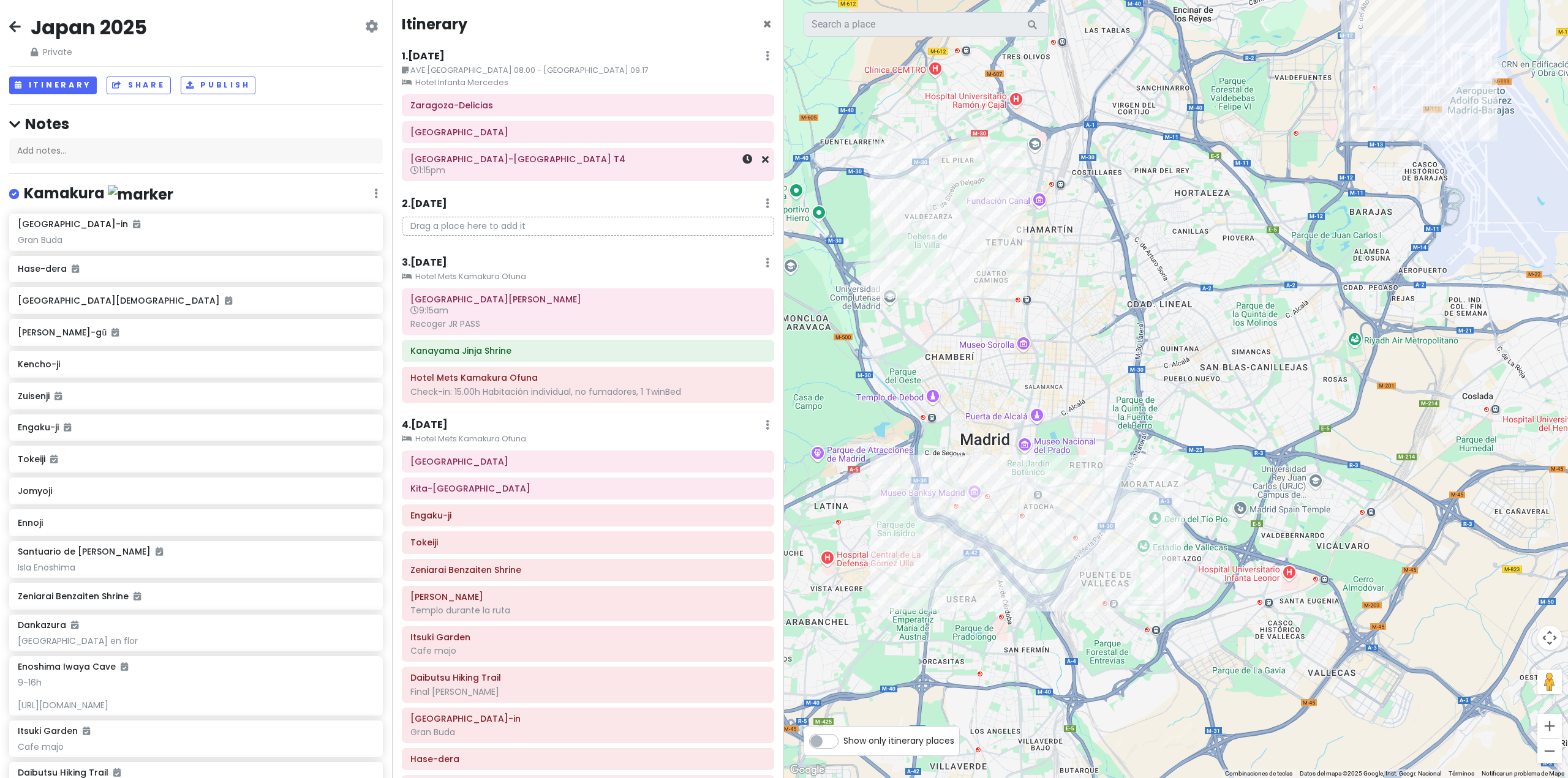click on "1:15pm" at bounding box center [428, 170] 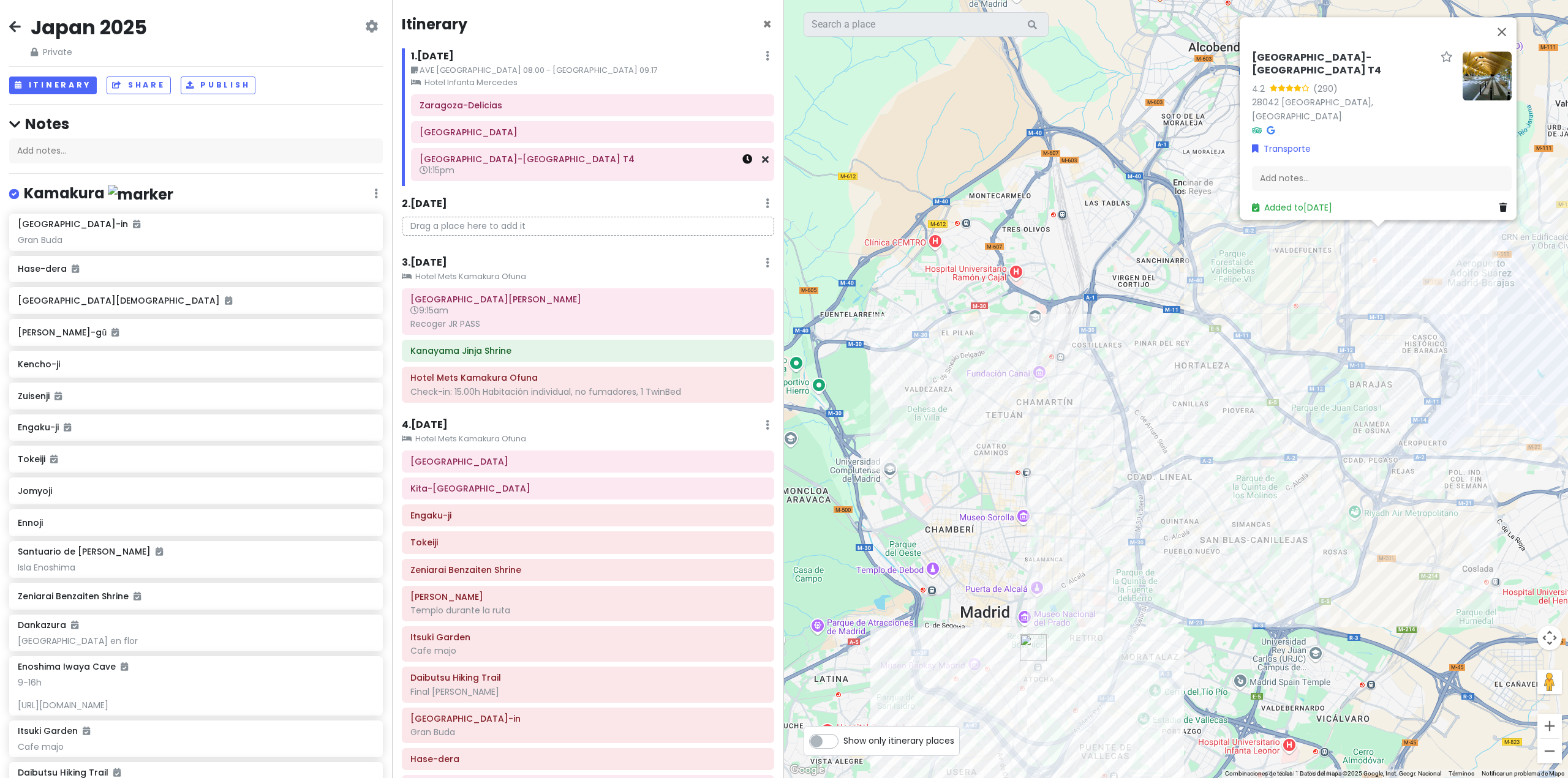 click at bounding box center (747, 159) 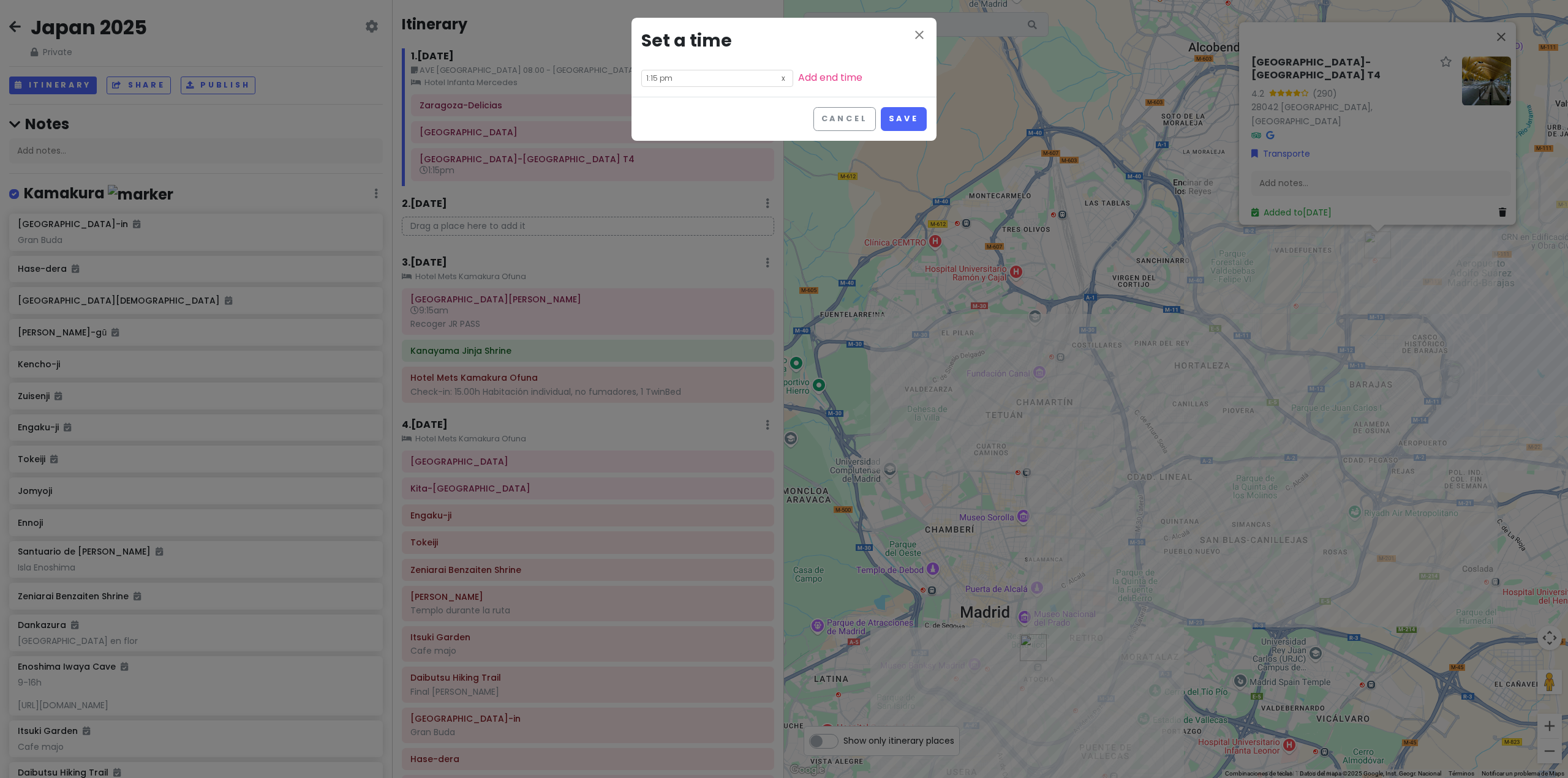 click at bounding box center (783, 77) 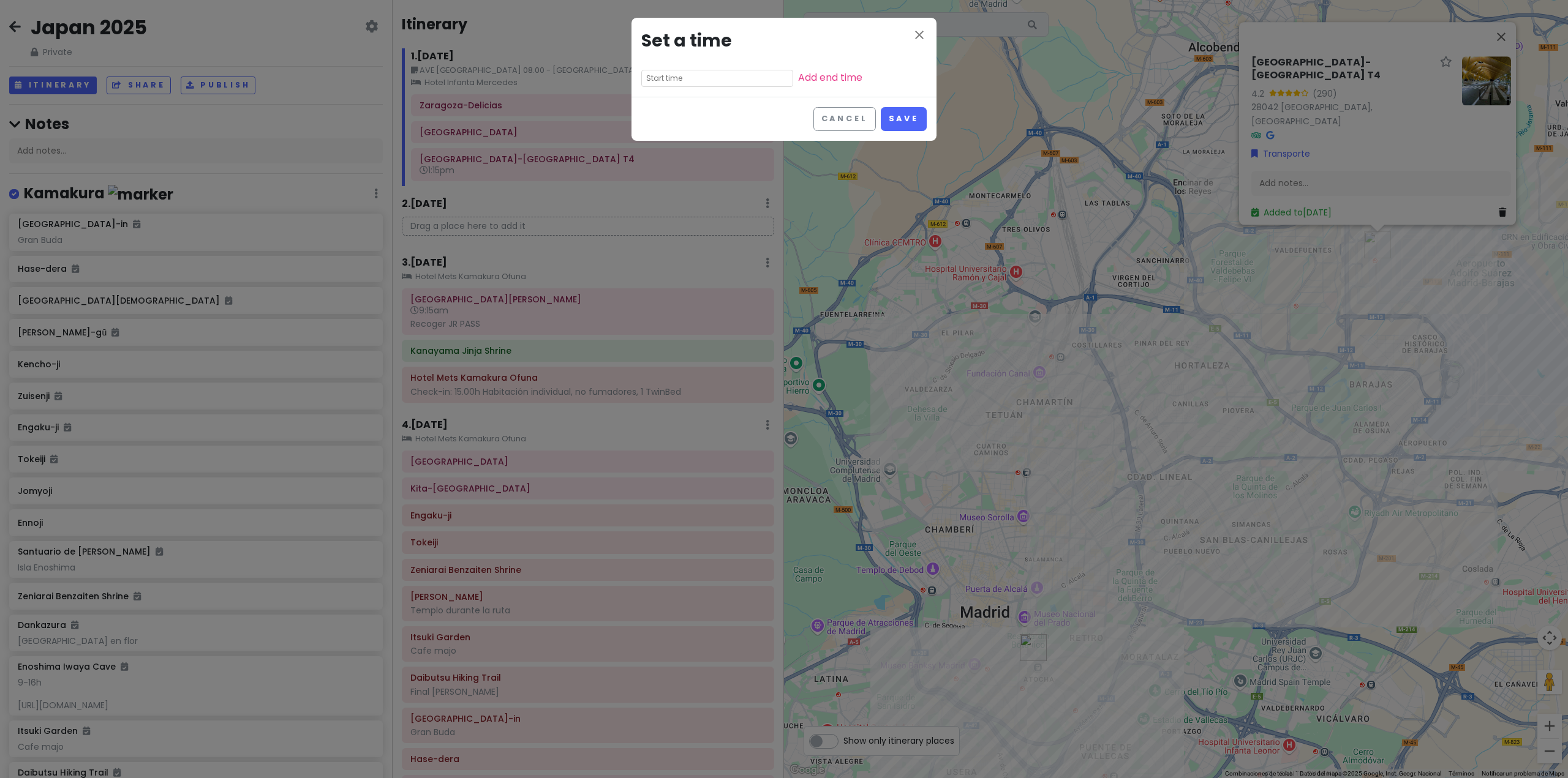 click at bounding box center (717, 78) 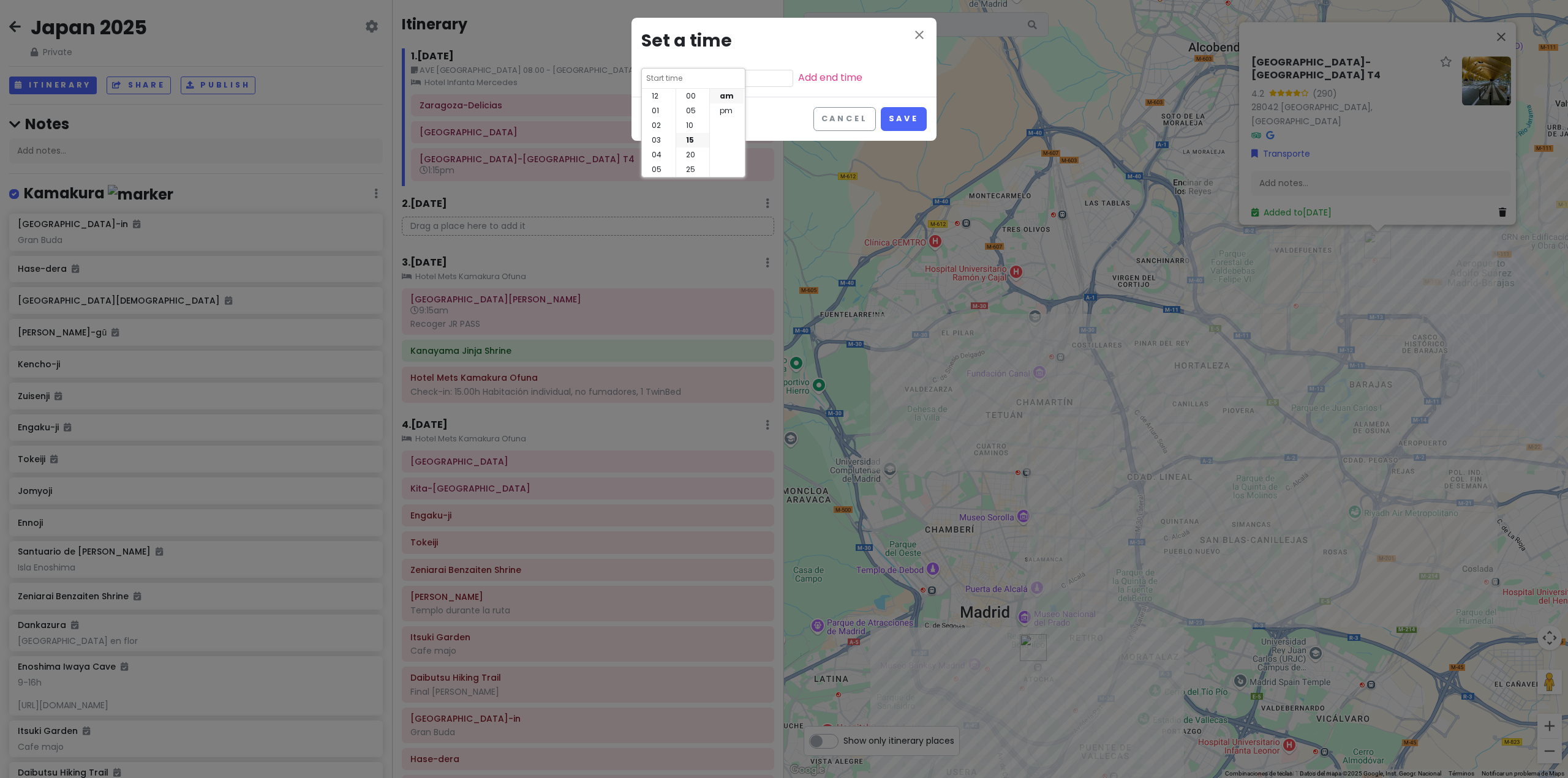 scroll, scrollTop: 88, scrollLeft: 0, axis: vertical 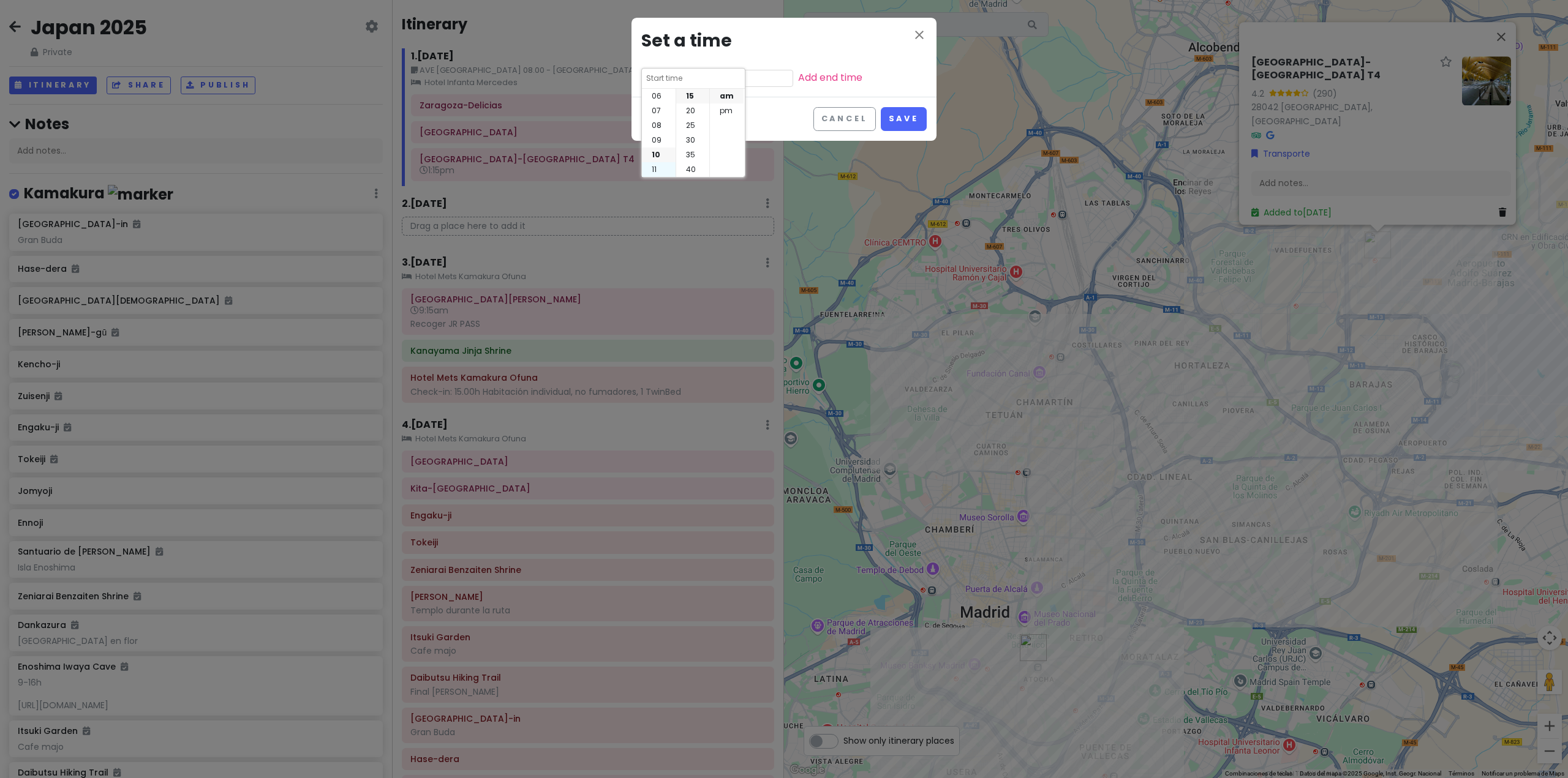 click on "11" at bounding box center [658, 170] 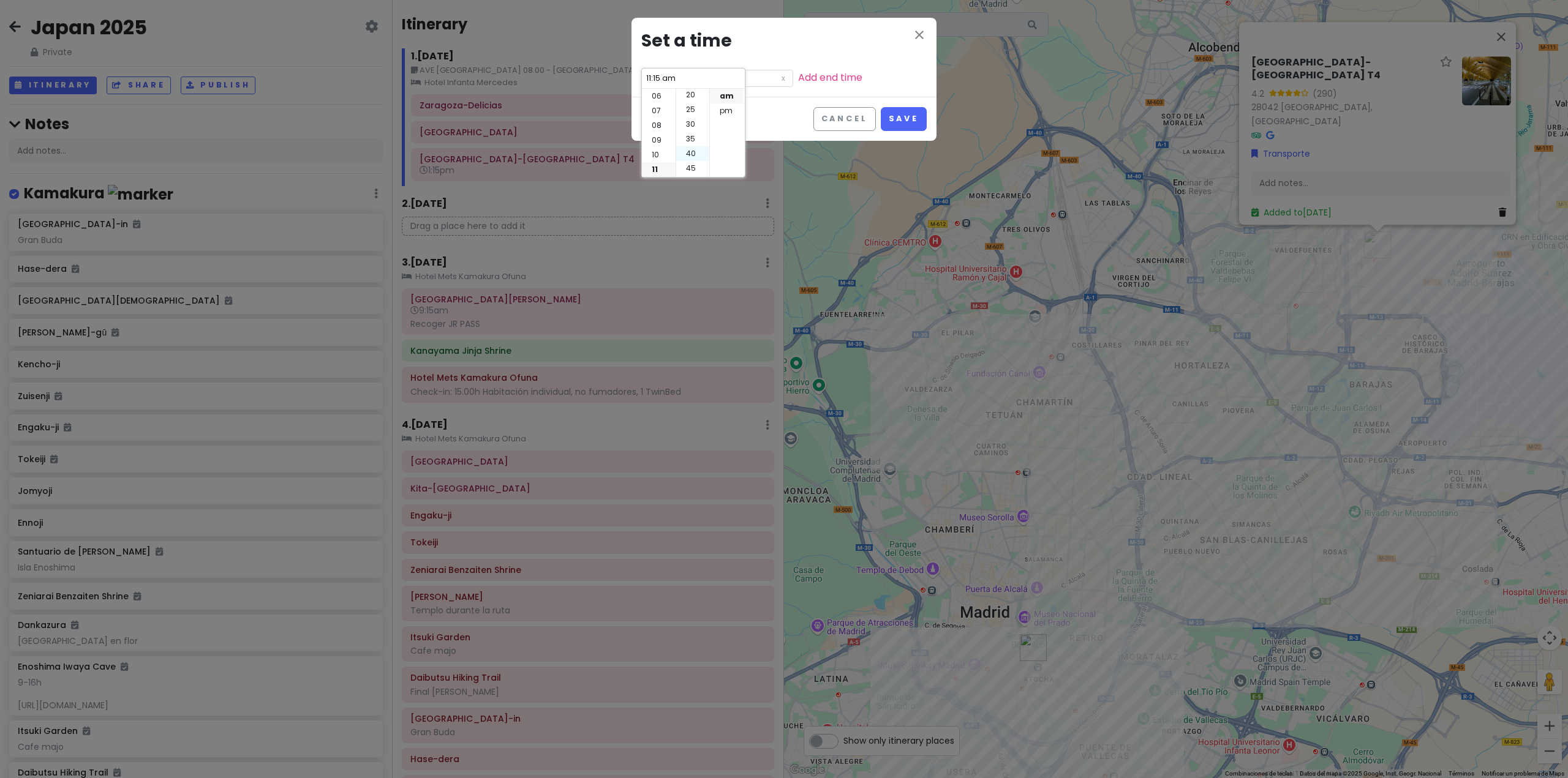 scroll, scrollTop: 88, scrollLeft: 0, axis: vertical 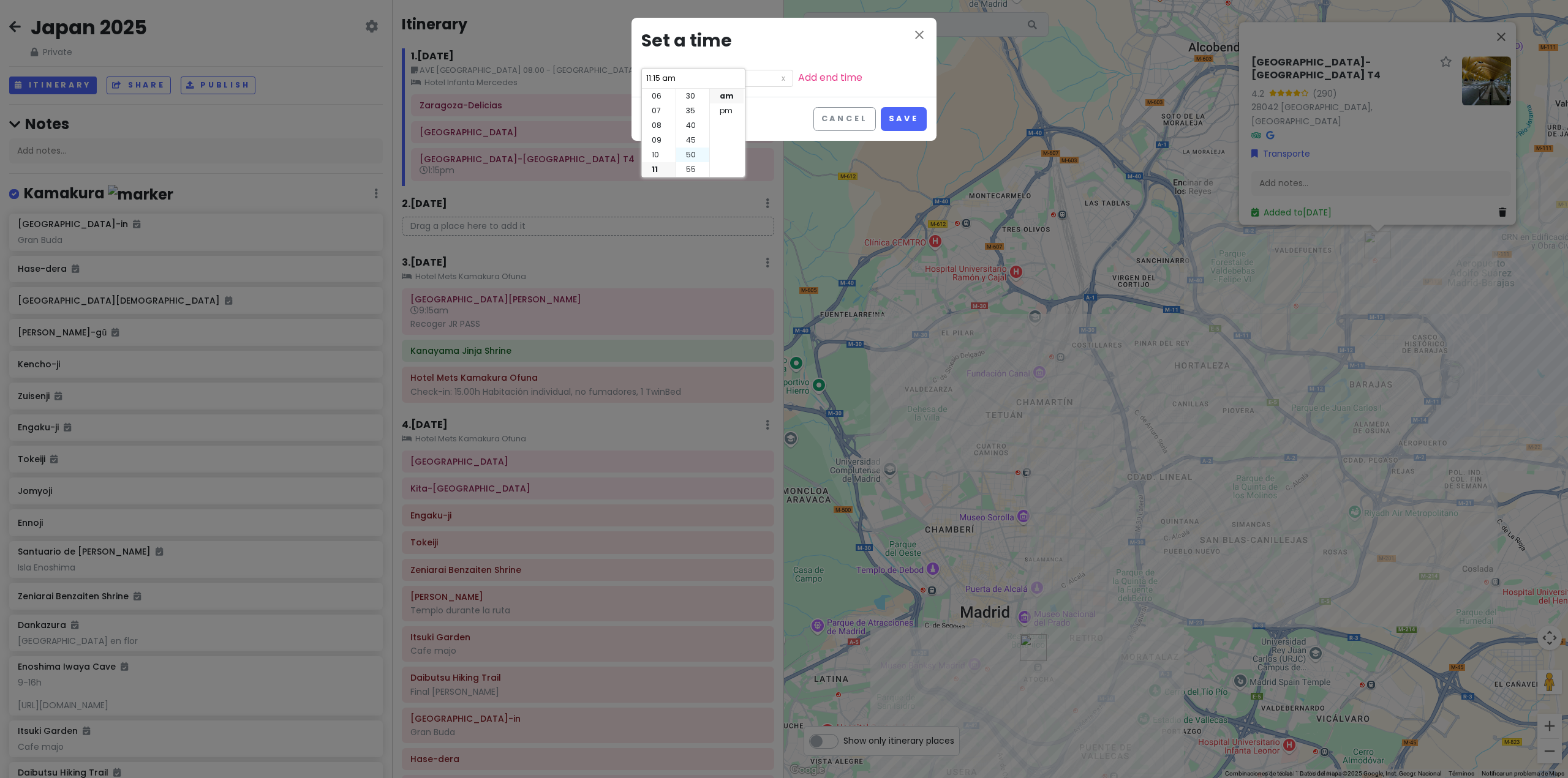 click on "50" at bounding box center (693, 155) 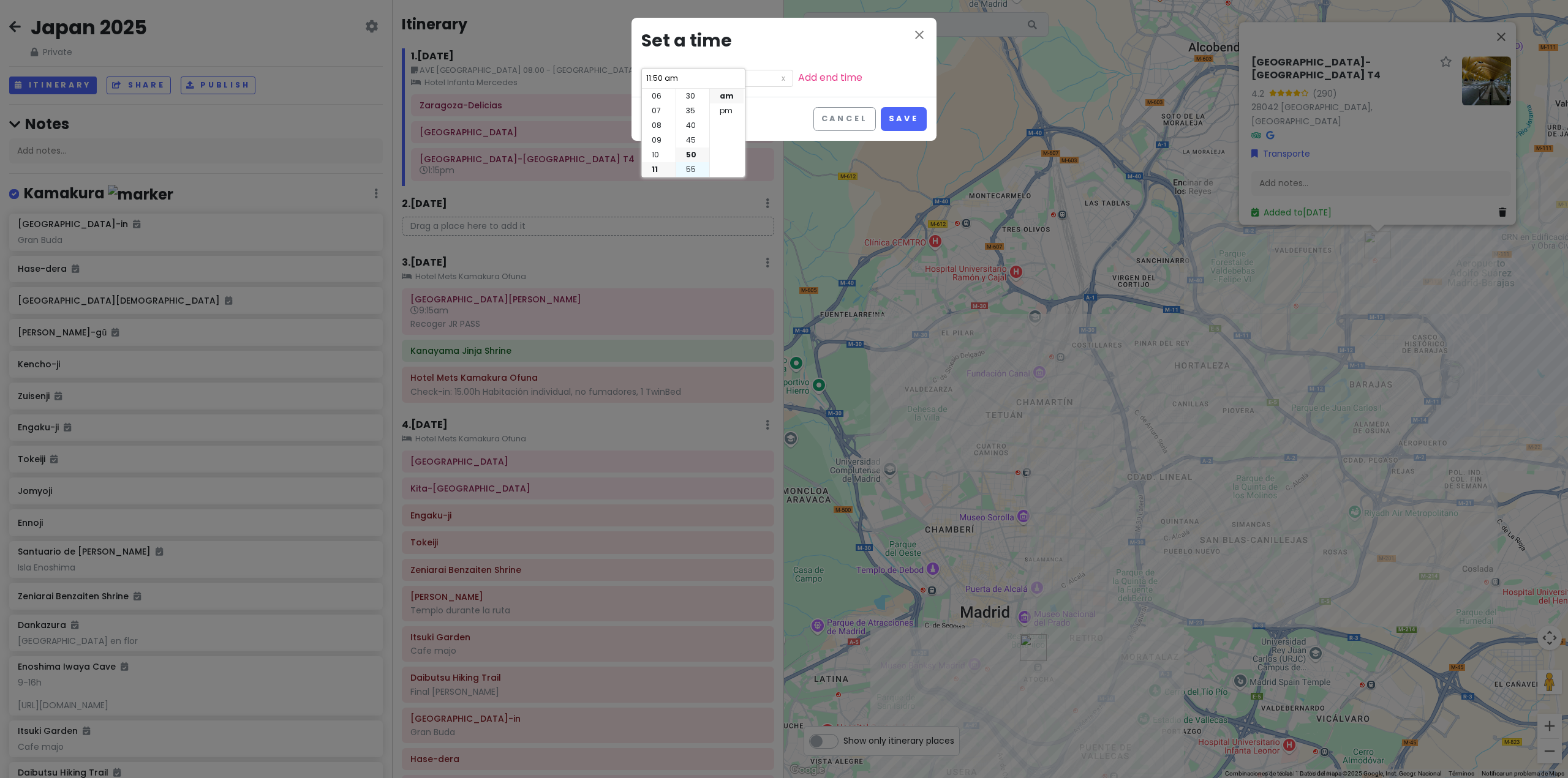 click on "55" at bounding box center [693, 170] 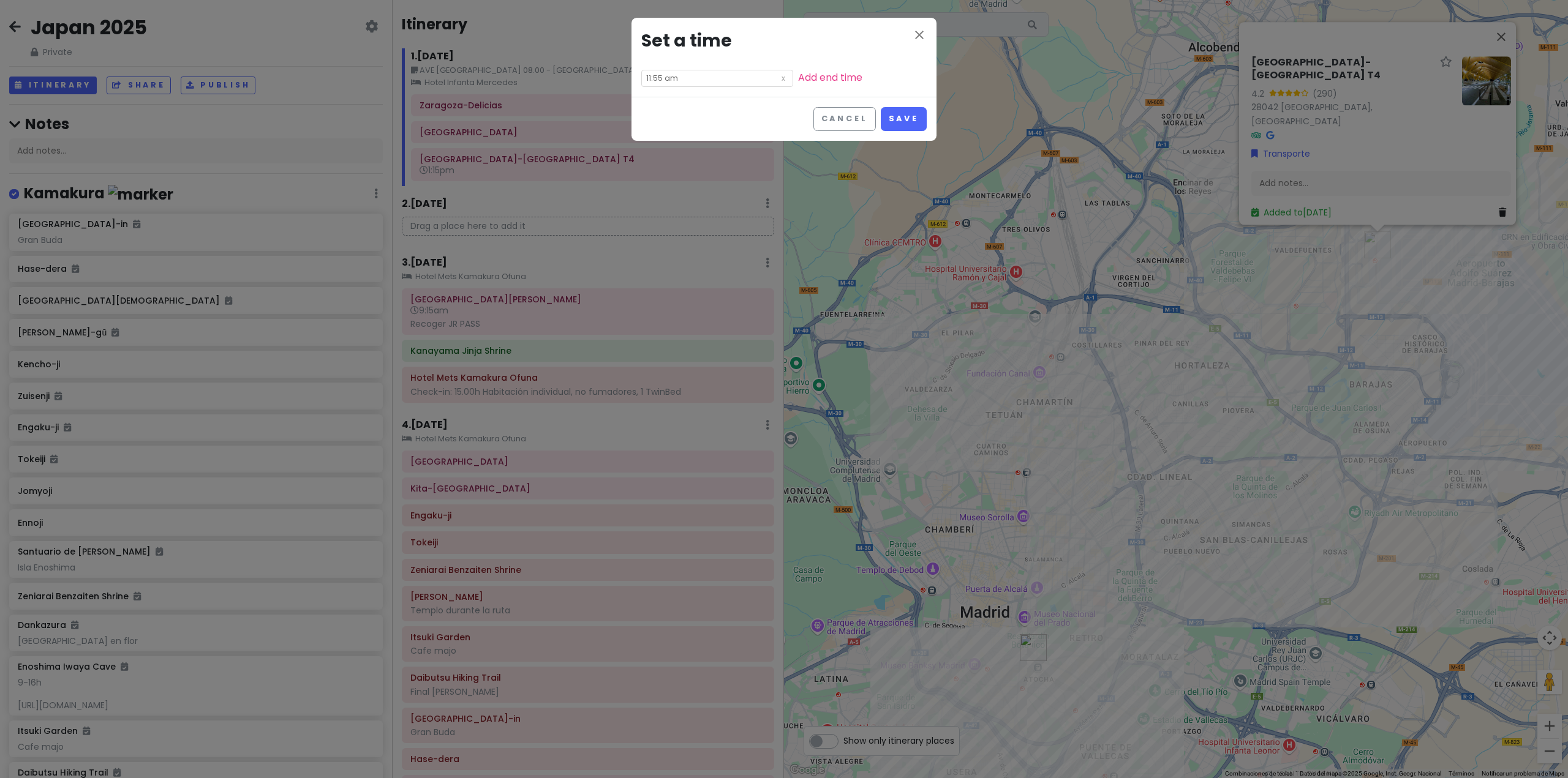 click on "close Set a time 11:55 am Add end time" at bounding box center (784, 57) 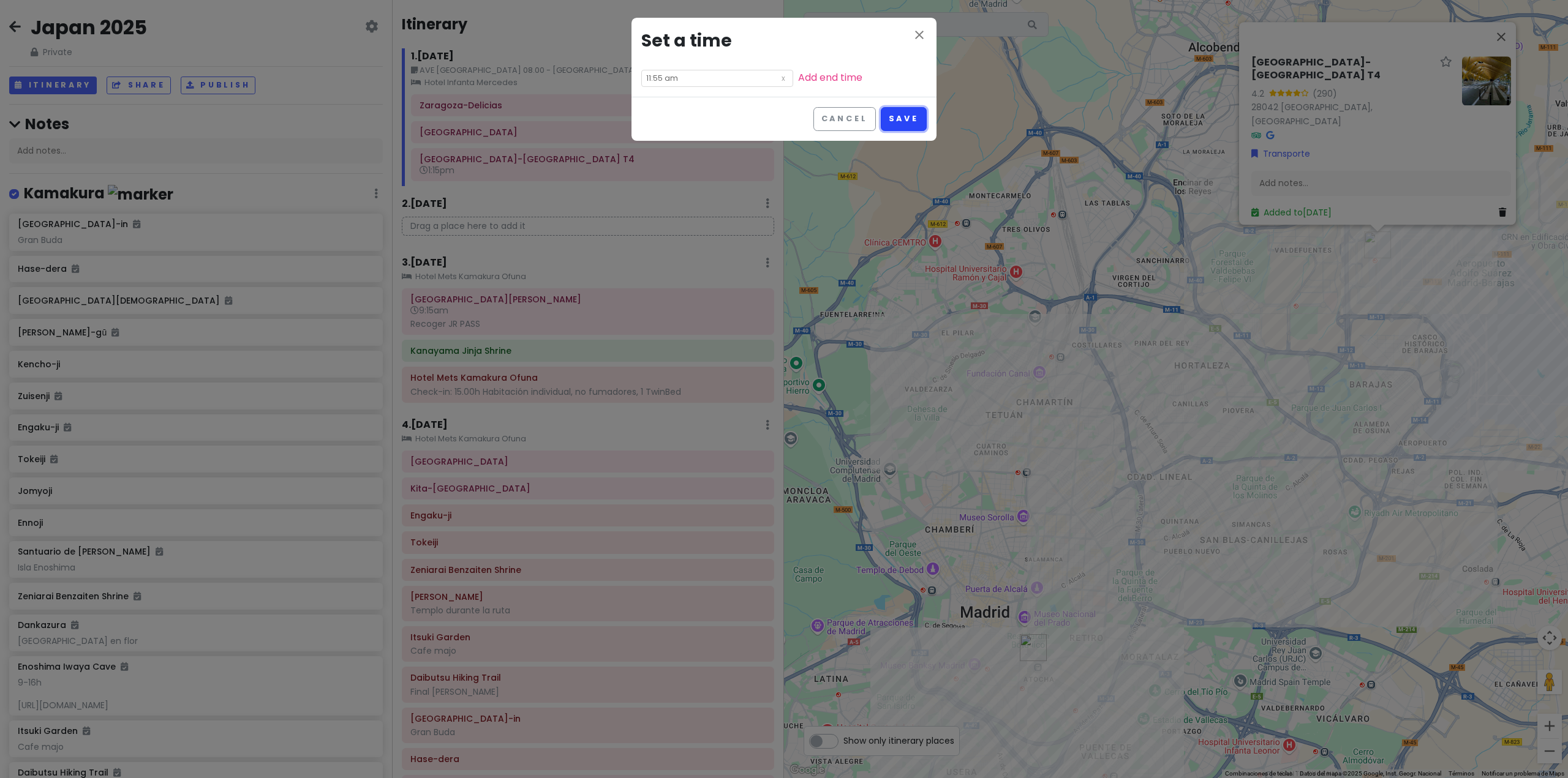 click on "Save" at bounding box center (903, 119) 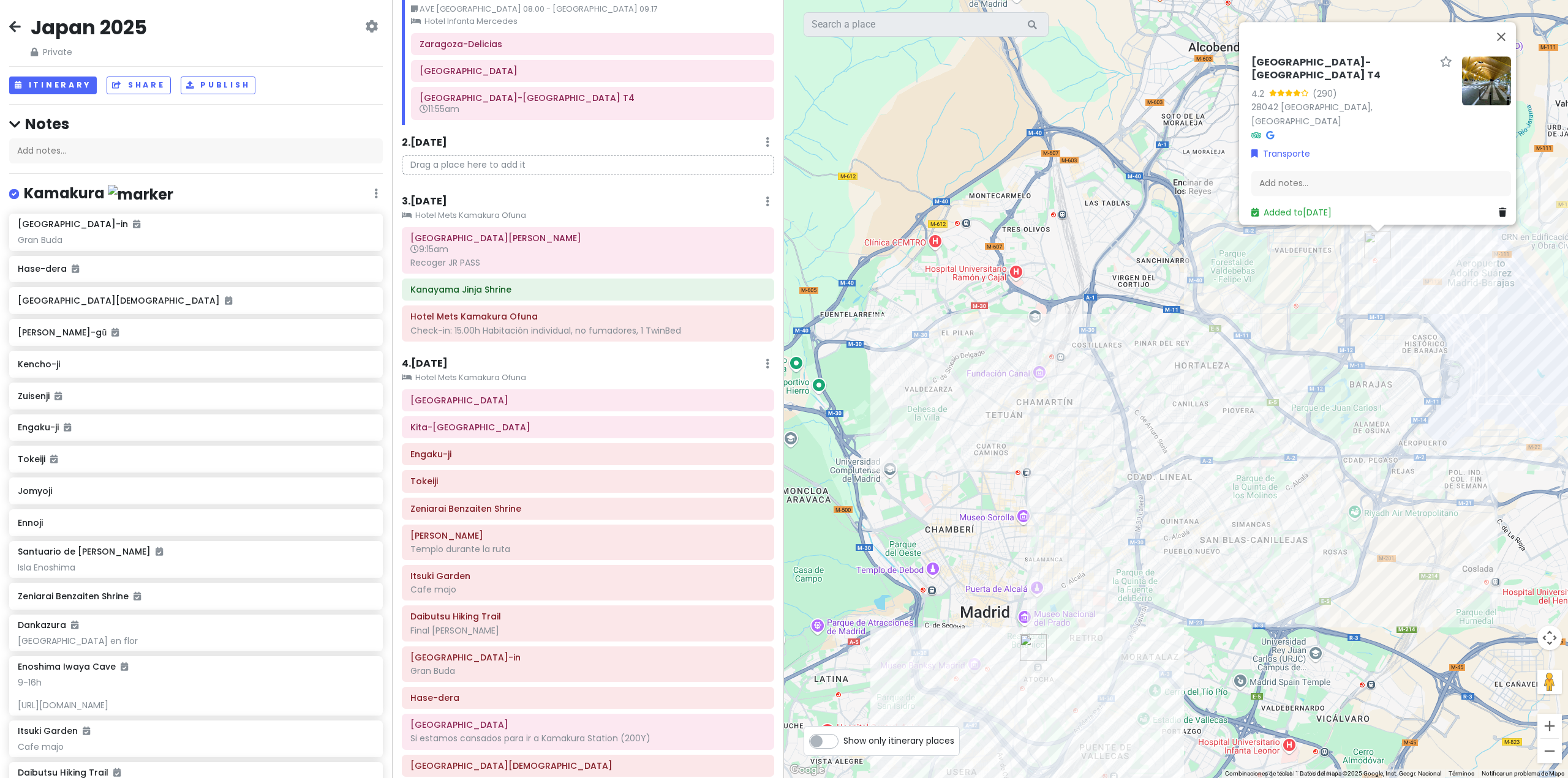 scroll, scrollTop: 122, scrollLeft: 0, axis: vertical 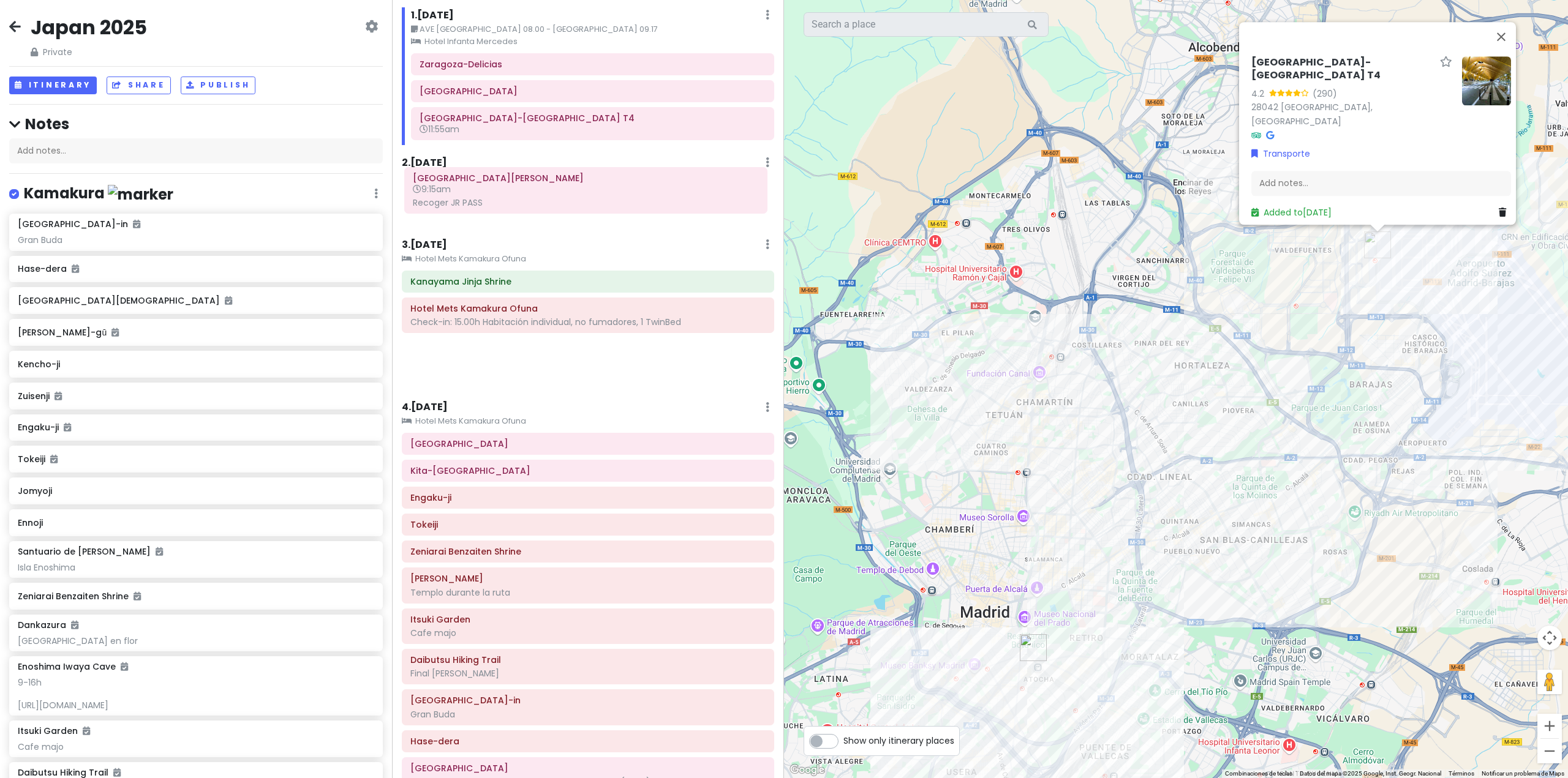 click on "Itinerary × 1 .  [DATE] Edit Day Notes Clear Lodging Delete Day   AVE [GEOGRAPHIC_DATA] 08.00 - [GEOGRAPHIC_DATA] 09.17    [GEOGRAPHIC_DATA][PERSON_NAME]-[GEOGRAPHIC_DATA] Atocha [GEOGRAPHIC_DATA][PERSON_NAME] T4  11:55am 2 .  [DATE] Add Day Notes Delete Day 3 .  [DATE] Add Day Notes Clear Lodging Delete Day    Hotel Mets Kamakura Ofuna [GEOGRAPHIC_DATA][PERSON_NAME]  9:15am Recoger JR PASS [PERSON_NAME][GEOGRAPHIC_DATA] Mets Kamakura Ofuna Check-in: 15.00h
Habitación individual, no fumadores, 1 TwinBed 4 .  [DATE] Add Day Notes Clear Lodging Delete Day    Hotel Mets [GEOGRAPHIC_DATA] [GEOGRAPHIC_DATA] [GEOGRAPHIC_DATA] [GEOGRAPHIC_DATA] Zeniarai Benzaiten Shrine Sasukeinari Shrine Templo durante la ruta Itsuki Garden Cafe majo Daibutsu Hiking Trail Final de [PERSON_NAME][GEOGRAPHIC_DATA]-in [GEOGRAPHIC_DATA]-[GEOGRAPHIC_DATA] Si estamos cansados para ir a [GEOGRAPHIC_DATA] (200Y) [GEOGRAPHIC_DATA] Zuisenji [GEOGRAPHIC_DATA] Avenida cerezos en flor [GEOGRAPHIC_DATA] Mets Kamakura Ofuna Tsurugaoka Hachiman-gū 5 .  [DATE]    6" at bounding box center [588, 389] 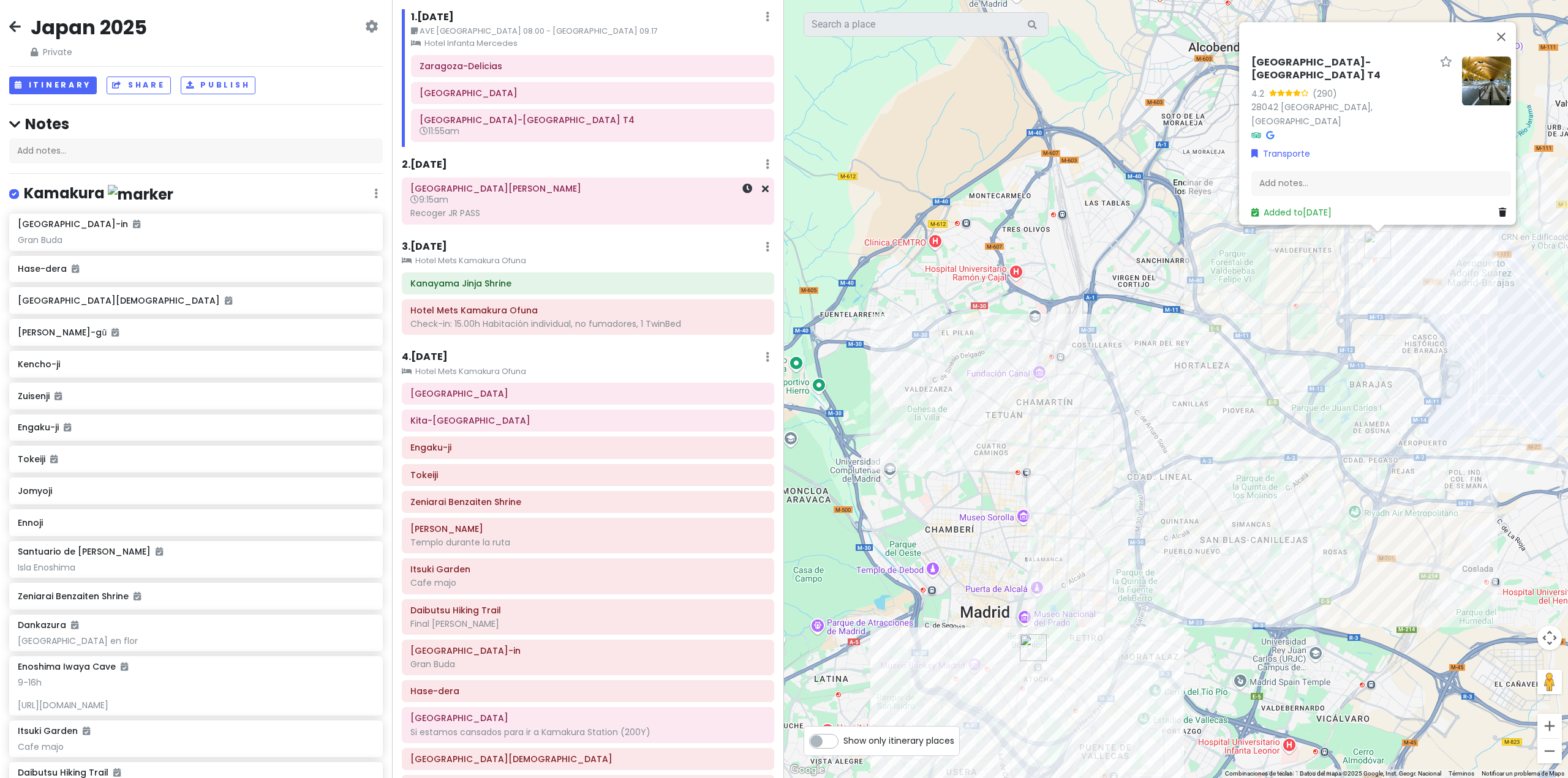 click on "9:15am" at bounding box center (429, 200) 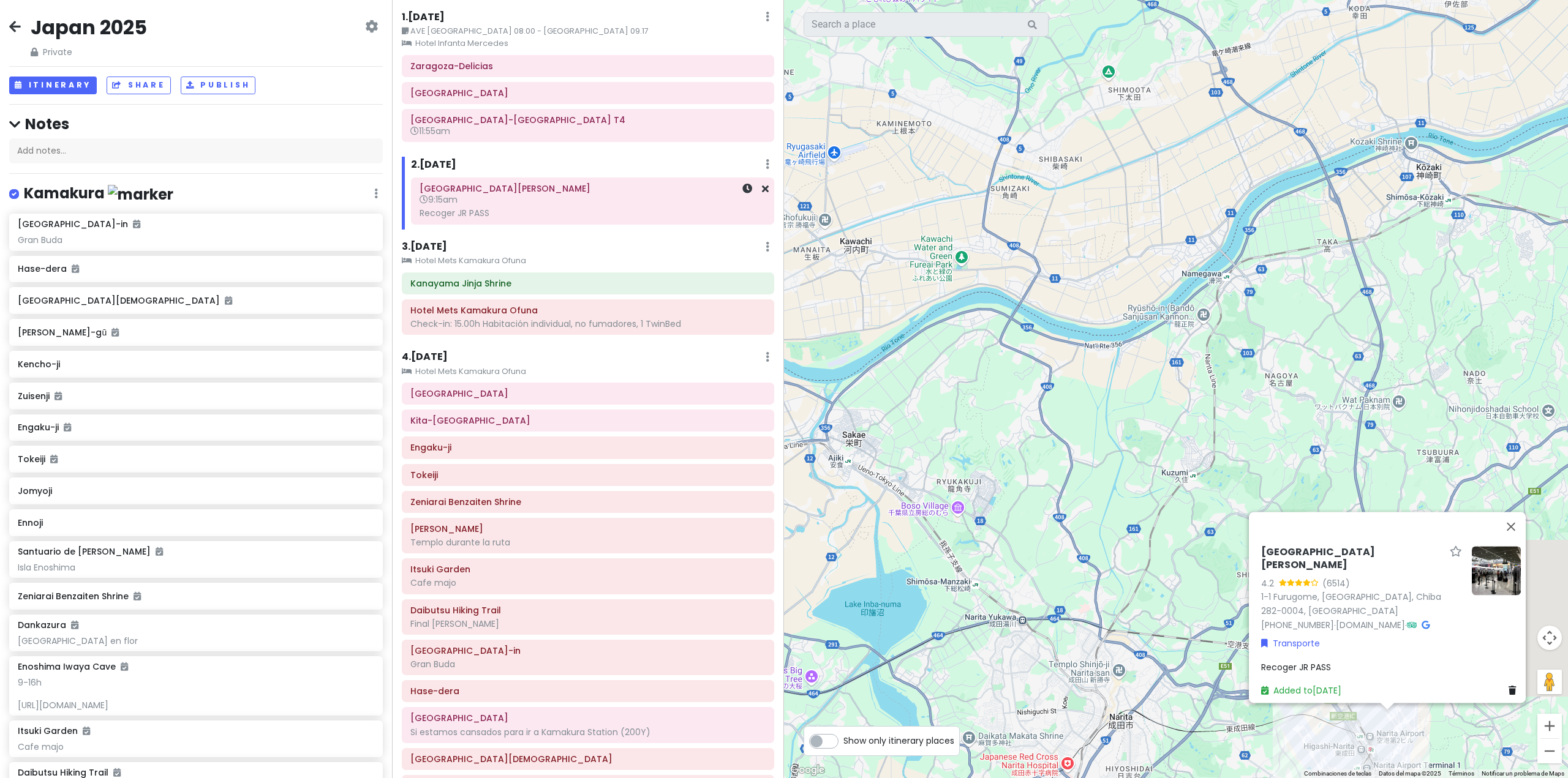 click on "9:15am" at bounding box center (439, 200) 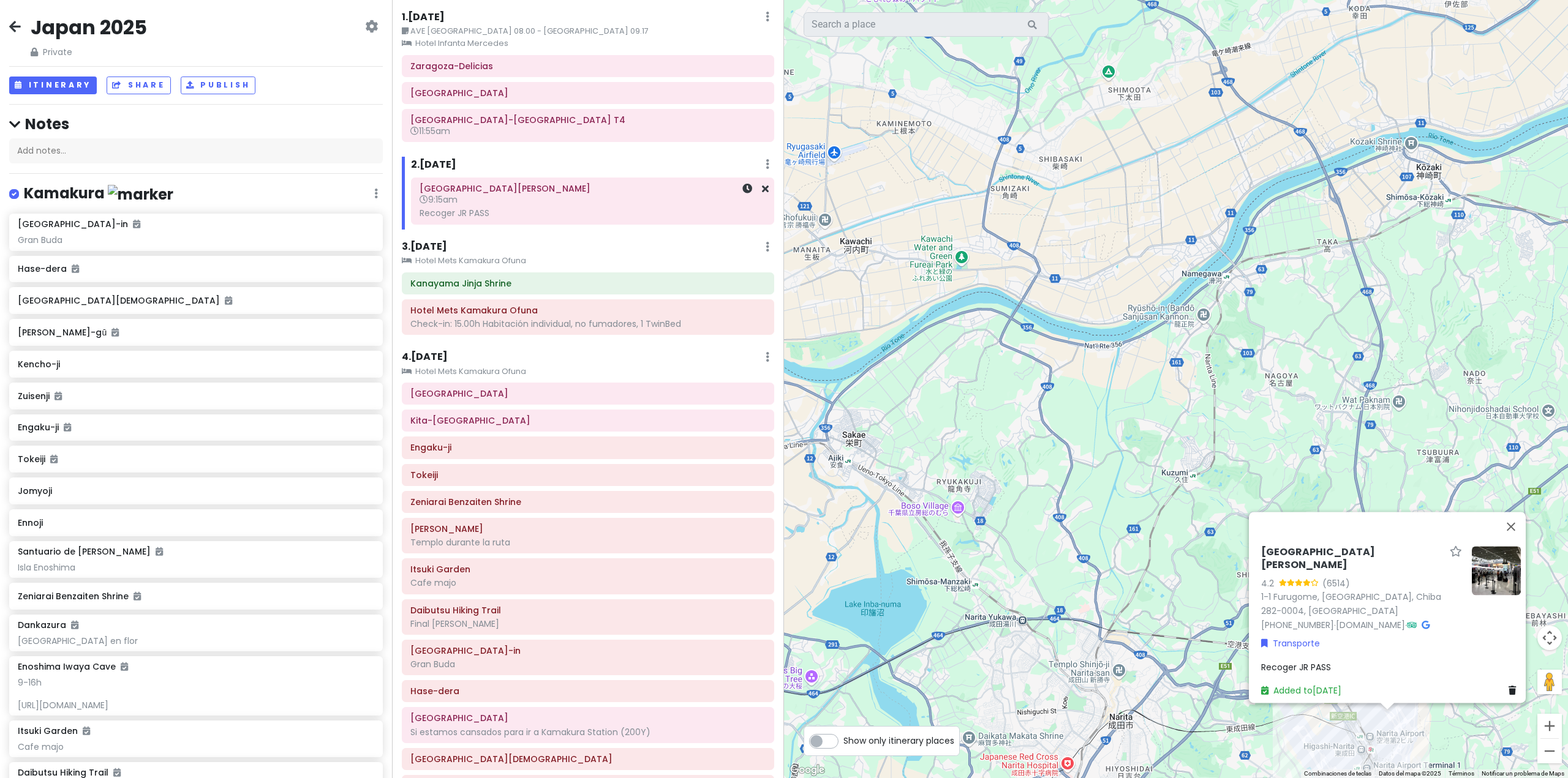 click on "9:15am" at bounding box center (439, 200) 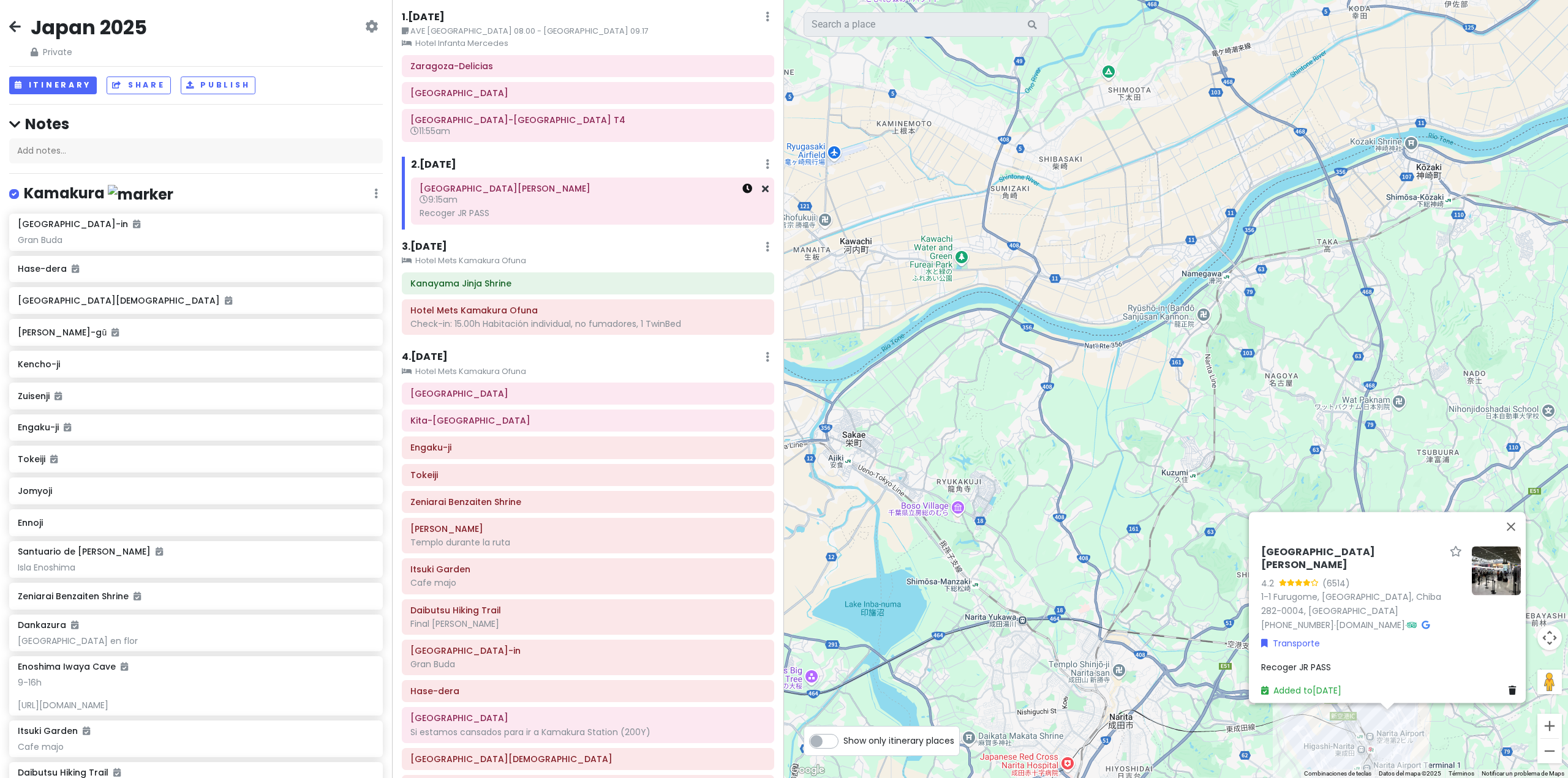click at bounding box center (747, 189) 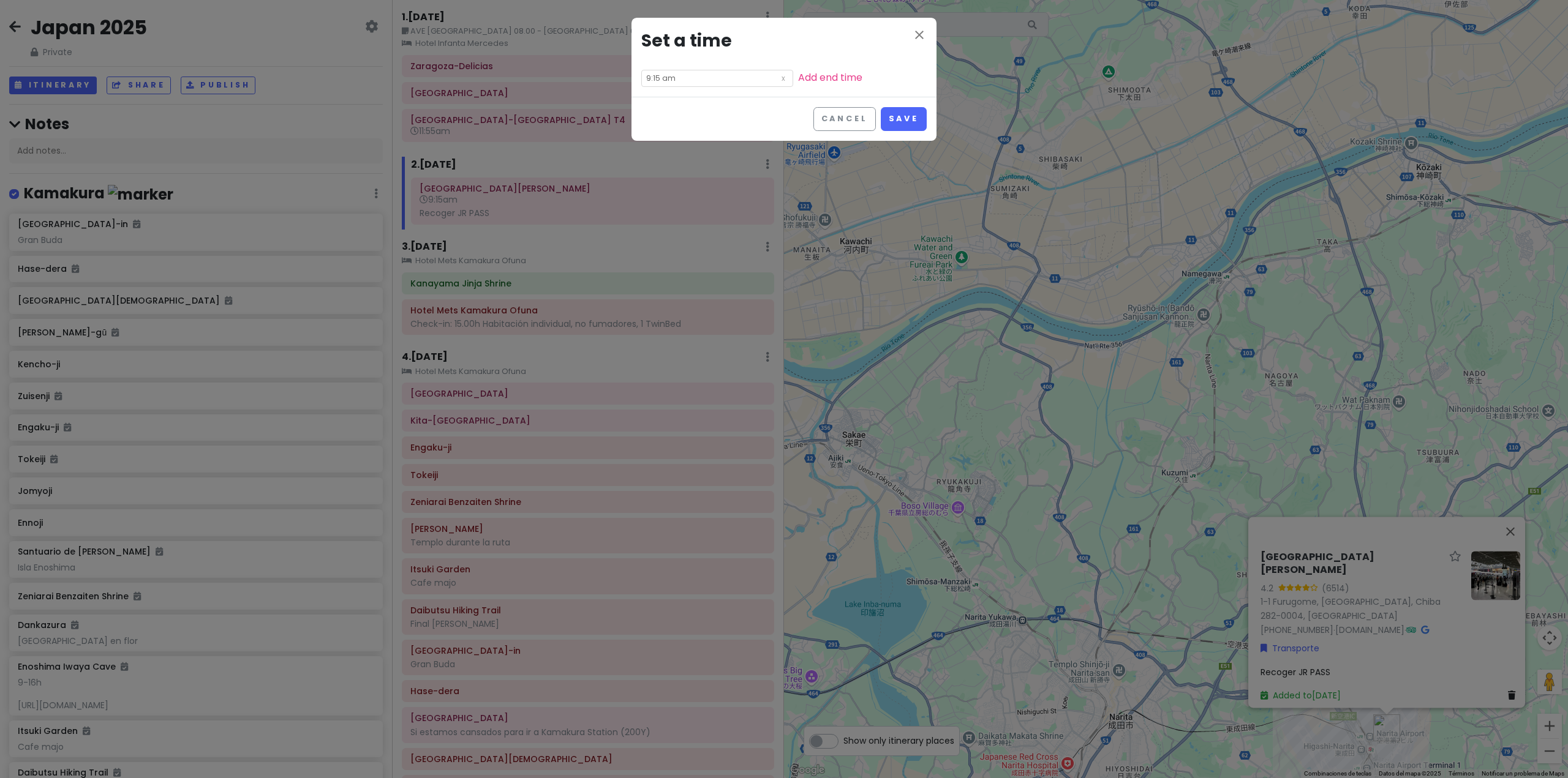 click on "9:15 am" at bounding box center [717, 78] 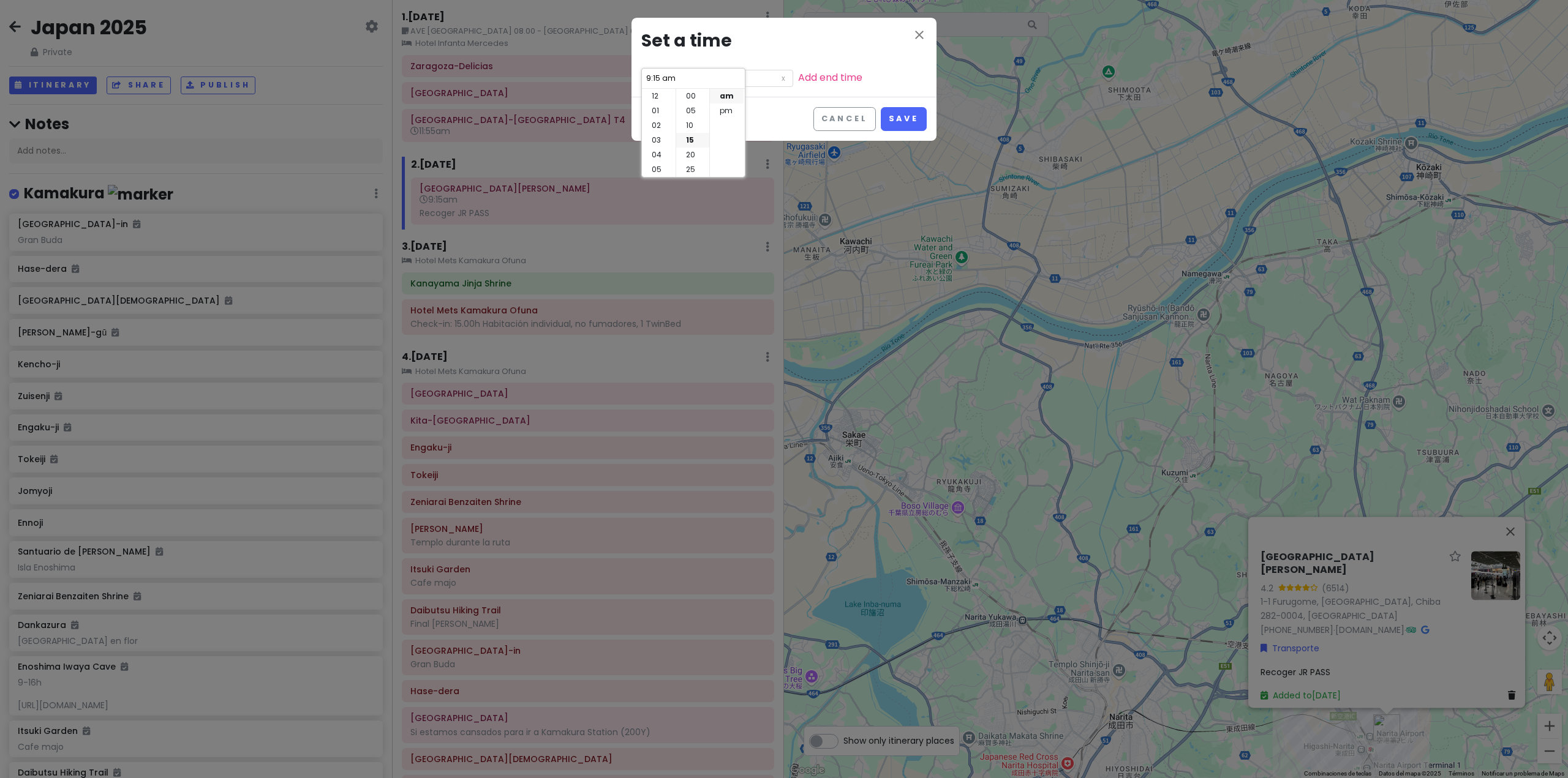 scroll, scrollTop: 88, scrollLeft: 0, axis: vertical 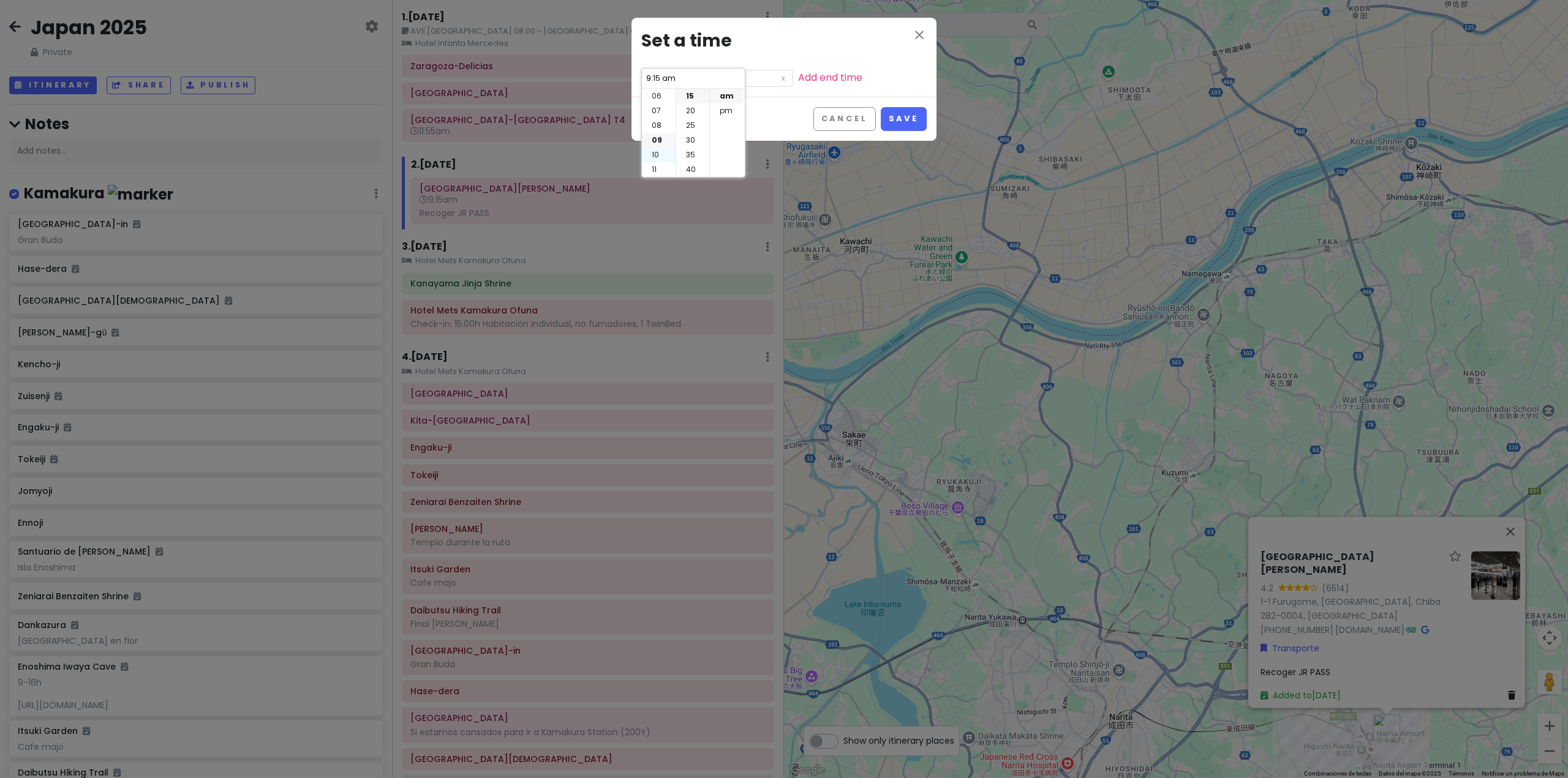 click on "10" at bounding box center (658, 155) 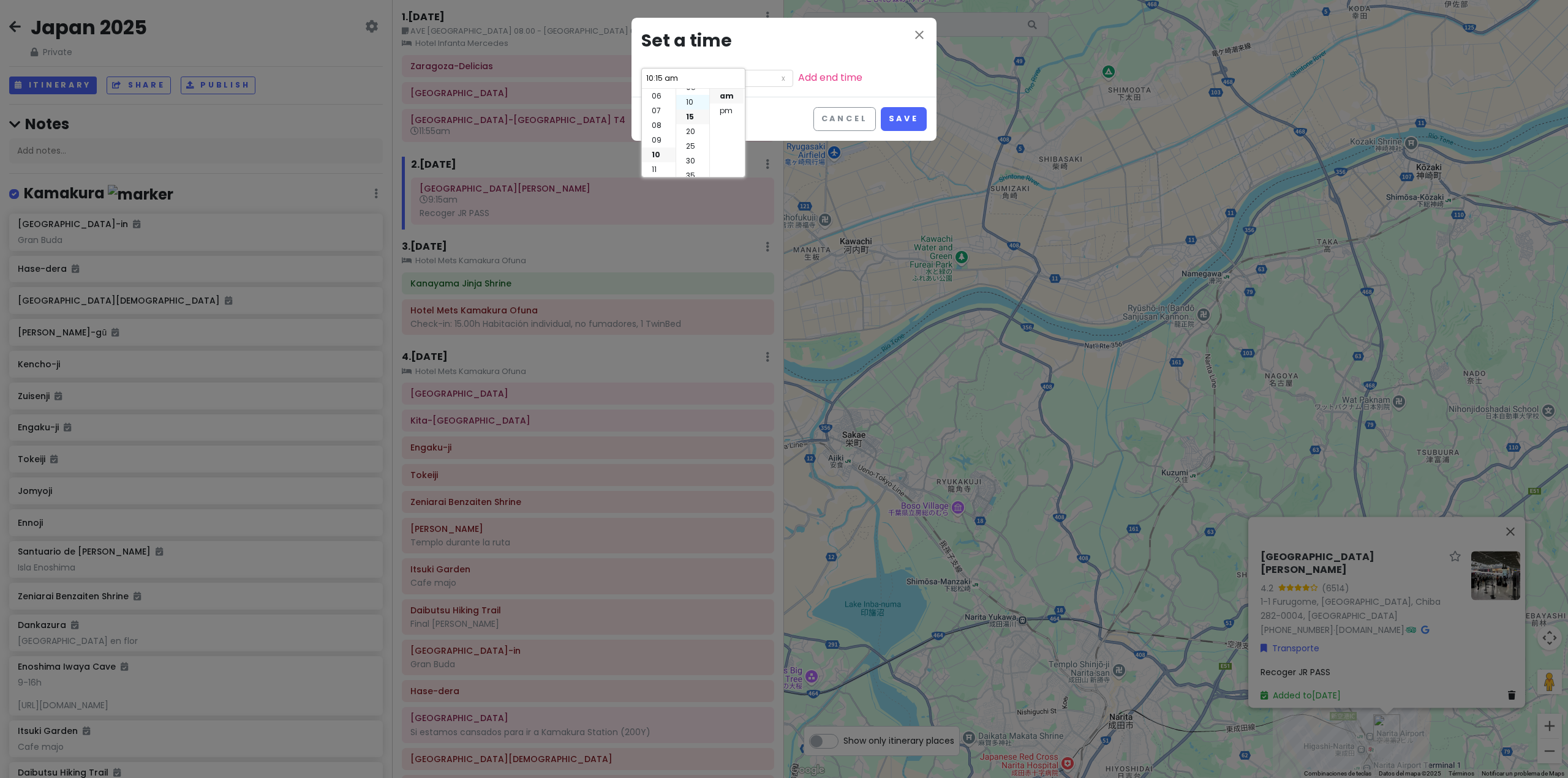 scroll, scrollTop: 0, scrollLeft: 0, axis: both 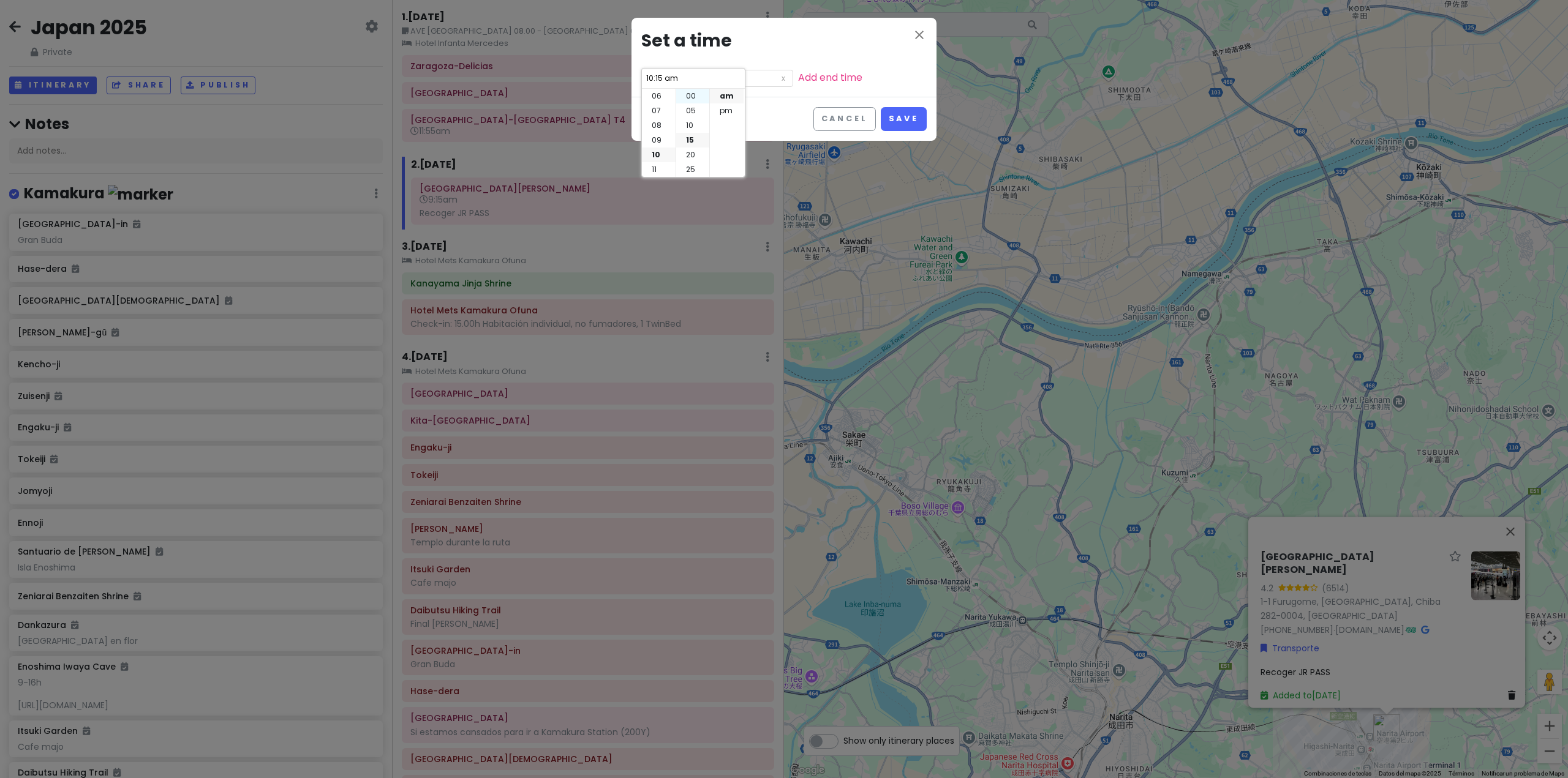 click on "00" at bounding box center [693, 96] 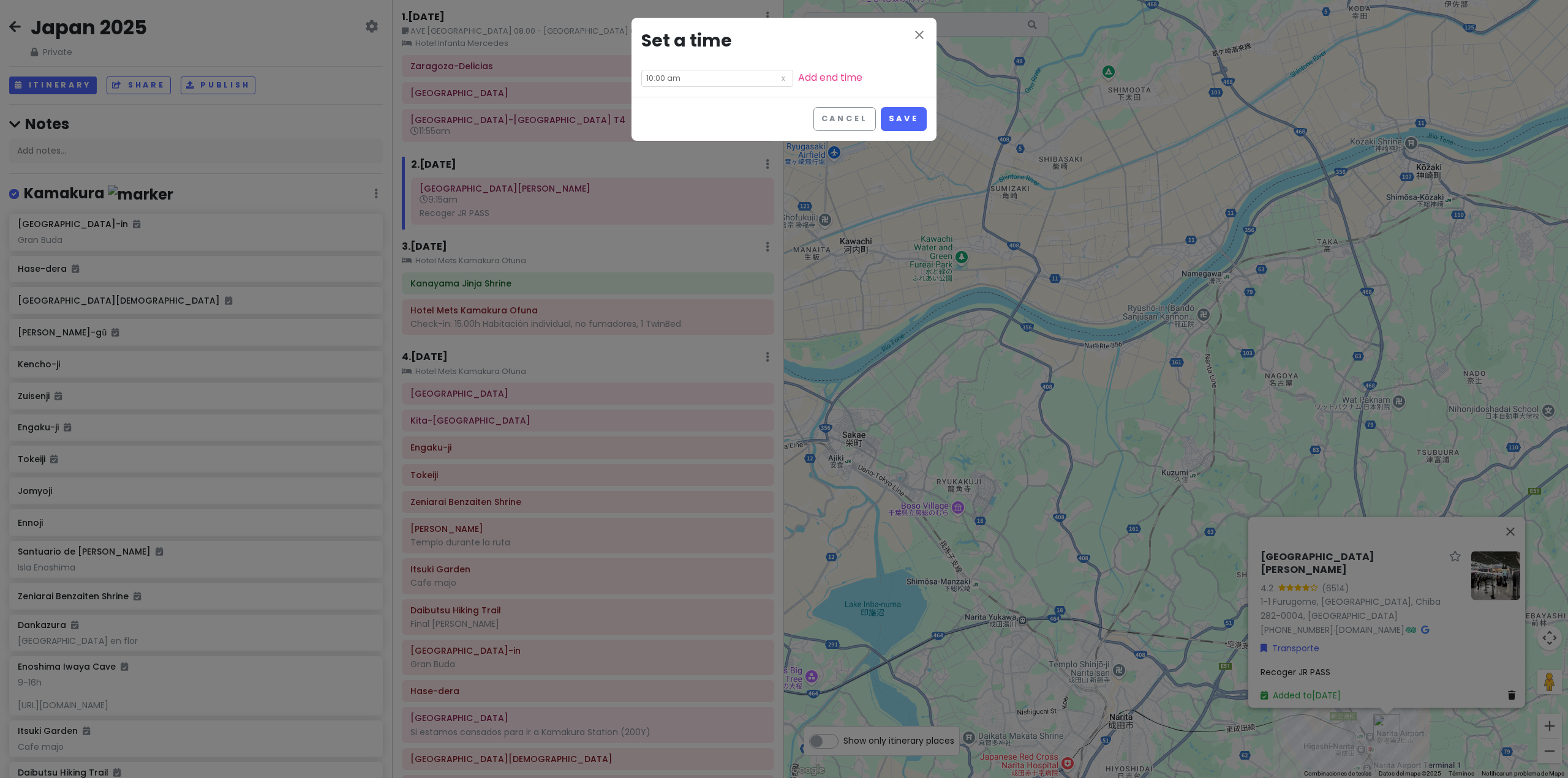 click on "close Set a time 10:00 am Add end time" at bounding box center [784, 57] 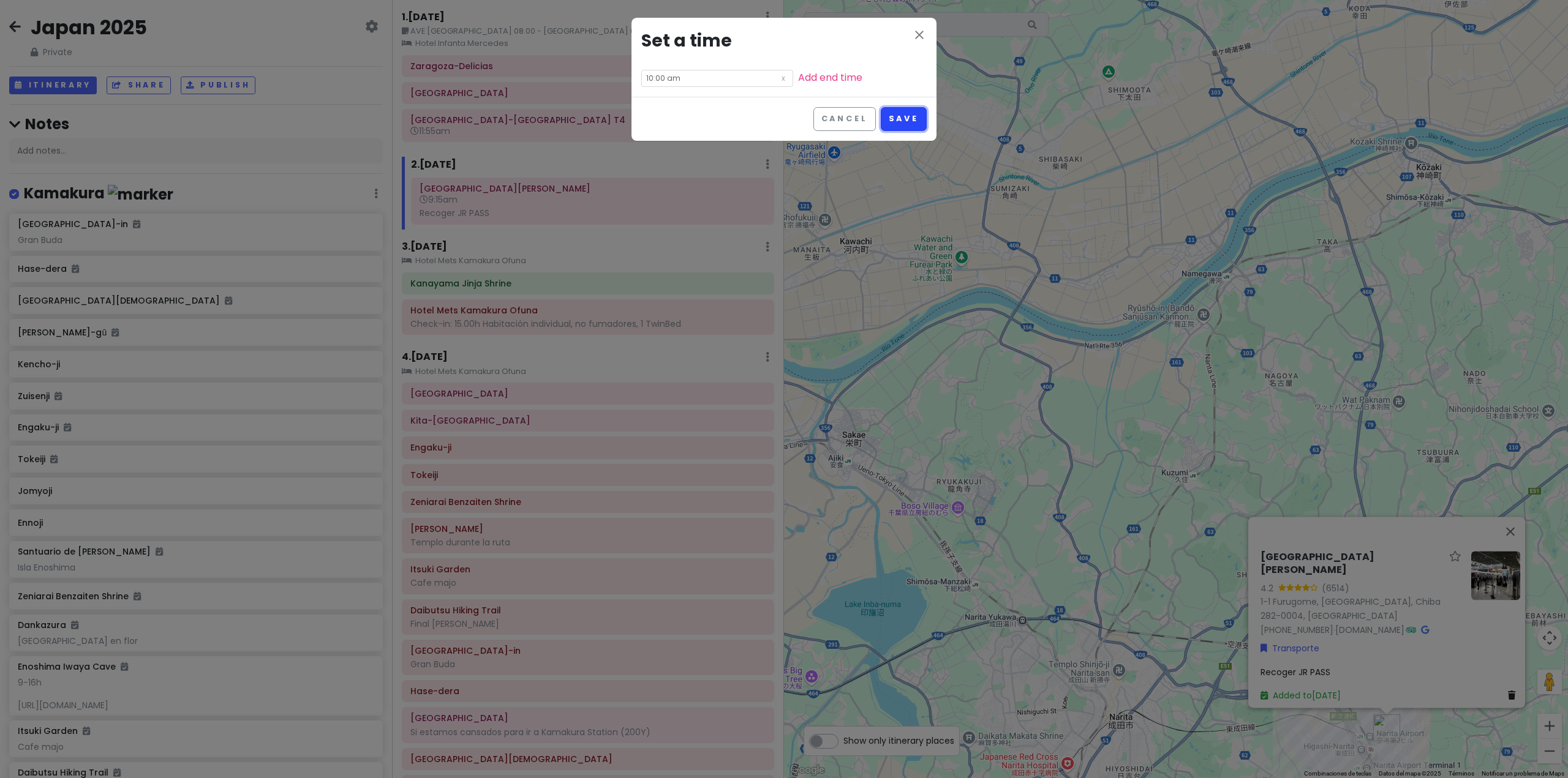 click on "Save" at bounding box center (903, 119) 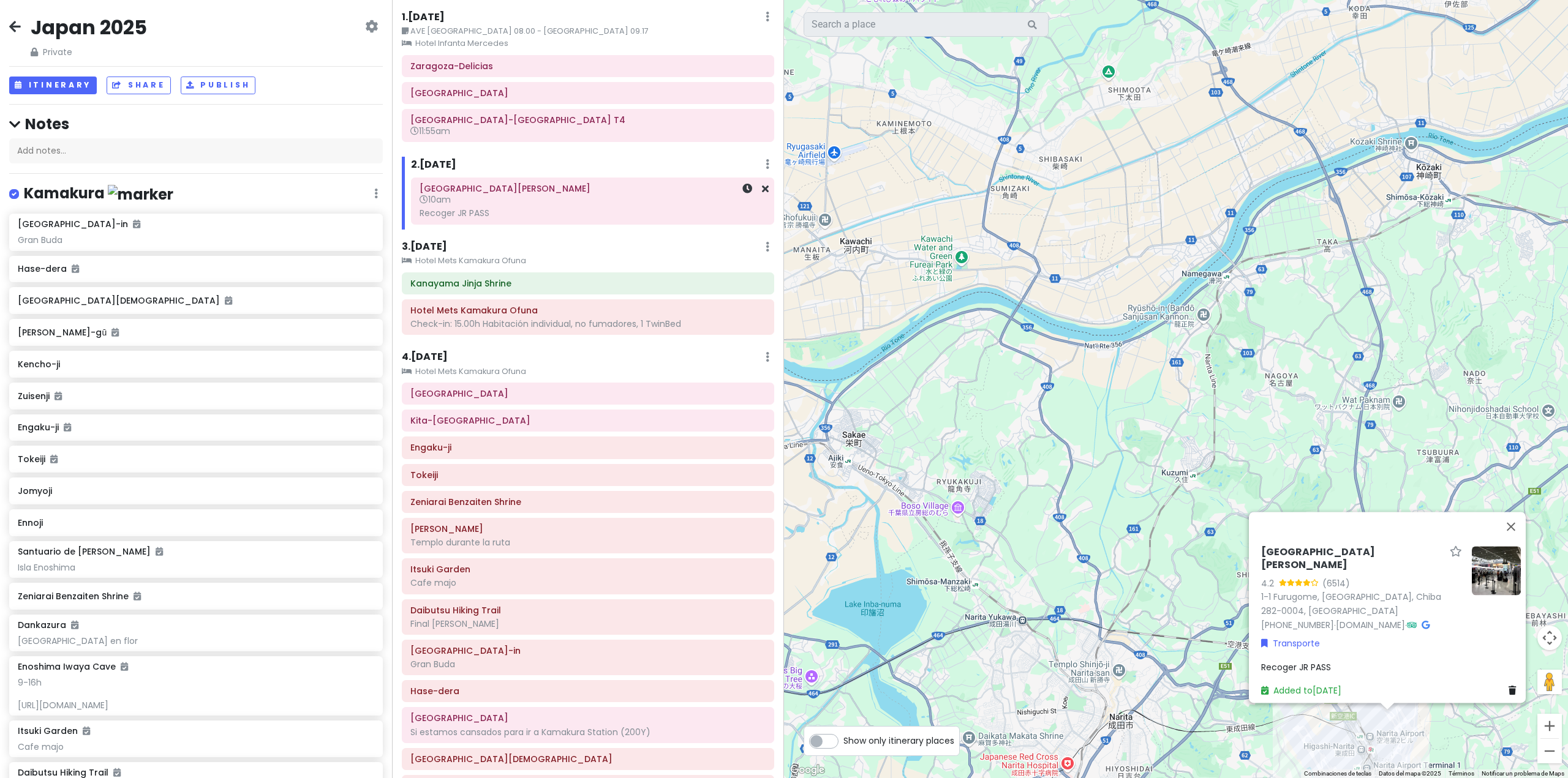 click on "Recoger JR PASS" at bounding box center (592, 213) 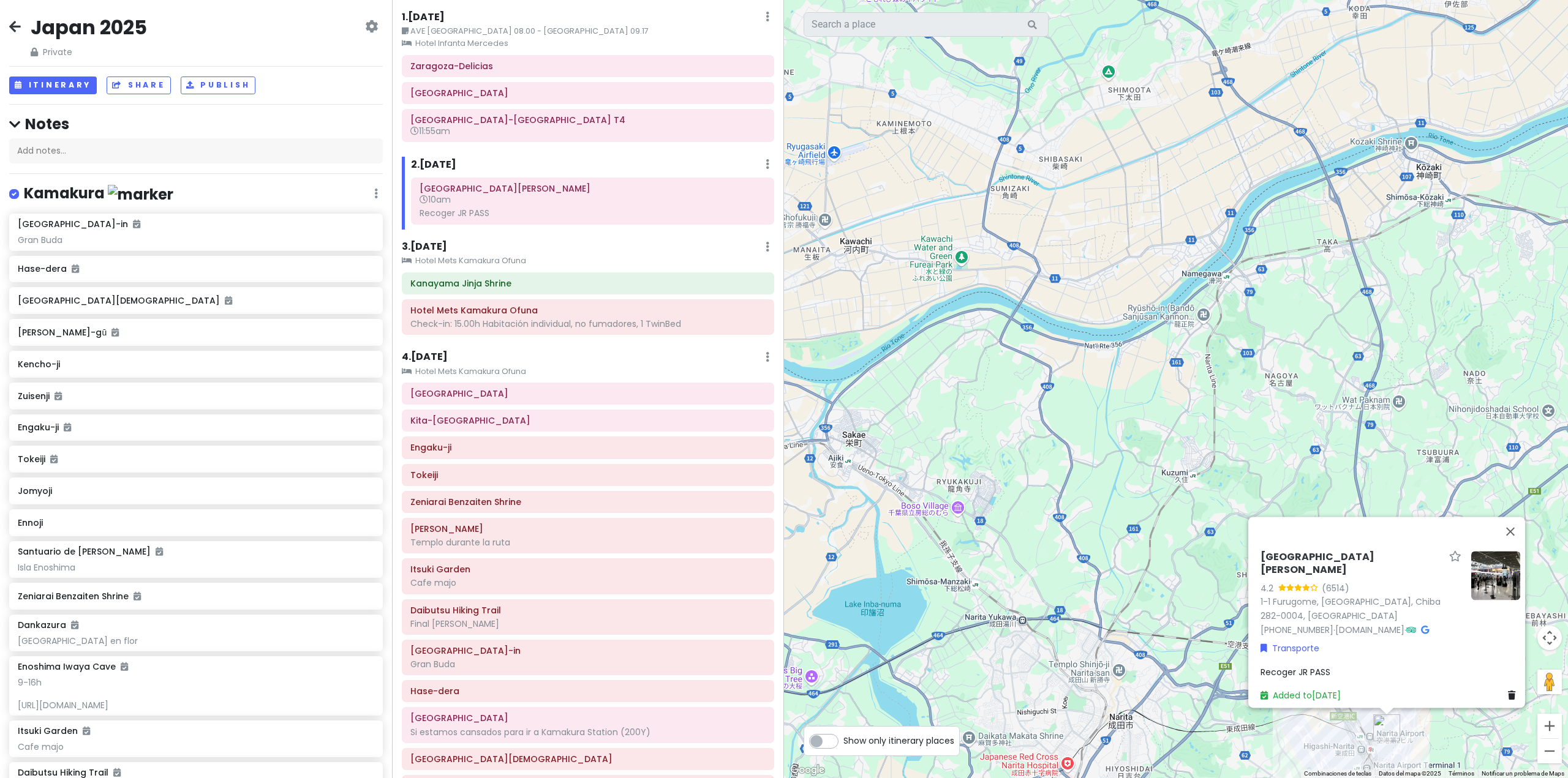 click on "Recoger JR PASS" at bounding box center (1295, 672) 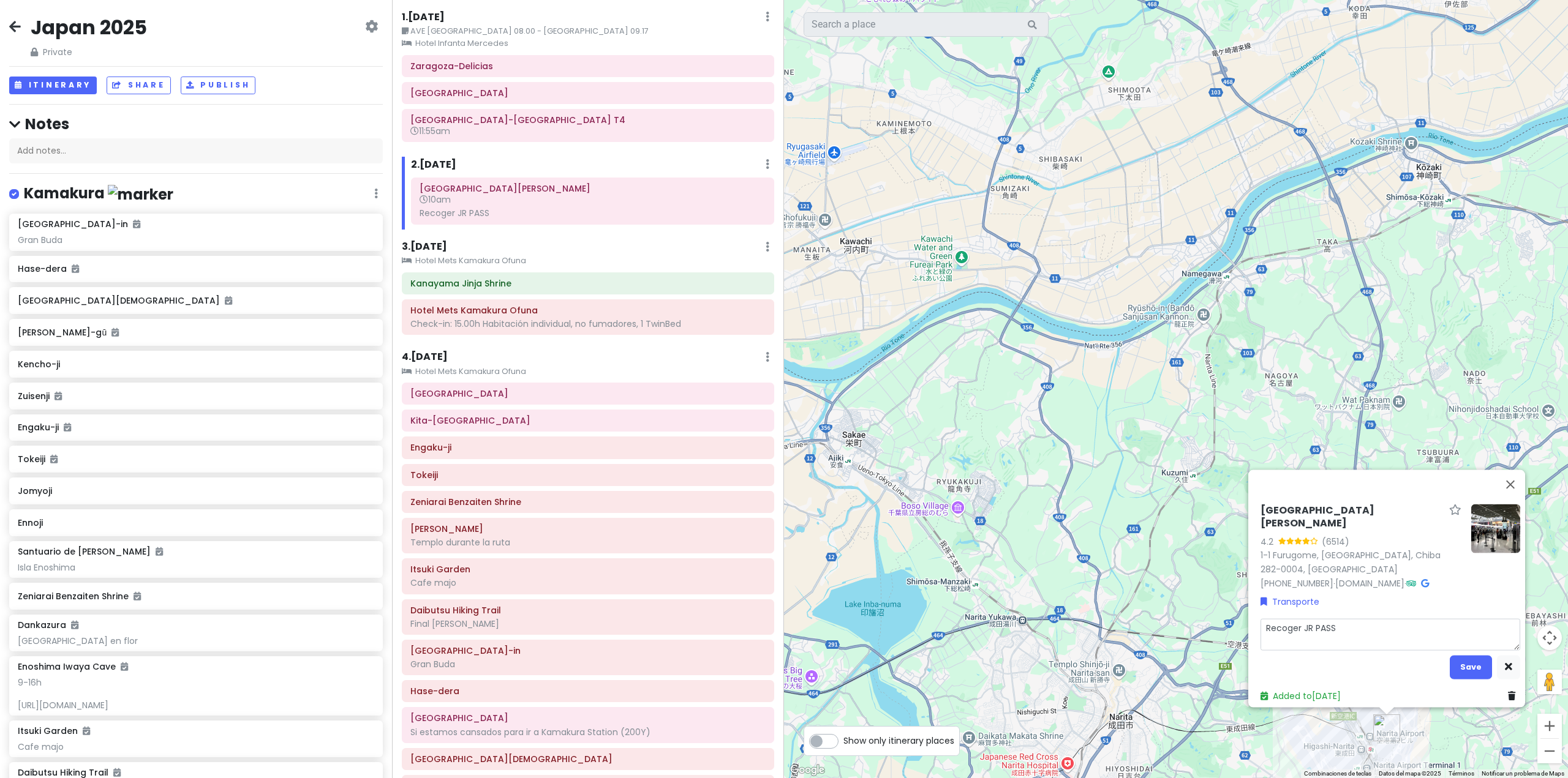 drag, startPoint x: 1336, startPoint y: 631, endPoint x: 1235, endPoint y: 627, distance: 101.07918 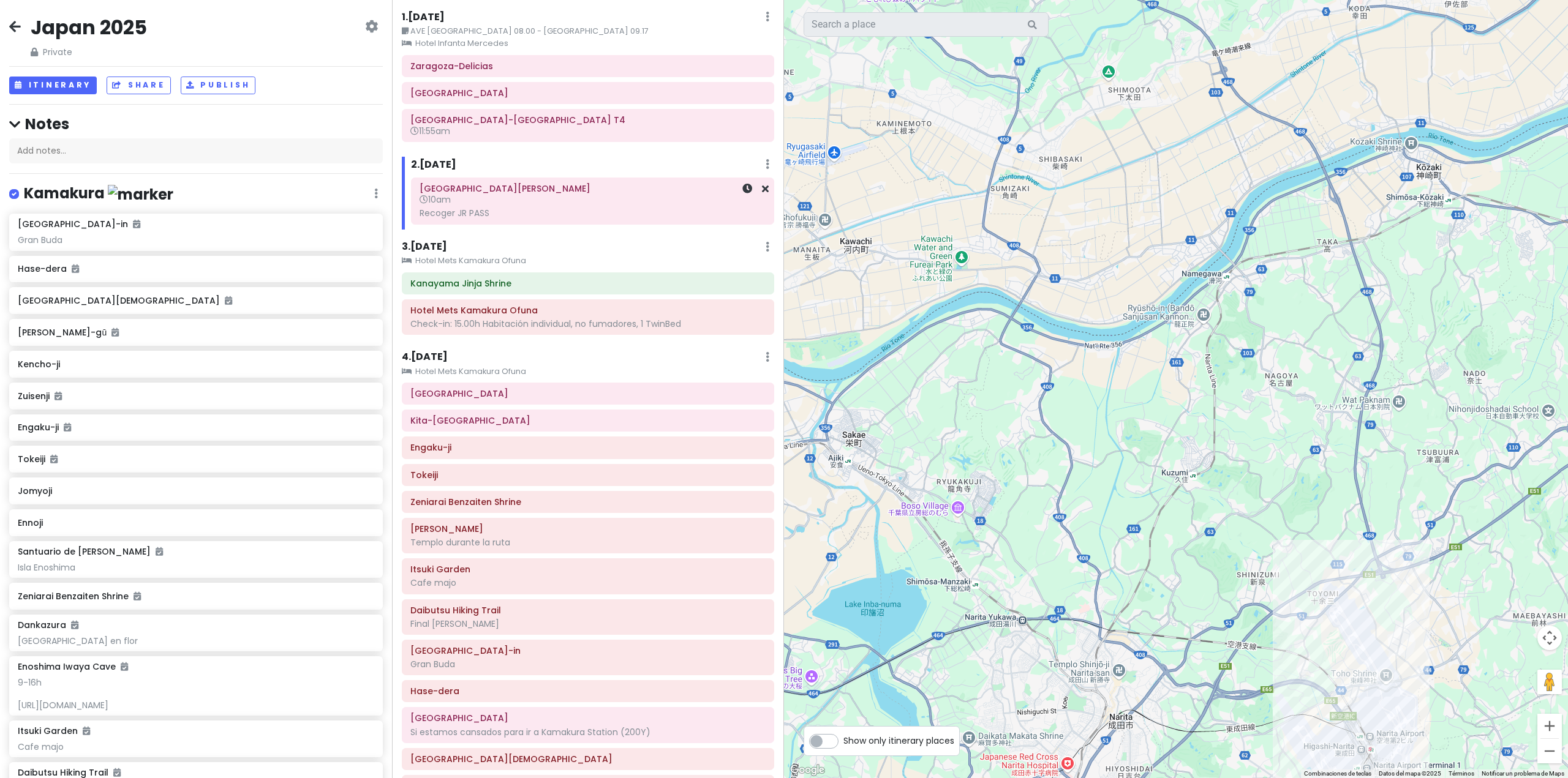 click on "10am" at bounding box center (592, 200) 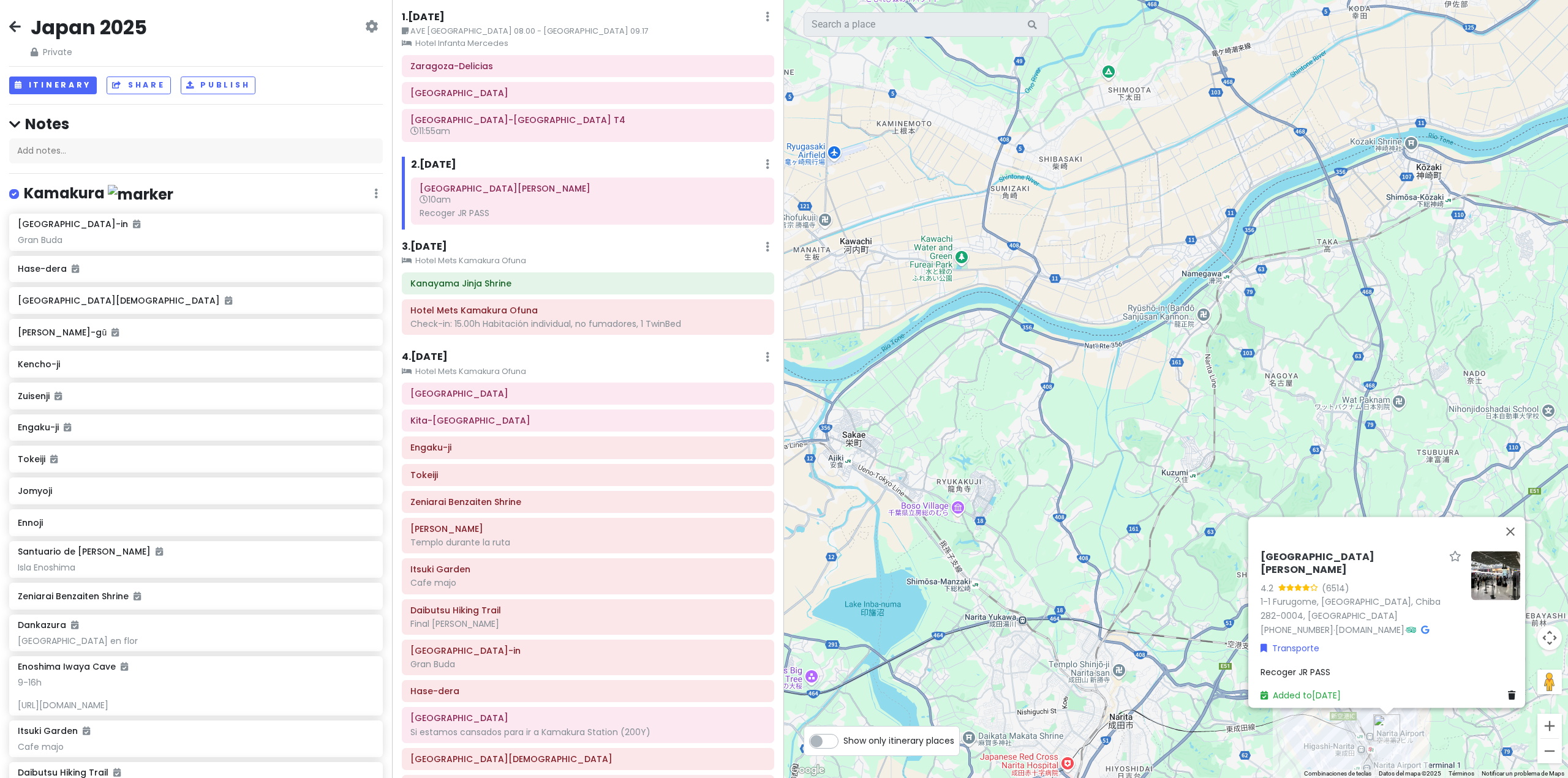 click on "Recoger JR PASS" at bounding box center (1390, 672) 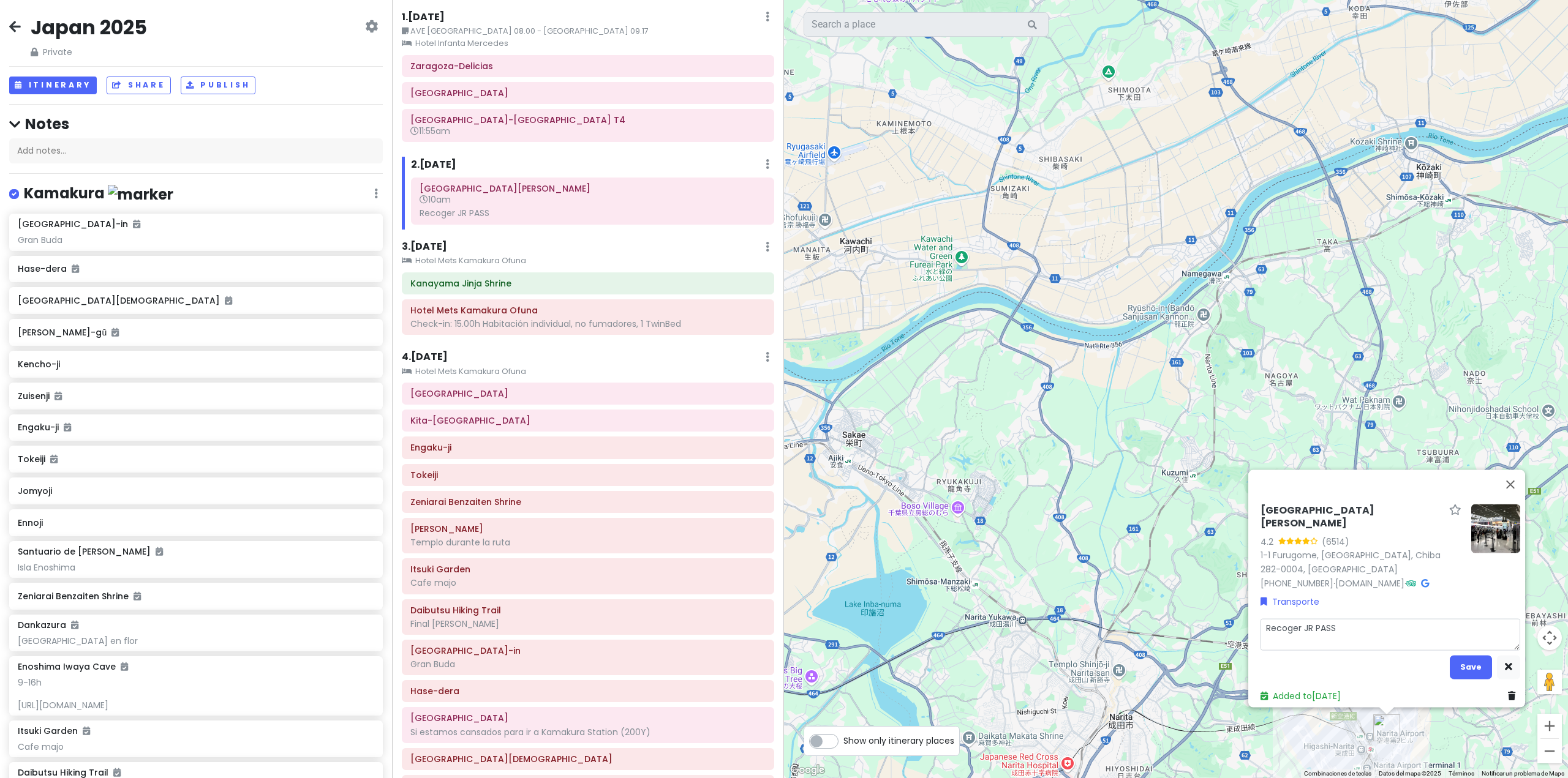 drag, startPoint x: 1350, startPoint y: 630, endPoint x: 1261, endPoint y: 624, distance: 89.20202 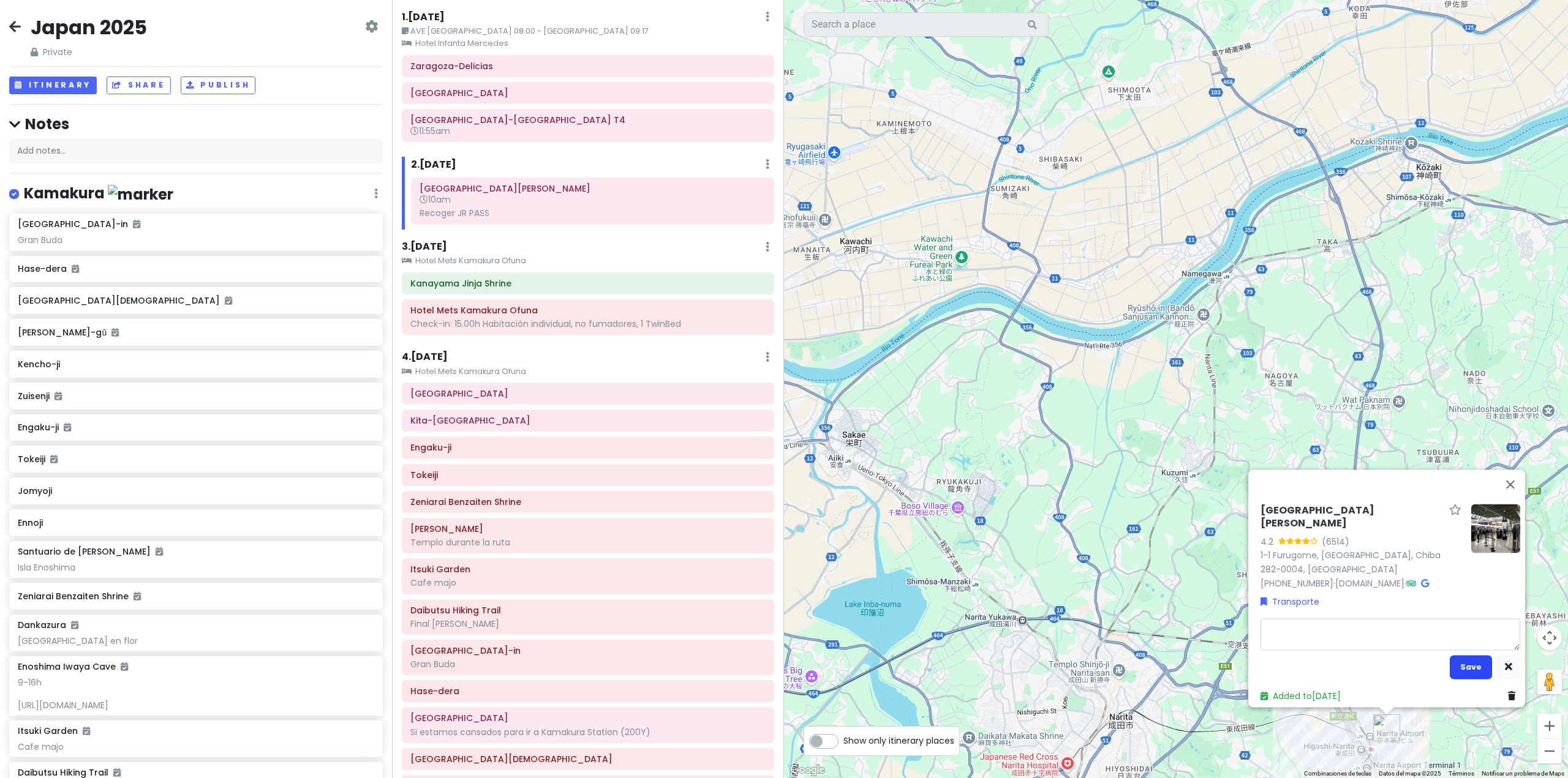type 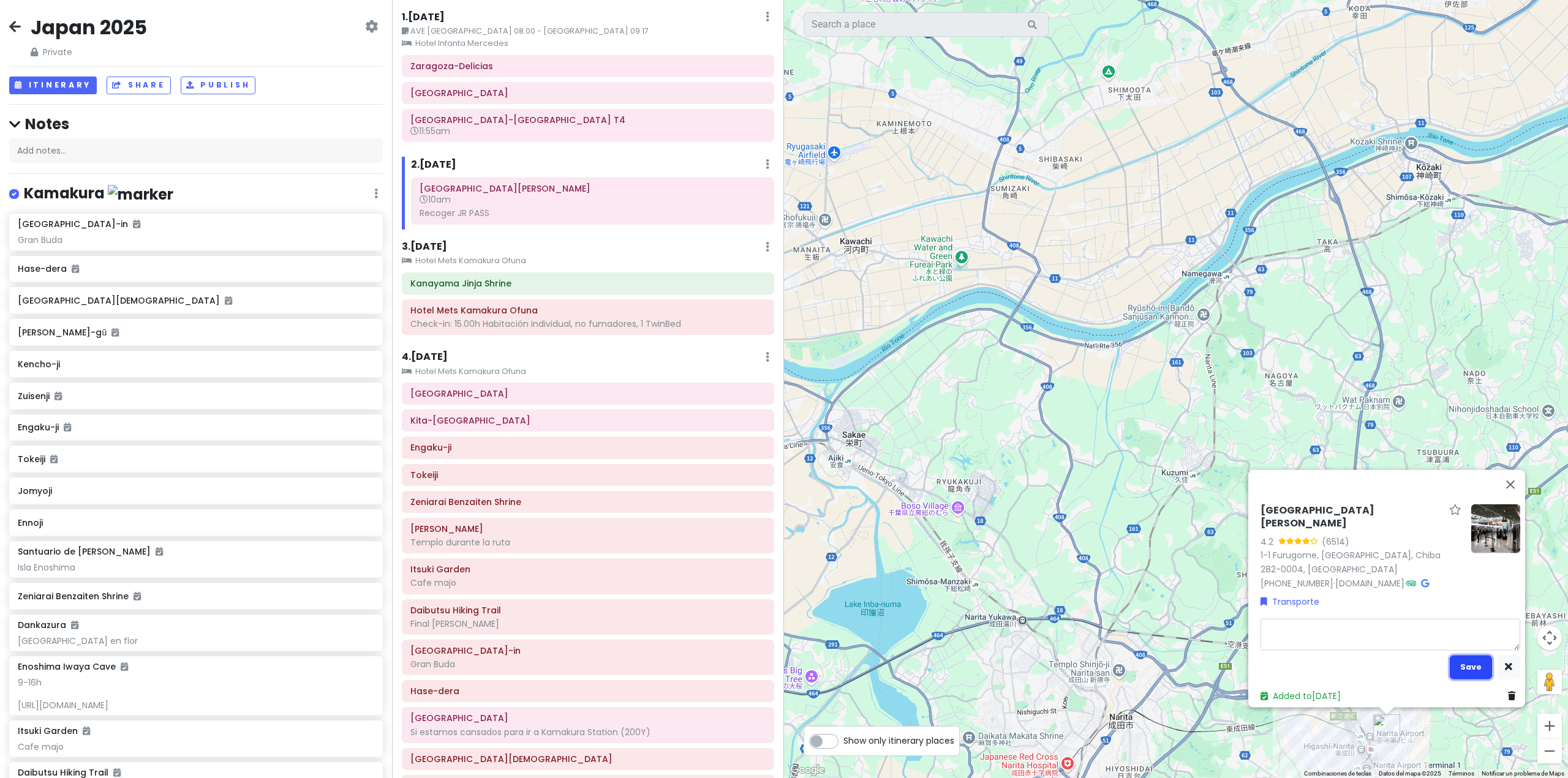 click on "Save" at bounding box center [1471, 667] 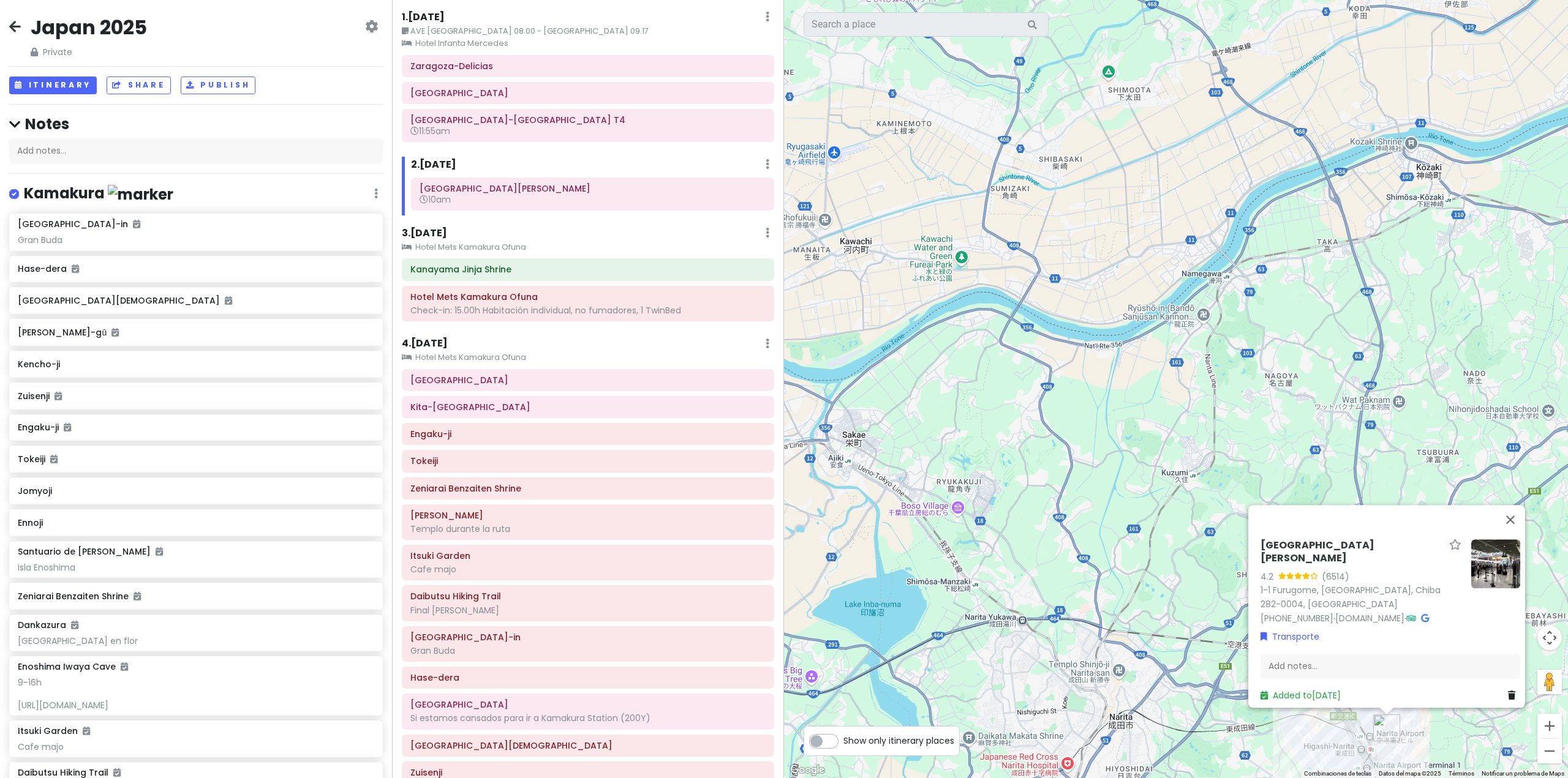 click on "Itinerary × 1 .  [DATE] Edit Day Notes Clear Lodging Delete Day   AVE [GEOGRAPHIC_DATA] 08.00 - [GEOGRAPHIC_DATA] 09.17    [GEOGRAPHIC_DATA][PERSON_NAME]-[GEOGRAPHIC_DATA] Atocha [GEOGRAPHIC_DATA][PERSON_NAME] T4  11:55am 2 .  [DATE] Add Day Notes Delete Day [GEOGRAPHIC_DATA][PERSON_NAME]  10am 3 .  [DATE] Add Day Notes Clear Lodging Delete Day    Hotel Mets Kamakura Ofuna [GEOGRAPHIC_DATA] [GEOGRAPHIC_DATA] Mets Kamakura Ofuna Check-in: 15.00h
Habitación individual, no fumadores, 1 TwinBed 4 .  [DATE] Add Day Notes Clear Lodging Delete Day    Hotel Mets [GEOGRAPHIC_DATA] [GEOGRAPHIC_DATA] [GEOGRAPHIC_DATA] [GEOGRAPHIC_DATA] Zeniarai Benzaiten Shrine Sasukeinari Shrine Templo durante la ruta Itsuki Garden Cafe majo Daibutsu Hiking Trail Final de [PERSON_NAME][GEOGRAPHIC_DATA]-in [GEOGRAPHIC_DATA]-[GEOGRAPHIC_DATA] Si estamos cansados para ir a [GEOGRAPHIC_DATA] (200Y) [GEOGRAPHIC_DATA] Zuisenji [GEOGRAPHIC_DATA] Avenida cerezos en flor [GEOGRAPHIC_DATA] Mets Kamakura Ofuna Tsurugaoka Hachiman-gū 5 .  [DATE] Add Day Notes Delete Day" at bounding box center (588, 389) 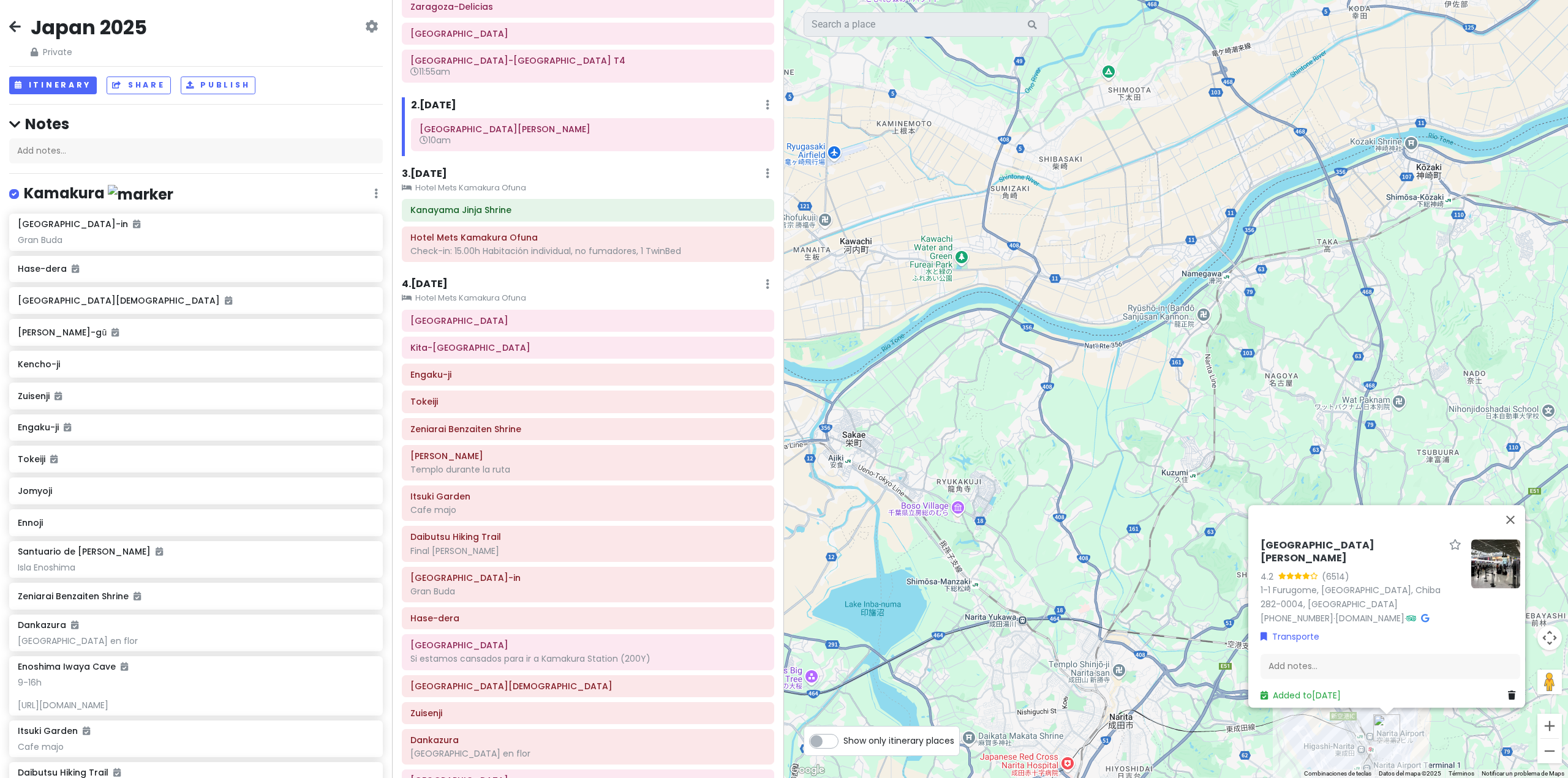 scroll, scrollTop: 100, scrollLeft: 0, axis: vertical 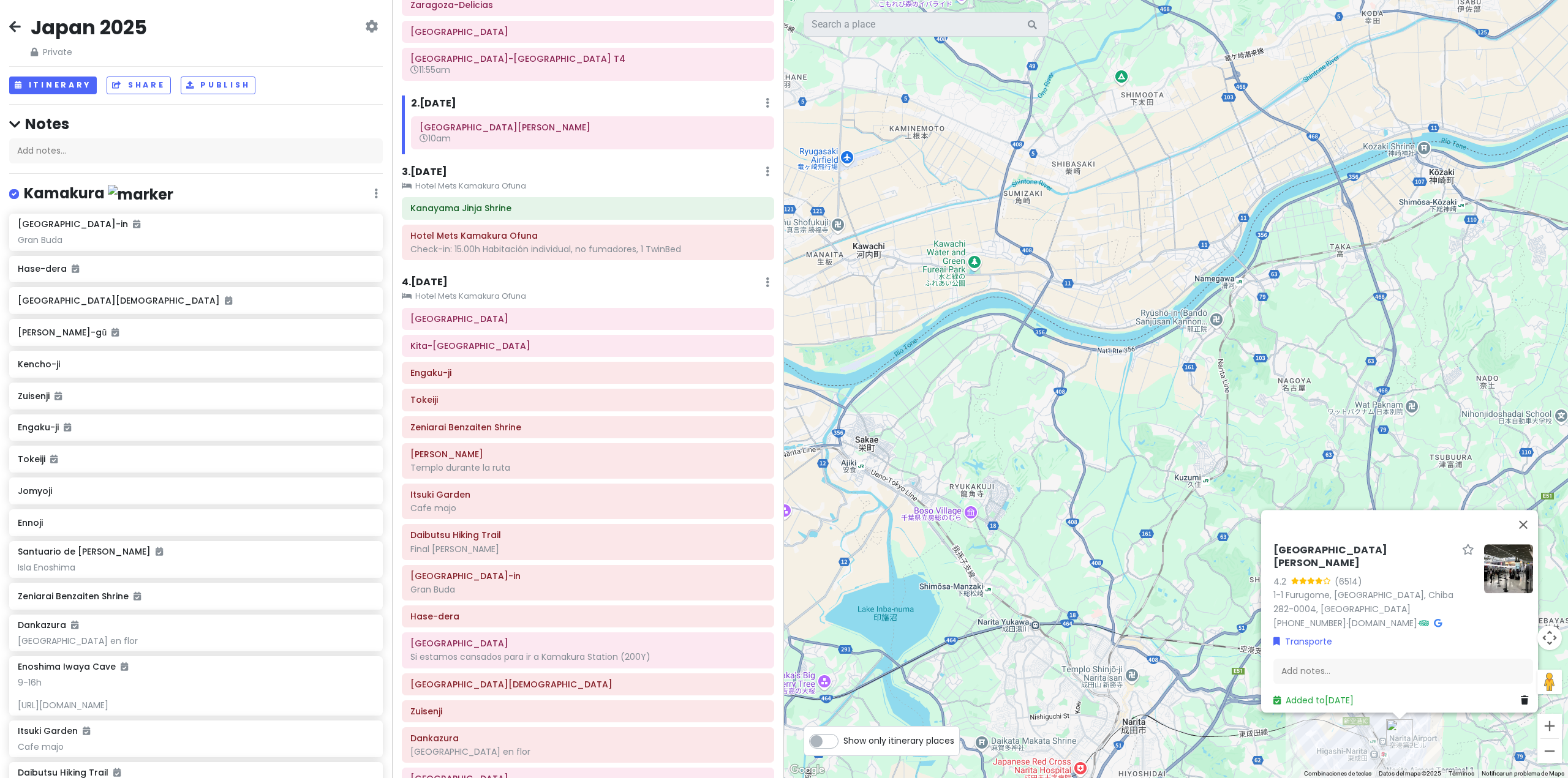 drag, startPoint x: 859, startPoint y: 206, endPoint x: 884, endPoint y: 214, distance: 26.24881 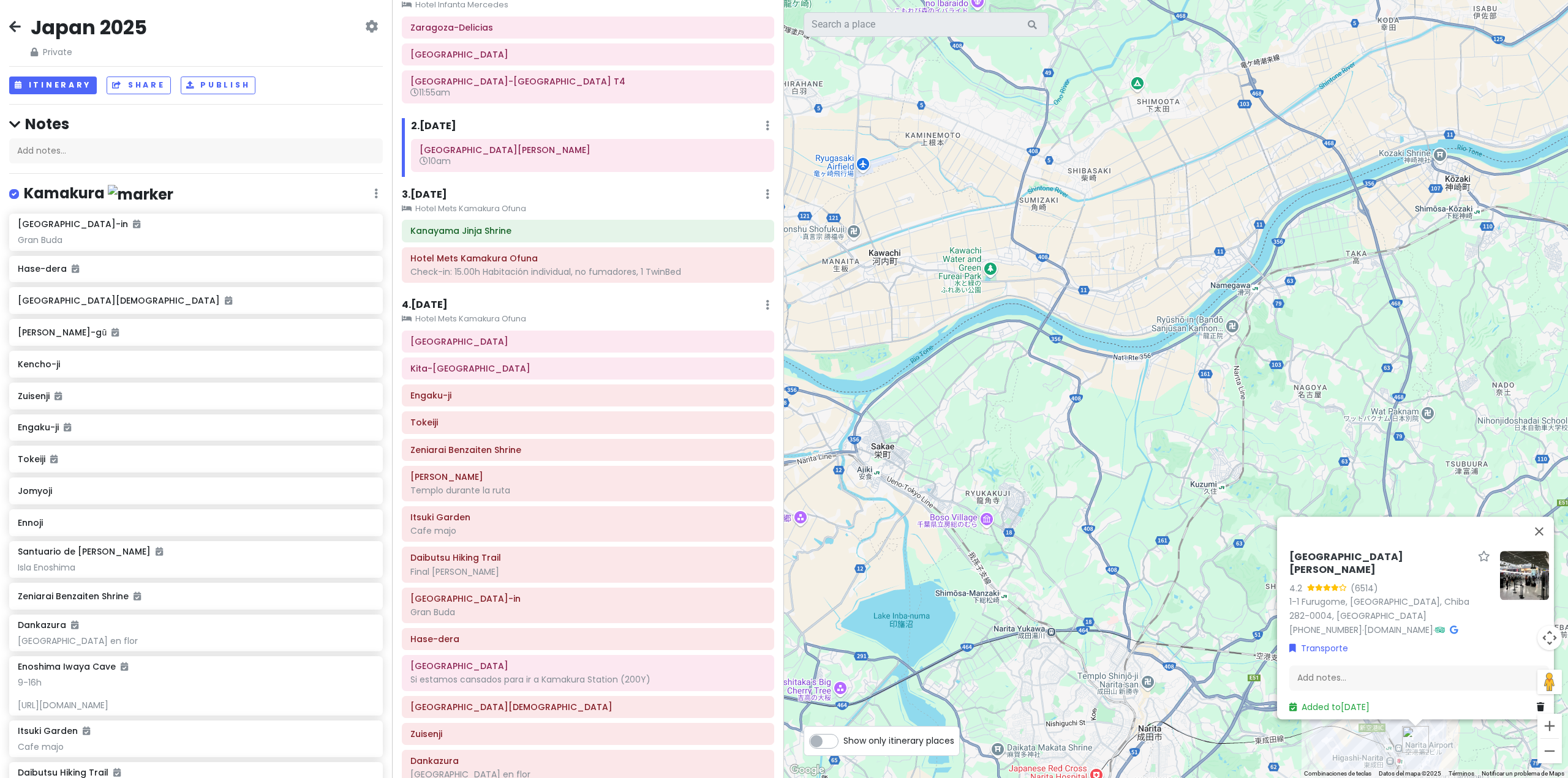 scroll, scrollTop: 39, scrollLeft: 0, axis: vertical 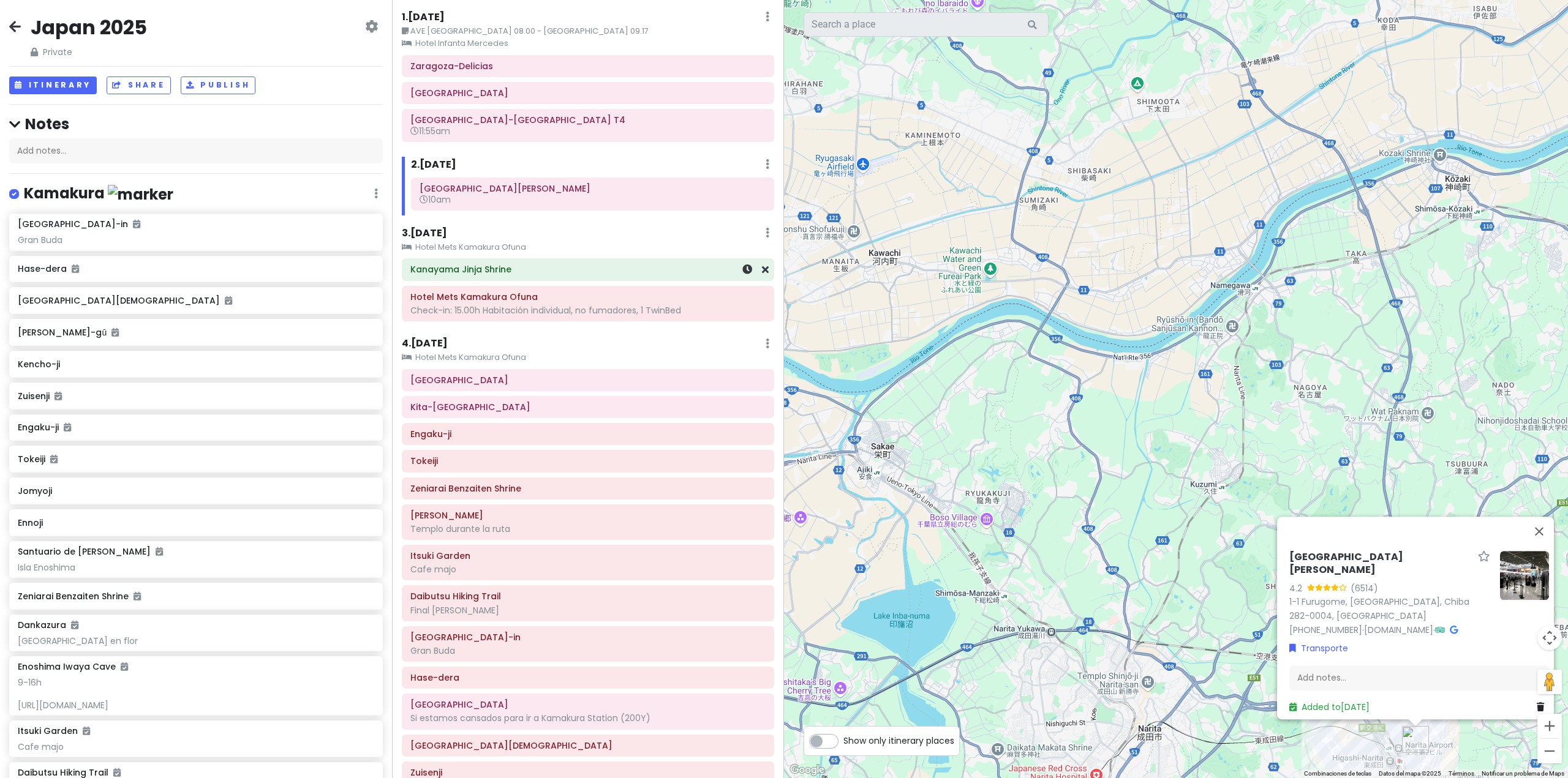 click on "Kanayama Jinja Shrine" at bounding box center [588, 269] 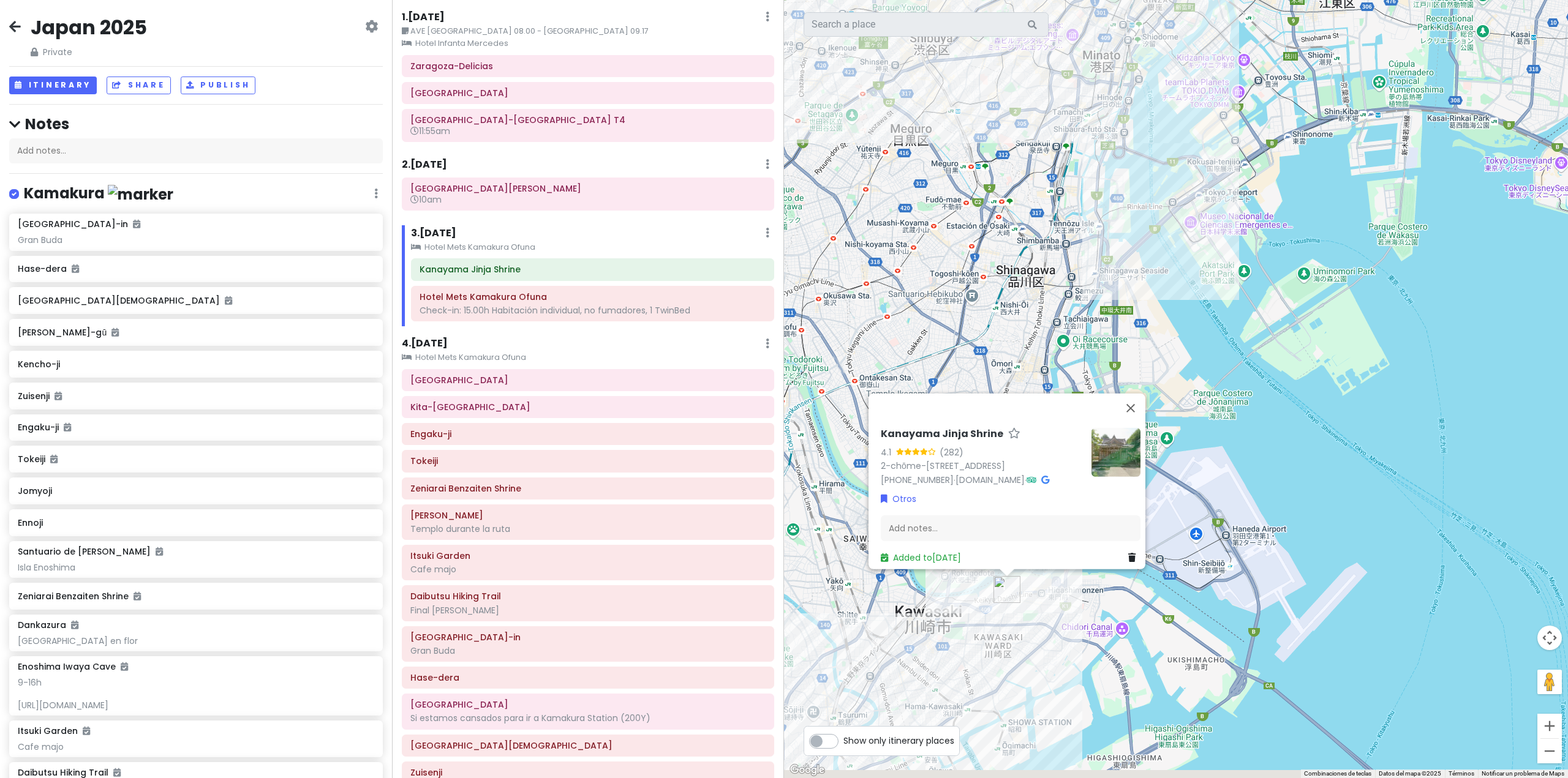 drag, startPoint x: 887, startPoint y: 380, endPoint x: 948, endPoint y: 167, distance: 221.56263 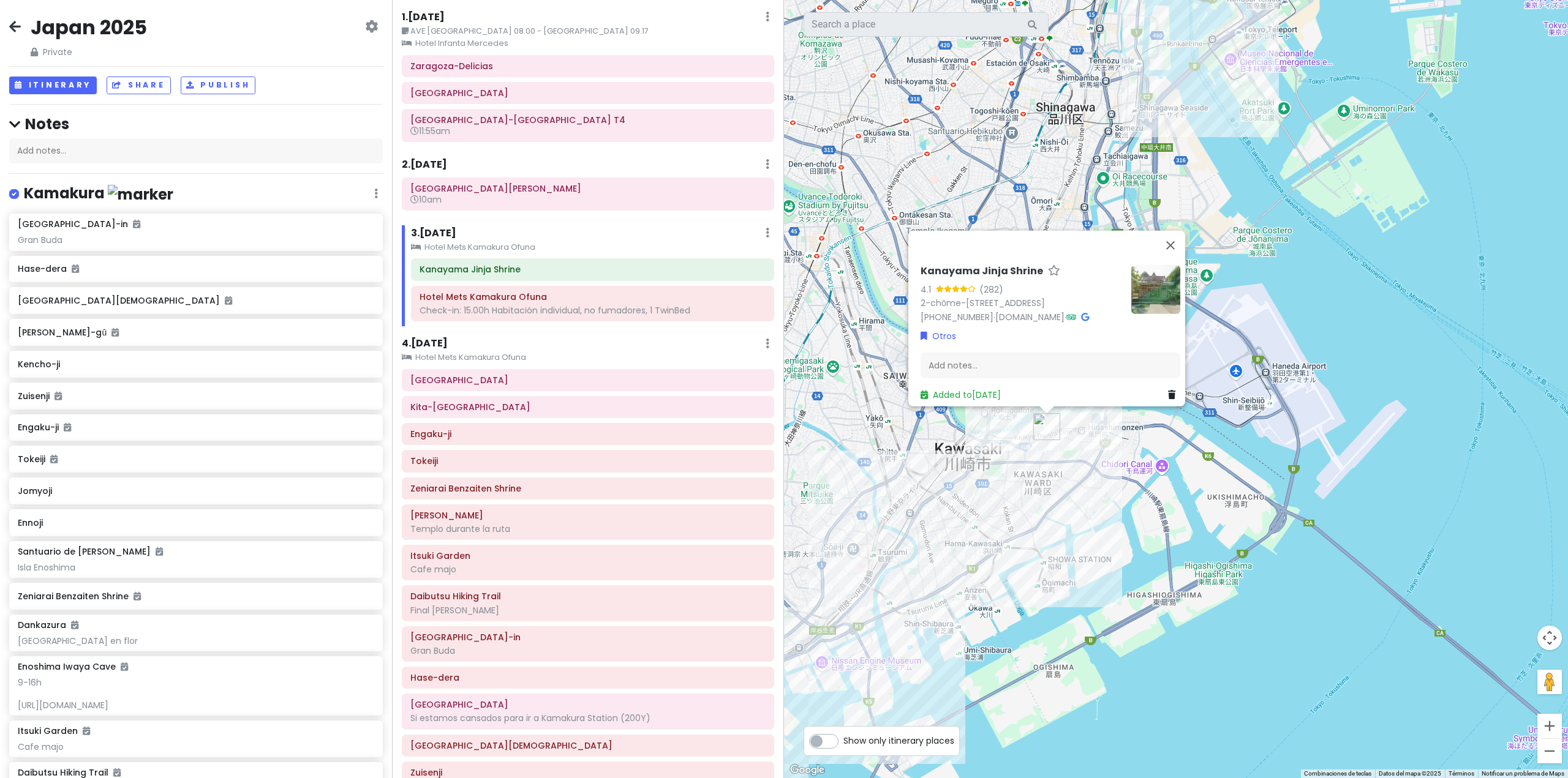 click on "Kanayama Jinja Shrine" at bounding box center [982, 271] 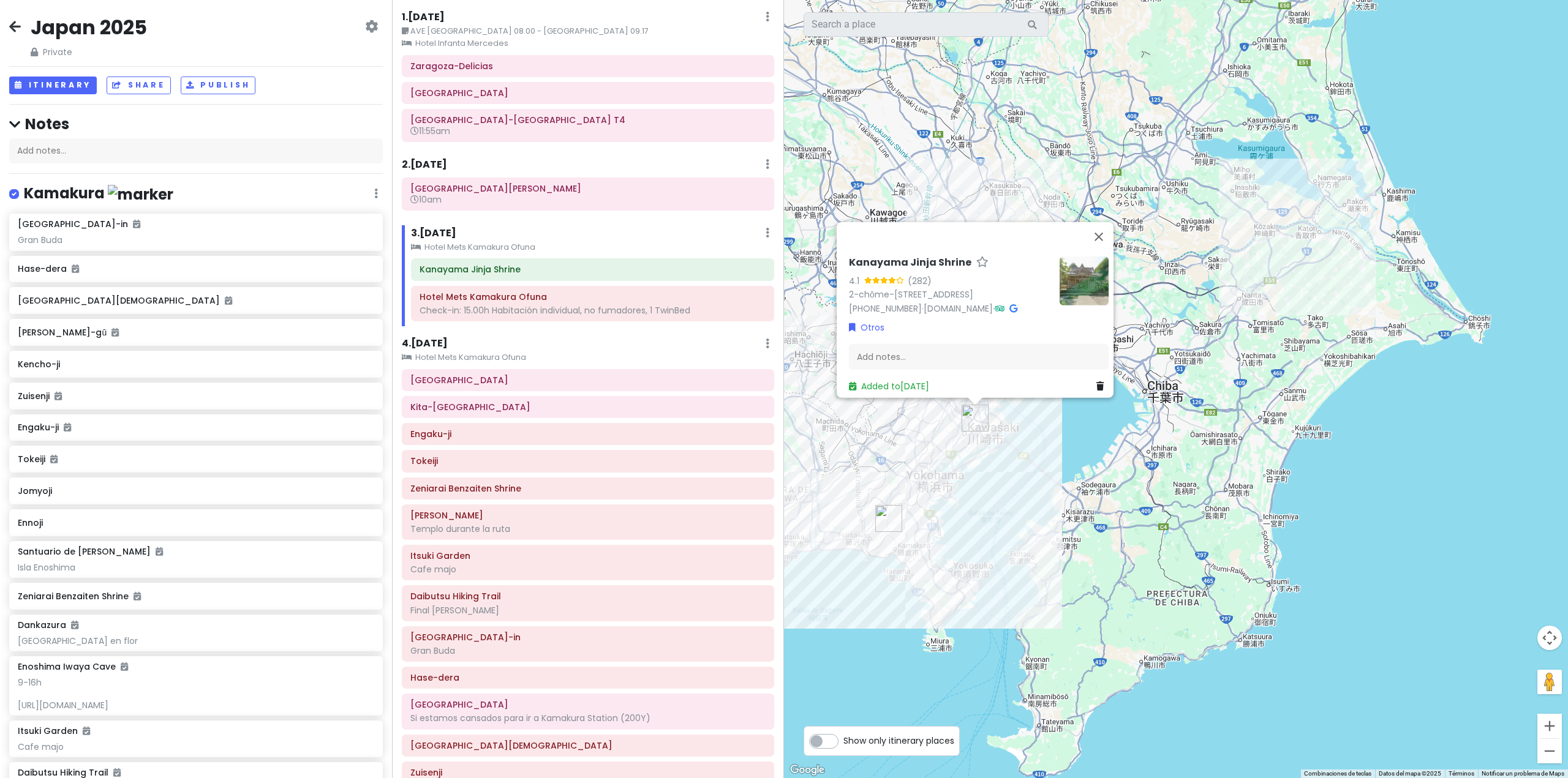drag, startPoint x: 1019, startPoint y: 509, endPoint x: 1098, endPoint y: 487, distance: 82.0061 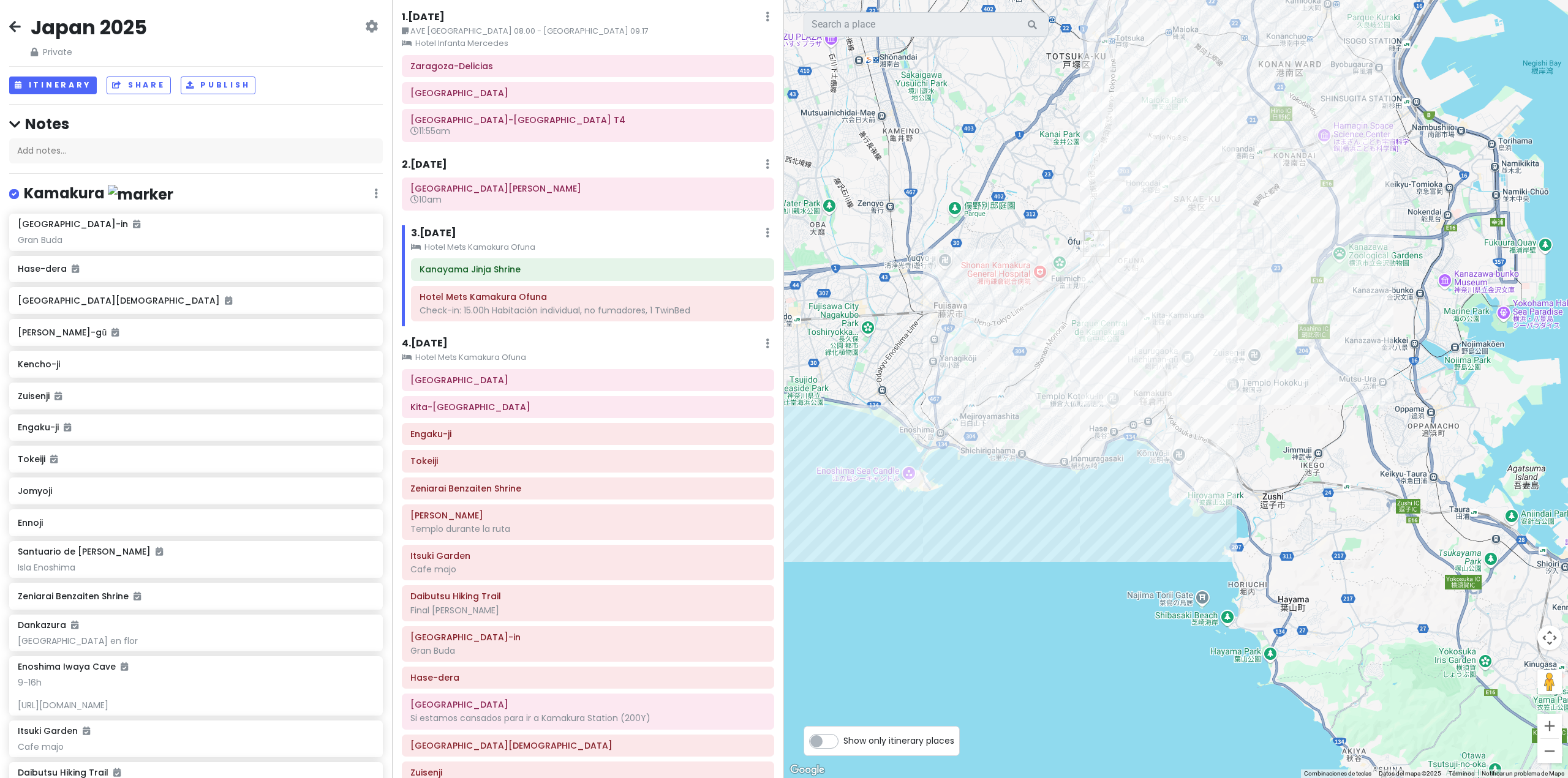 drag, startPoint x: 952, startPoint y: 321, endPoint x: 1056, endPoint y: 342, distance: 106.09901 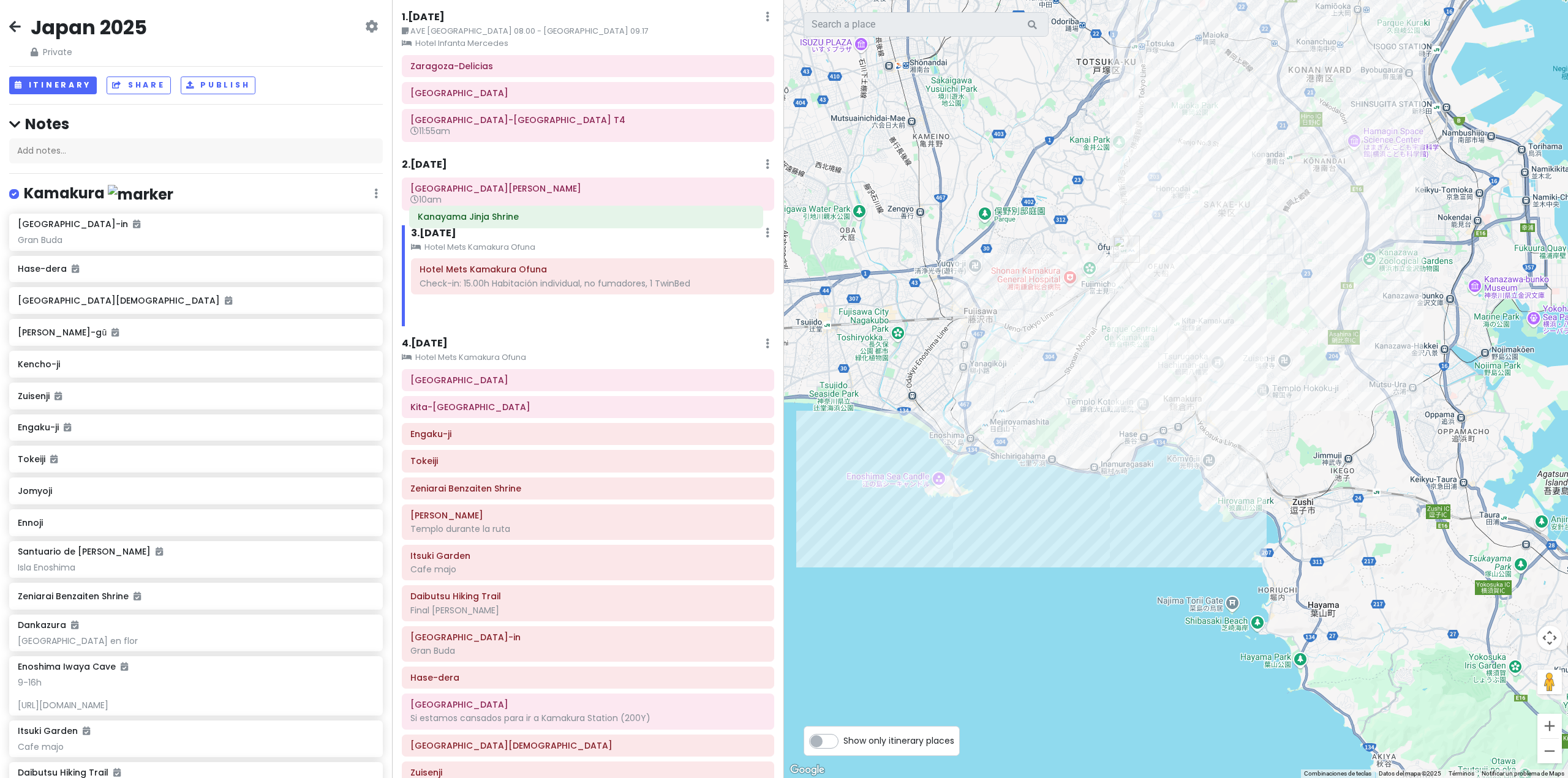 drag, startPoint x: 518, startPoint y: 271, endPoint x: 517, endPoint y: 217, distance: 54.00926 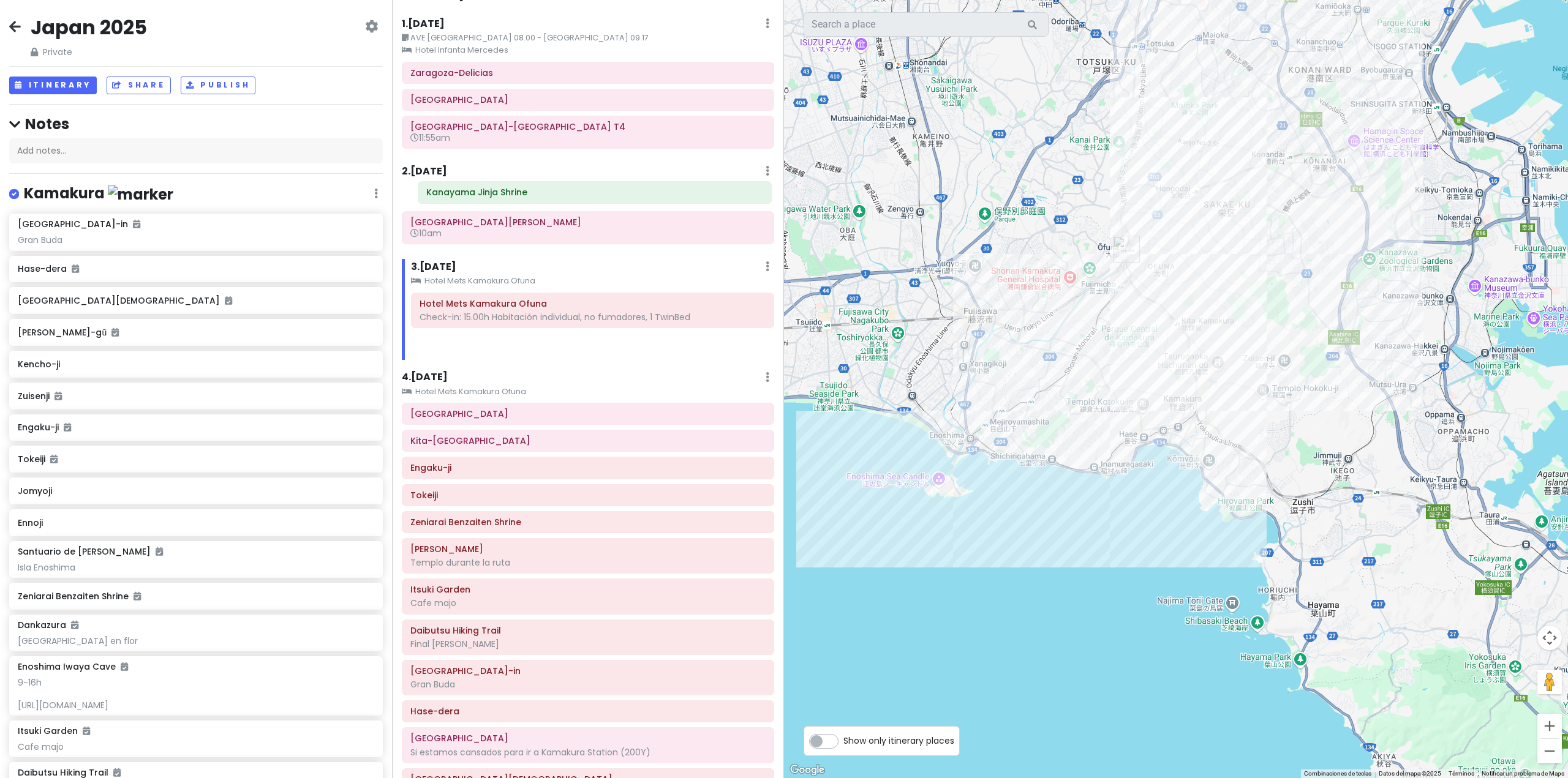 scroll, scrollTop: 29, scrollLeft: 0, axis: vertical 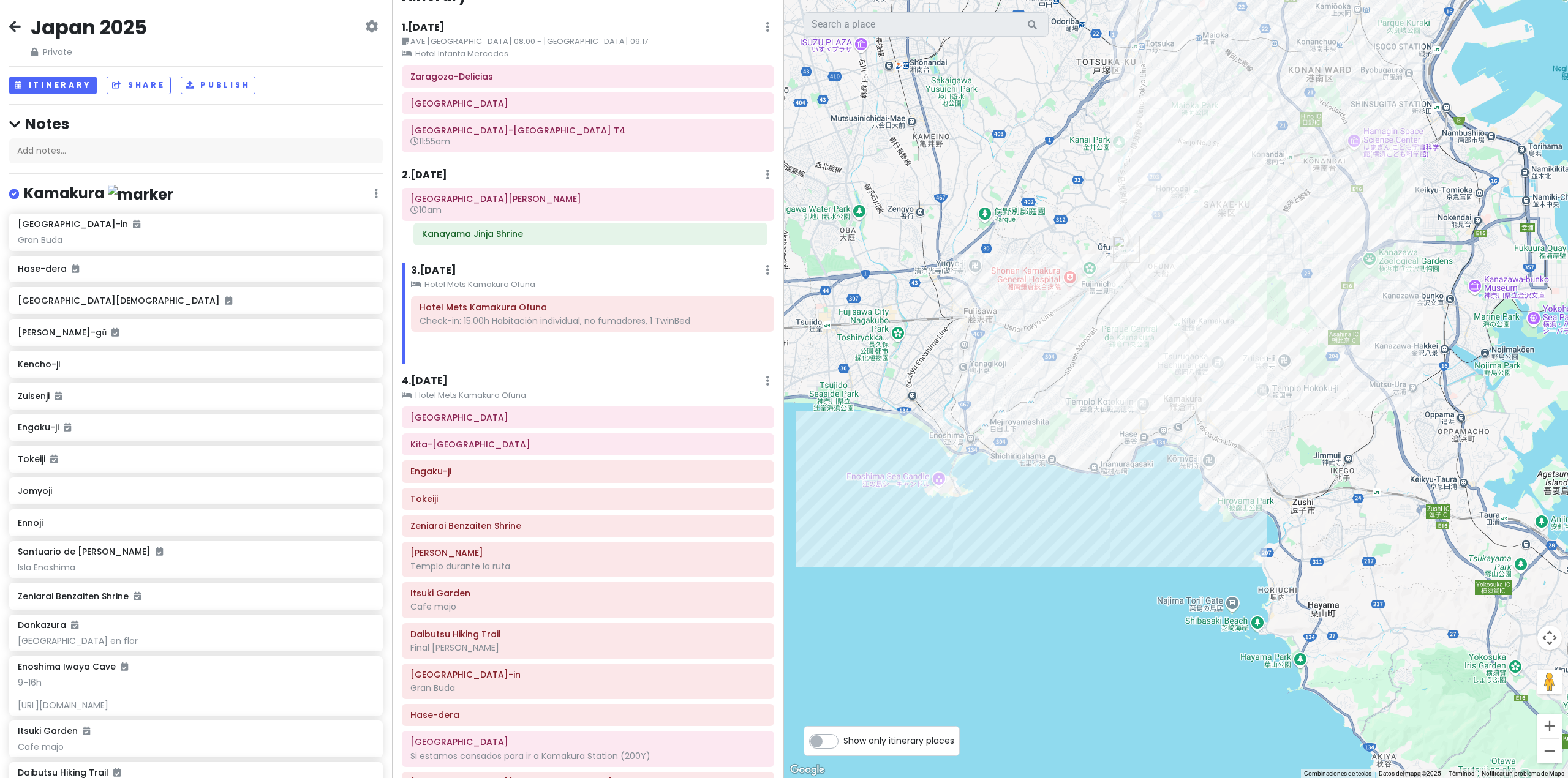drag, startPoint x: 526, startPoint y: 272, endPoint x: 528, endPoint y: 236, distance: 36.055513 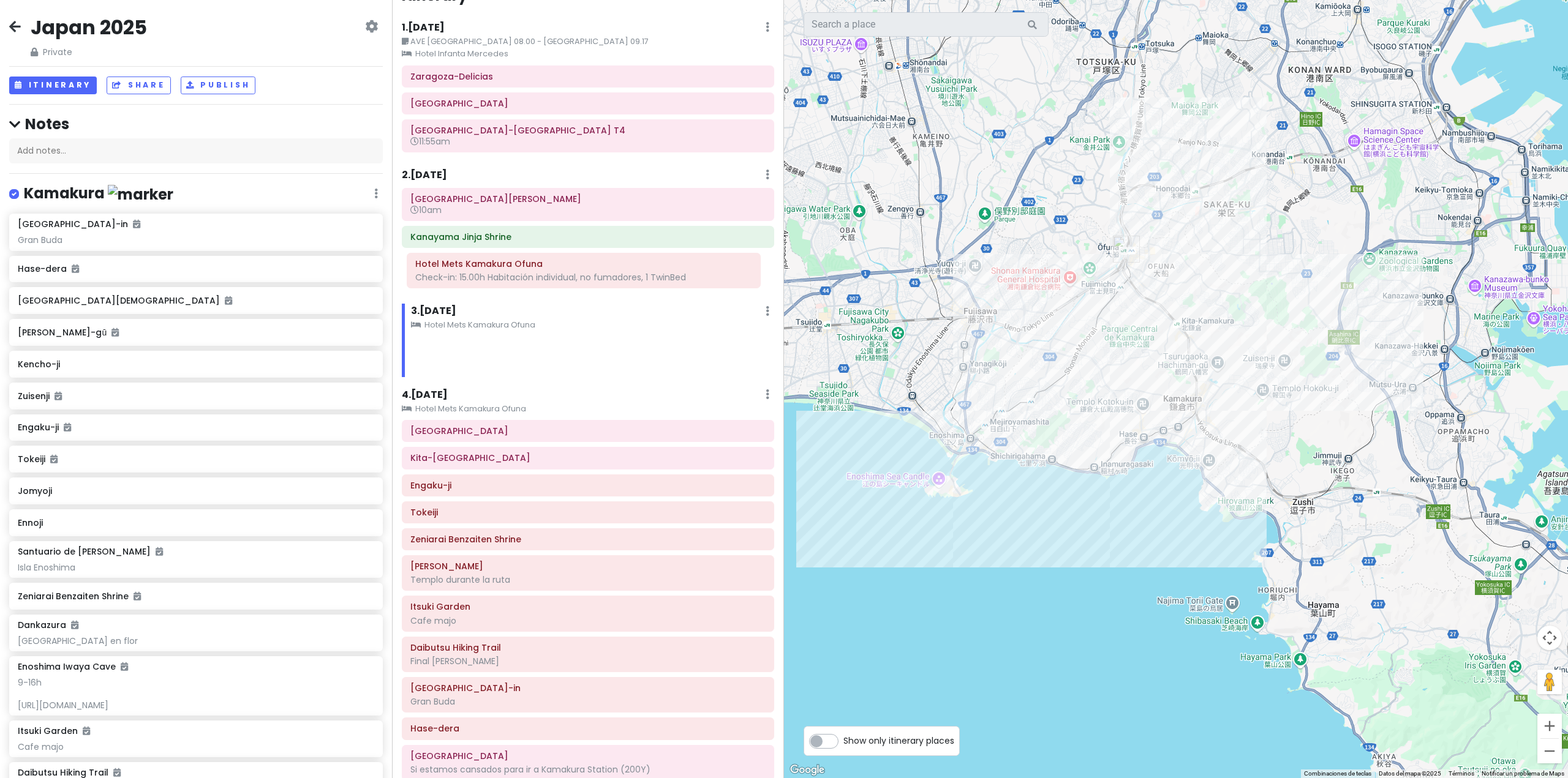 drag, startPoint x: 527, startPoint y: 316, endPoint x: 522, endPoint y: 272, distance: 44.28318 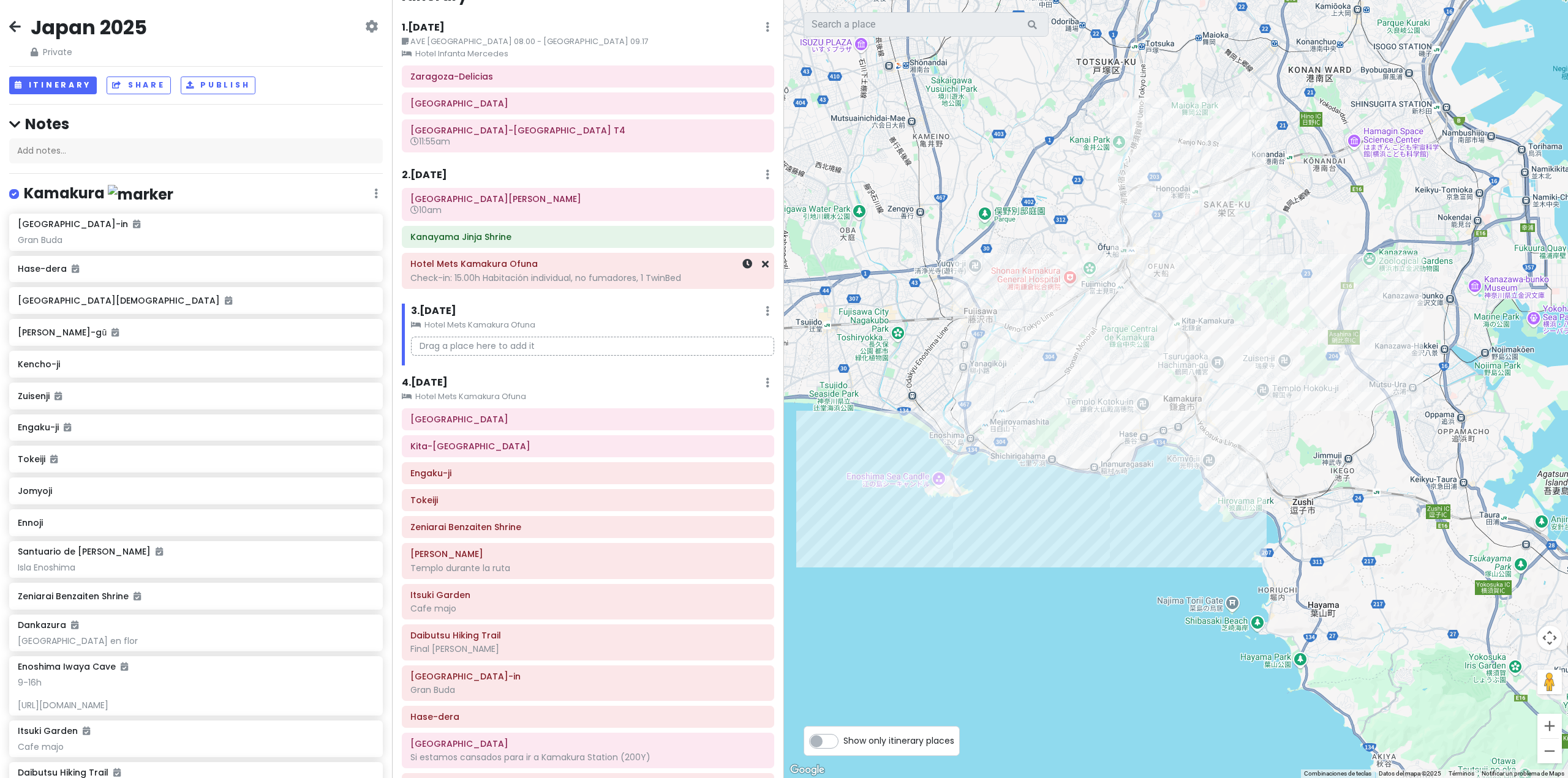 click on "Check-in: 15.00h
Habitación individual, no fumadores, 1 TwinBed" at bounding box center (588, 278) 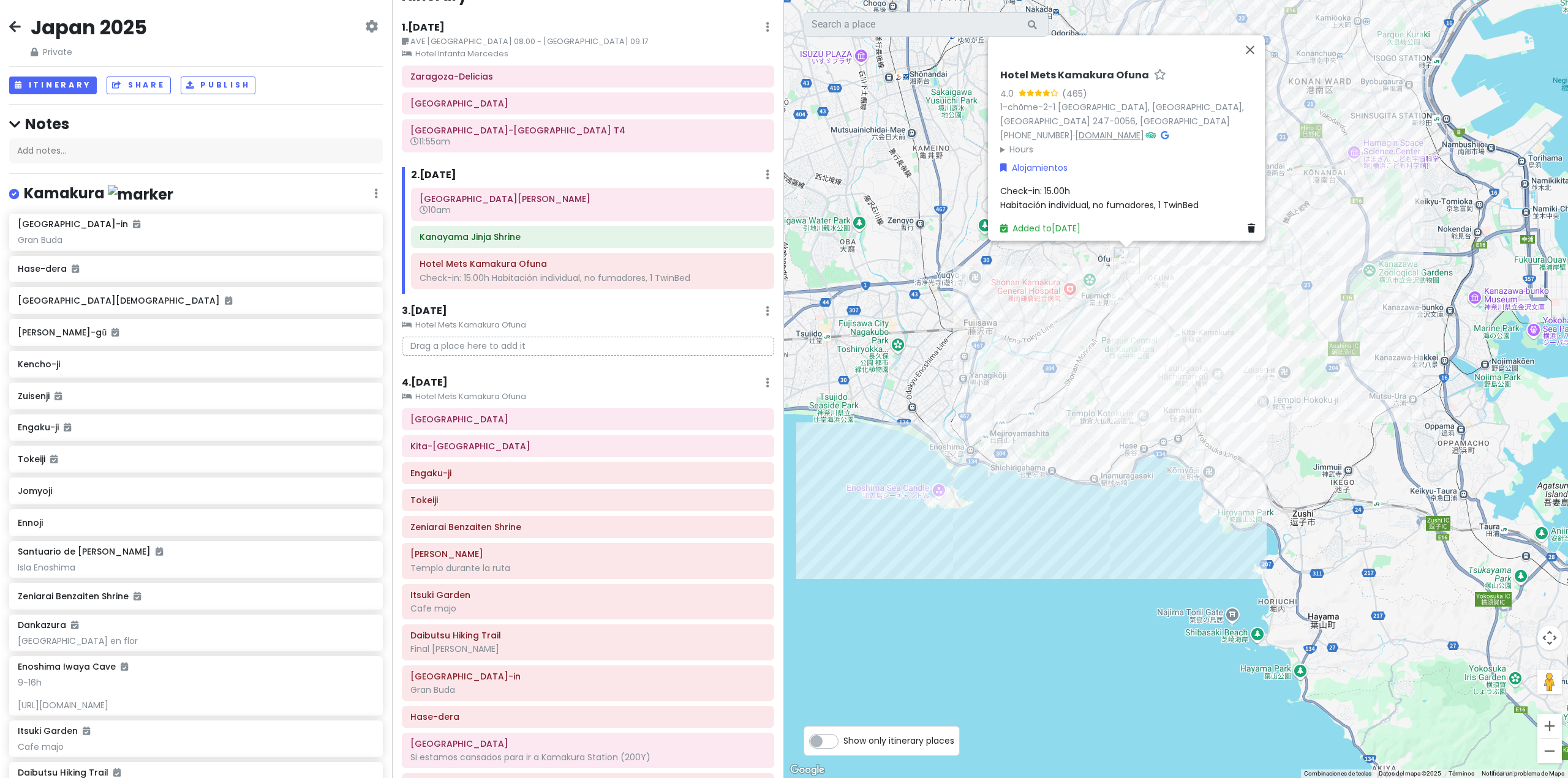 click on "[DOMAIN_NAME]" at bounding box center (1109, 135) 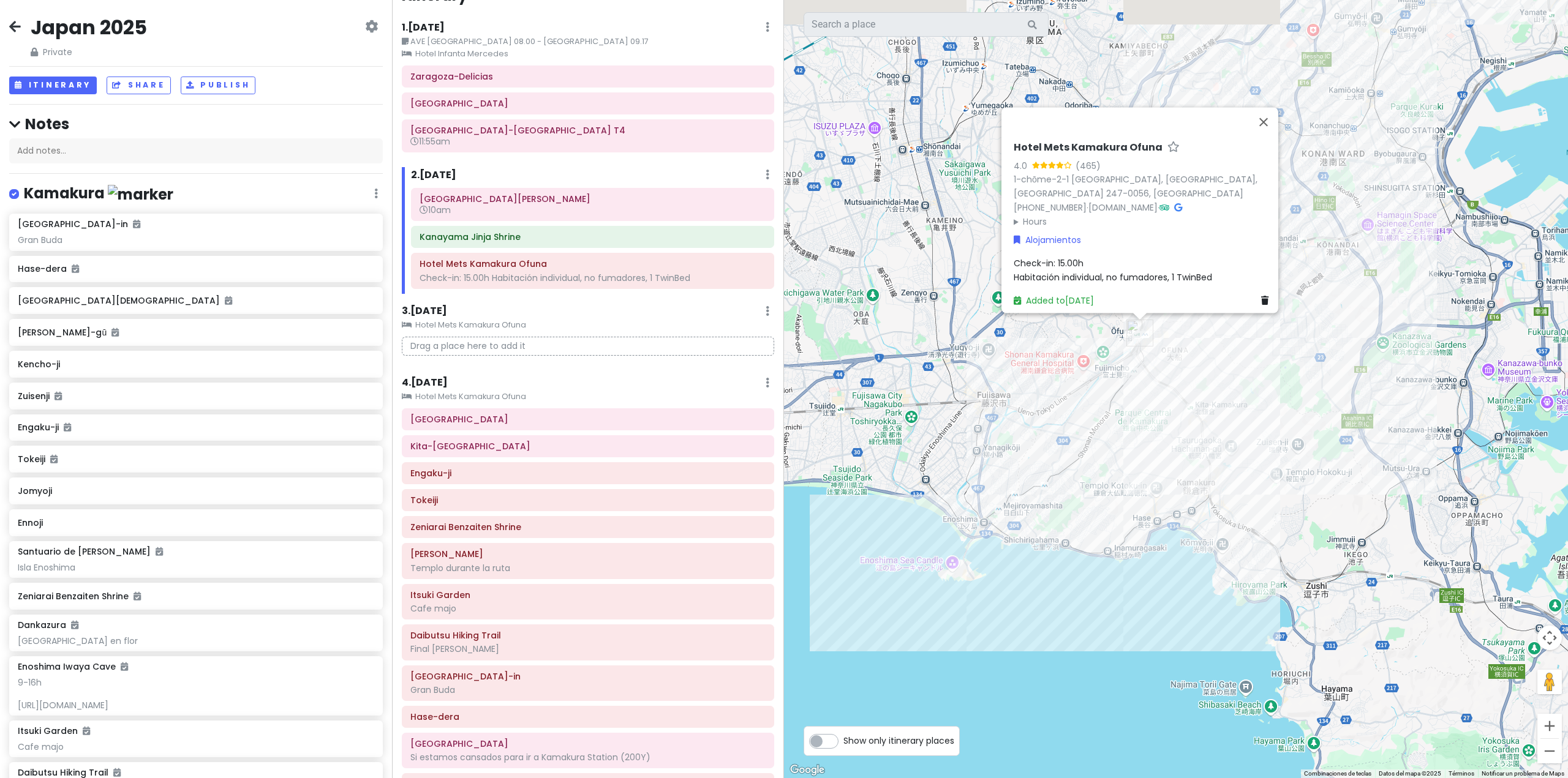 drag, startPoint x: 1095, startPoint y: 343, endPoint x: 1109, endPoint y: 415, distance: 73.348483 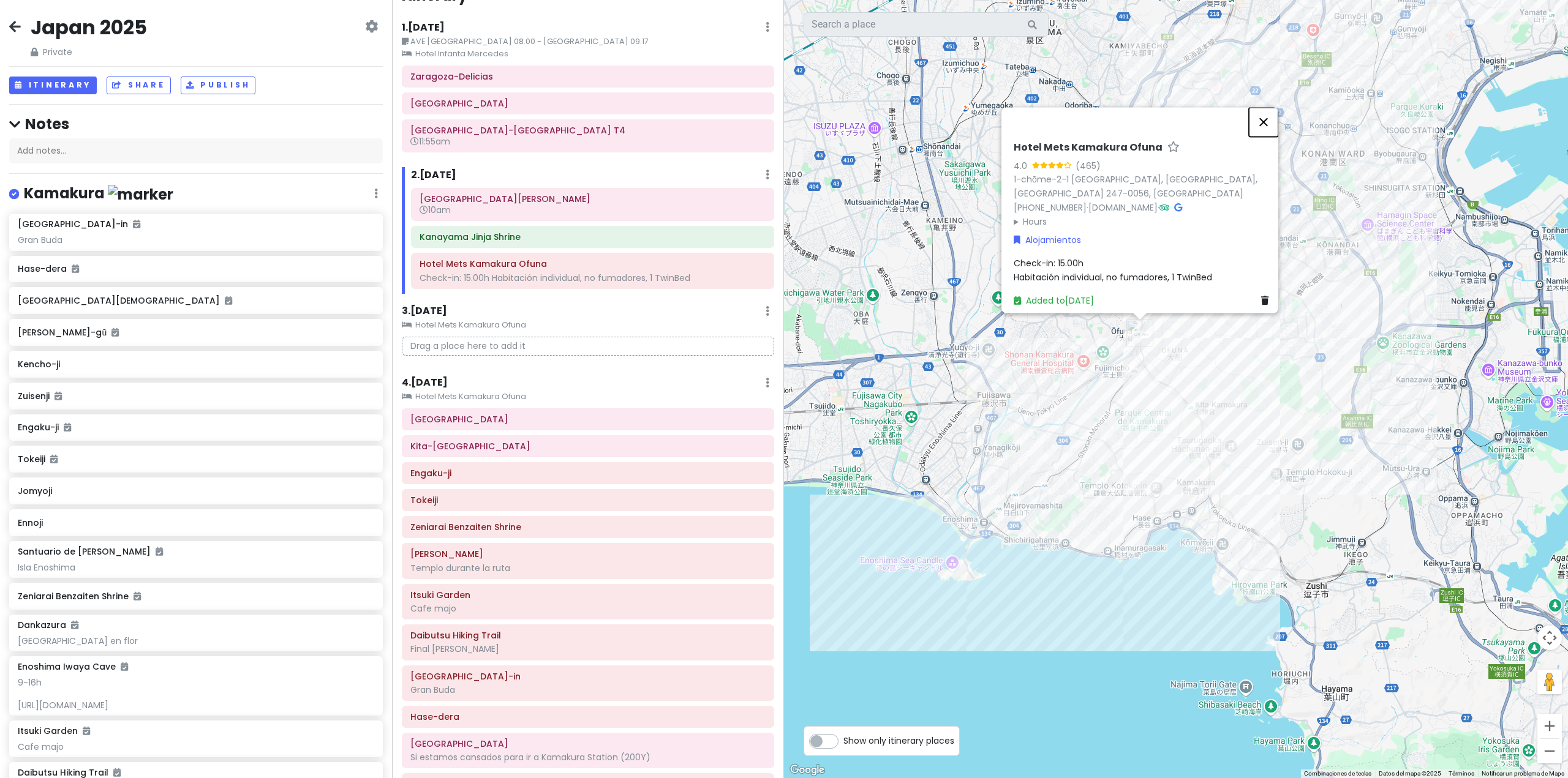 click at bounding box center (1264, 122) 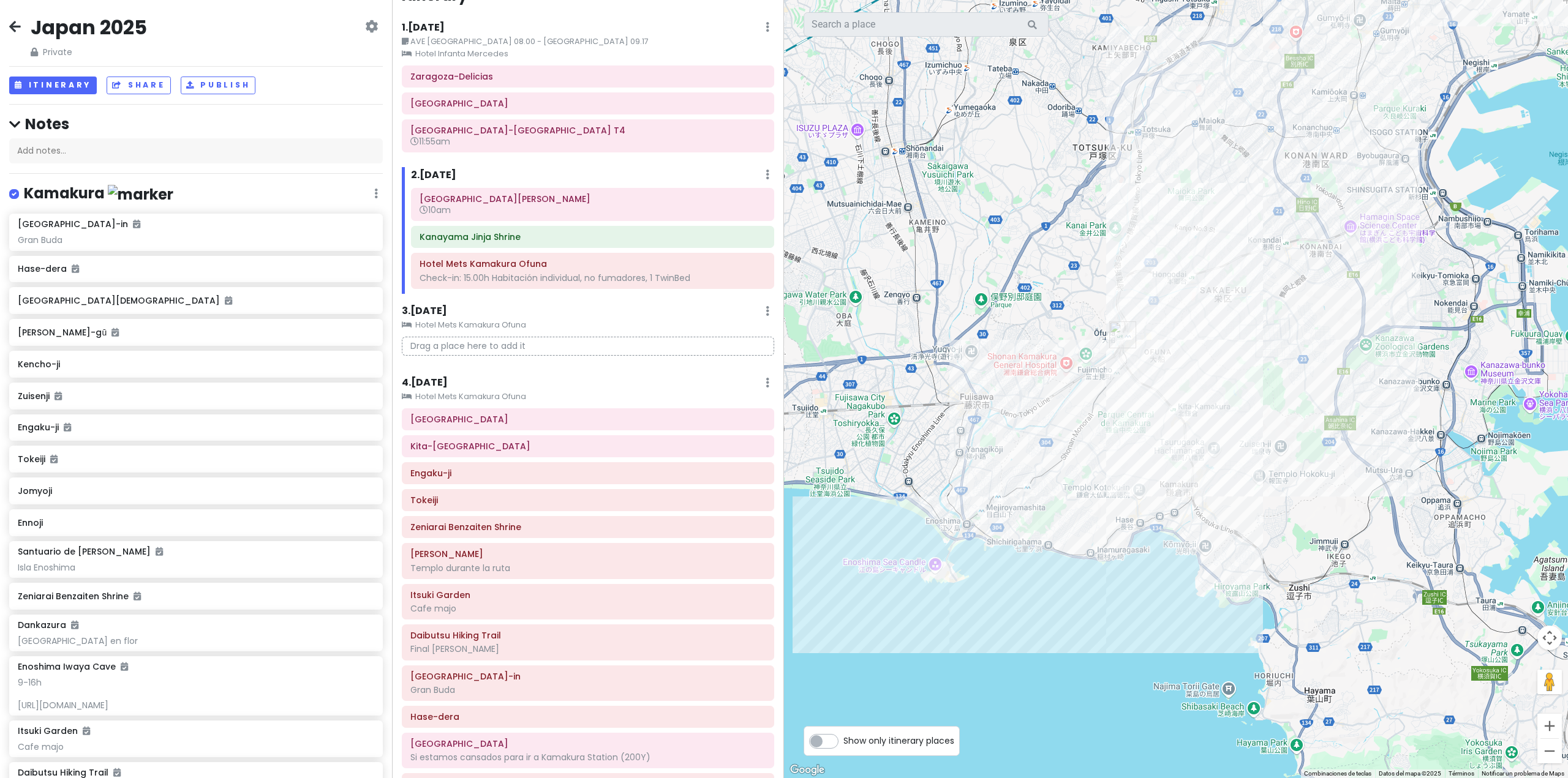 drag, startPoint x: 1084, startPoint y: 306, endPoint x: 1067, endPoint y: 308, distance: 17.117243 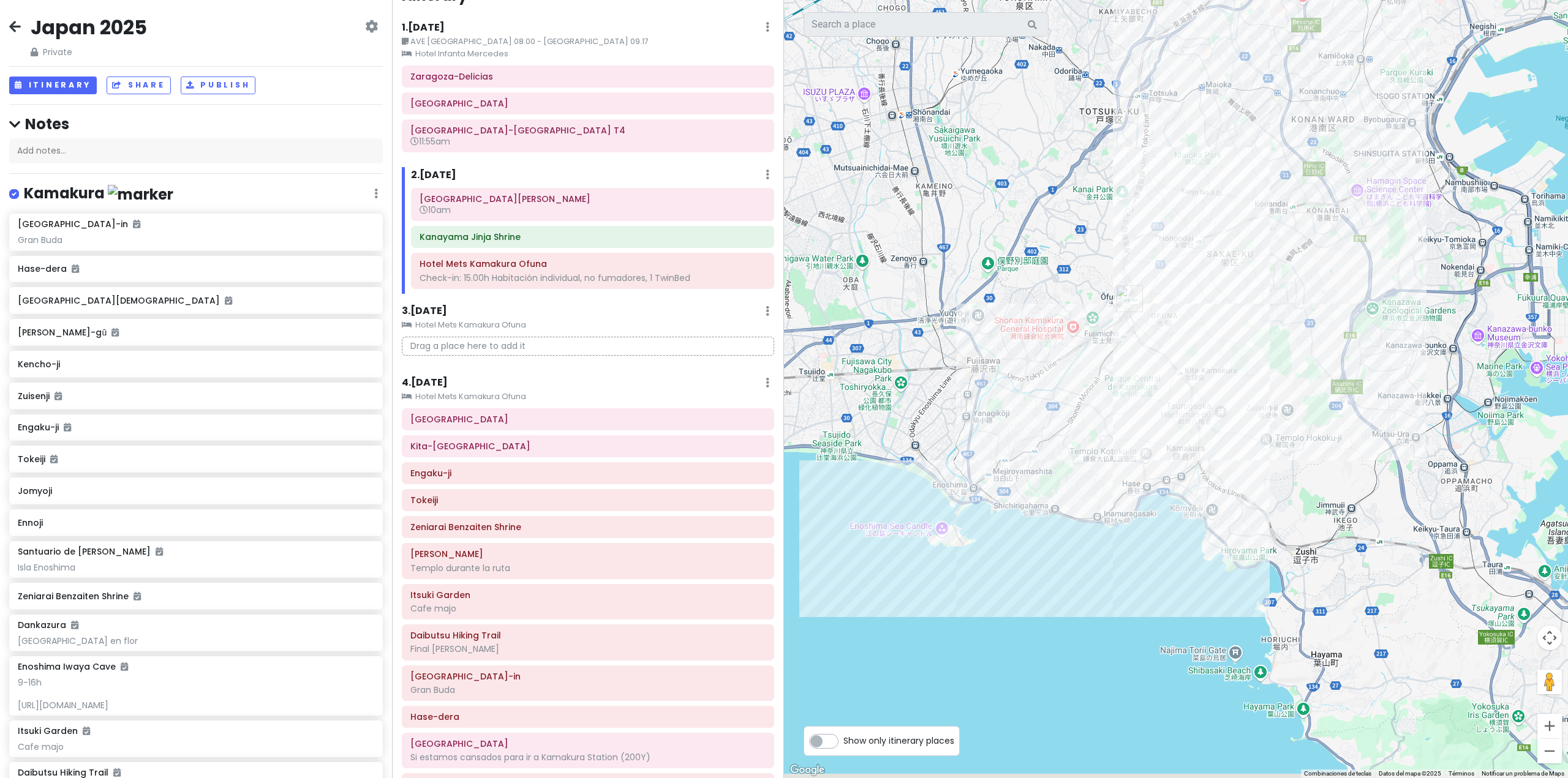 drag, startPoint x: 1090, startPoint y: 435, endPoint x: 1073, endPoint y: 372, distance: 65.25335 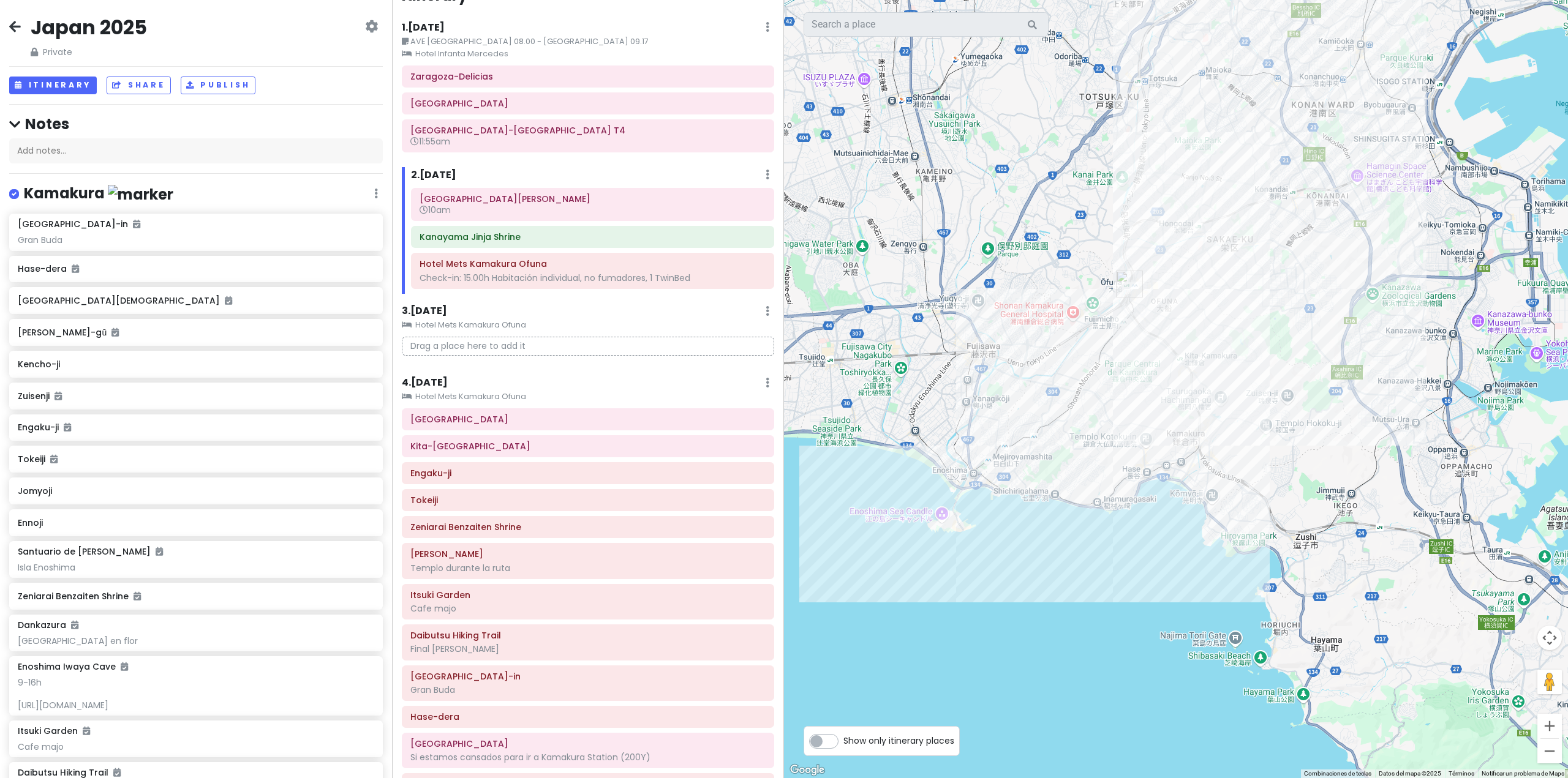 click at bounding box center (767, 27) 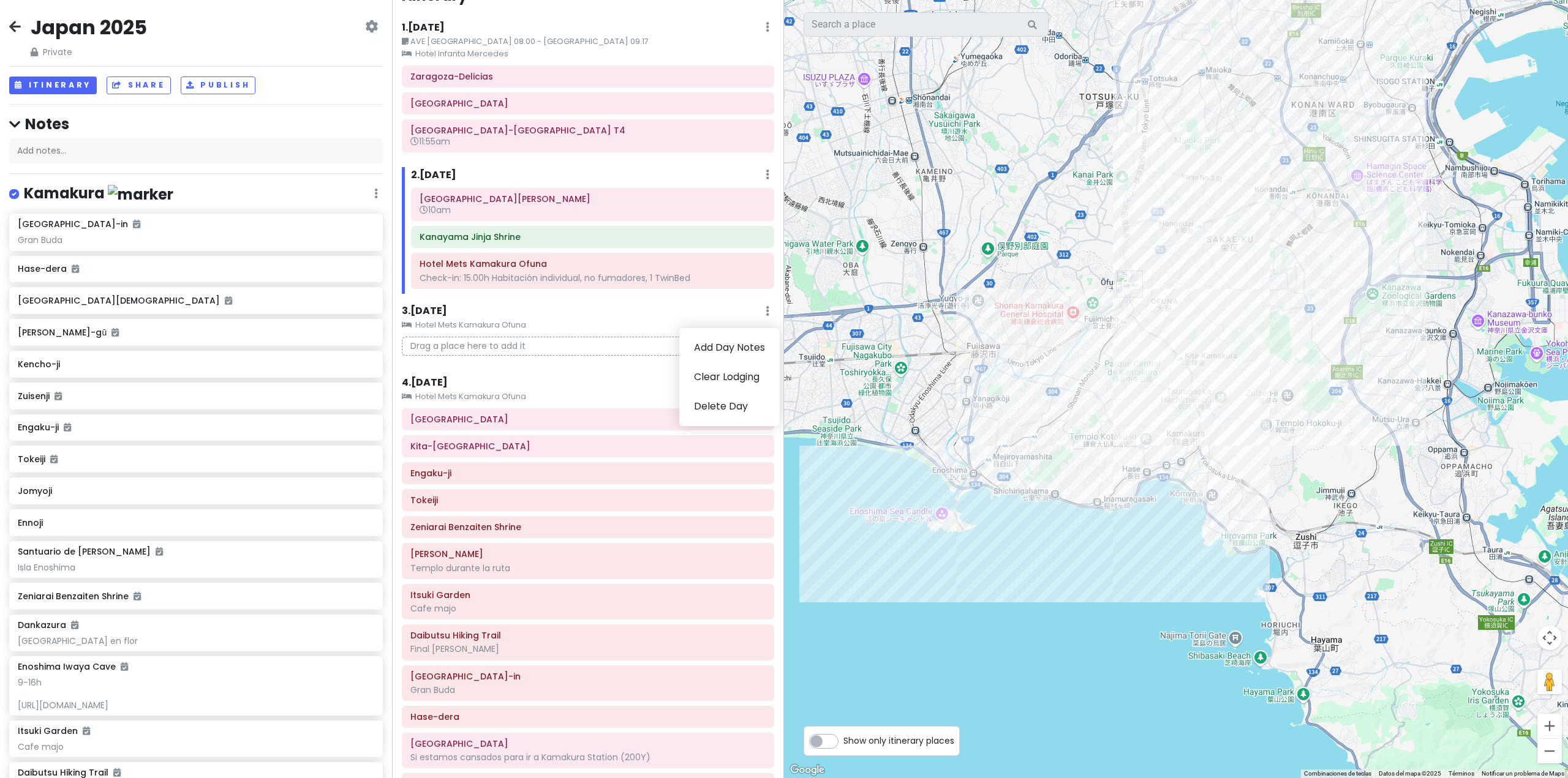 click at bounding box center [767, 311] 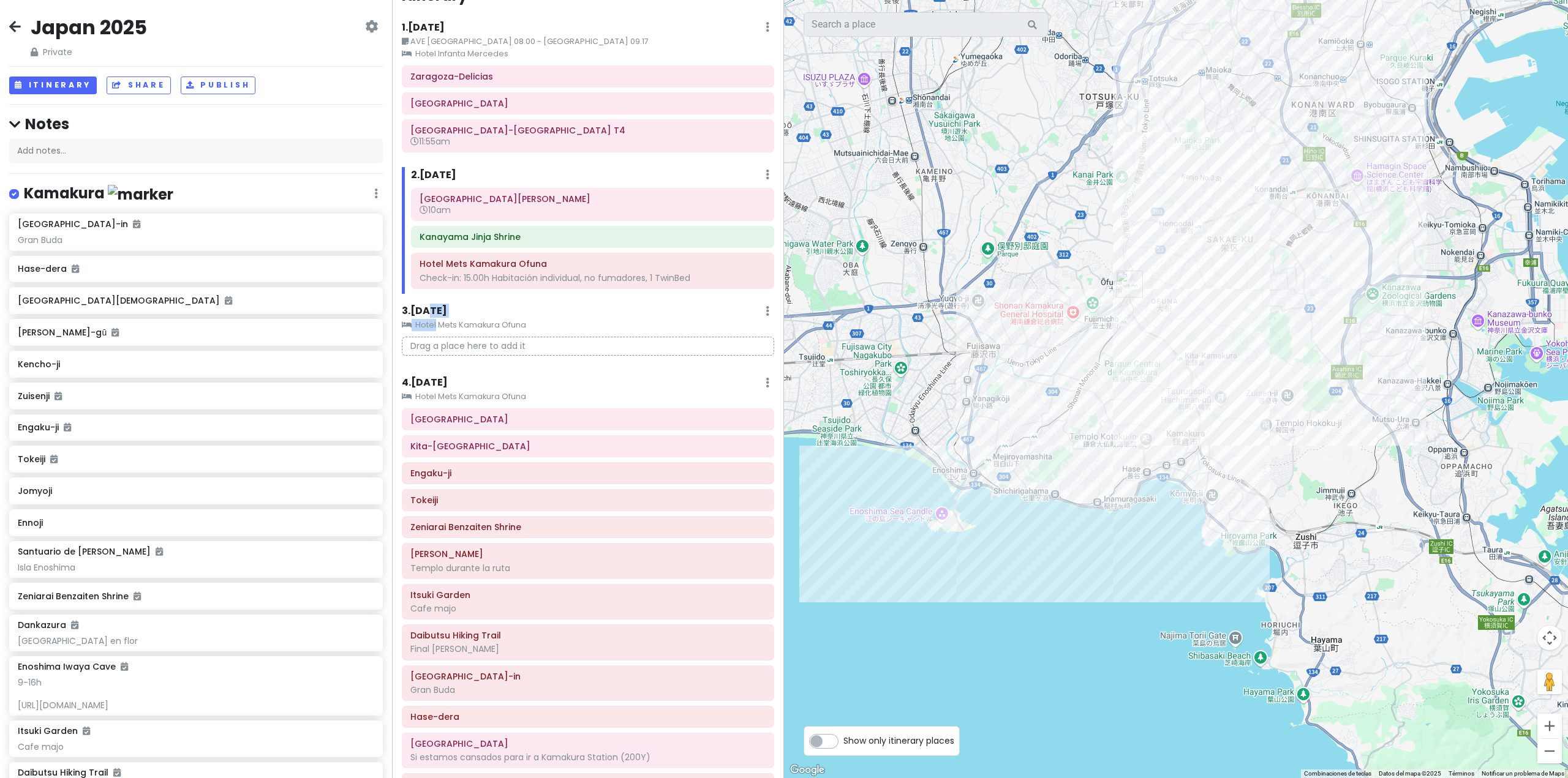drag, startPoint x: 432, startPoint y: 309, endPoint x: 437, endPoint y: 320, distance: 12.083046 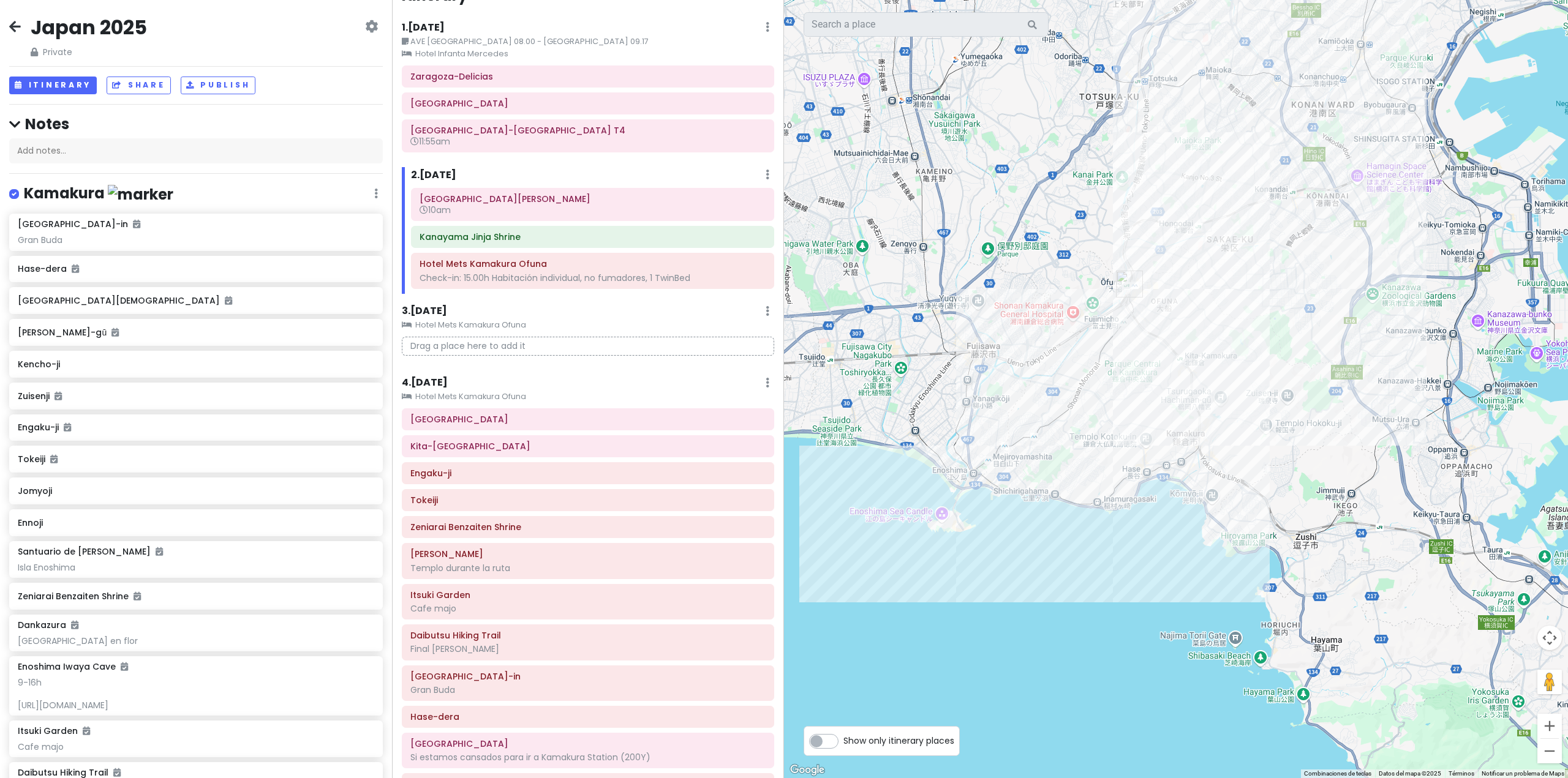 click on "Drag a place here to add it" at bounding box center [588, 346] 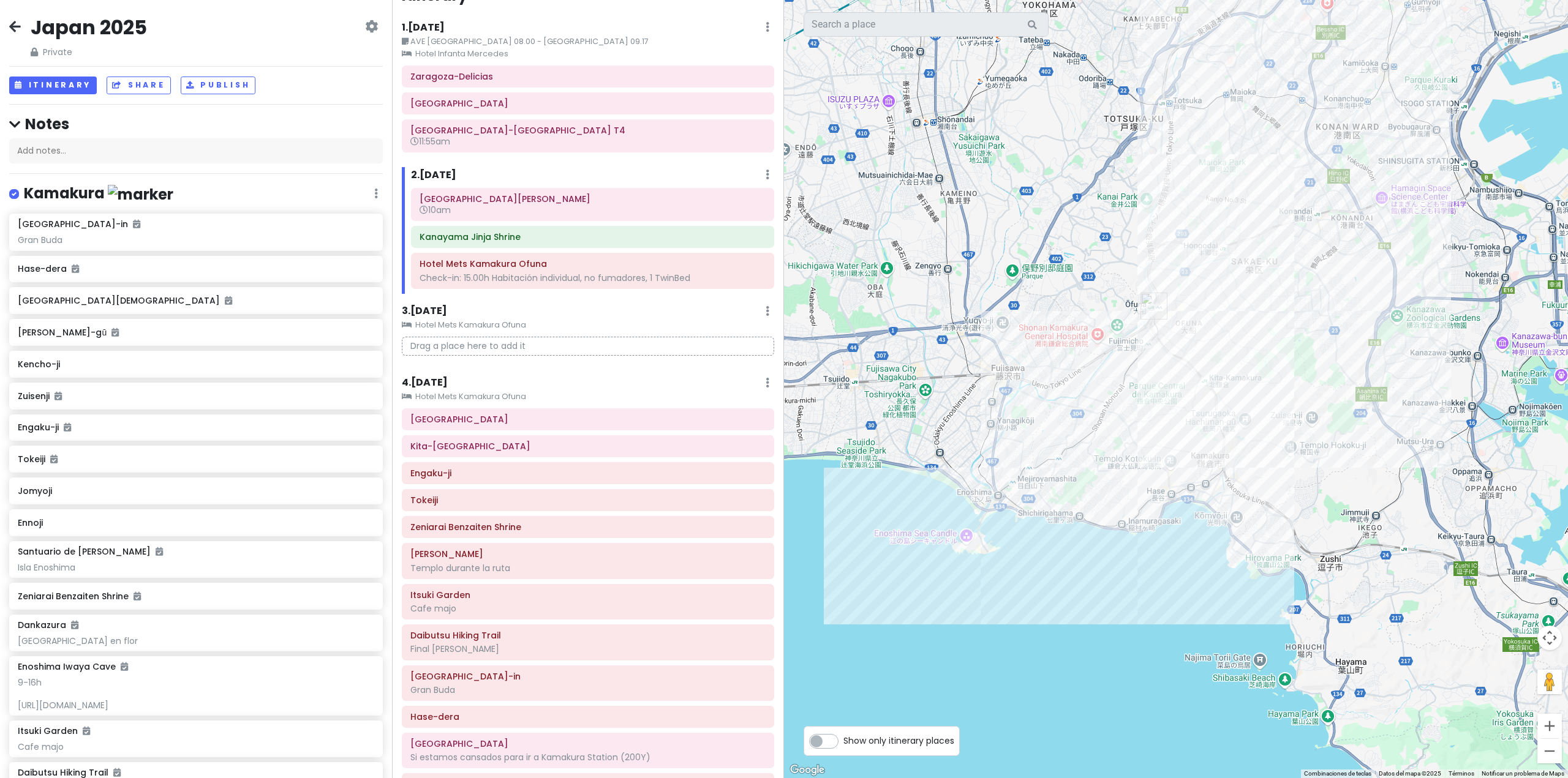 drag, startPoint x: 1129, startPoint y: 367, endPoint x: 1155, endPoint y: 391, distance: 35 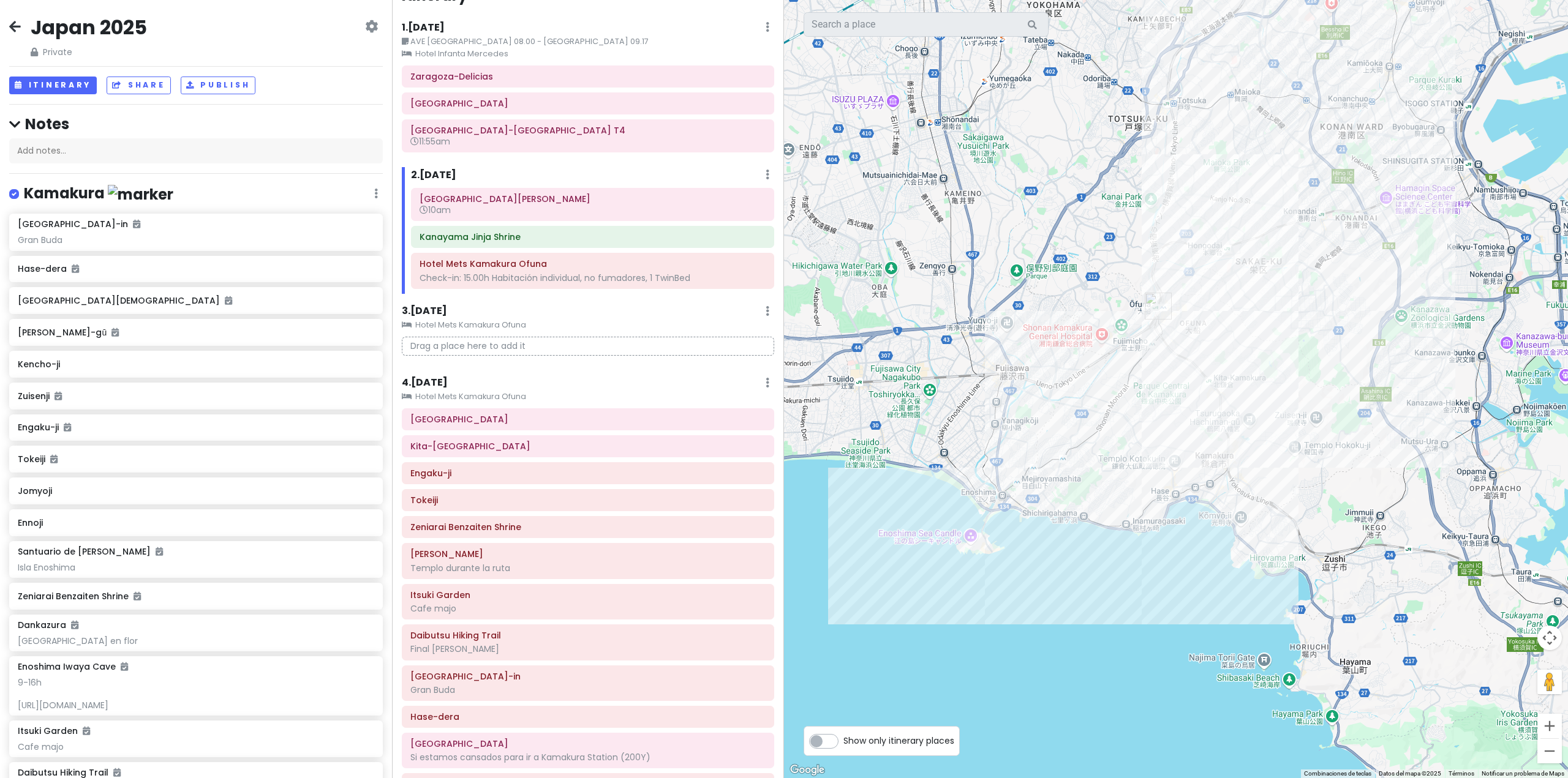 click at bounding box center [1176, 389] 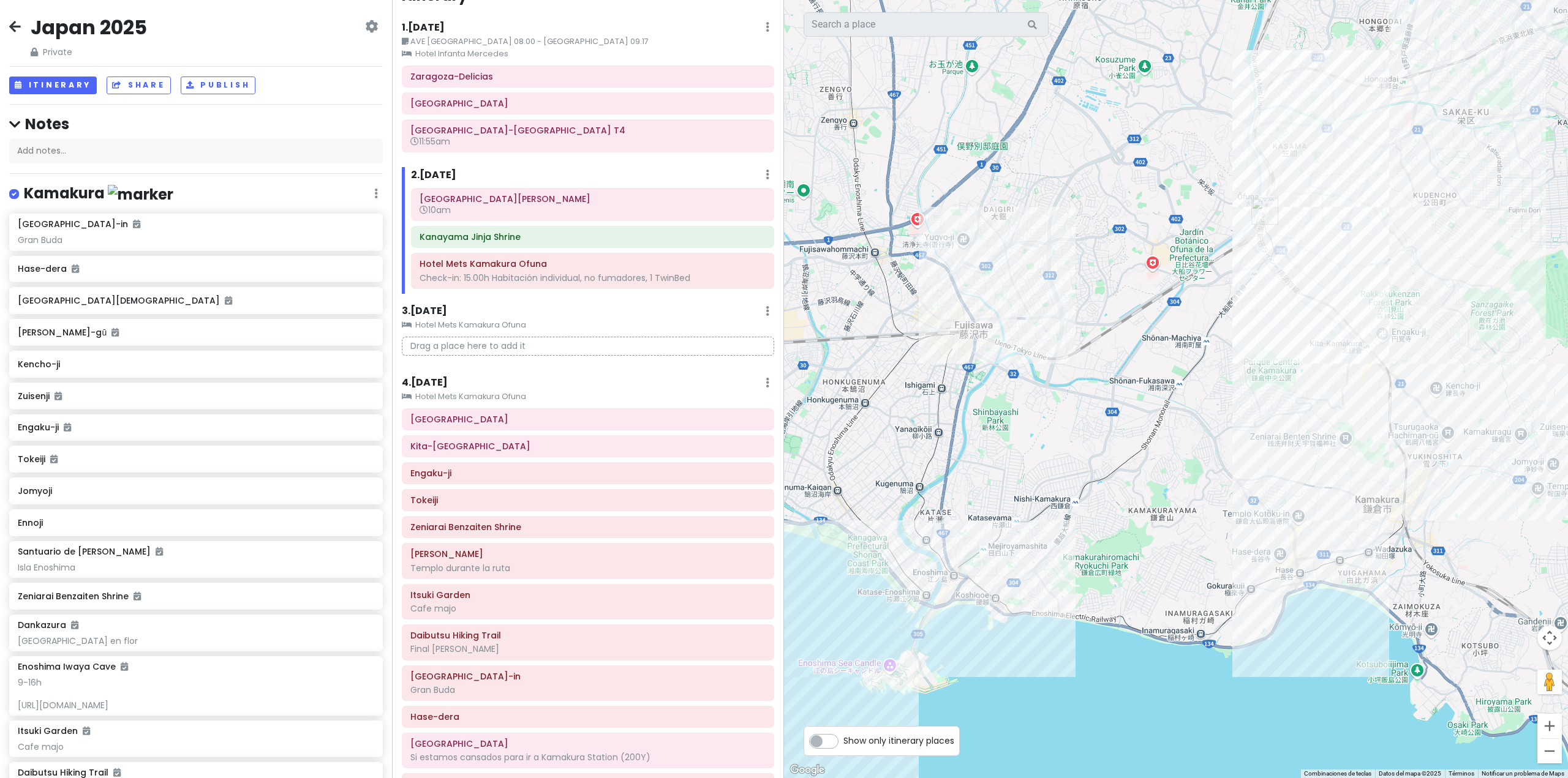 drag, startPoint x: 1139, startPoint y: 416, endPoint x: 1178, endPoint y: 410, distance: 39.458839 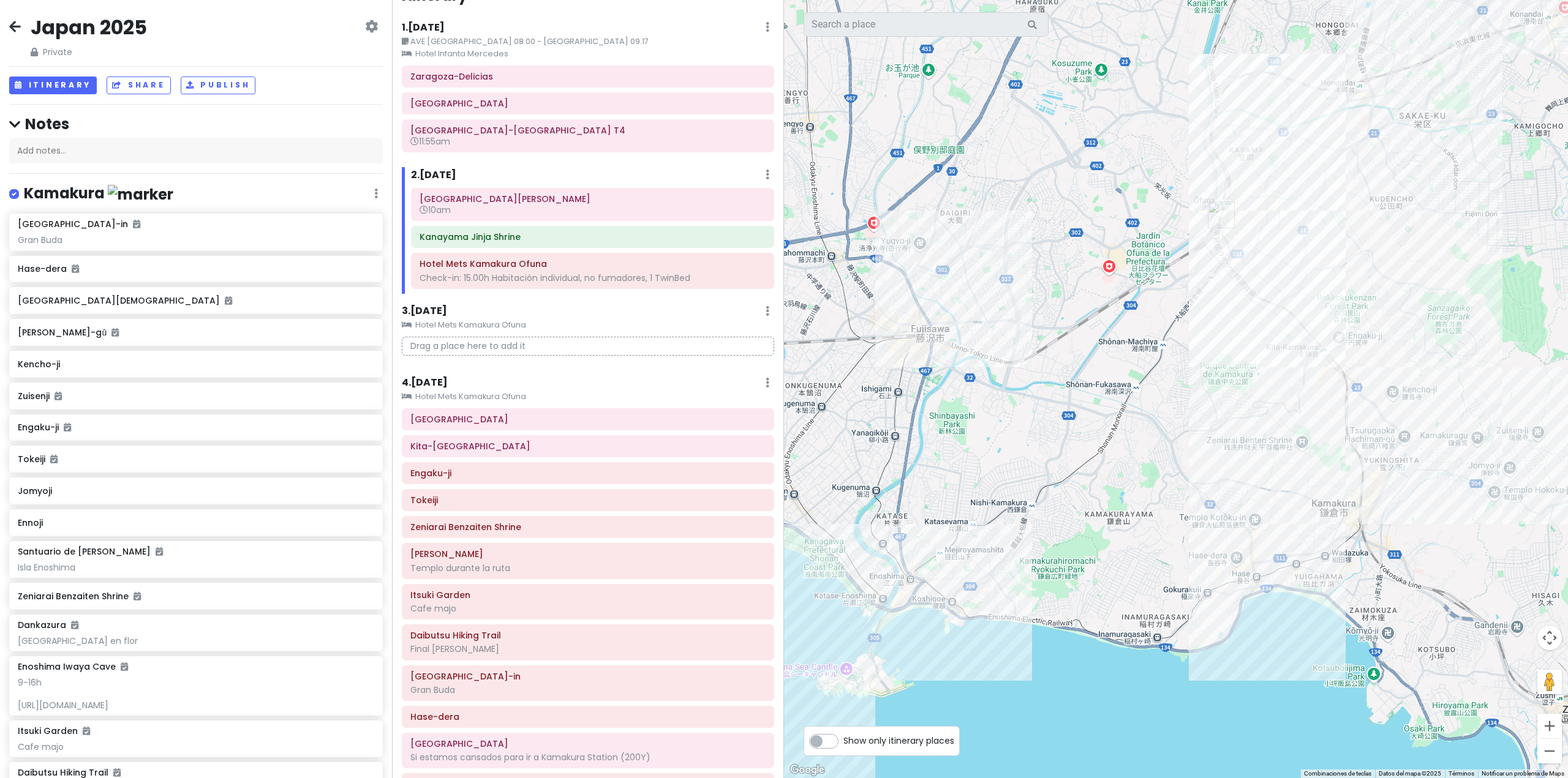 drag, startPoint x: 1189, startPoint y: 395, endPoint x: 1137, endPoint y: 396, distance: 52.00961 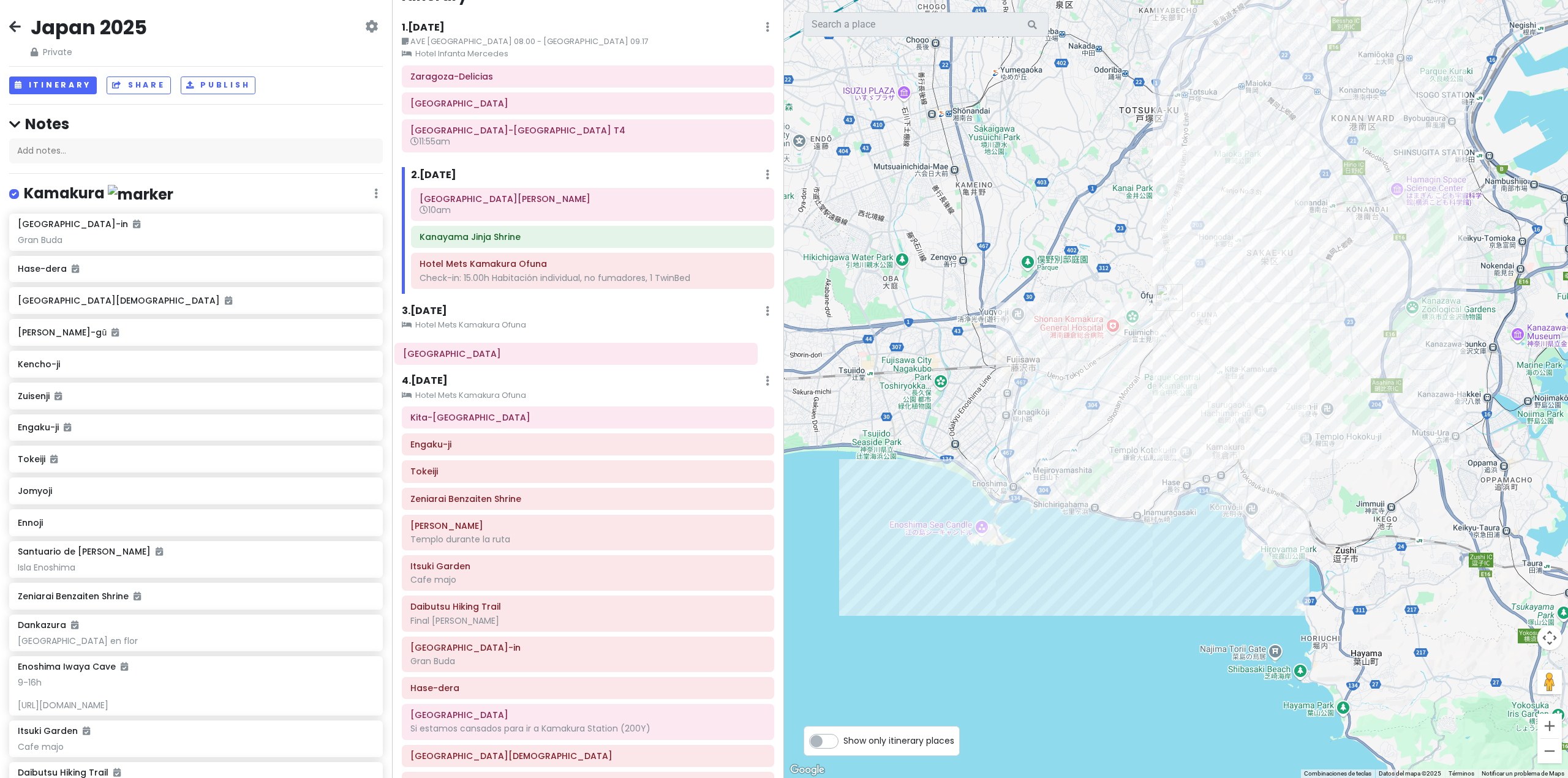 drag, startPoint x: 489, startPoint y: 420, endPoint x: 481, endPoint y: 354, distance: 66.48308 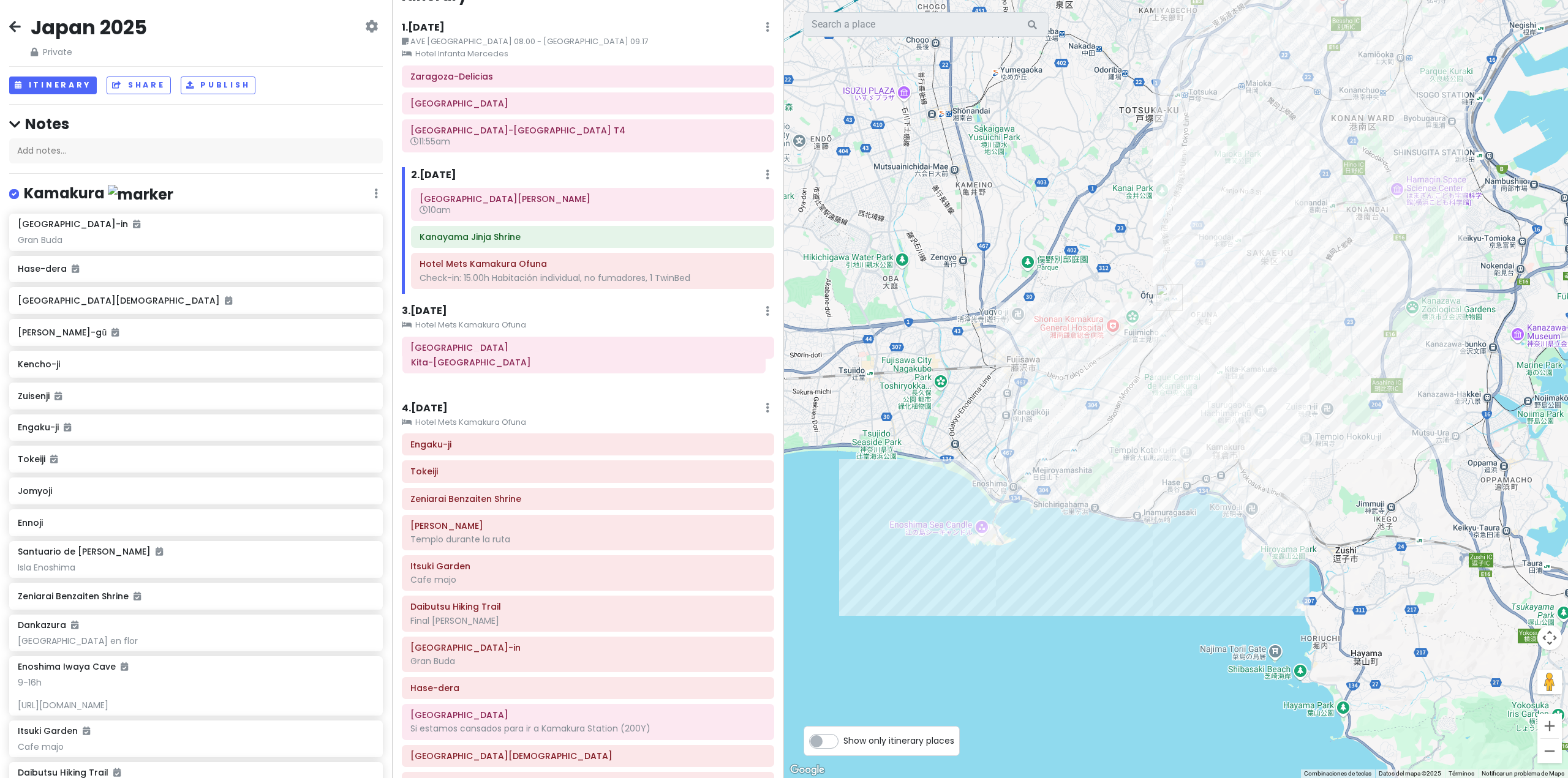 drag, startPoint x: 505, startPoint y: 422, endPoint x: 506, endPoint y: 367, distance: 55.00909 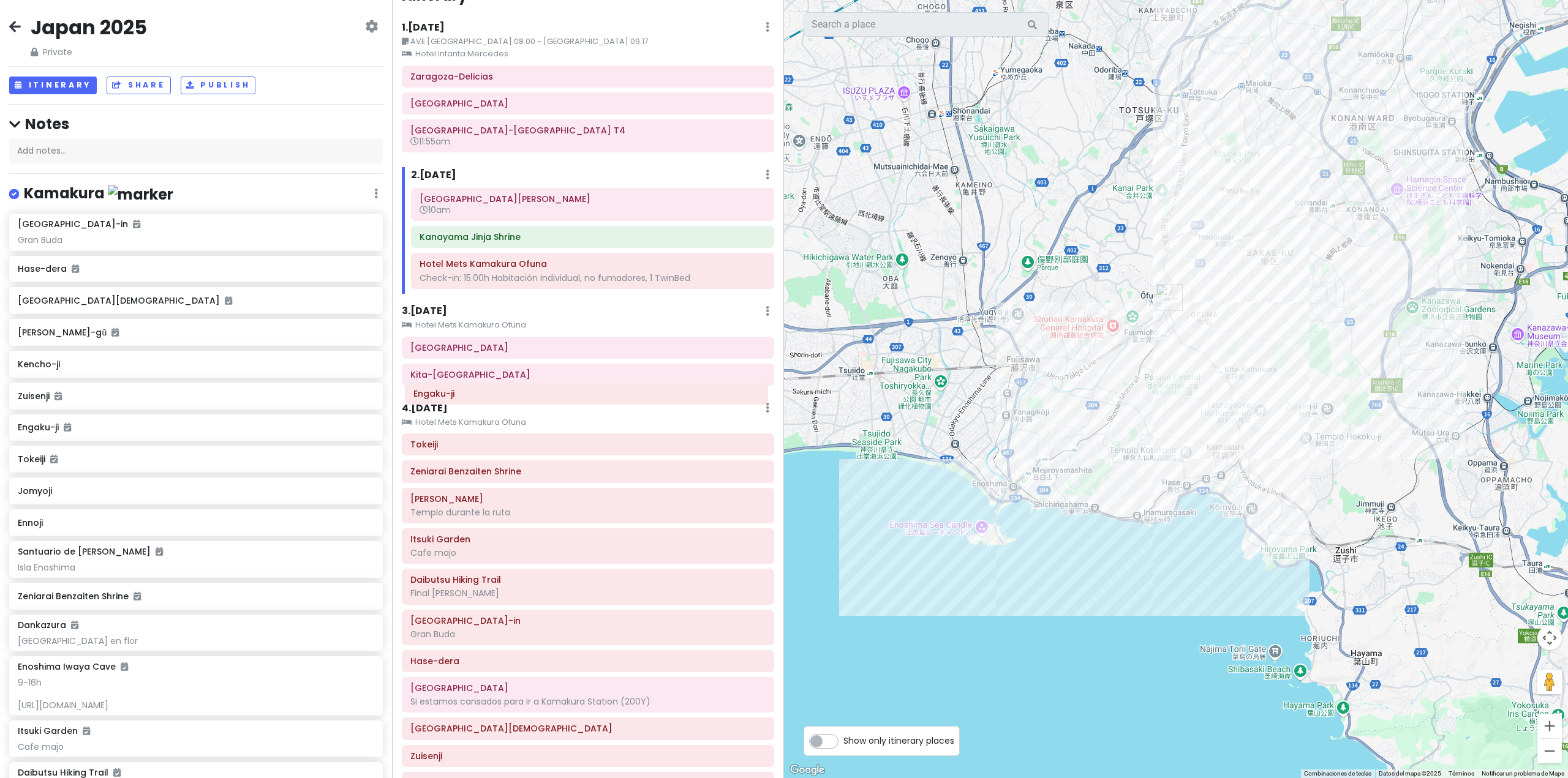 drag, startPoint x: 509, startPoint y: 442, endPoint x: 512, endPoint y: 391, distance: 51.08816 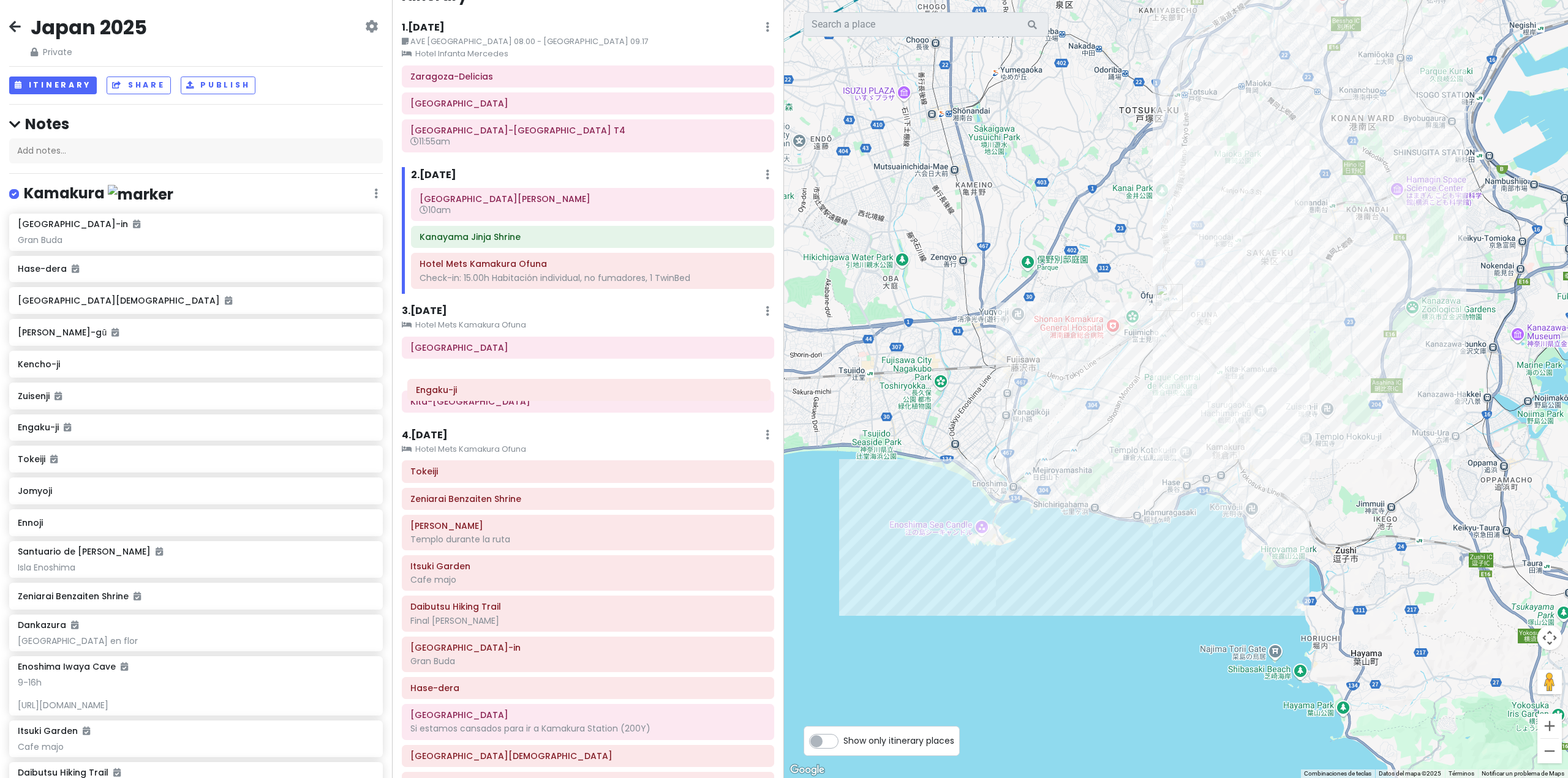 drag, startPoint x: 499, startPoint y: 450, endPoint x: 505, endPoint y: 398, distance: 52.34501 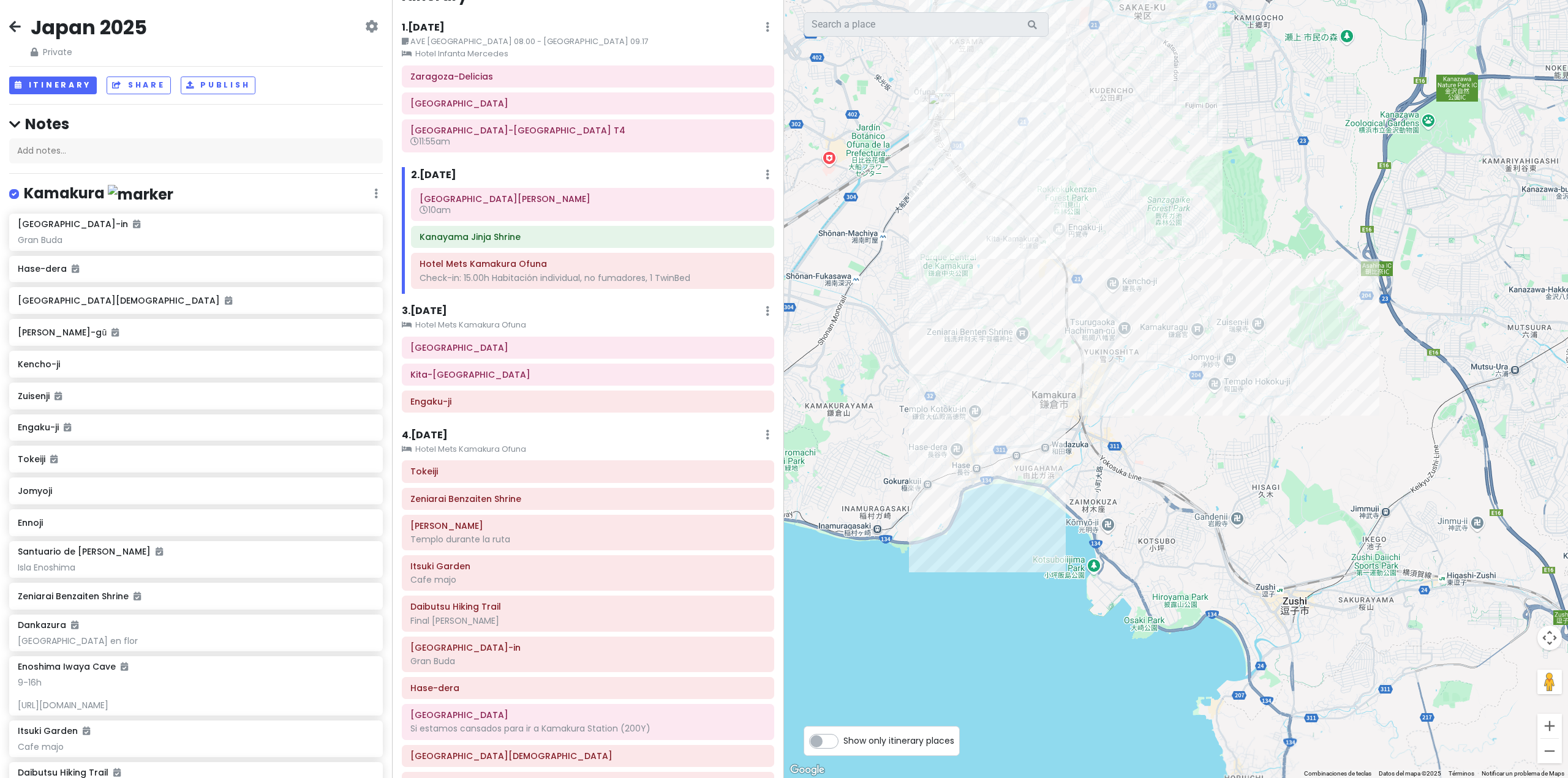 drag, startPoint x: 925, startPoint y: 293, endPoint x: 1026, endPoint y: 301, distance: 101.31634 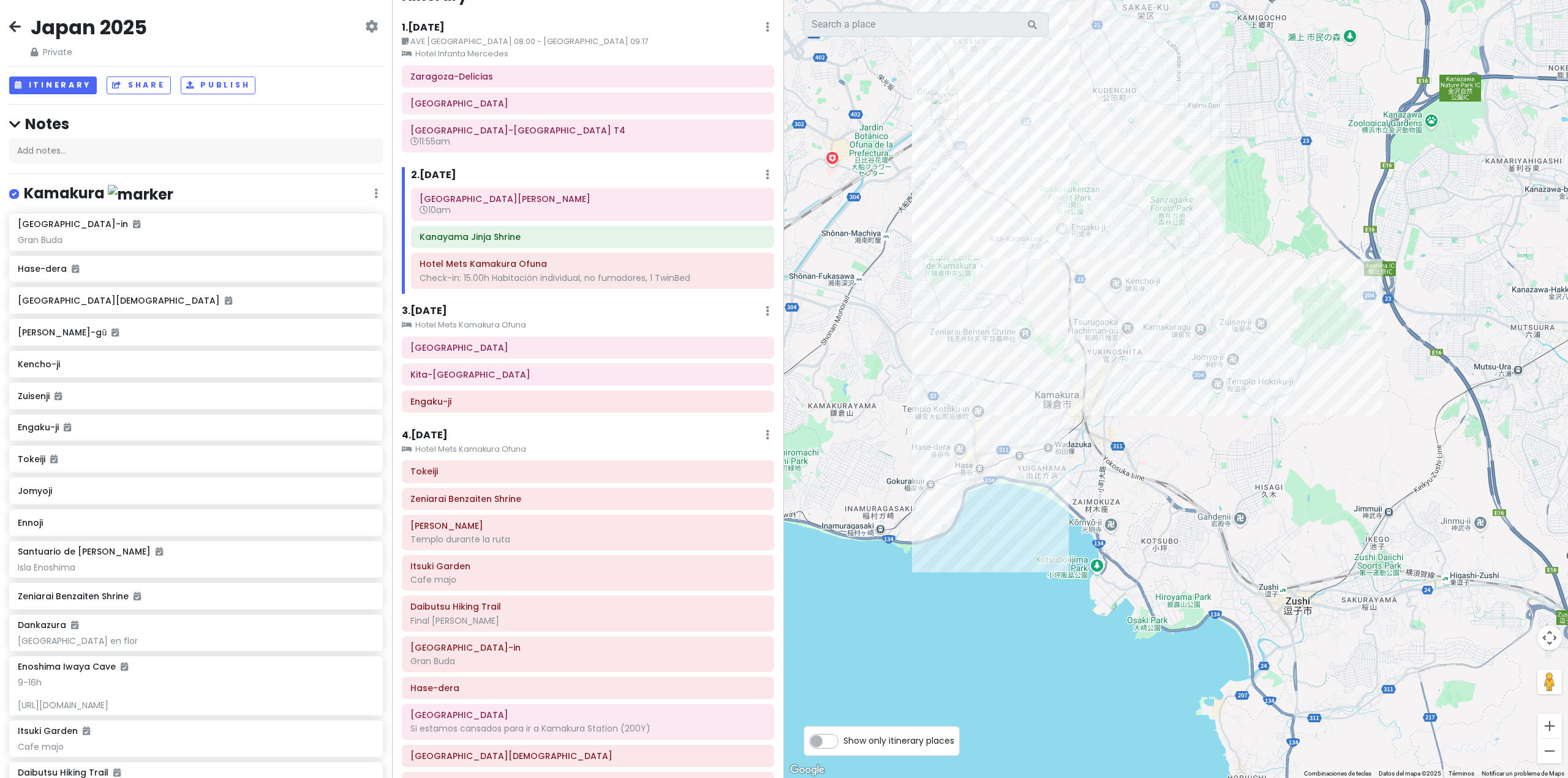 click on "3 .  [DATE]" at bounding box center [424, 311] 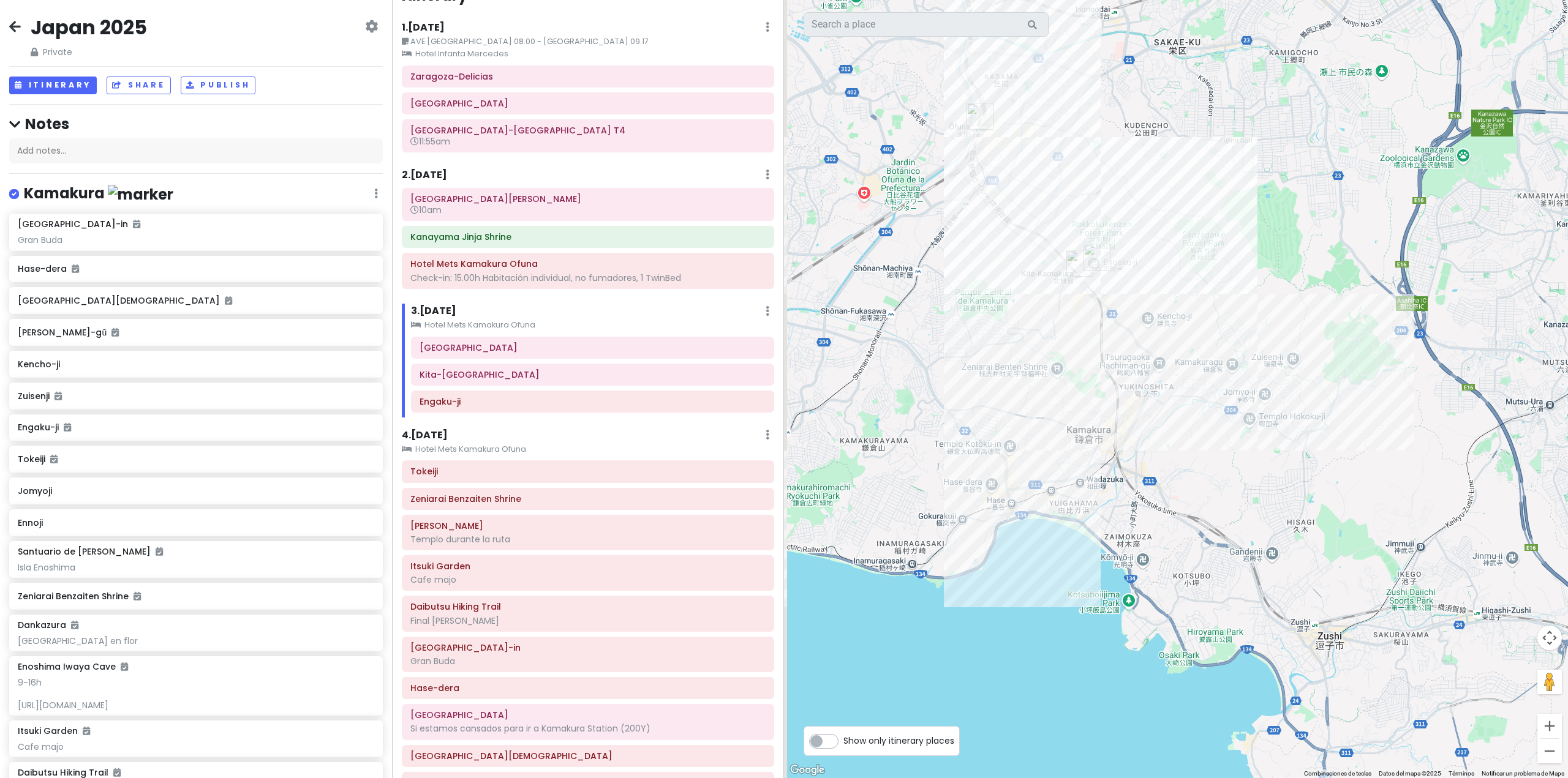 drag, startPoint x: 922, startPoint y: 273, endPoint x: 927, endPoint y: 282, distance: 10.29563 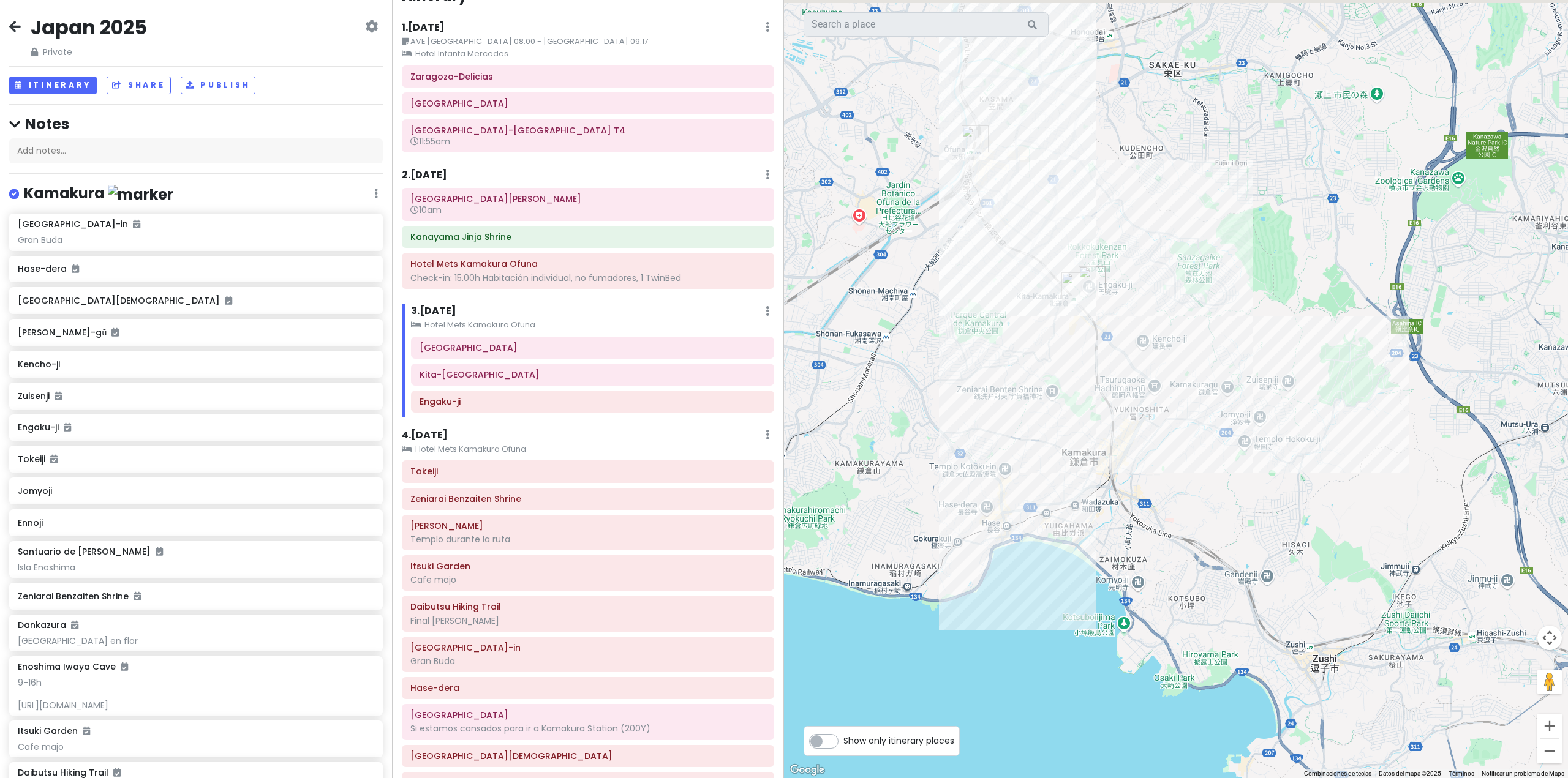 drag, startPoint x: 974, startPoint y: 299, endPoint x: 979, endPoint y: 309, distance: 11.18034 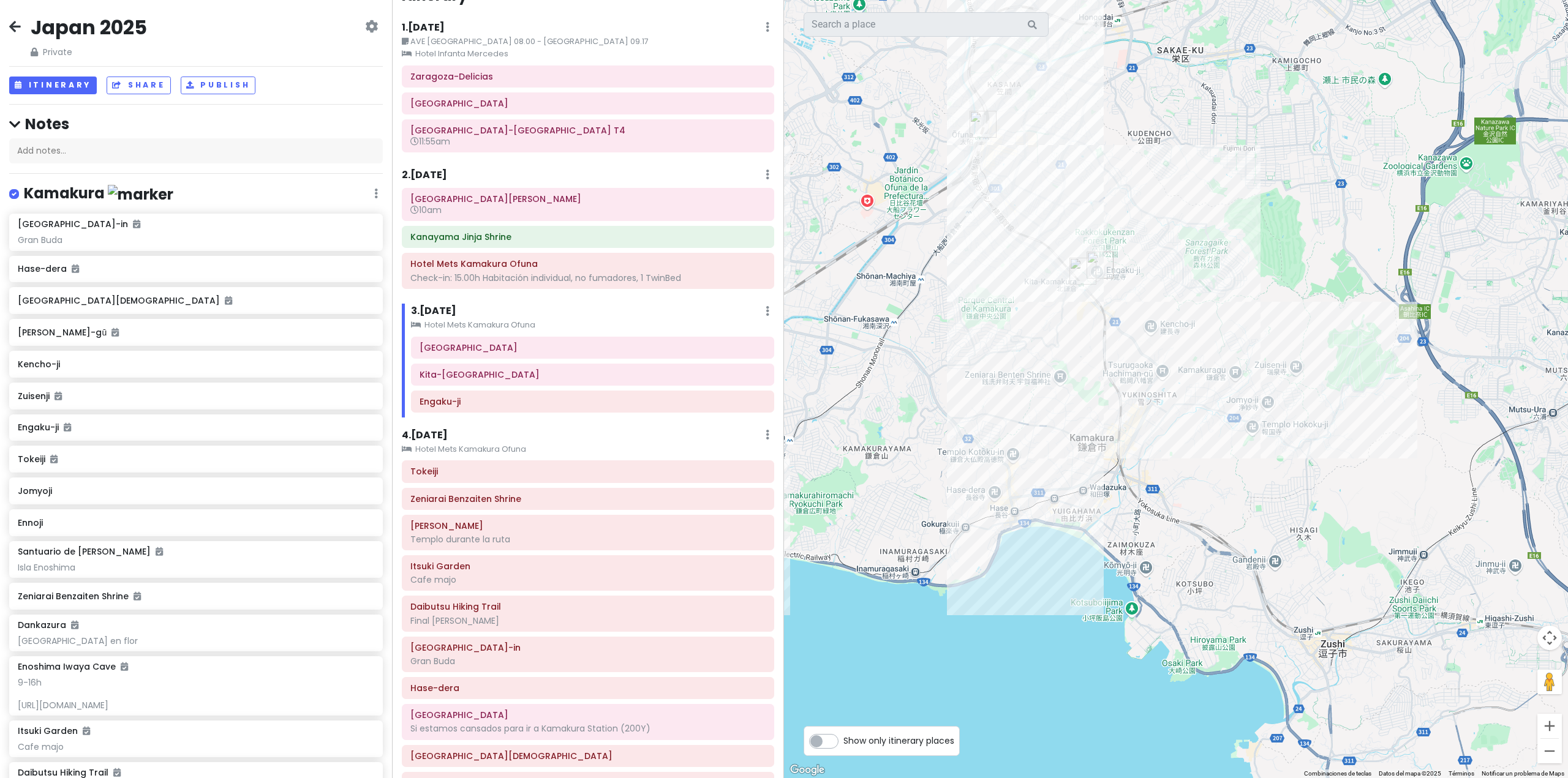 drag, startPoint x: 948, startPoint y: 368, endPoint x: 950, endPoint y: 335, distance: 33.060551 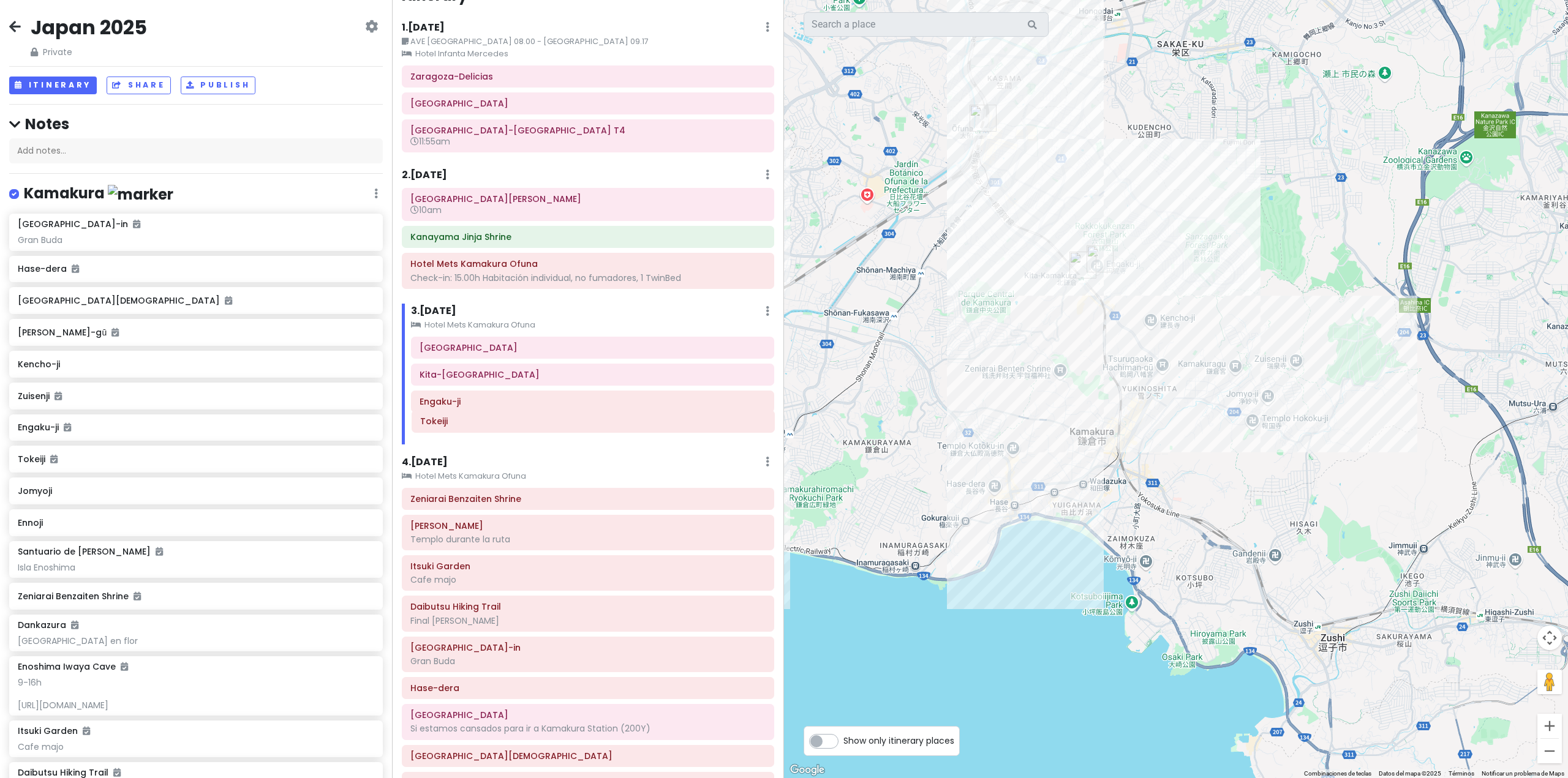 drag, startPoint x: 481, startPoint y: 469, endPoint x: 492, endPoint y: 422, distance: 48.27007 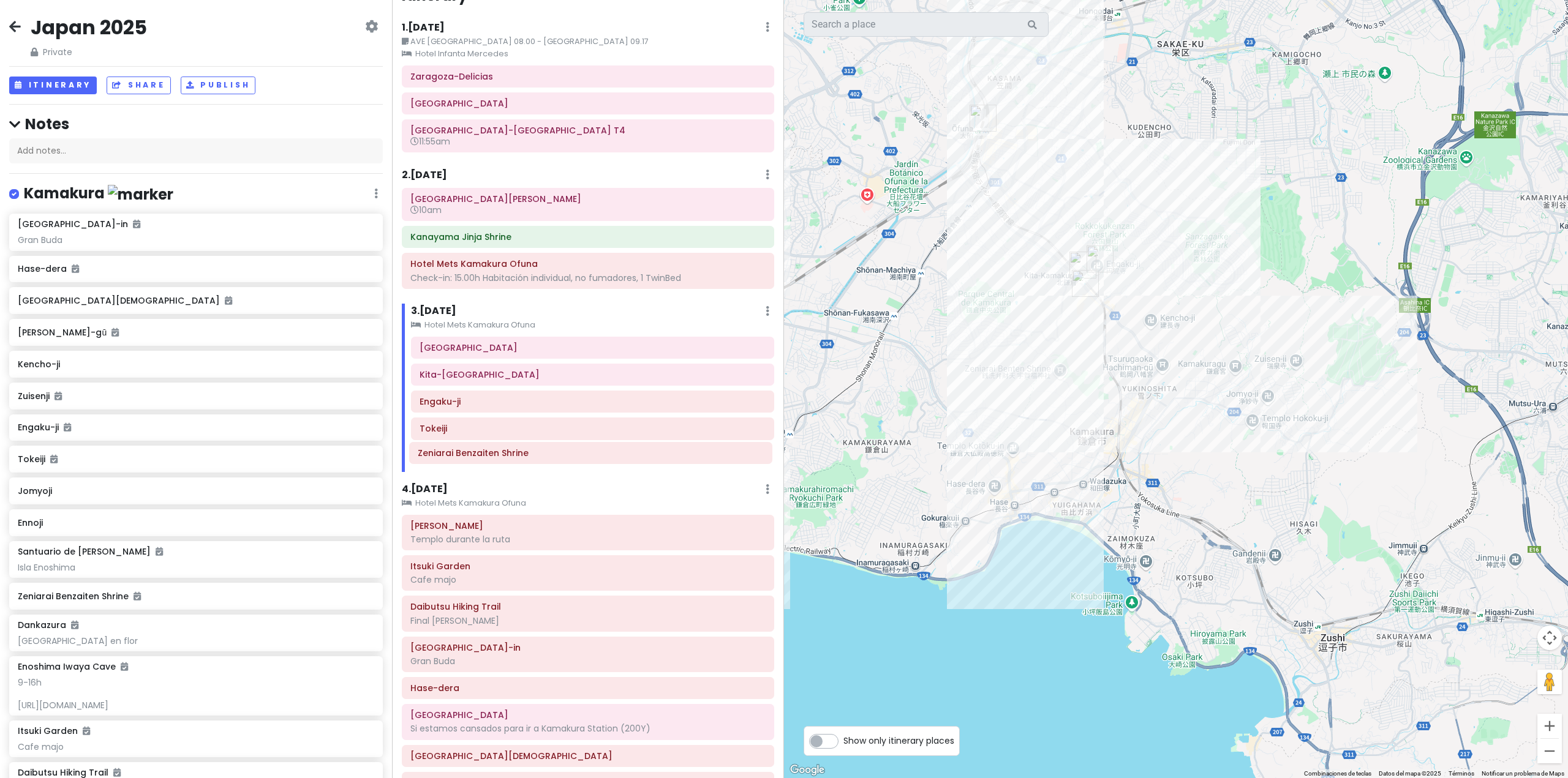 drag, startPoint x: 477, startPoint y: 501, endPoint x: 484, endPoint y: 455, distance: 46.52956 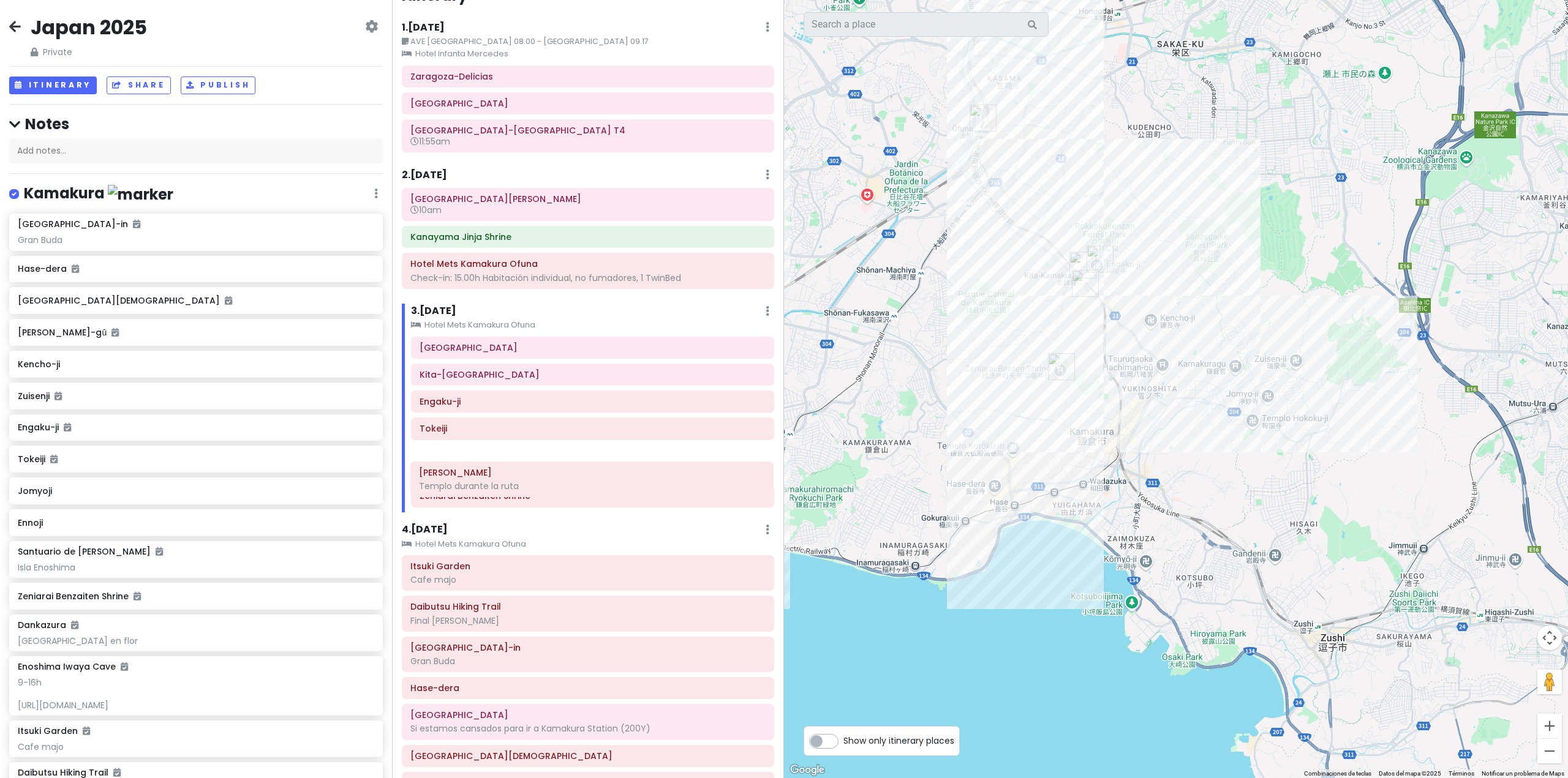 drag, startPoint x: 475, startPoint y: 525, endPoint x: 484, endPoint y: 476, distance: 49.819675 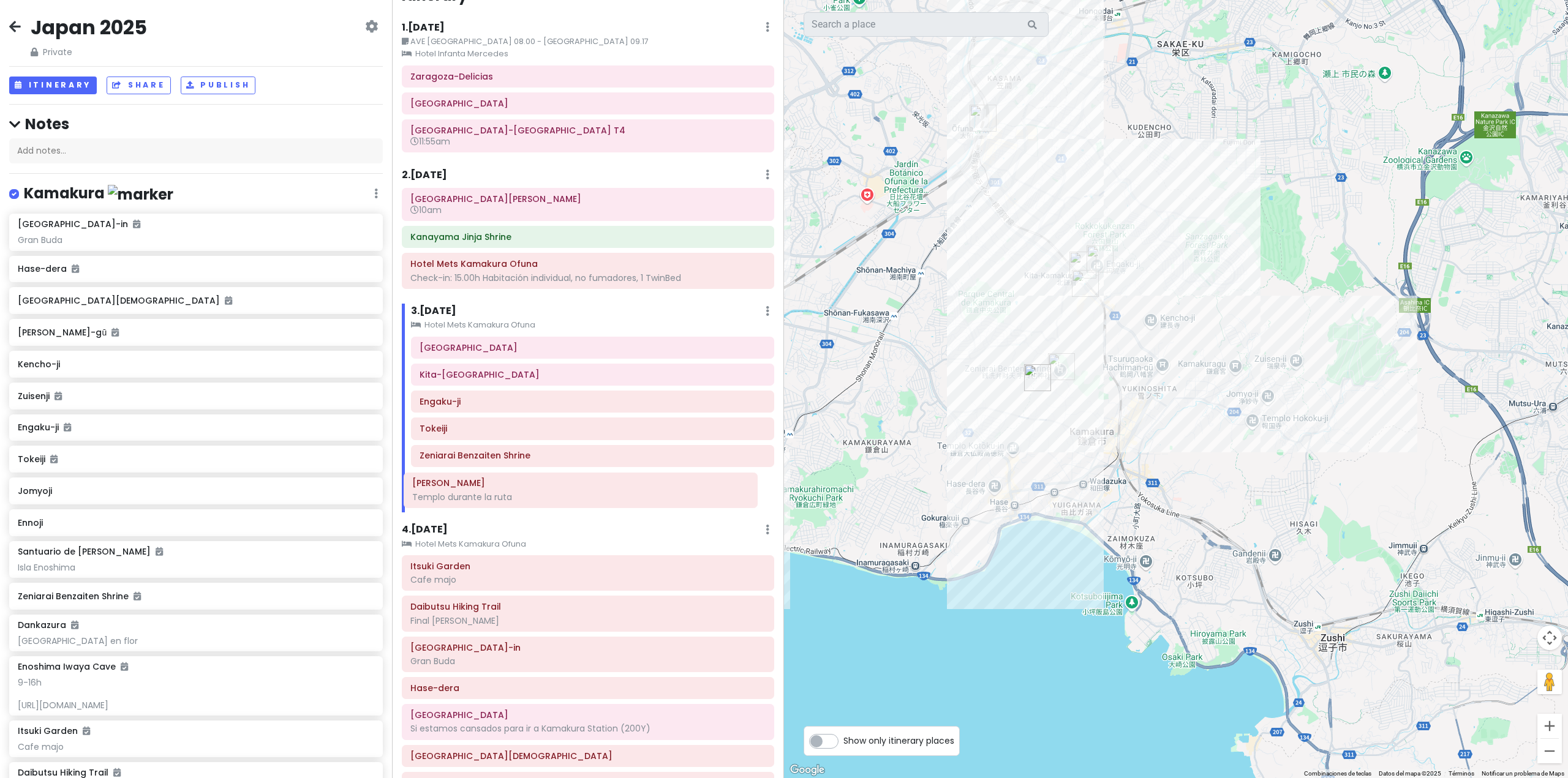 drag, startPoint x: 521, startPoint y: 463, endPoint x: 514, endPoint y: 495, distance: 32.756679 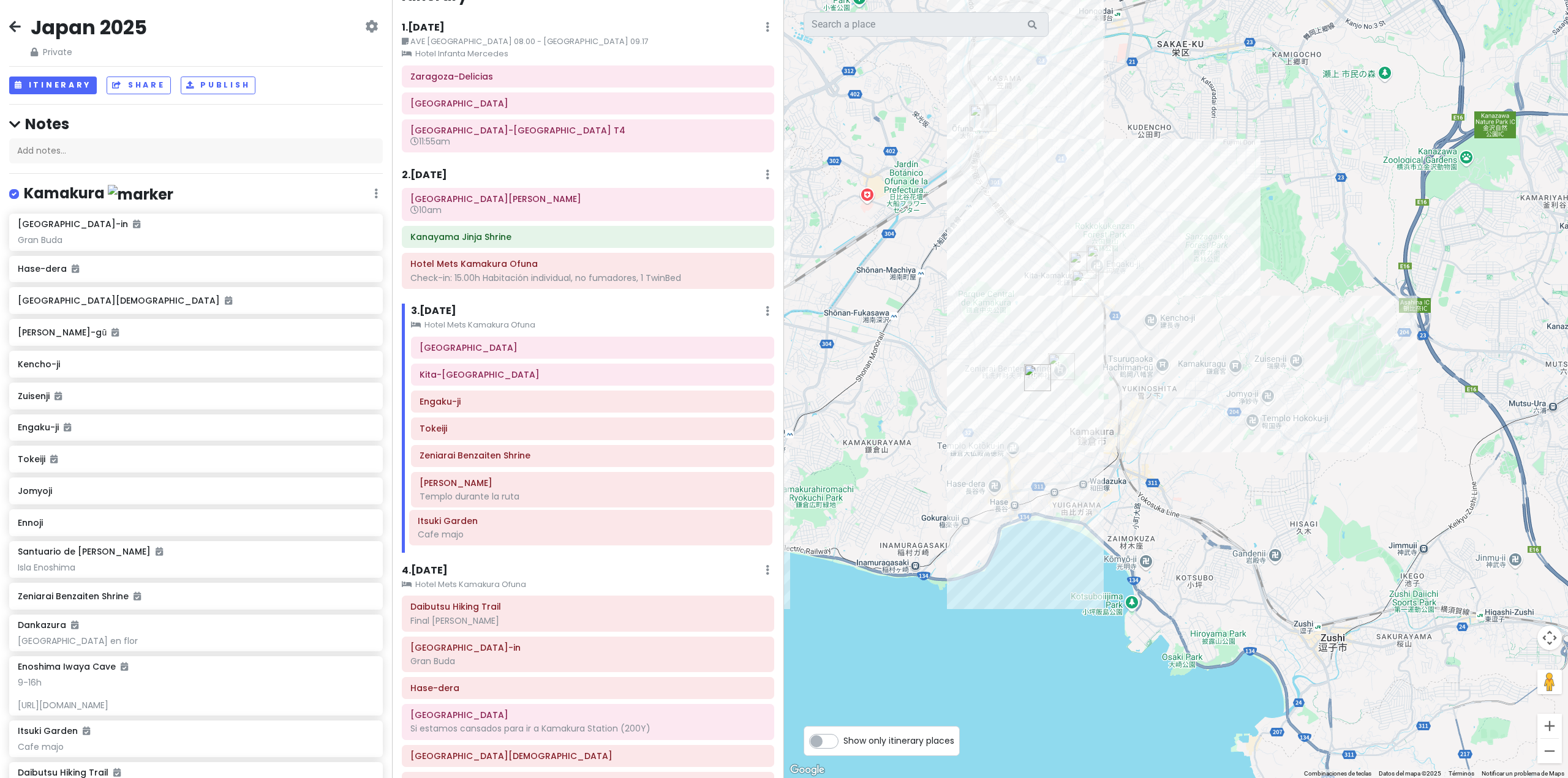 drag, startPoint x: 494, startPoint y: 568, endPoint x: 502, endPoint y: 523, distance: 45.70558 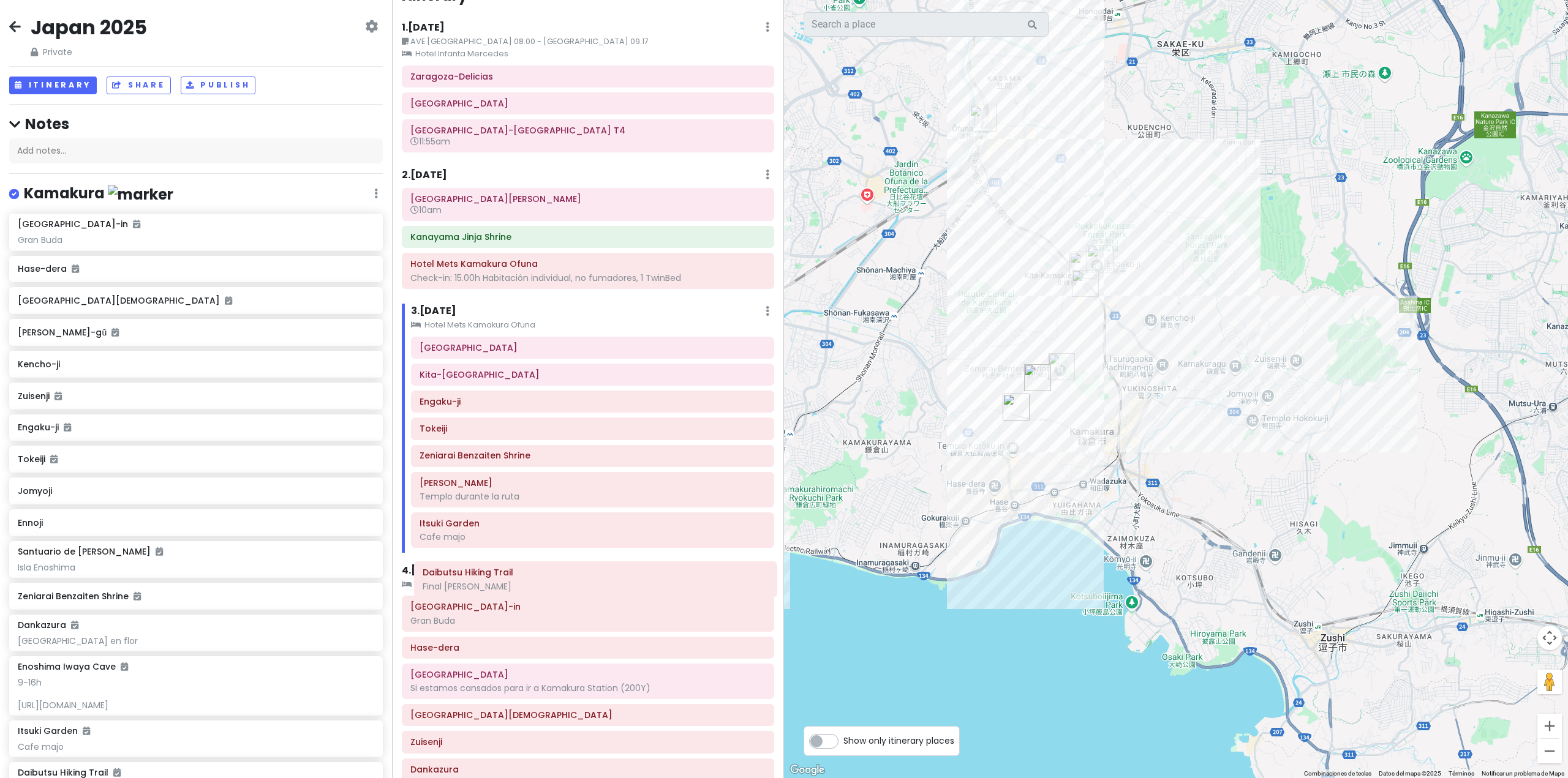 scroll, scrollTop: 32, scrollLeft: 0, axis: vertical 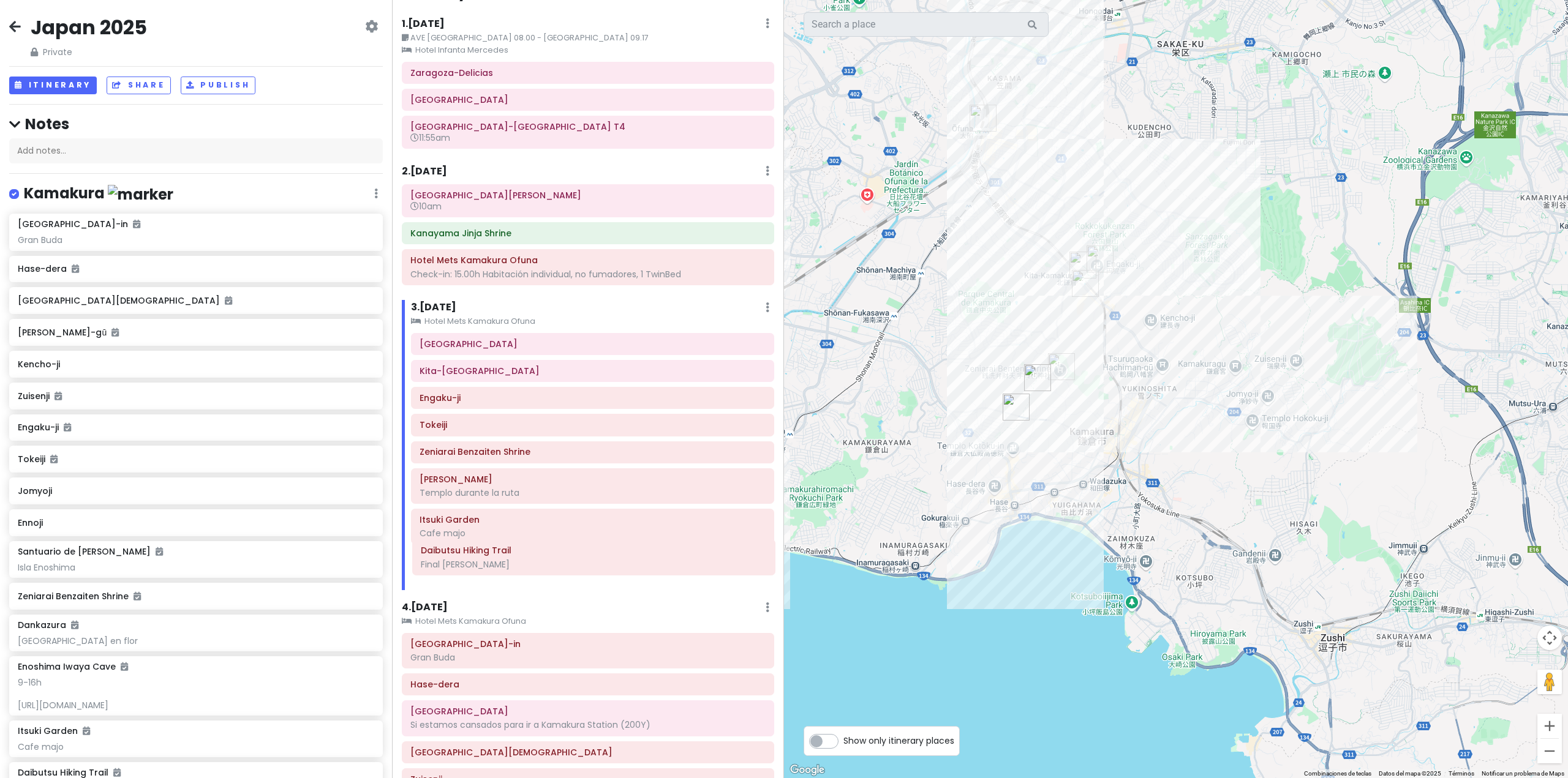 drag, startPoint x: 495, startPoint y: 604, endPoint x: 505, endPoint y: 548, distance: 56.885851 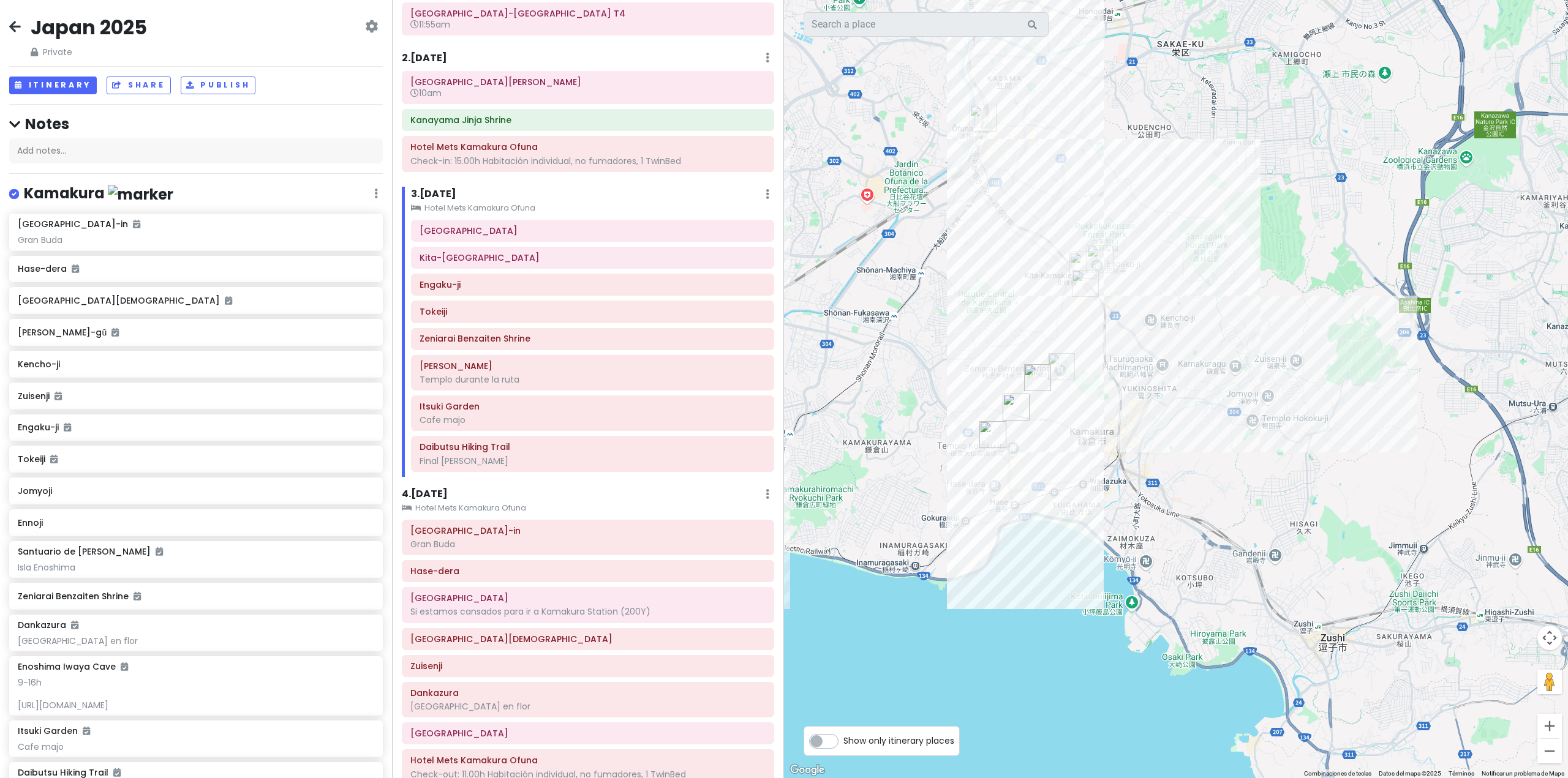 scroll, scrollTop: 155, scrollLeft: 0, axis: vertical 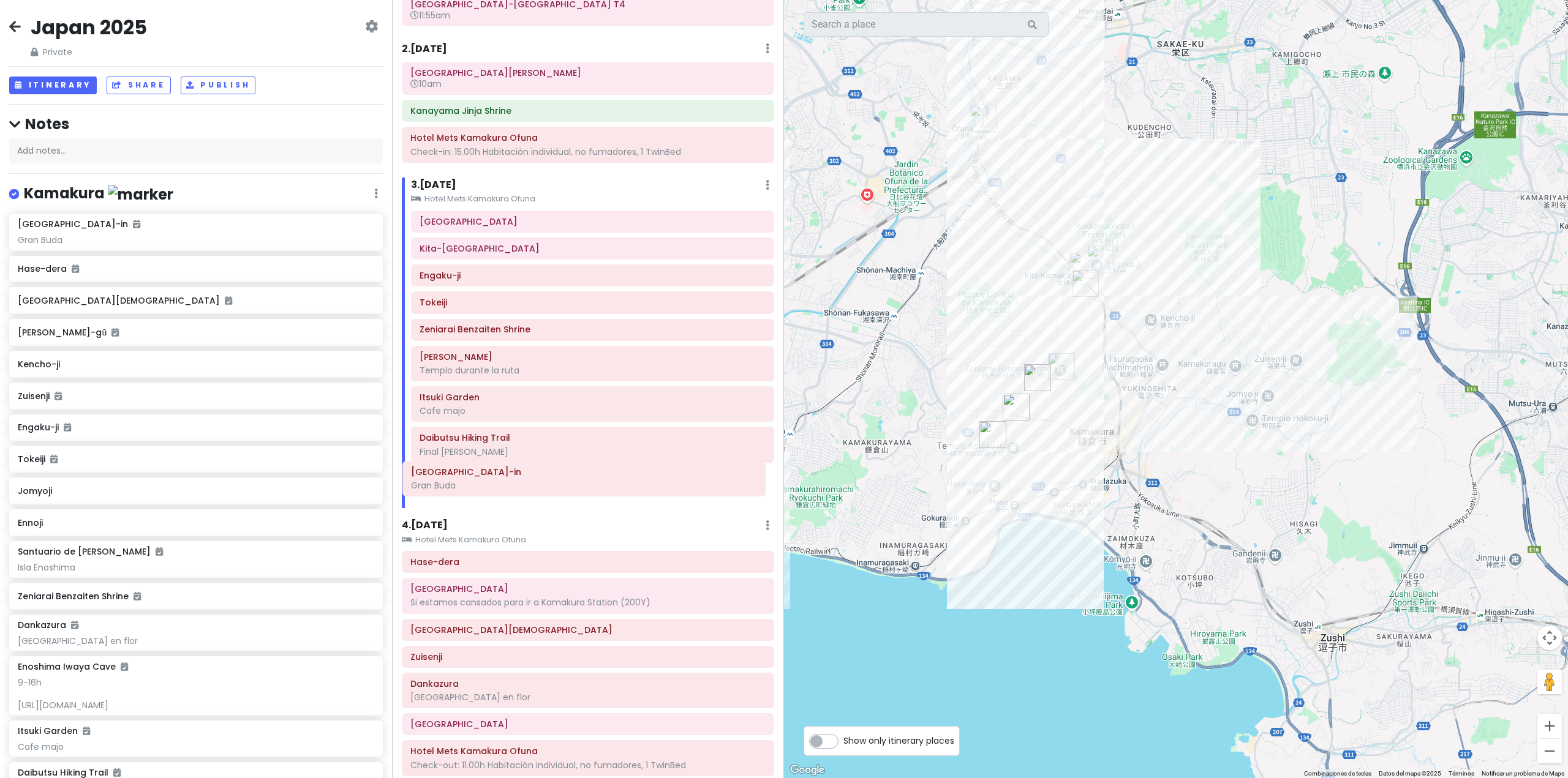 drag, startPoint x: 508, startPoint y: 536, endPoint x: 508, endPoint y: 486, distance: 50 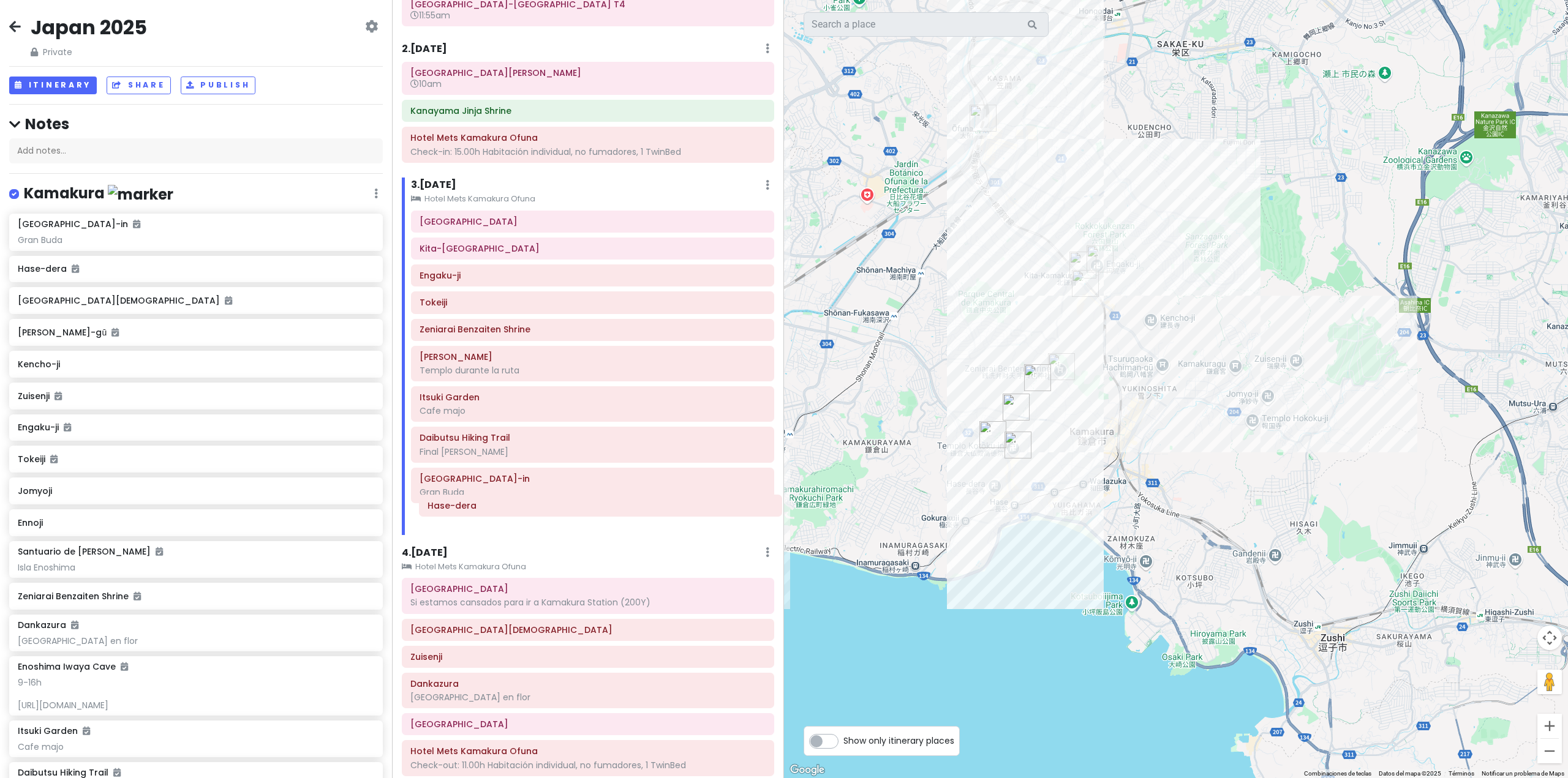 drag, startPoint x: 484, startPoint y: 561, endPoint x: 502, endPoint y: 504, distance: 59.77458 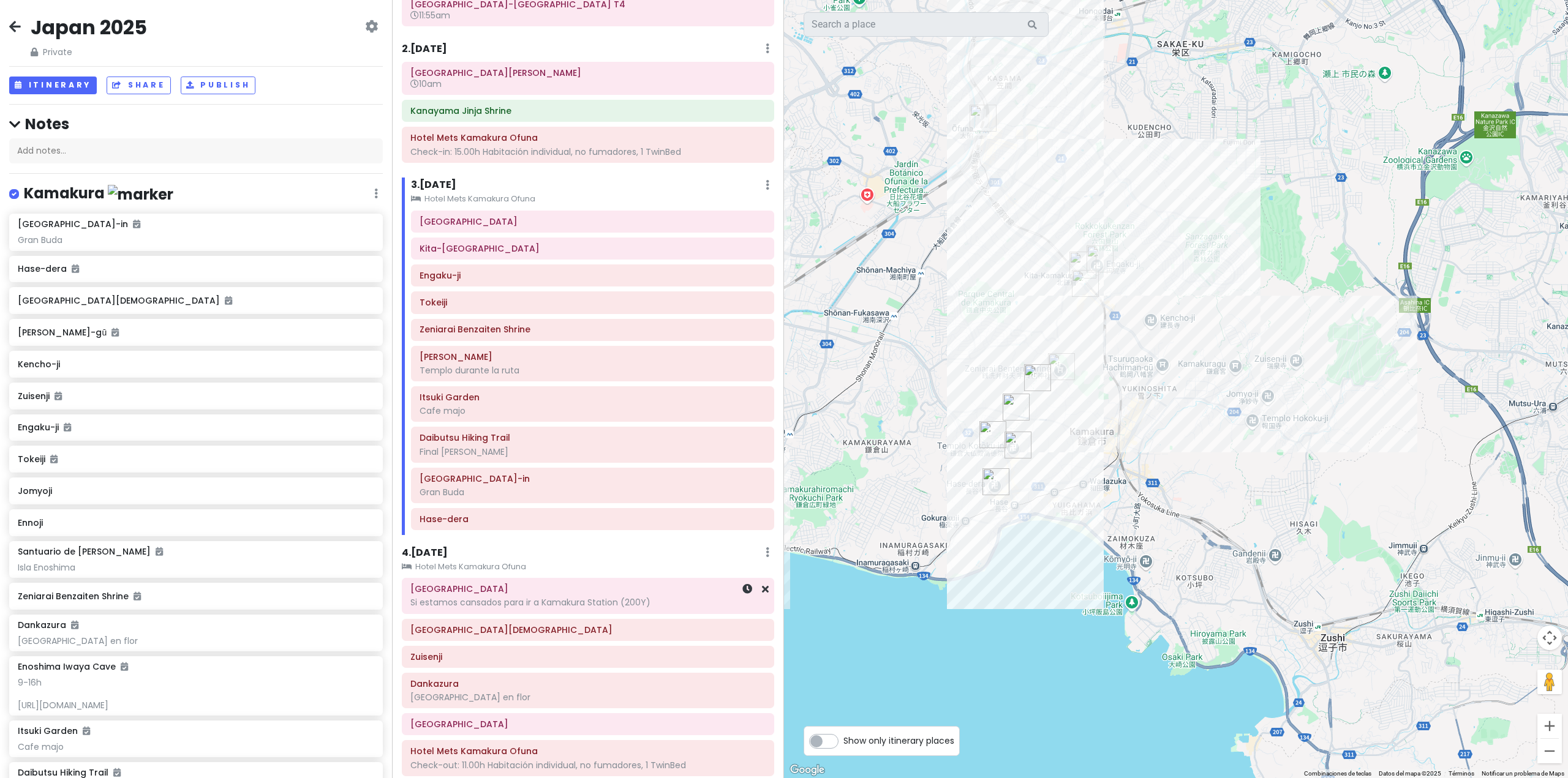 scroll, scrollTop: 156, scrollLeft: 0, axis: vertical 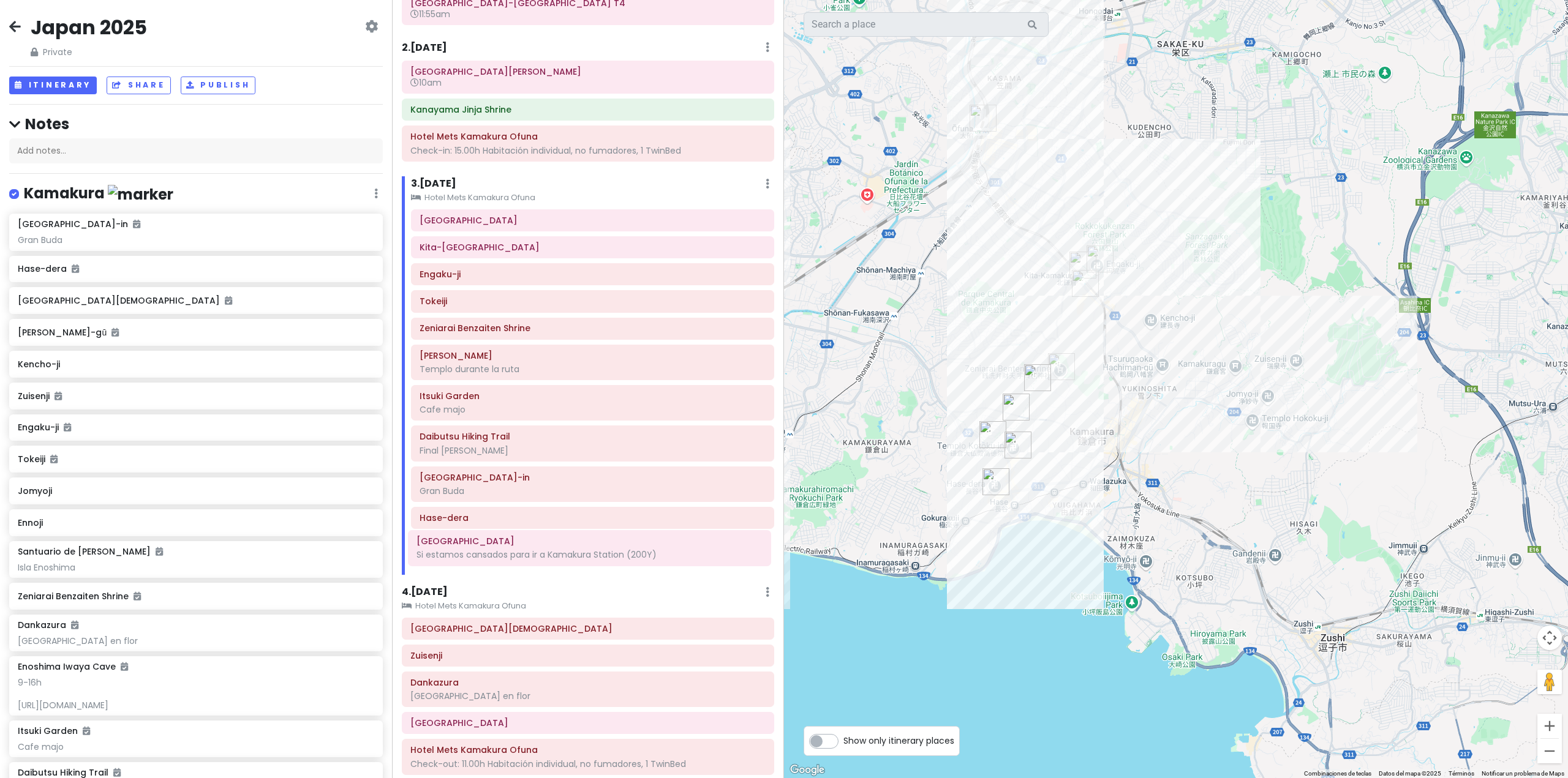 drag, startPoint x: 491, startPoint y: 594, endPoint x: 497, endPoint y: 548, distance: 46.38965 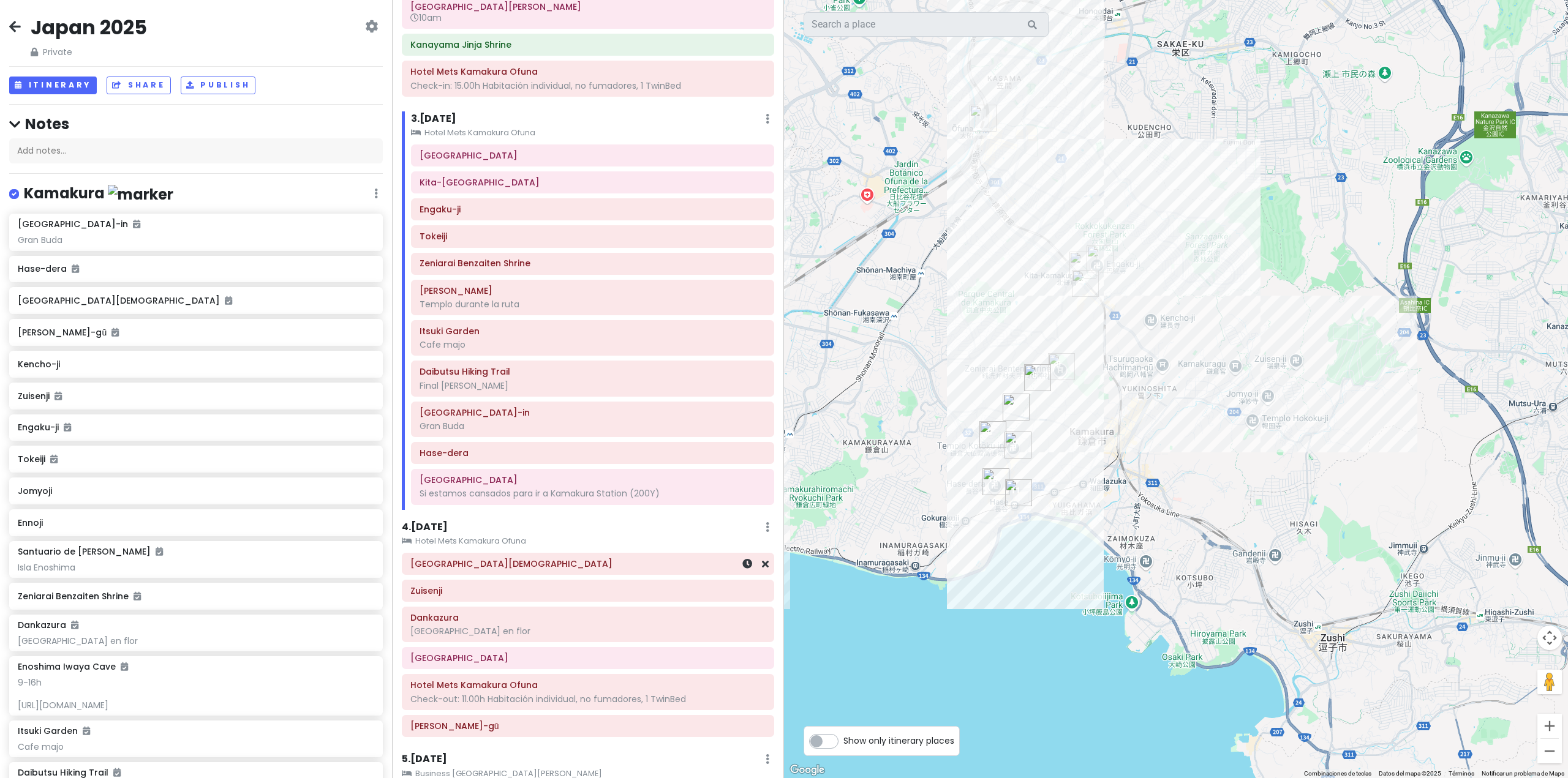 scroll, scrollTop: 217, scrollLeft: 0, axis: vertical 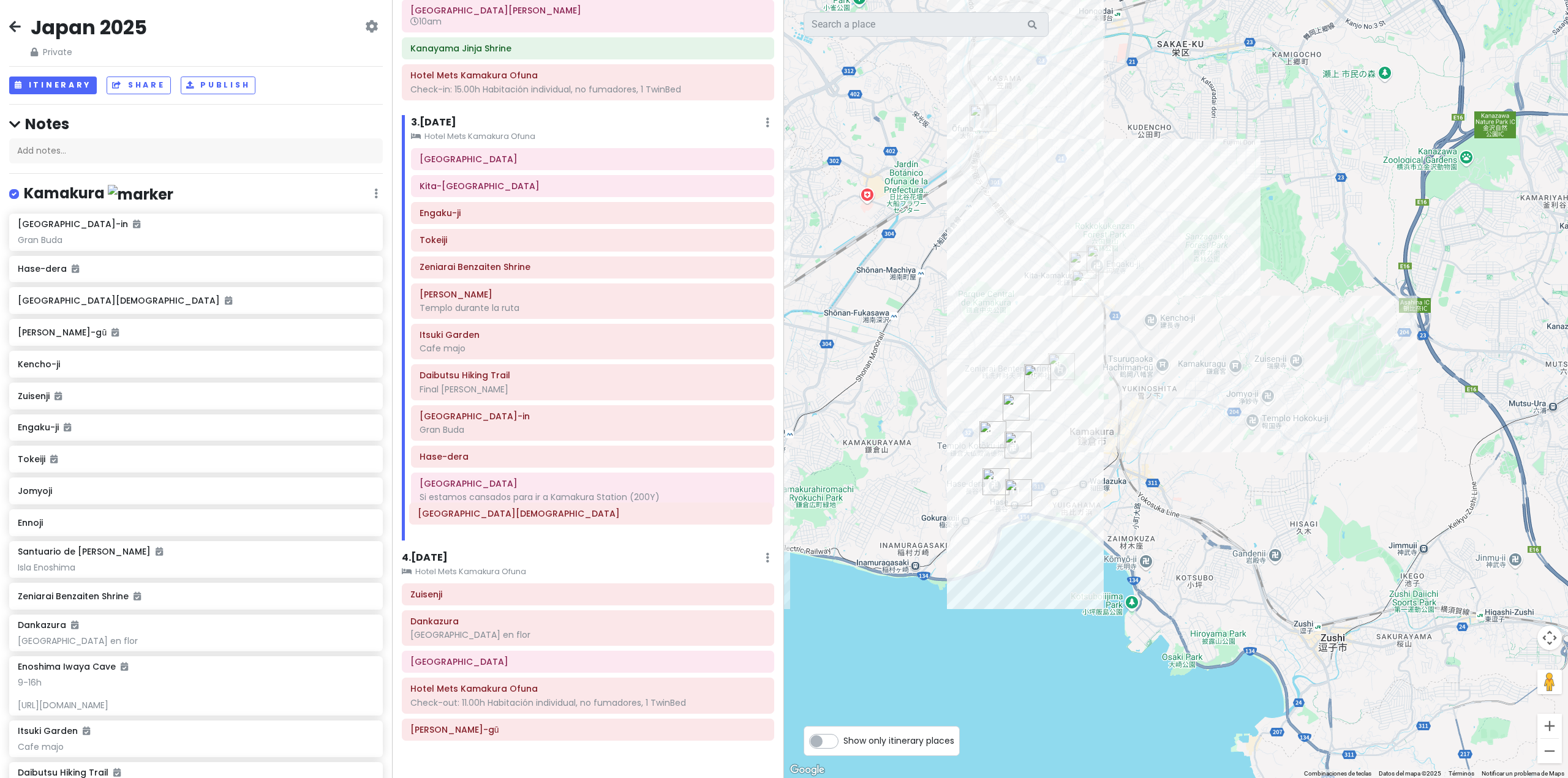 drag, startPoint x: 499, startPoint y: 574, endPoint x: 505, endPoint y: 522, distance: 52.34501 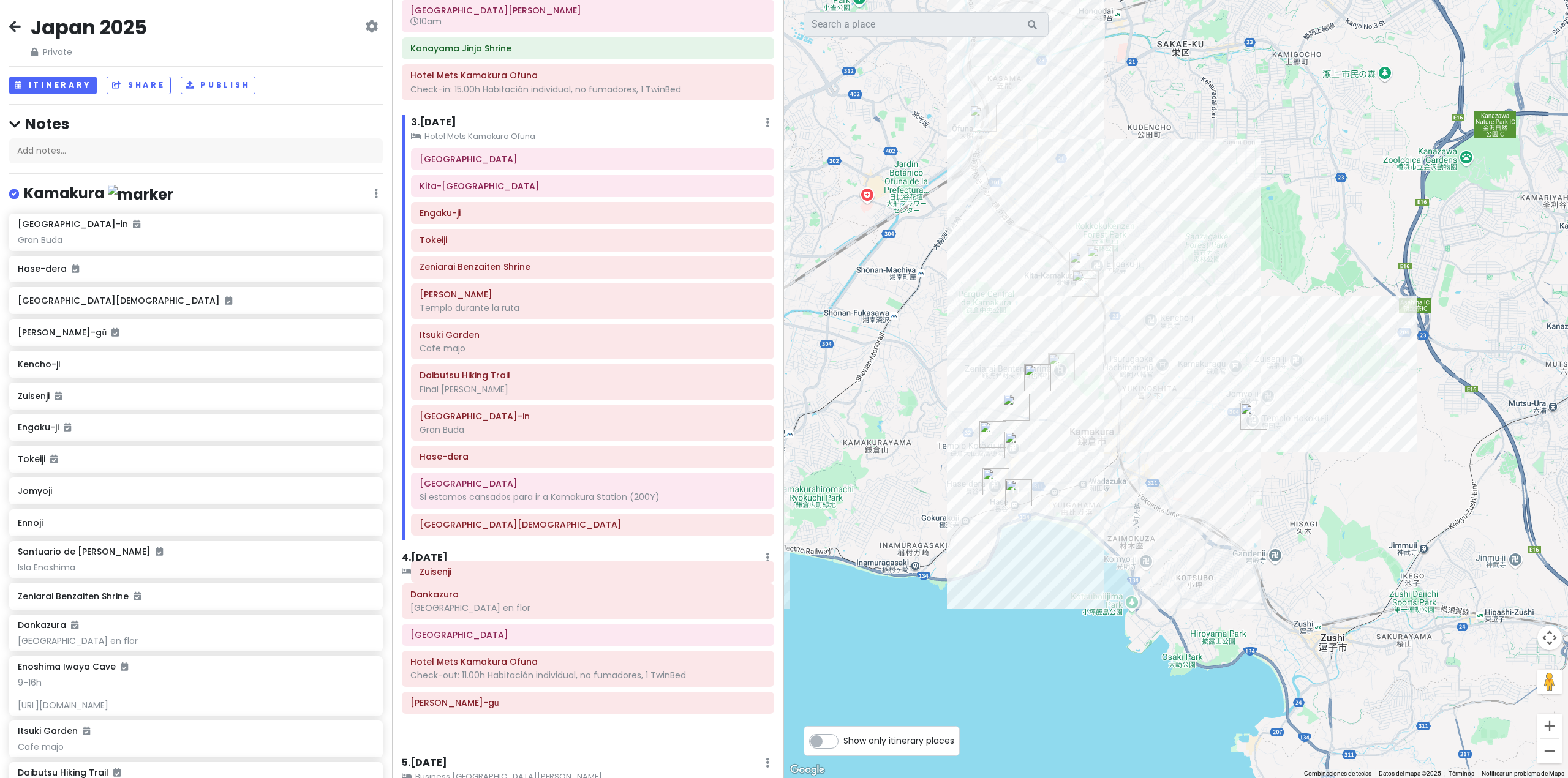 scroll, scrollTop: 218, scrollLeft: 0, axis: vertical 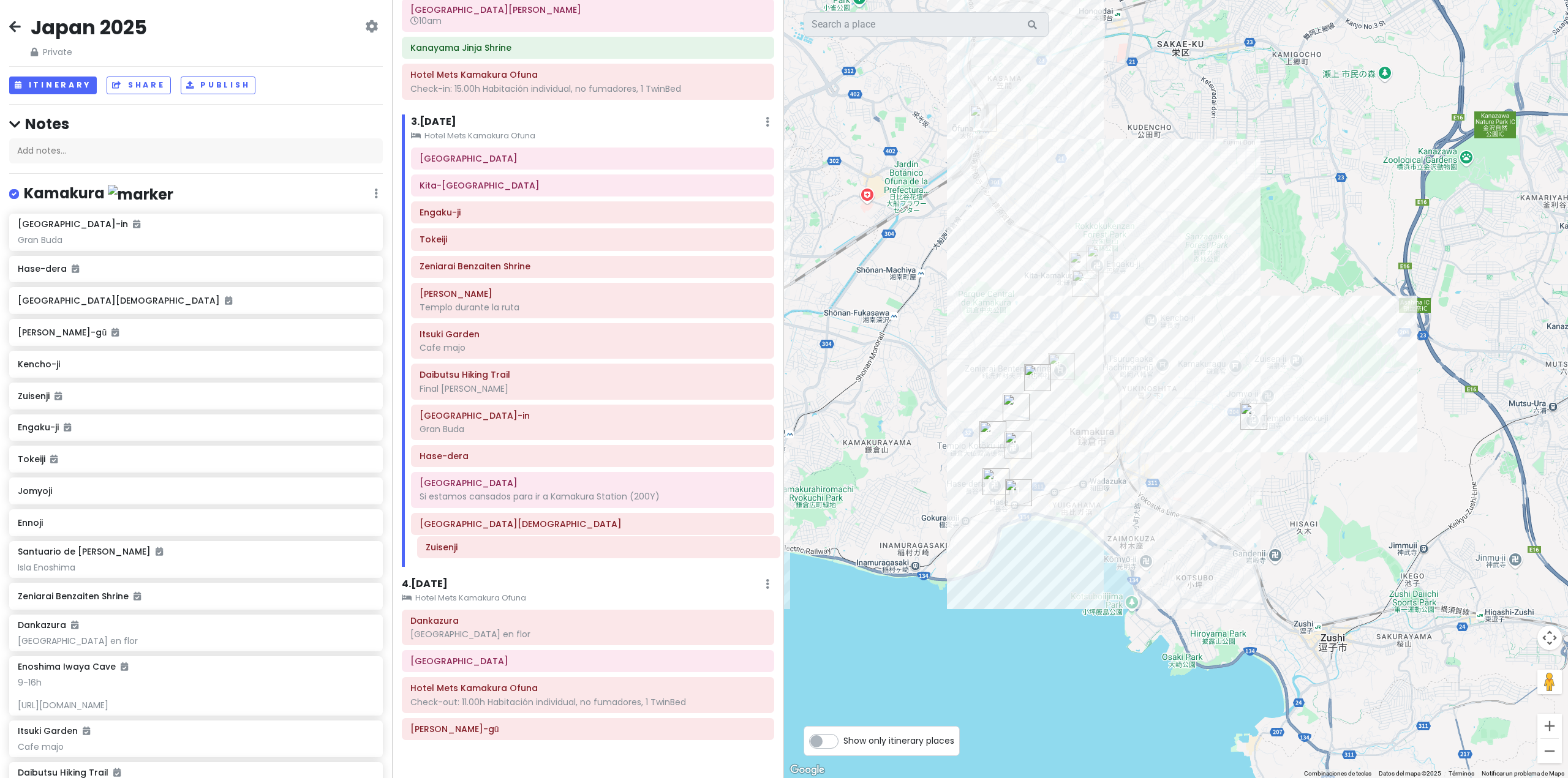 drag, startPoint x: 496, startPoint y: 592, endPoint x: 511, endPoint y: 544, distance: 50.289164 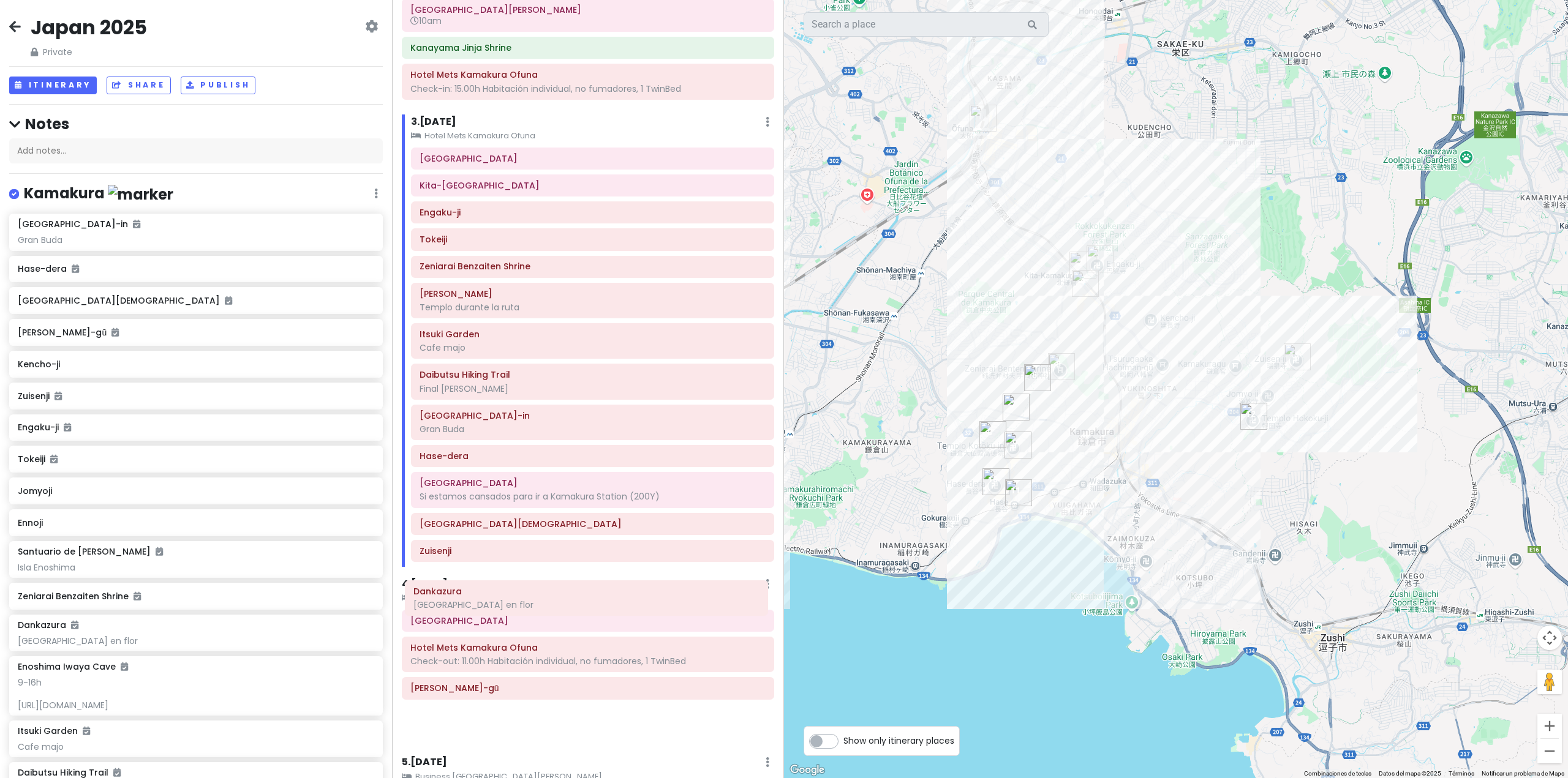 scroll, scrollTop: 227, scrollLeft: 0, axis: vertical 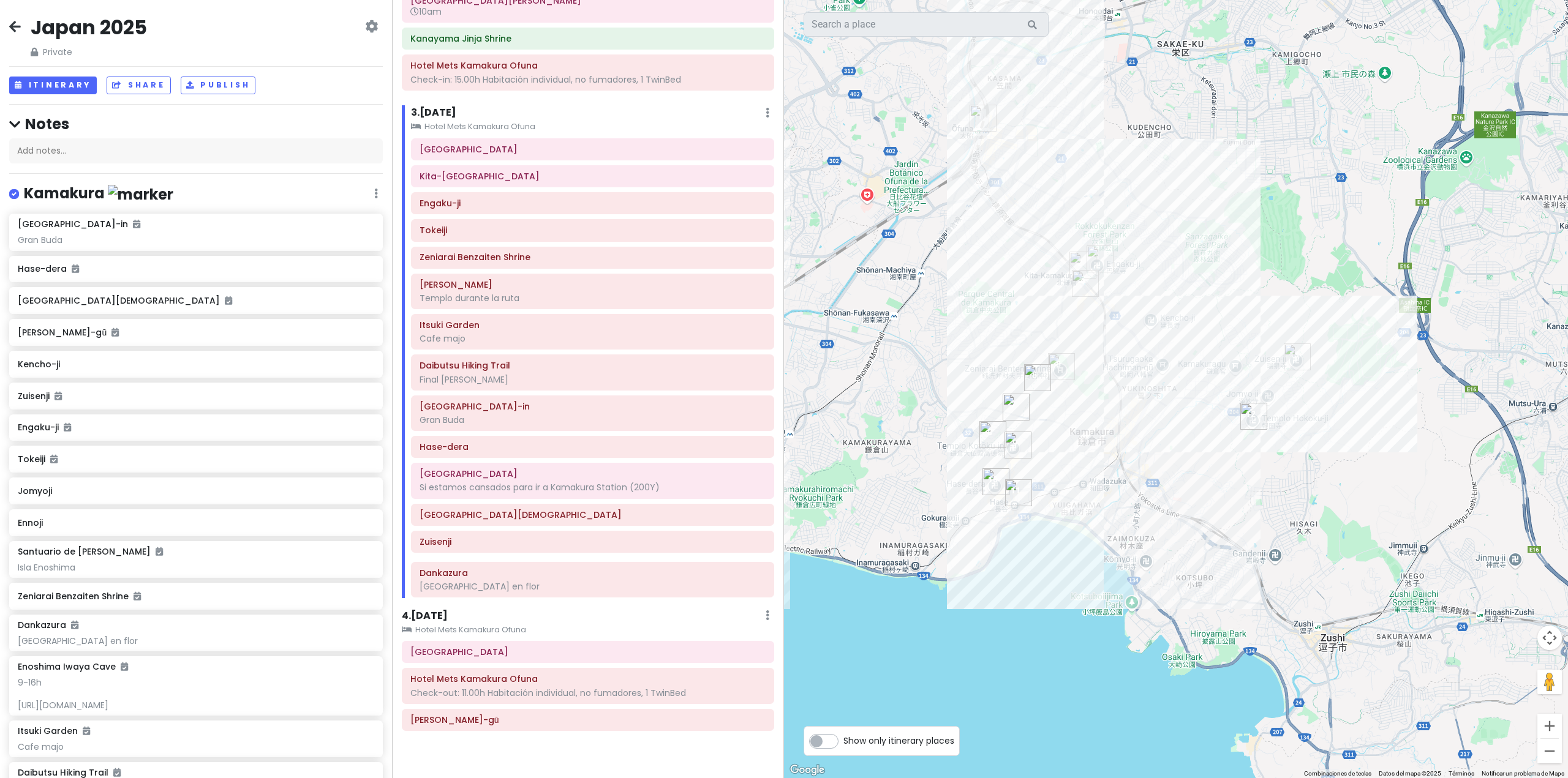 drag, startPoint x: 488, startPoint y: 624, endPoint x: 500, endPoint y: 572, distance: 53.36666 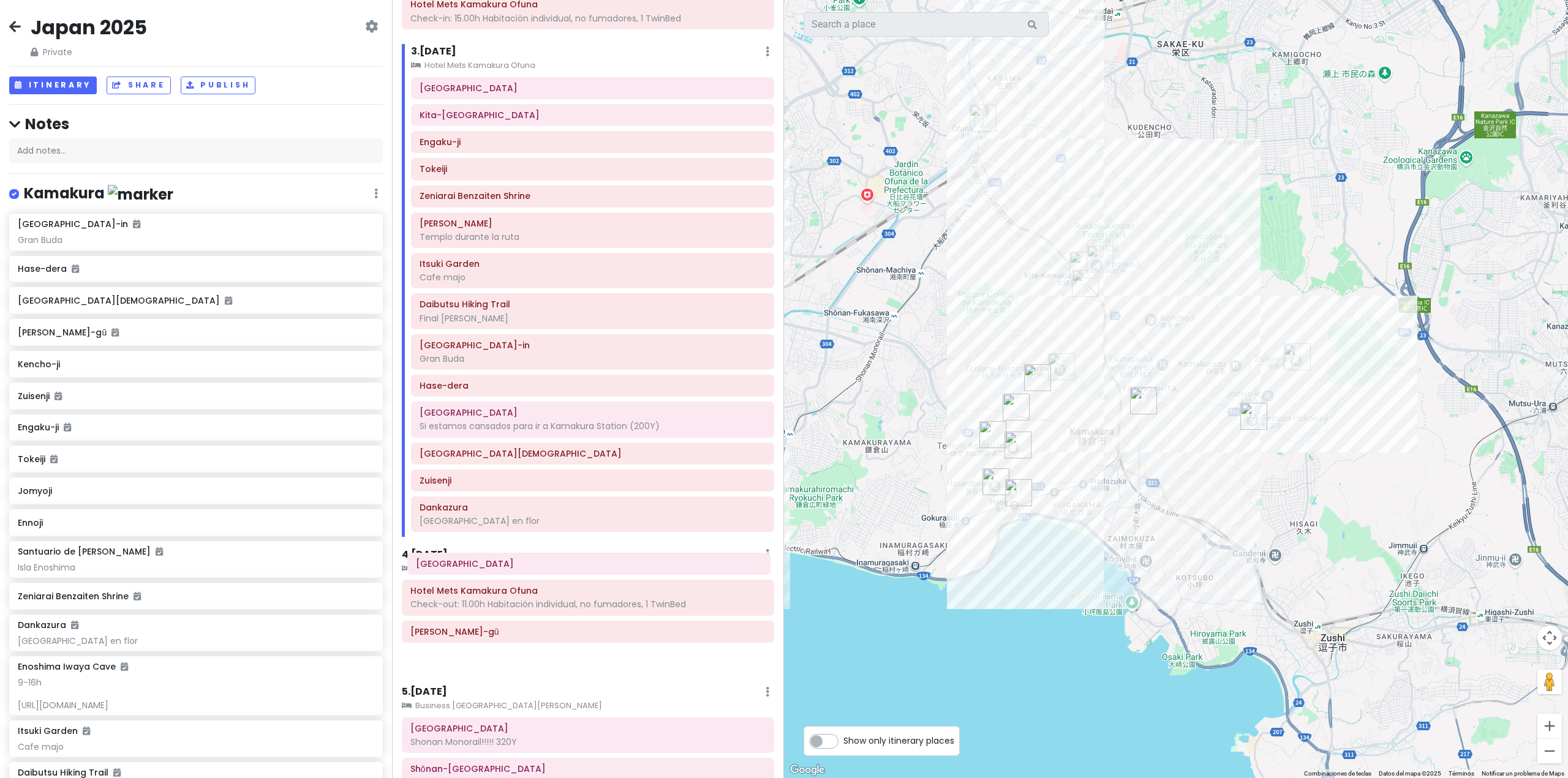 scroll, scrollTop: 289, scrollLeft: 0, axis: vertical 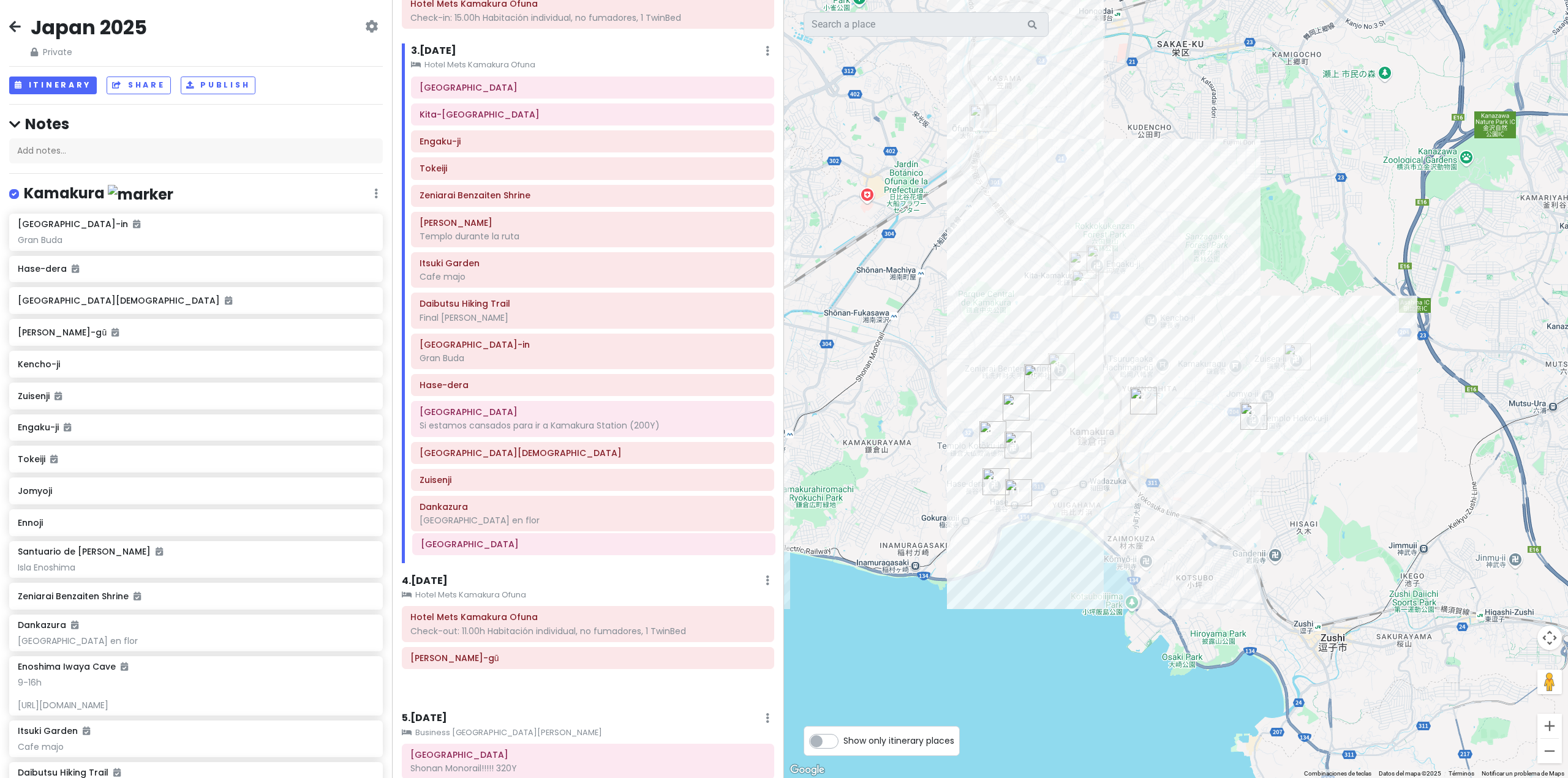 drag, startPoint x: 494, startPoint y: 590, endPoint x: 505, endPoint y: 545, distance: 46.3249 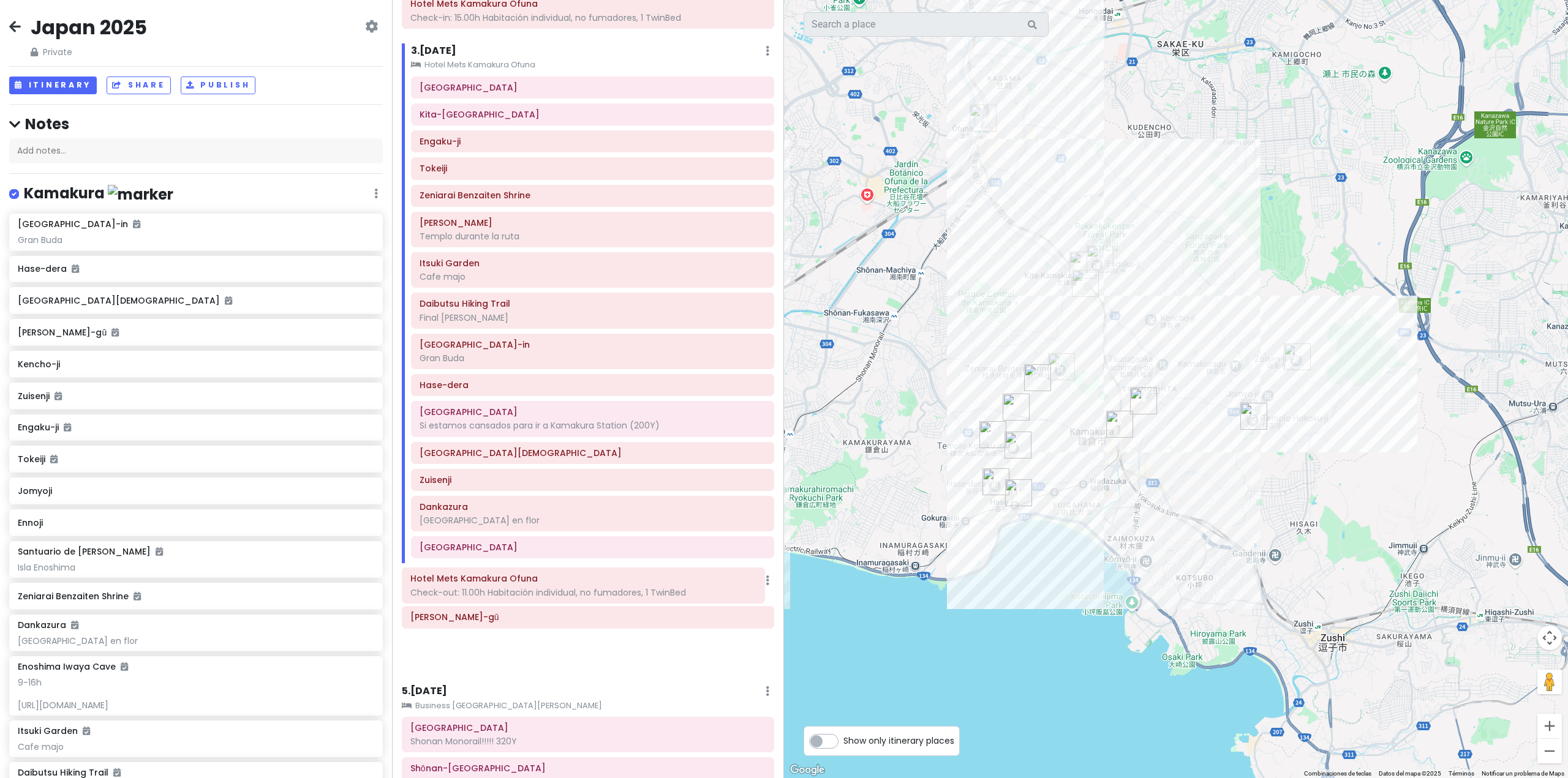 scroll, scrollTop: 296, scrollLeft: 0, axis: vertical 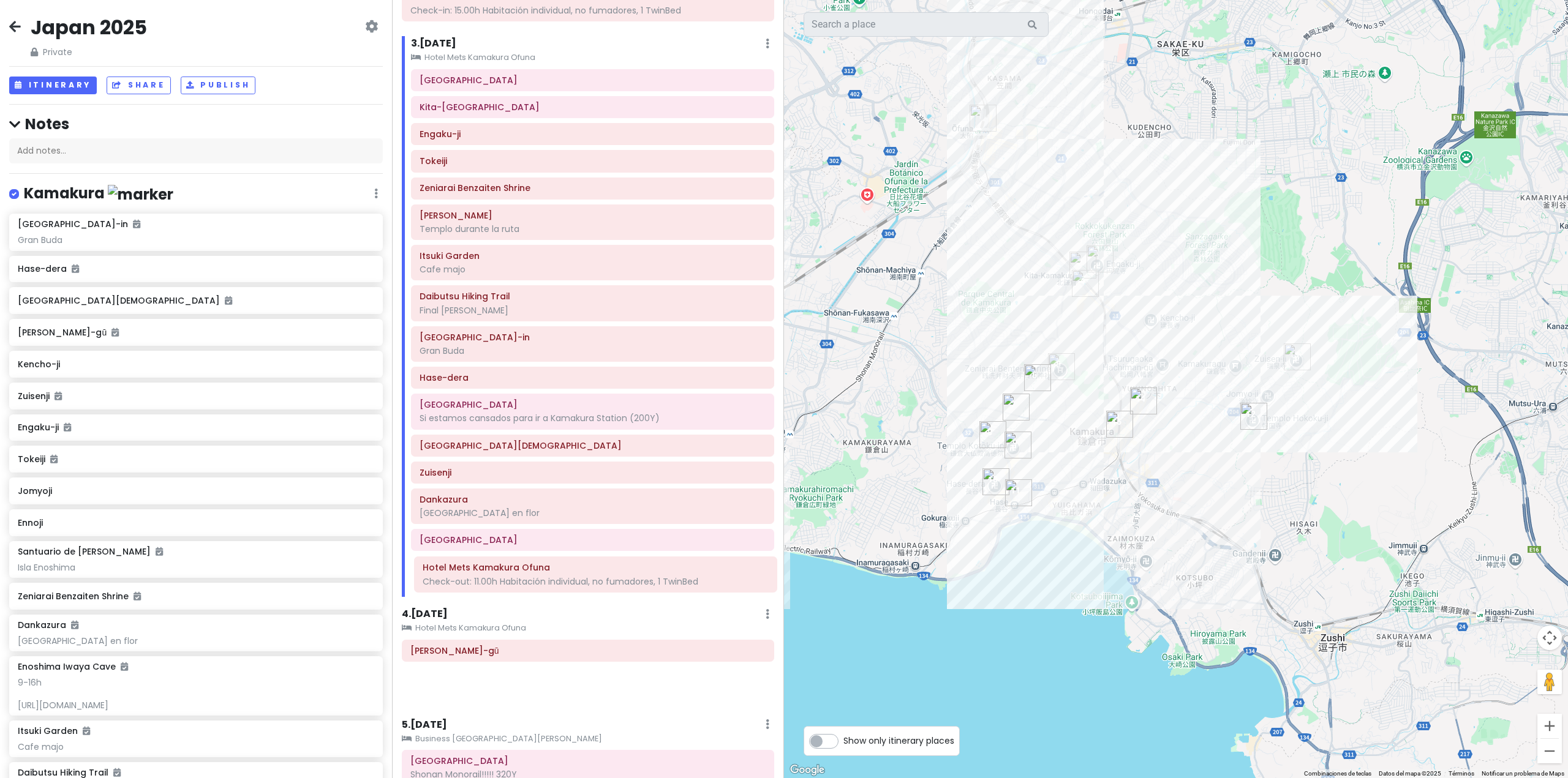 drag, startPoint x: 493, startPoint y: 620, endPoint x: 505, endPoint y: 570, distance: 51.41984 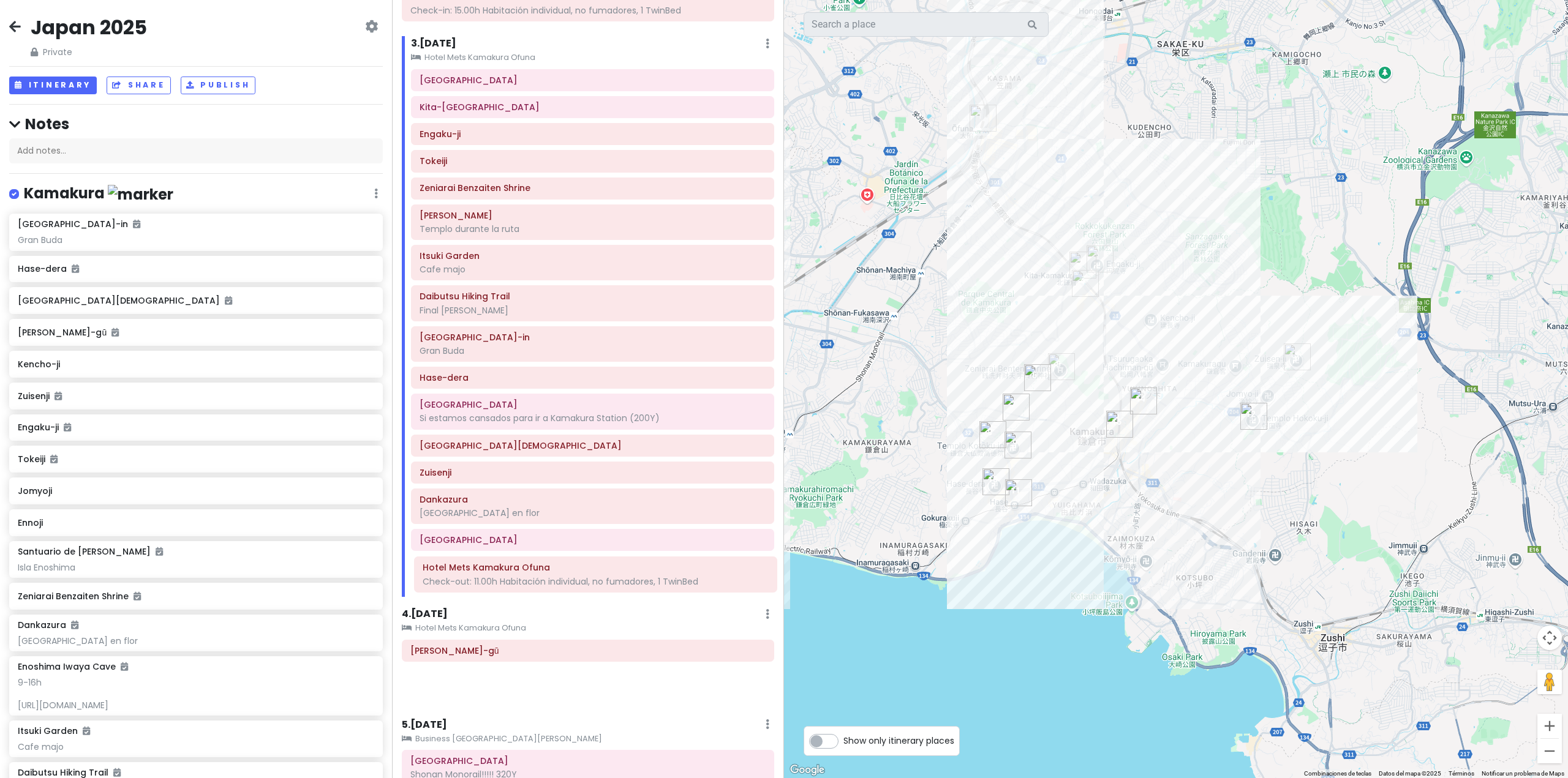 click on "Itinerary × 1 .  [DATE] Edit Day Notes Clear Lodging Delete Day   AVE [GEOGRAPHIC_DATA] 08.00 - [GEOGRAPHIC_DATA] 09.17    [GEOGRAPHIC_DATA][PERSON_NAME]-[GEOGRAPHIC_DATA] Atocha [GEOGRAPHIC_DATA][PERSON_NAME] T4  11:55am 2 .  [DATE] Add Day Notes Delete Day [GEOGRAPHIC_DATA][PERSON_NAME]  10am [PERSON_NAME][GEOGRAPHIC_DATA] Mets Kamakura Ofuna Check-in: 15.00h
Habitación individual, no fumadores, 1 TwinBed 3 .  [DATE] Add Day Notes Clear Lodging Delete Day    Hotel Mets [GEOGRAPHIC_DATA] [GEOGRAPHIC_DATA] Engaku-ji [GEOGRAPHIC_DATA] Zeniarai Benzaiten Shrine Sasukeinari Shrine Templo durante la ruta Itsuki Garden Cafe majo Daibutsu Hiking Trail Final de [PERSON_NAME][GEOGRAPHIC_DATA]-in [GEOGRAPHIC_DATA]-[GEOGRAPHIC_DATA] Si estamos cansados para ir a [GEOGRAPHIC_DATA] (200Y) [GEOGRAPHIC_DATA] Zuisenji [GEOGRAPHIC_DATA] Avenida cerezos en [GEOGRAPHIC_DATA] 4 .  [DATE] Add Day Notes Clear Lodging Delete Day    Hotel Mets [GEOGRAPHIC_DATA] Mets Kamakura Ofuna Tsurugaoka Hachiman-gū 5 .  [DATE] Add Day Notes Delete Day" at bounding box center (588, 389) 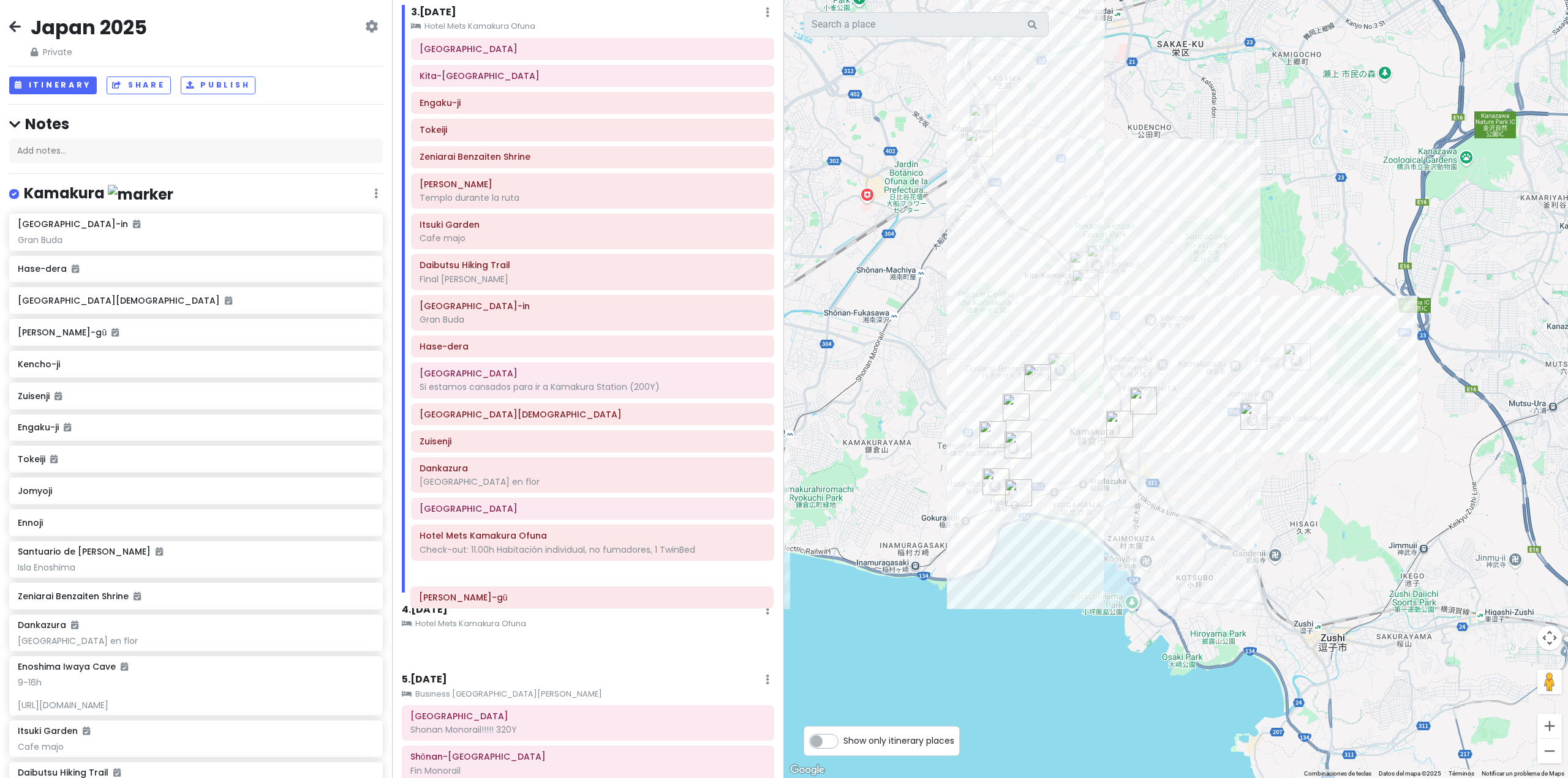 scroll, scrollTop: 327, scrollLeft: 0, axis: vertical 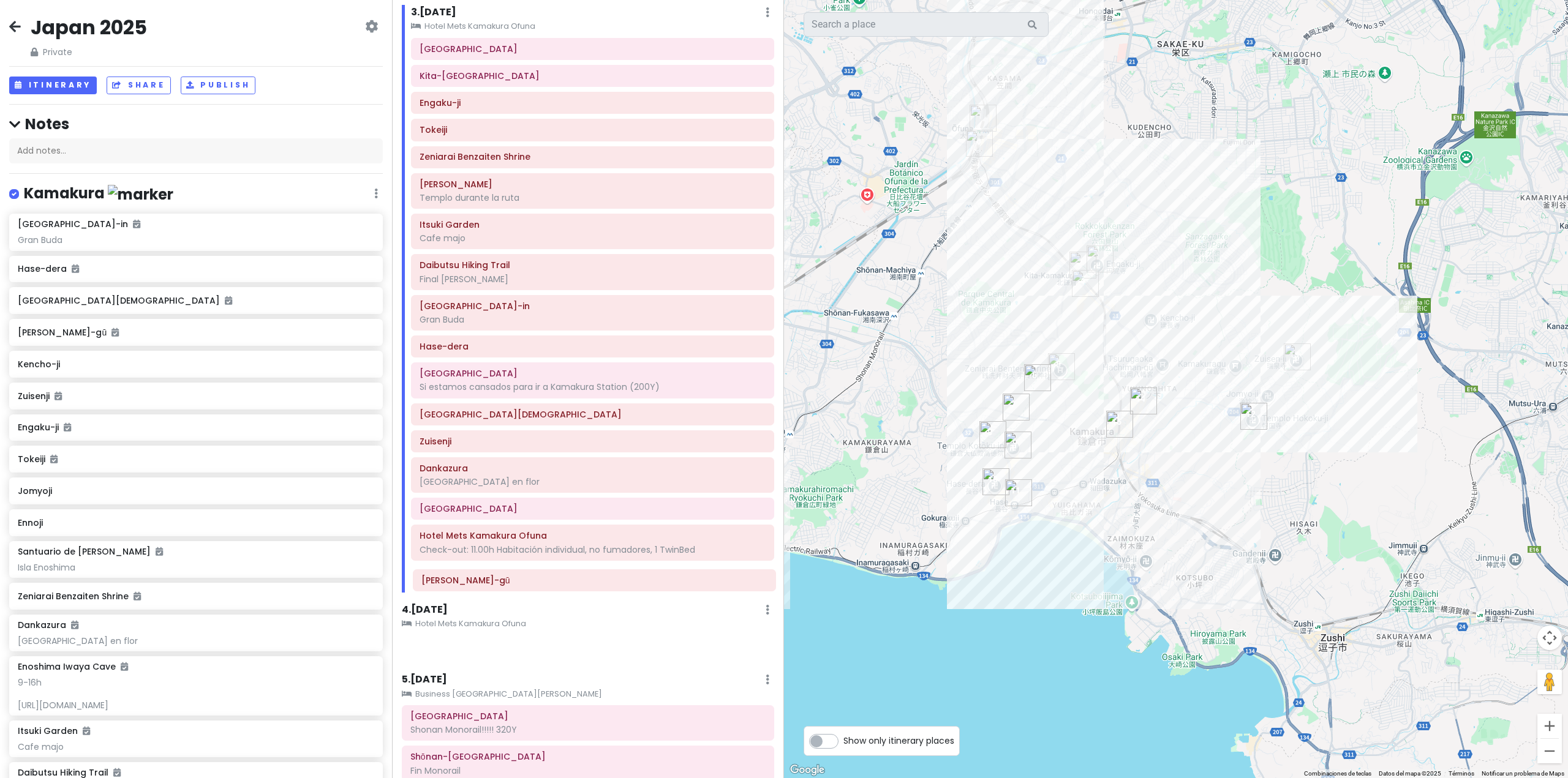 drag, startPoint x: 508, startPoint y: 649, endPoint x: 519, endPoint y: 578, distance: 71.84706 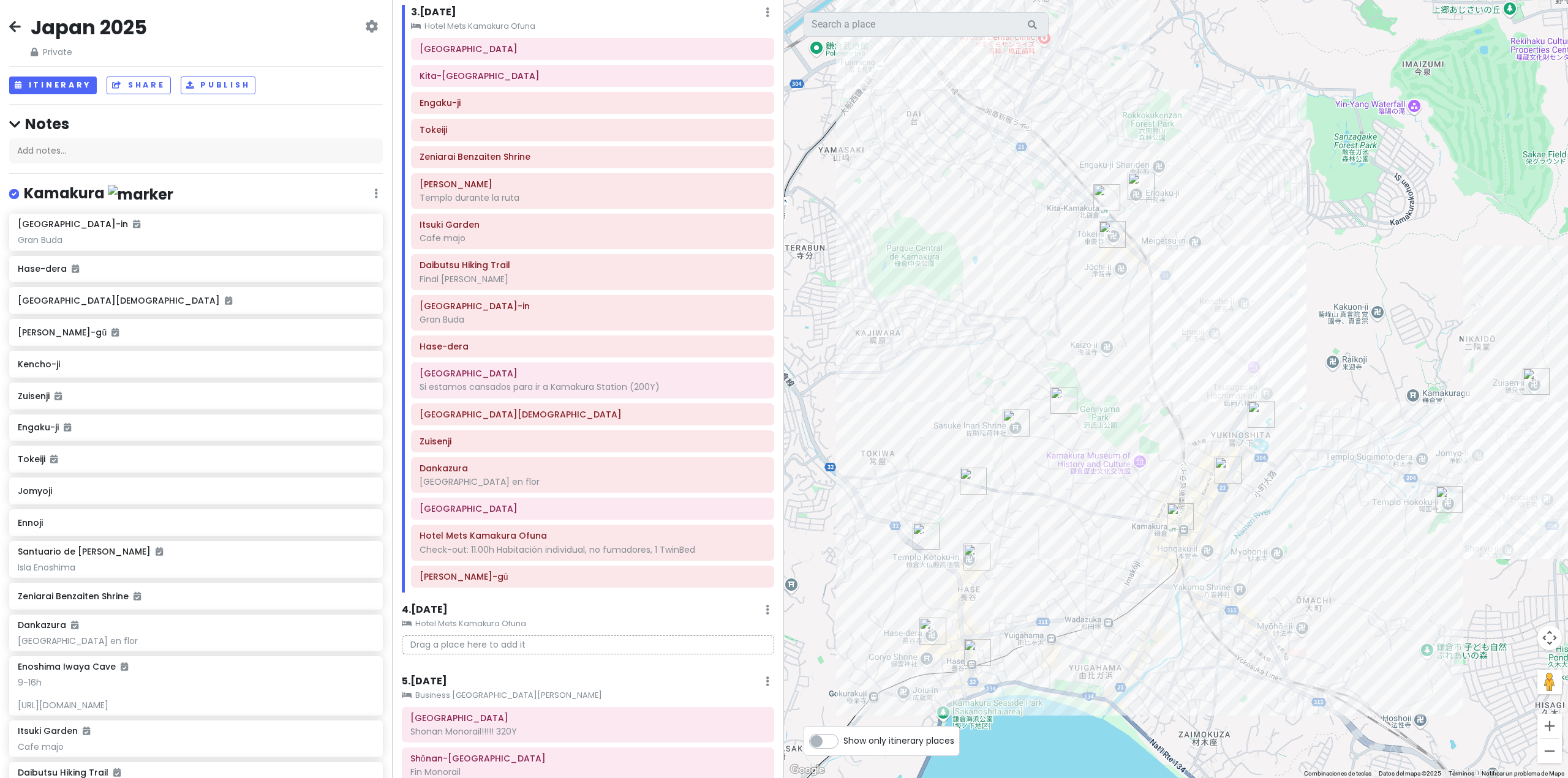 drag, startPoint x: 978, startPoint y: 344, endPoint x: 963, endPoint y: 338, distance: 16.155494 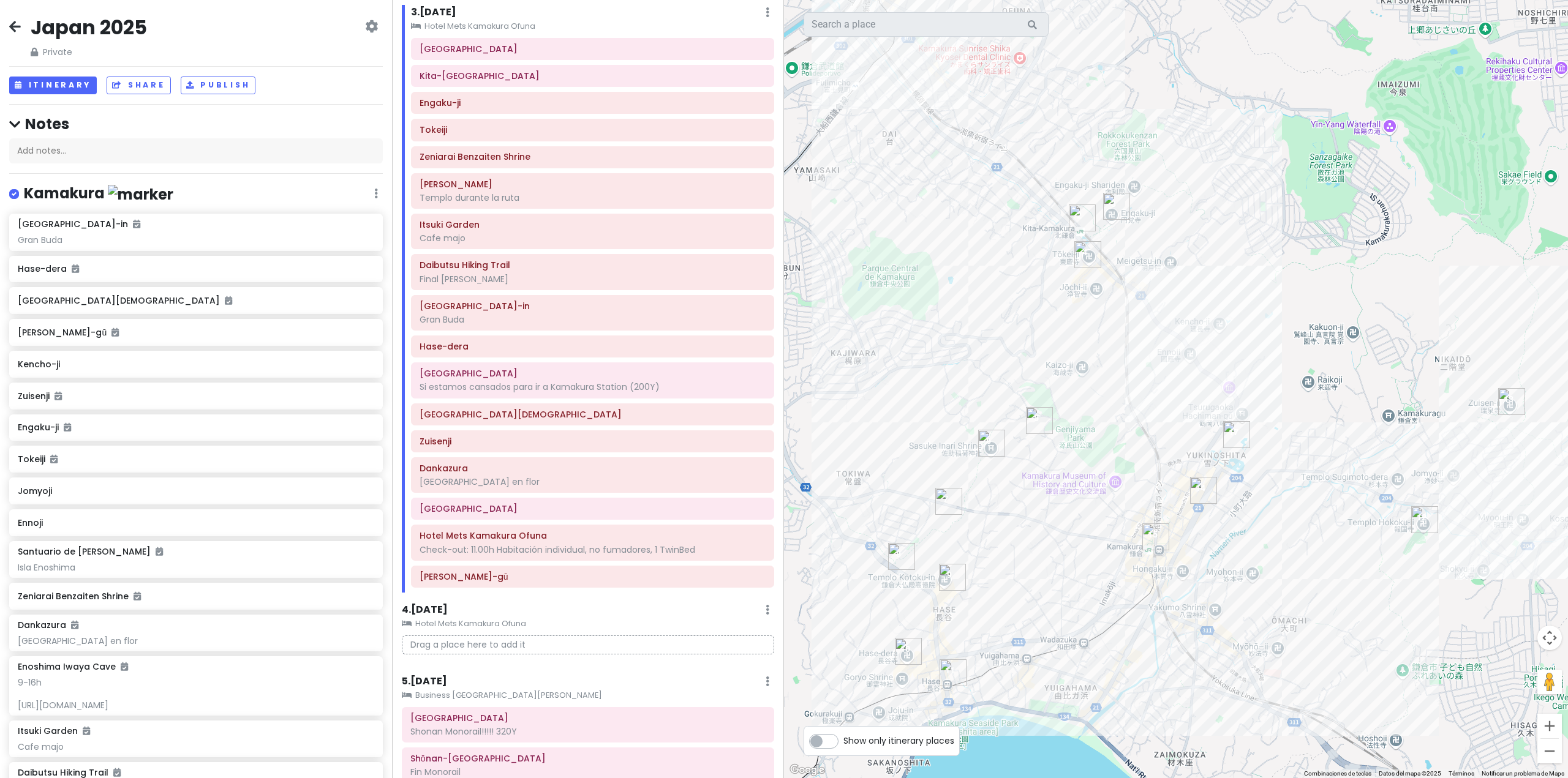drag, startPoint x: 905, startPoint y: 297, endPoint x: 906, endPoint y: 303, distance: 6.082763 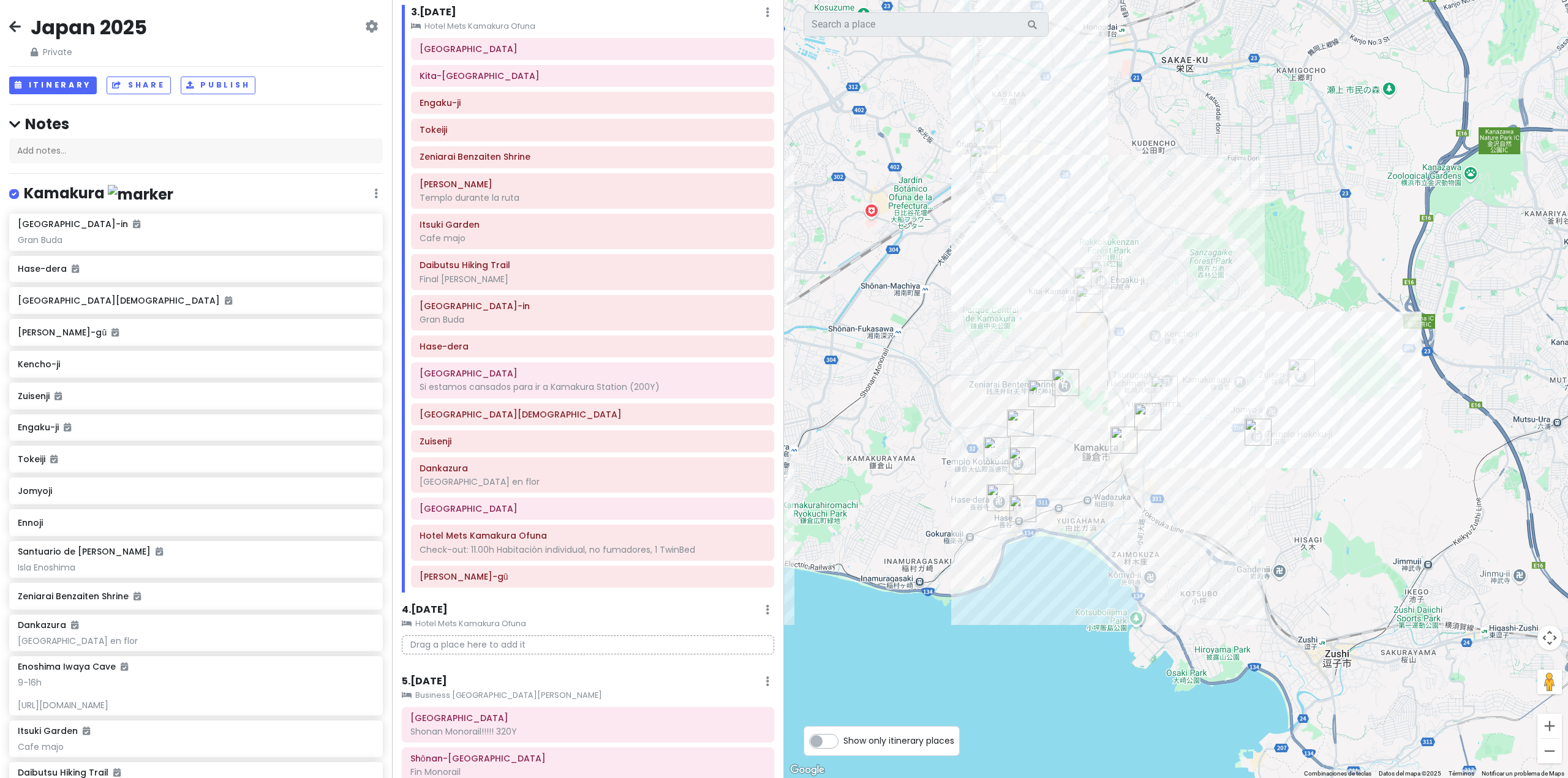 drag, startPoint x: 870, startPoint y: 305, endPoint x: 968, endPoint y: 337, distance: 103.09219 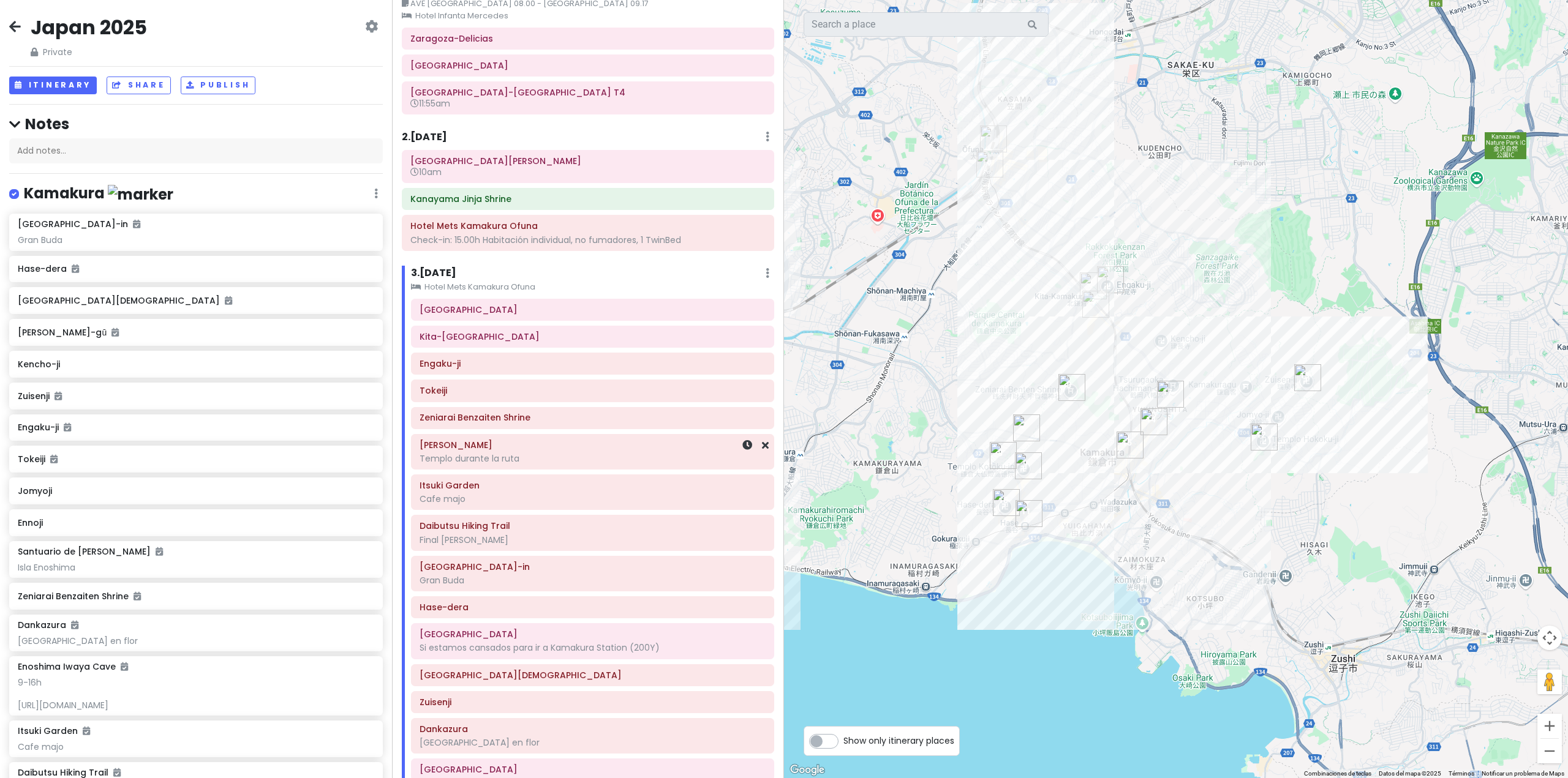 scroll, scrollTop: 0, scrollLeft: 0, axis: both 